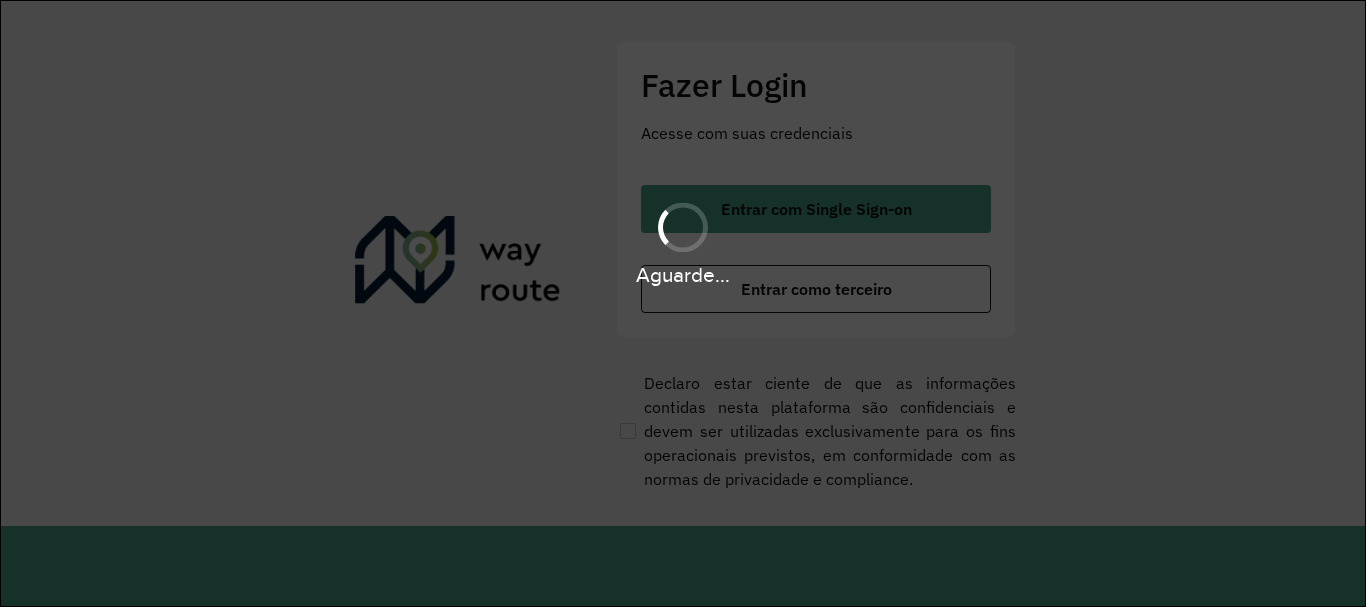 scroll, scrollTop: 0, scrollLeft: 0, axis: both 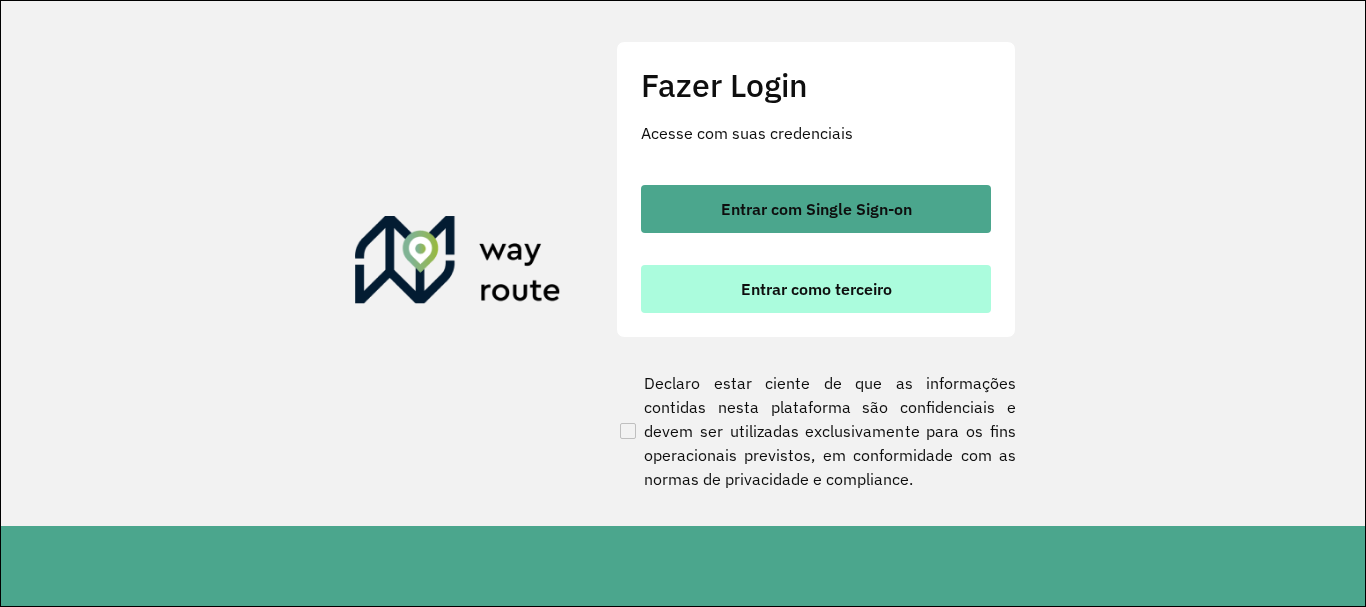 click on "Entrar como terceiro" at bounding box center (816, 289) 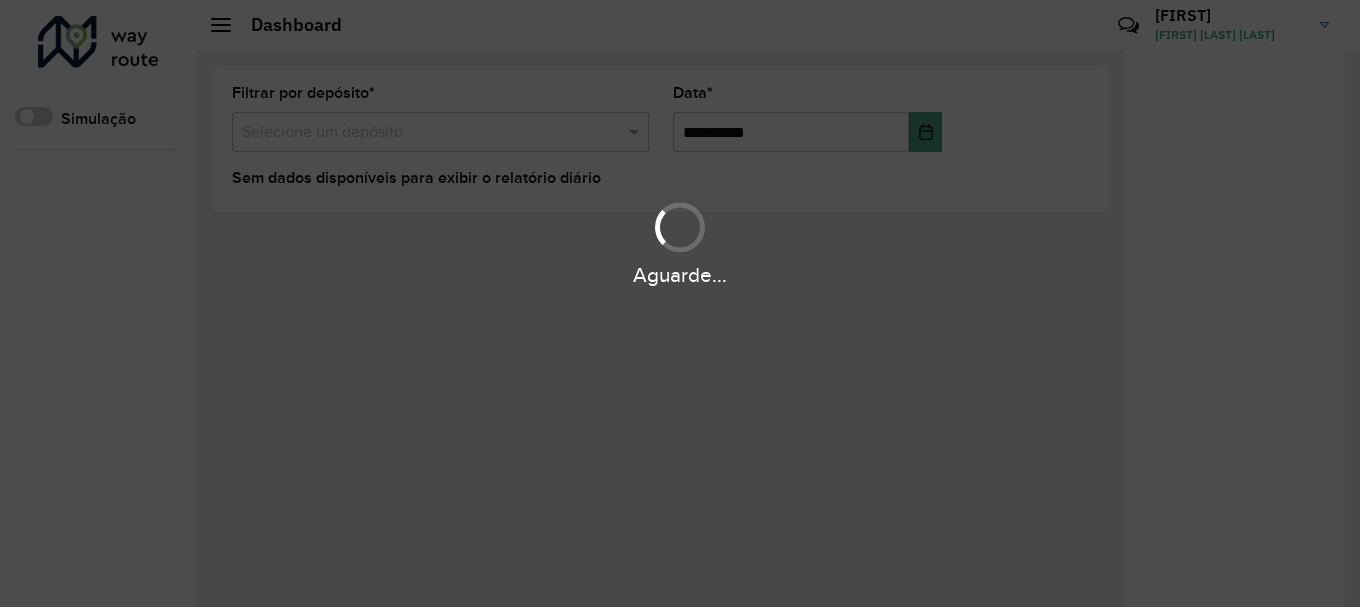 scroll, scrollTop: 0, scrollLeft: 0, axis: both 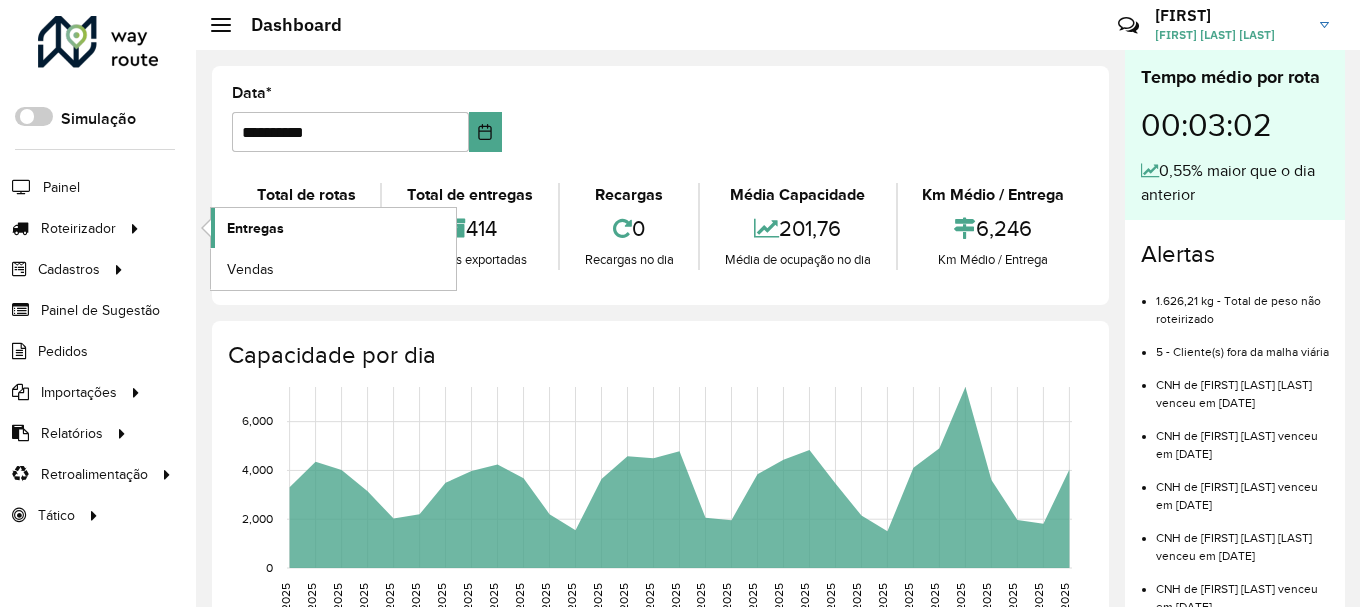 click on "Entregas" 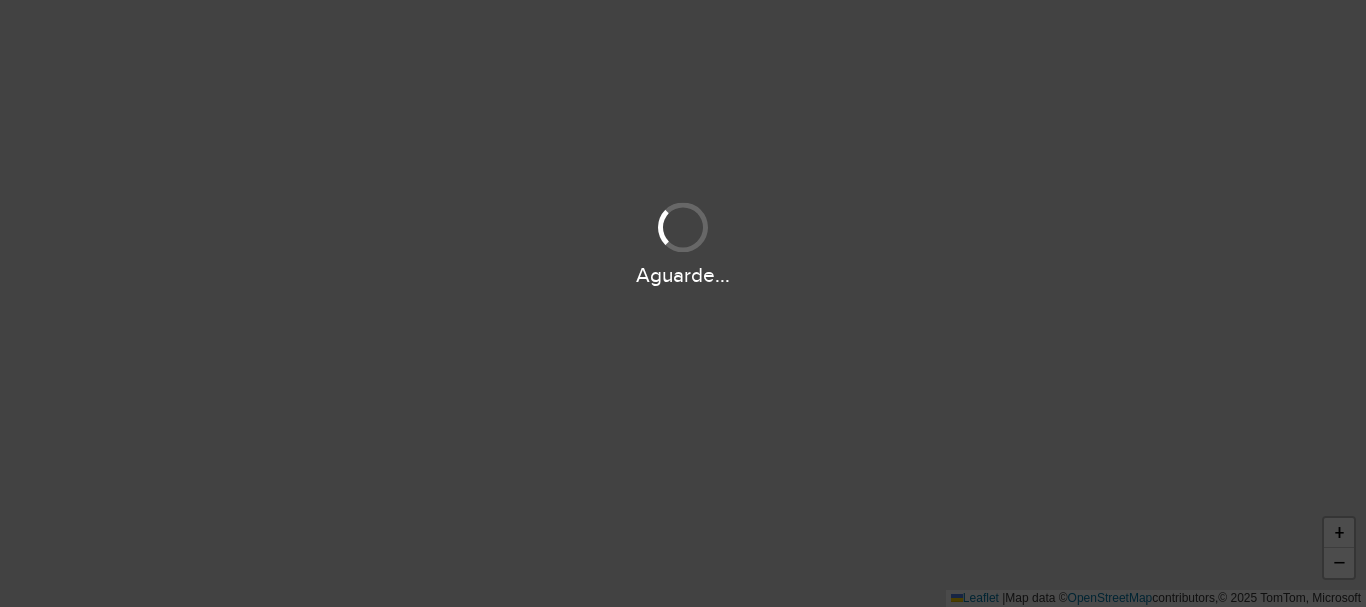 scroll, scrollTop: 0, scrollLeft: 0, axis: both 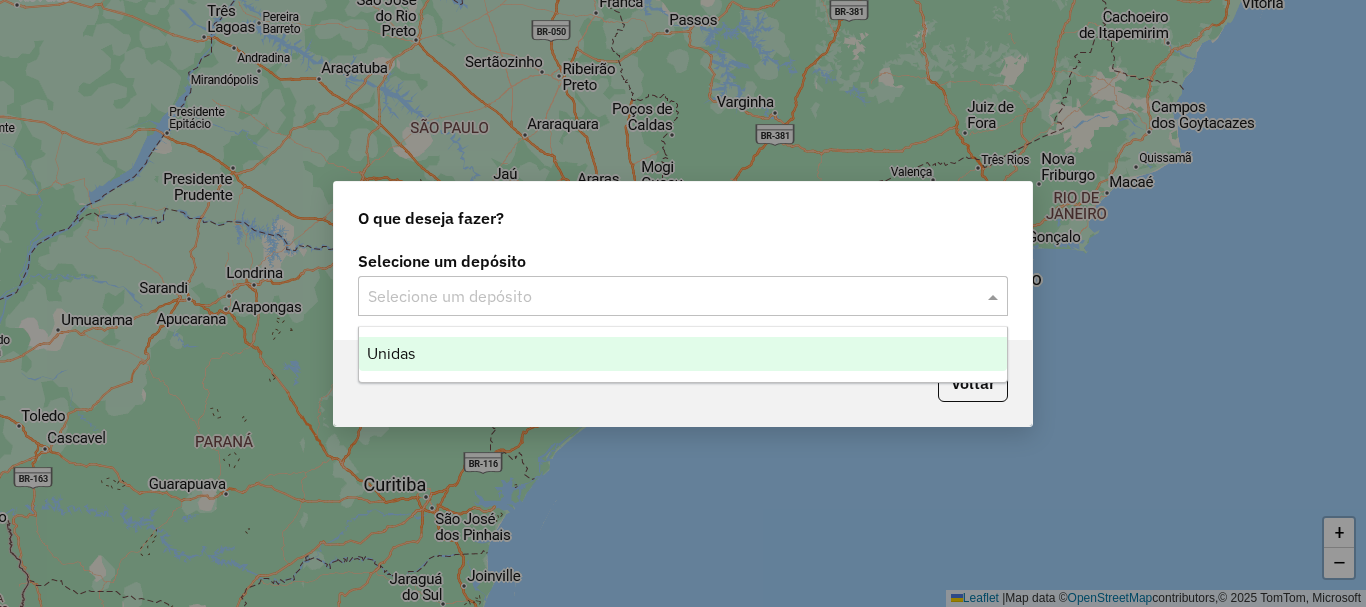 click 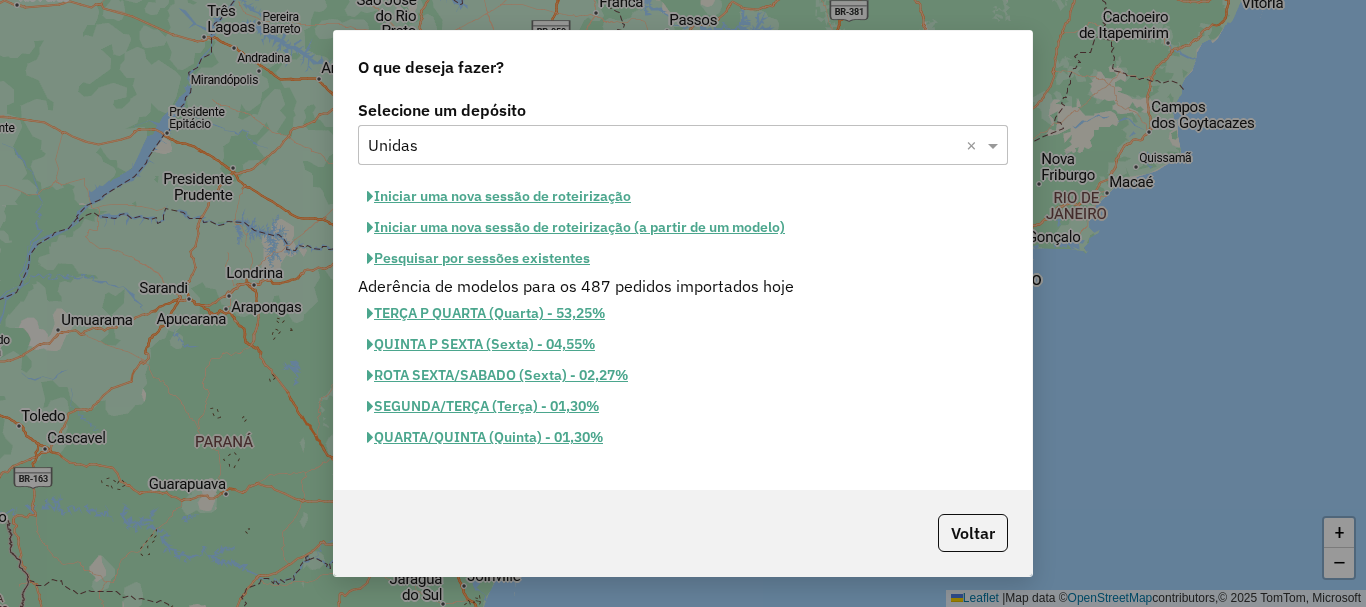 click on "Iniciar uma nova sessão de roteirização" 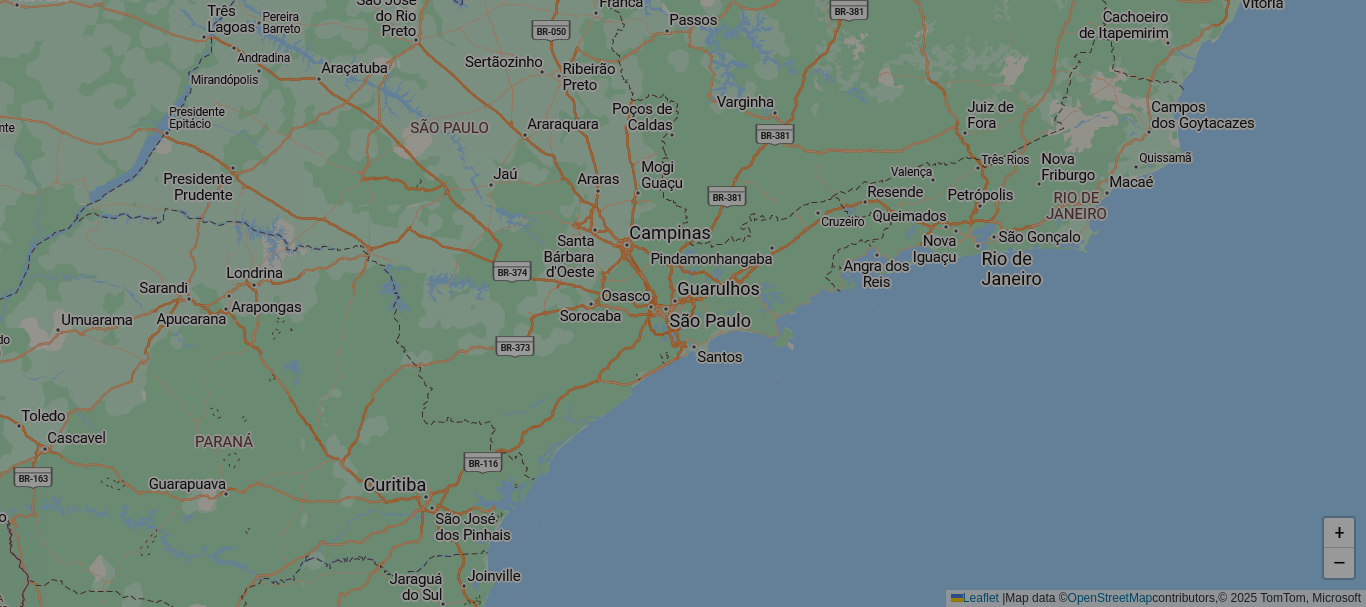 select on "*" 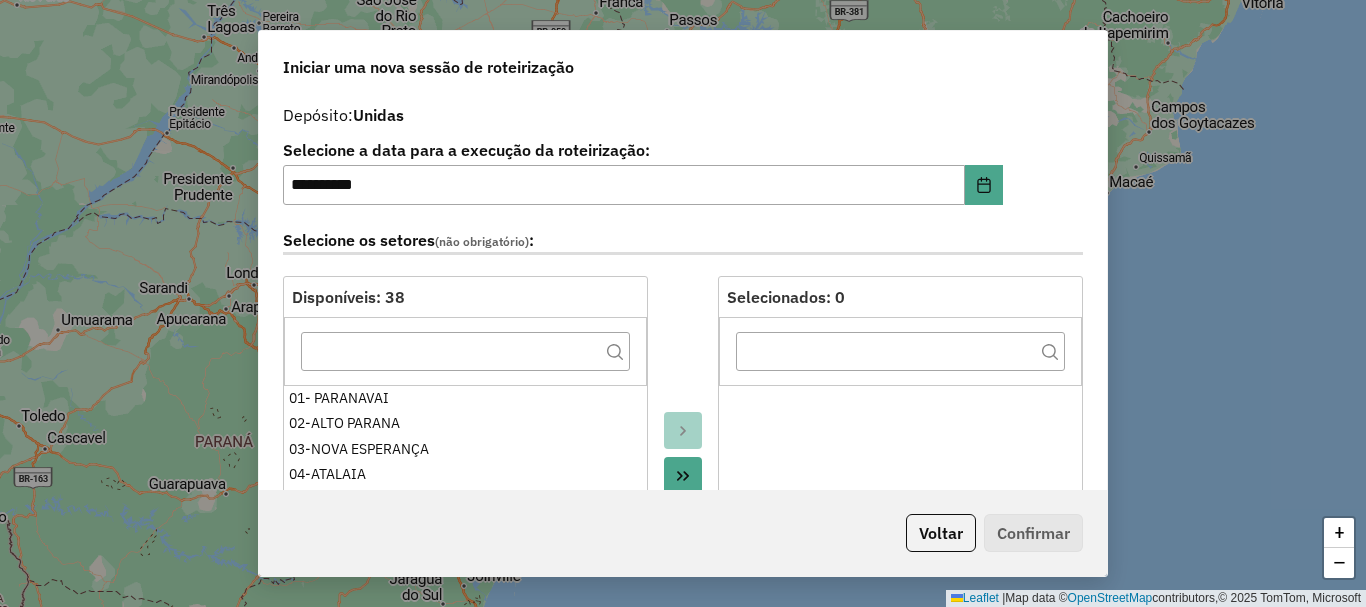 click 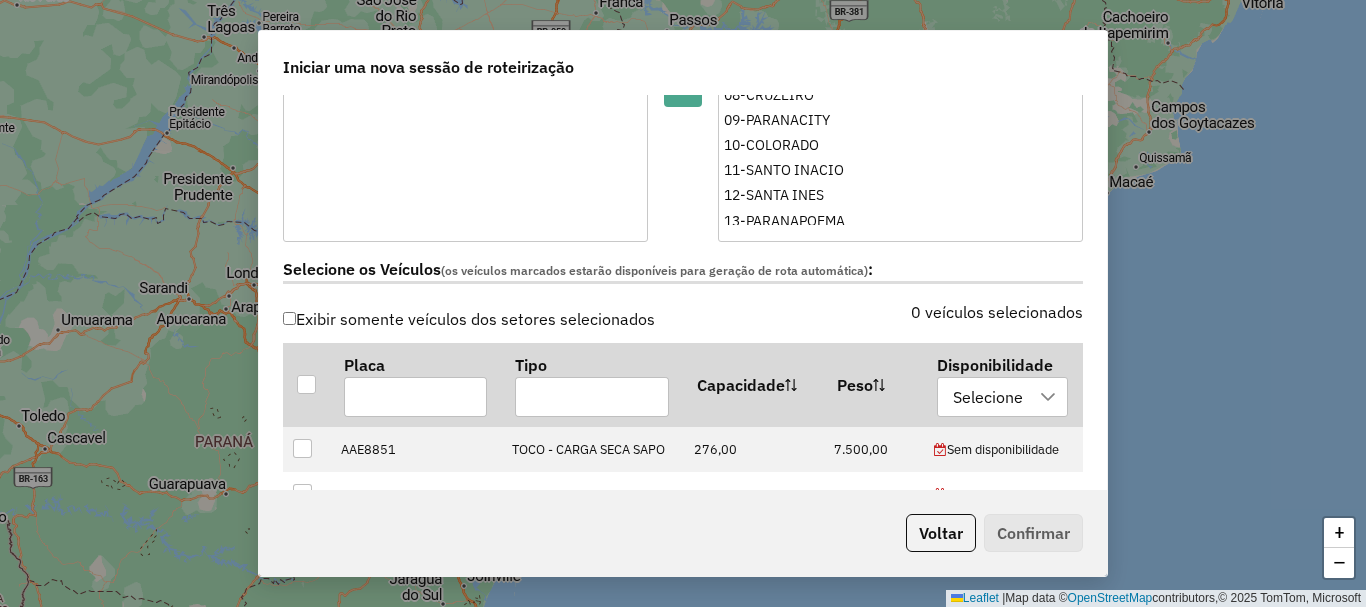 scroll, scrollTop: 800, scrollLeft: 0, axis: vertical 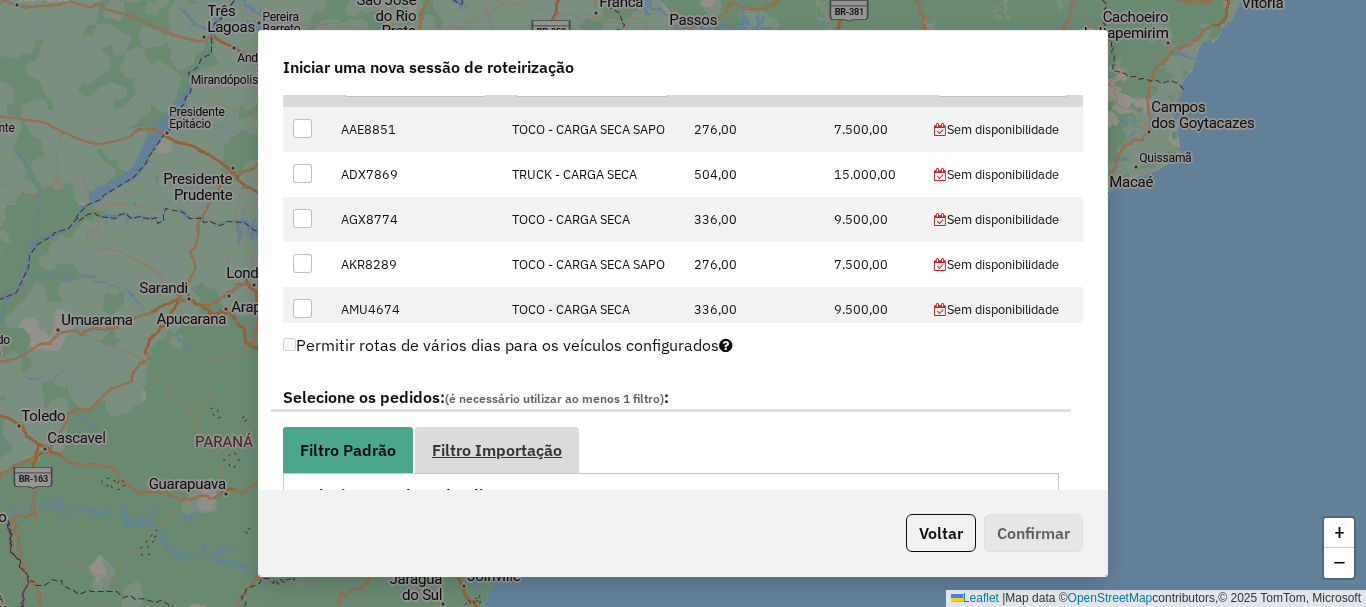 click on "Filtro Importação" at bounding box center (497, 450) 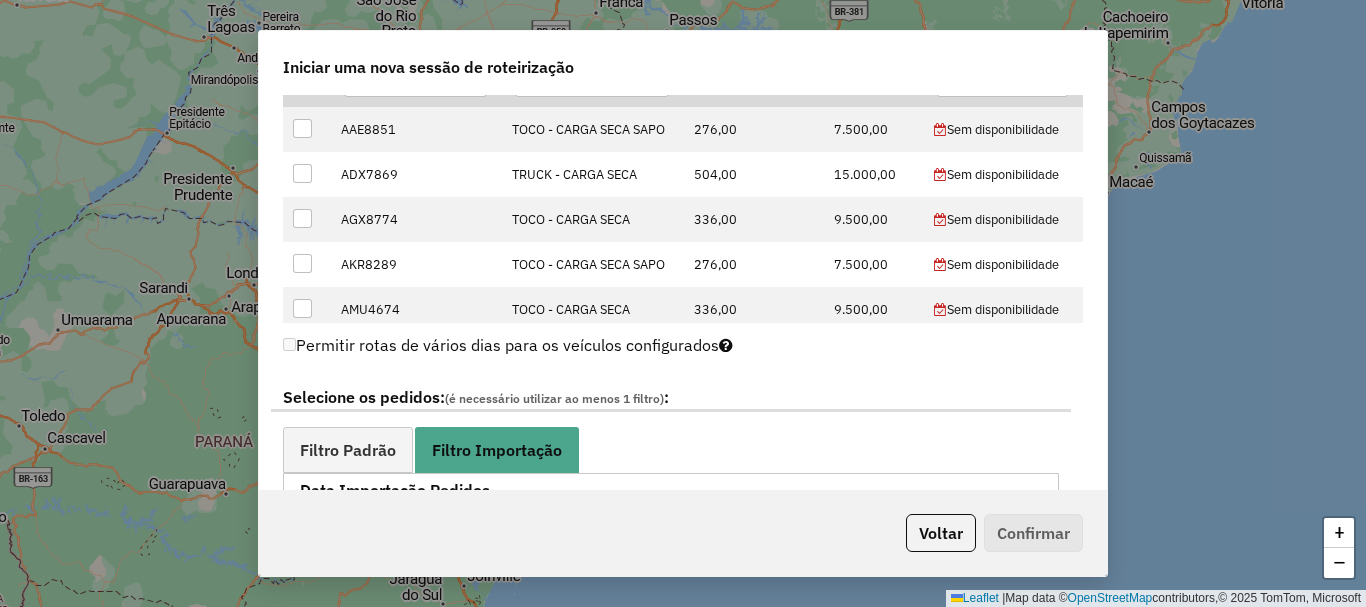 scroll, scrollTop: 1000, scrollLeft: 0, axis: vertical 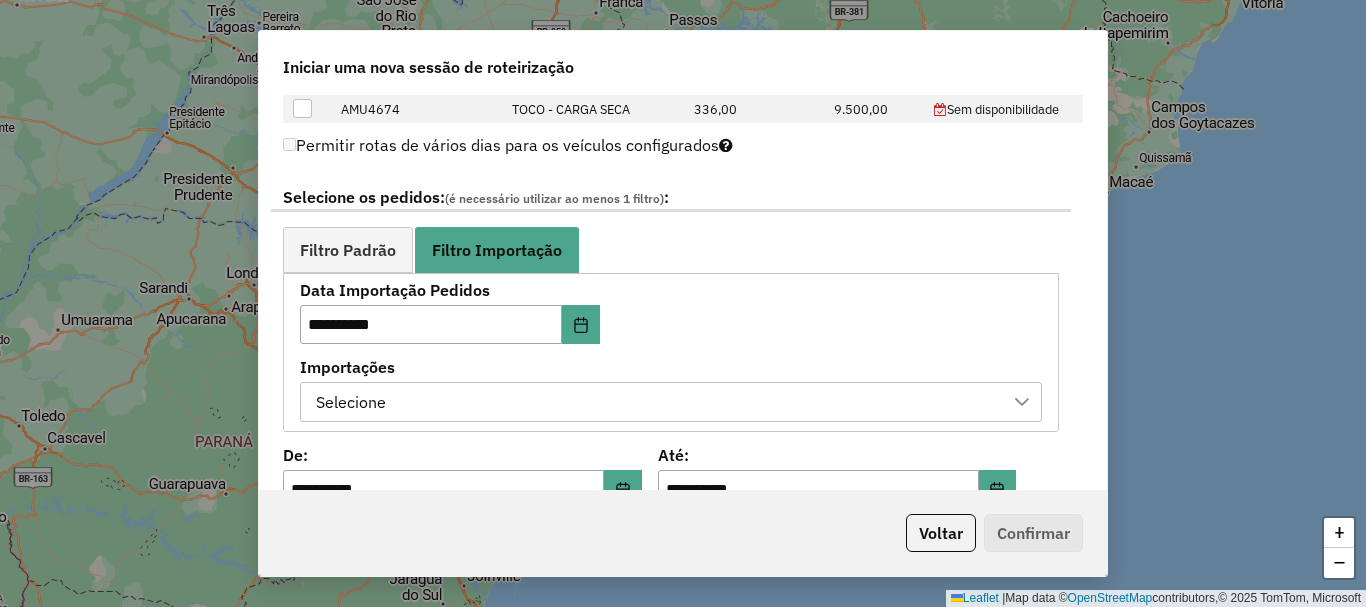 click on "Selecione" at bounding box center (656, 402) 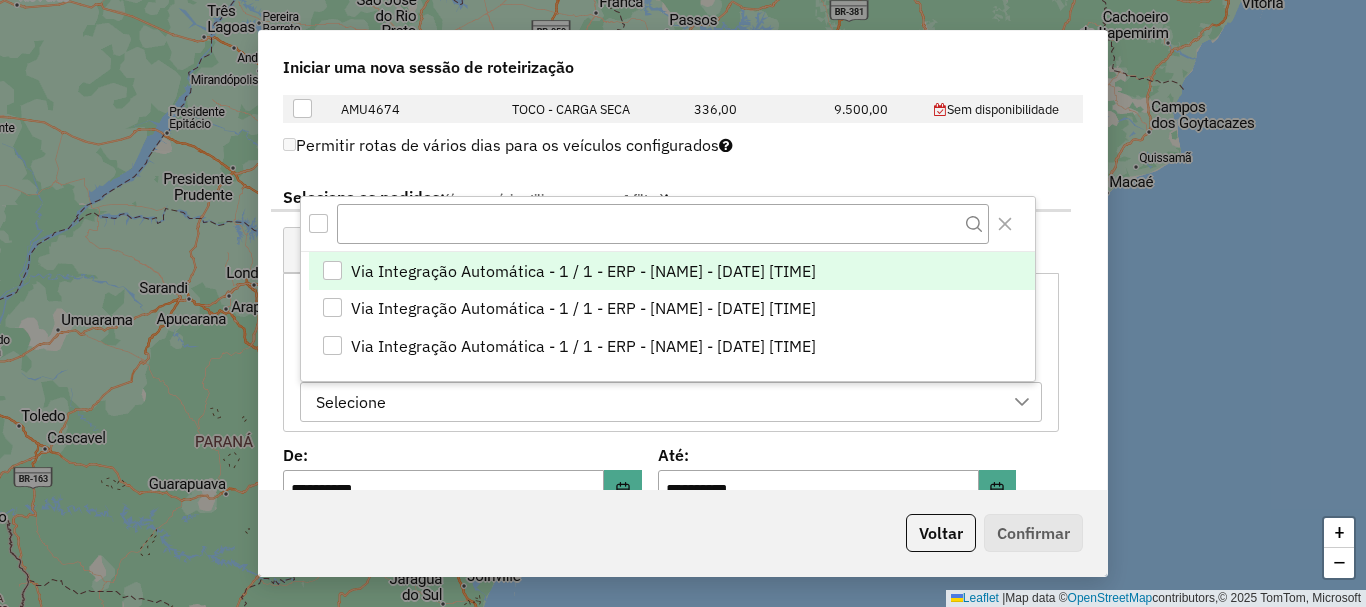 click on "Automatic Integration - 1 / 1 - ERP - [NAME] - [DATE] [TIME]" at bounding box center (583, 271) 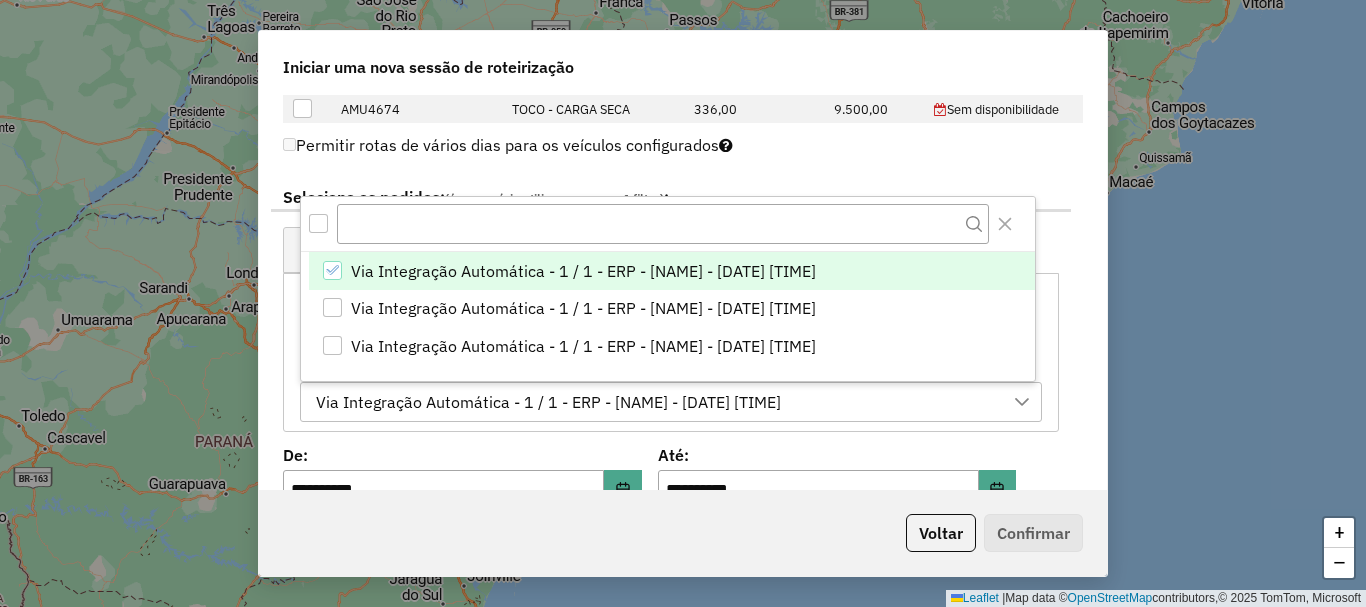 click on "**********" 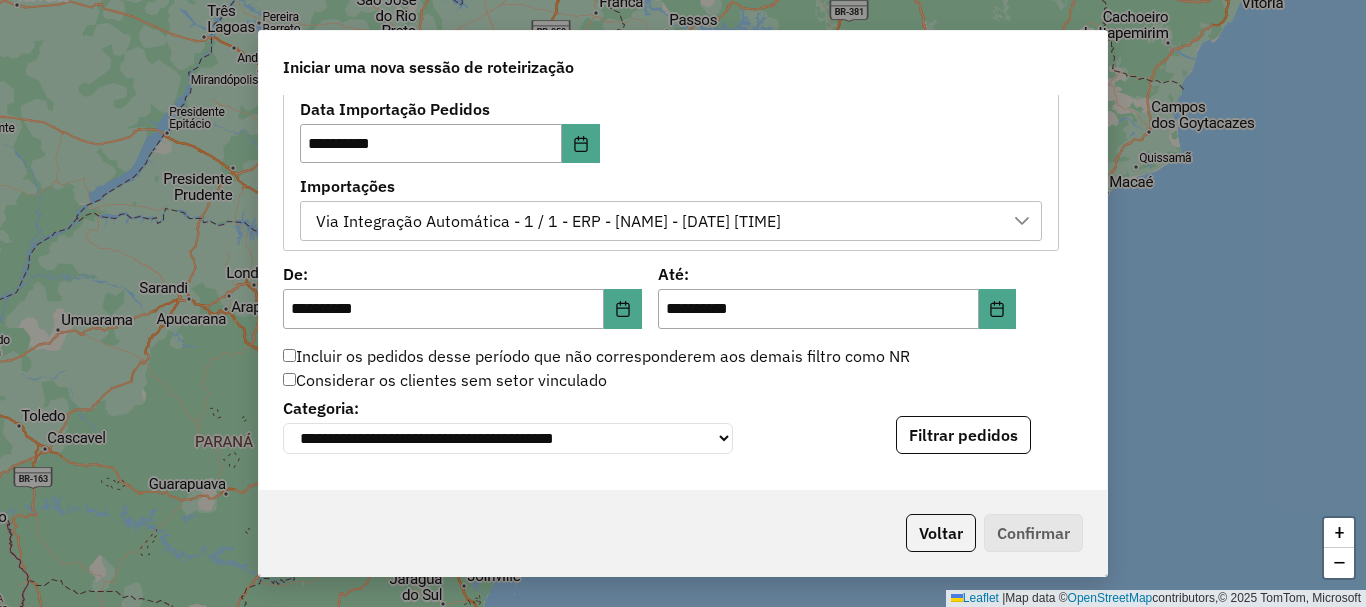scroll, scrollTop: 1200, scrollLeft: 0, axis: vertical 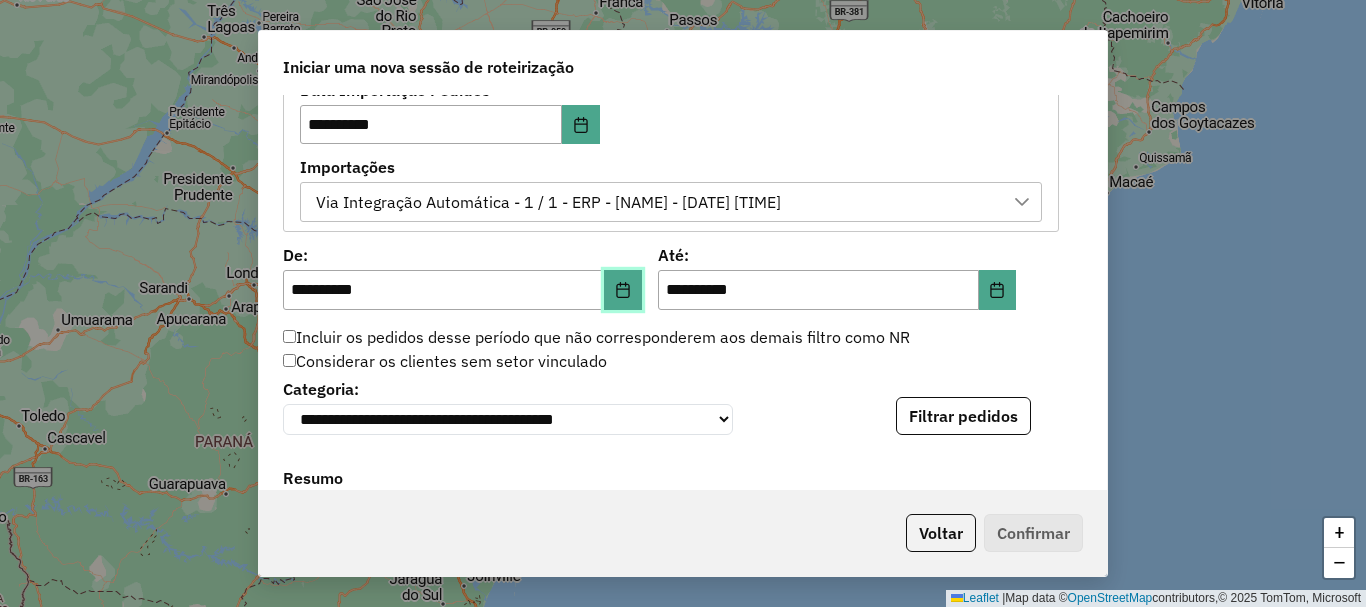 click 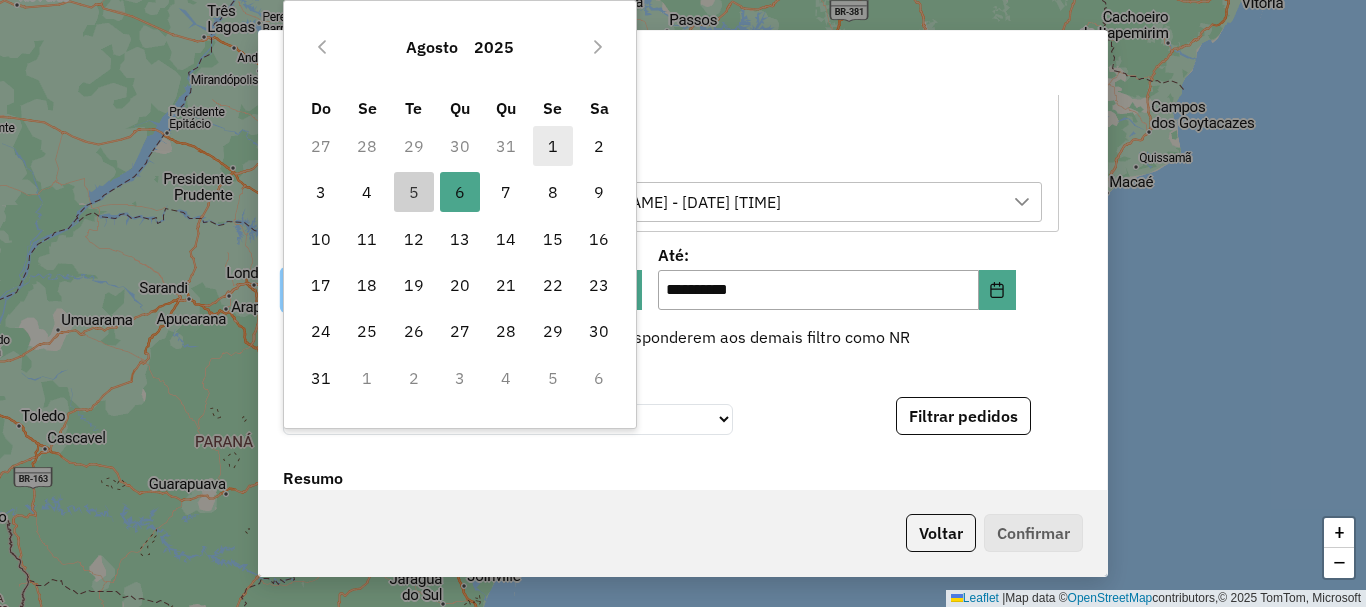click on "1" at bounding box center [553, 146] 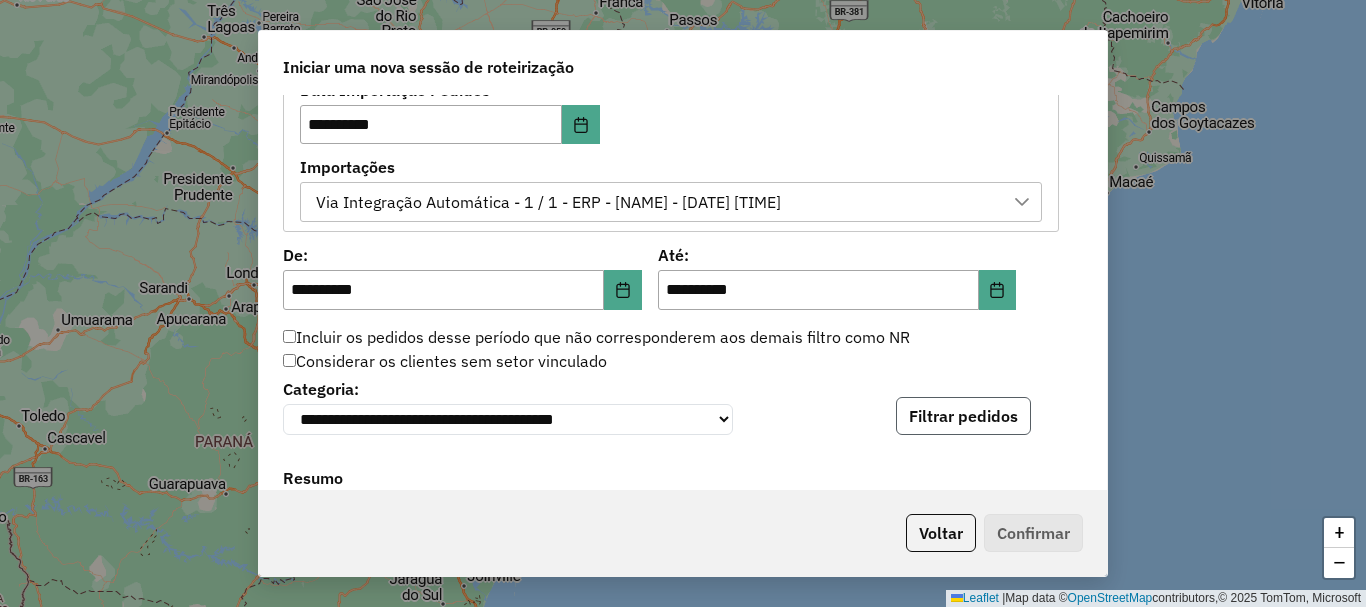 click on "Filtrar pedidos" 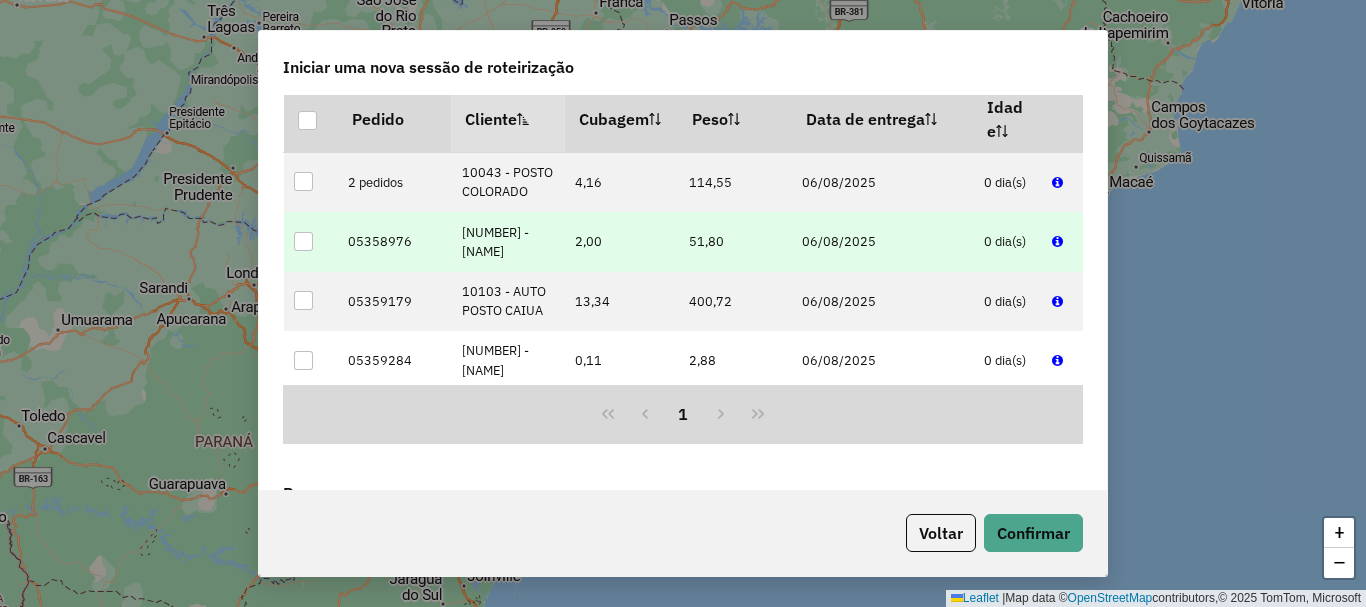 scroll, scrollTop: 1600, scrollLeft: 0, axis: vertical 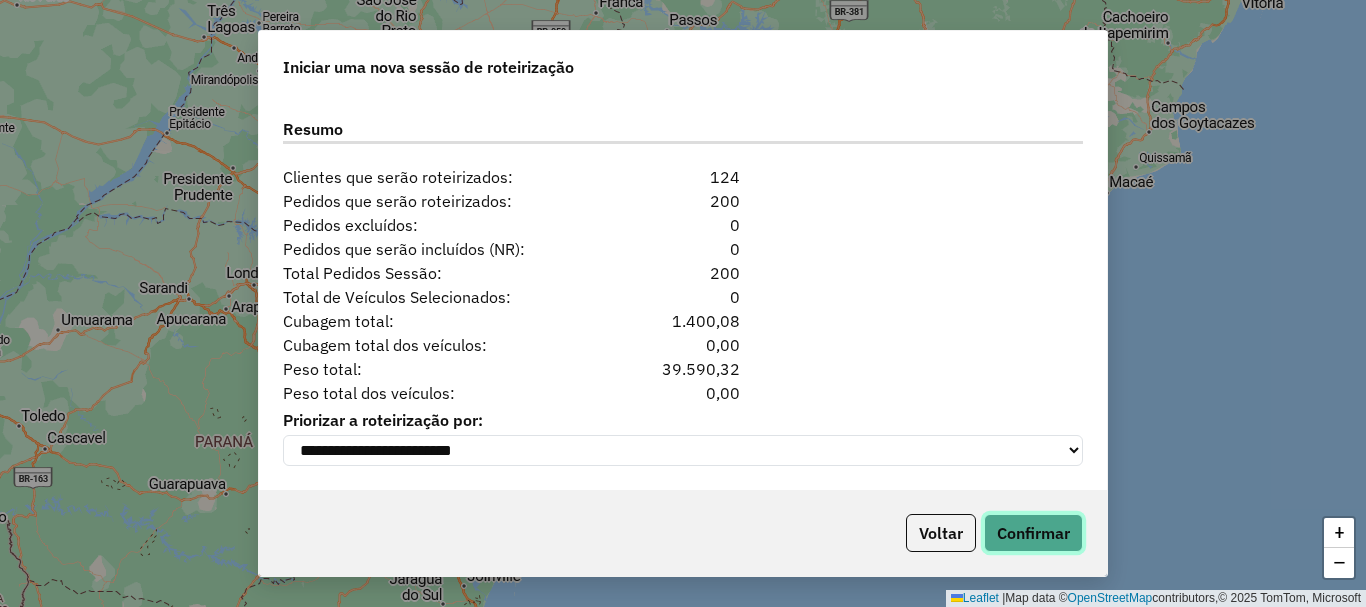 click on "Confirmar" 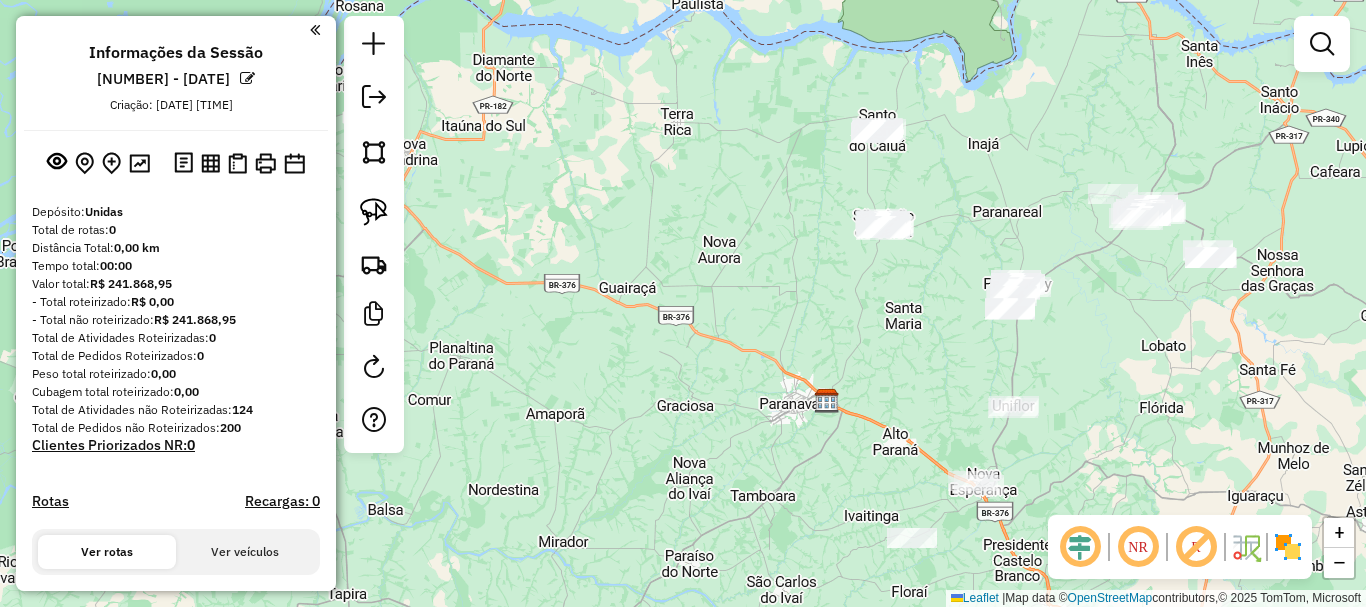 drag, startPoint x: 702, startPoint y: 247, endPoint x: 846, endPoint y: 345, distance: 174.1838 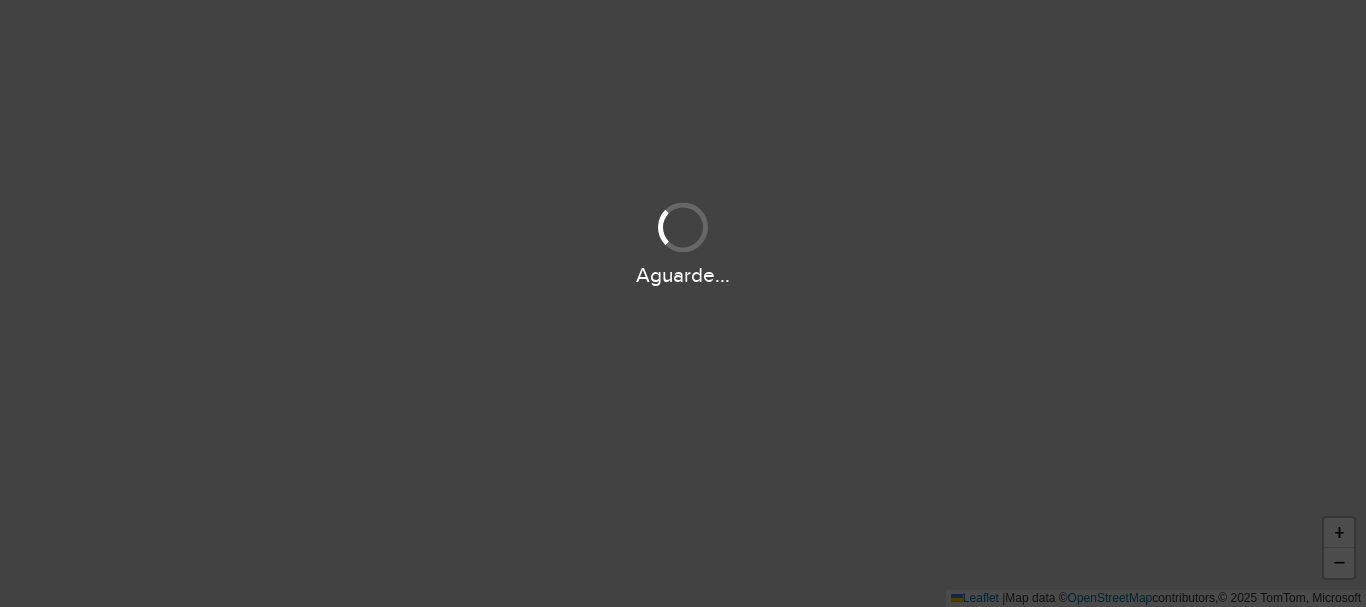 scroll, scrollTop: 0, scrollLeft: 0, axis: both 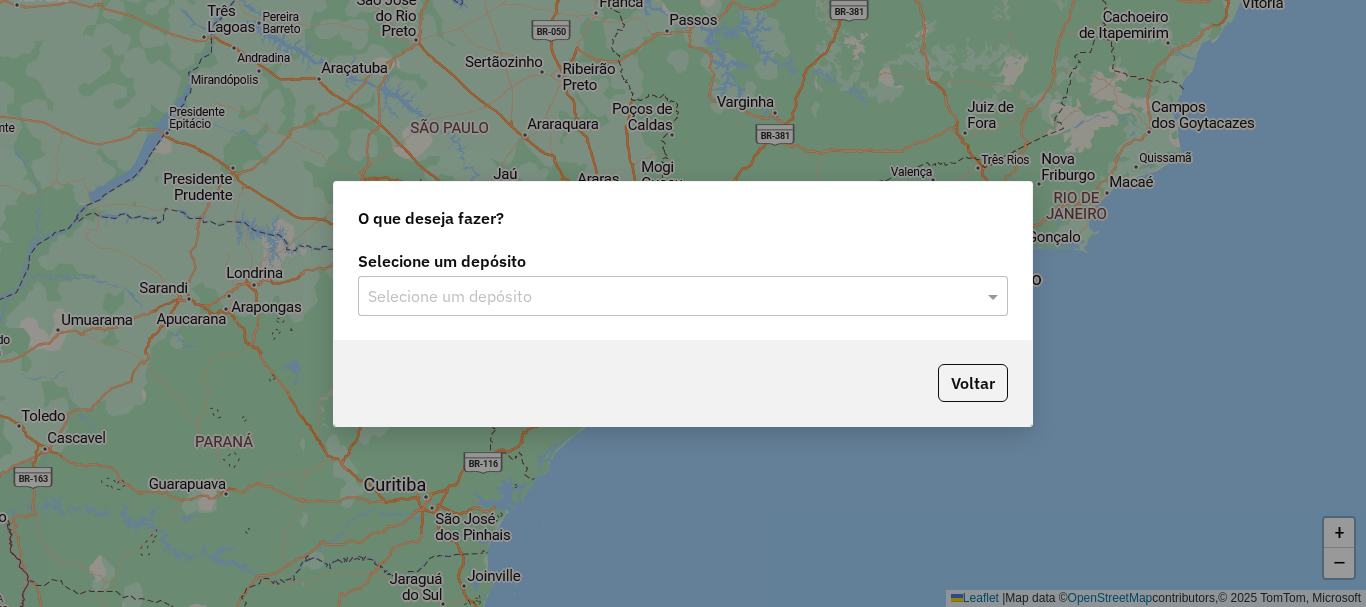 click 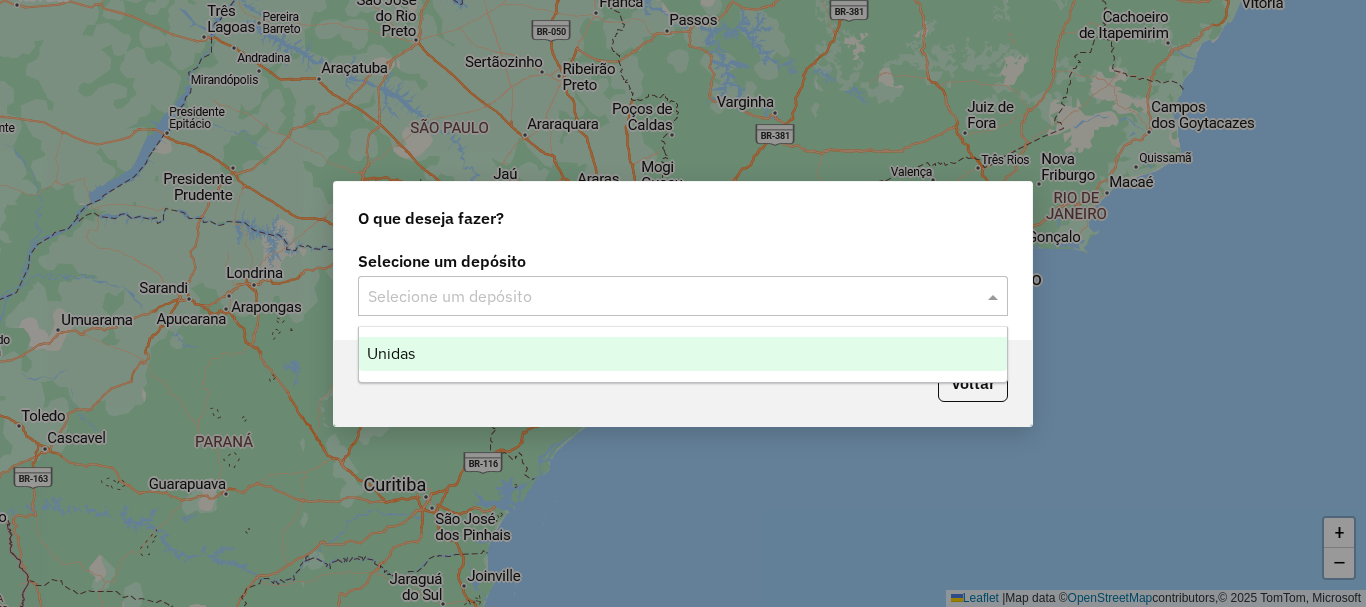 click on "Unidas" at bounding box center [683, 354] 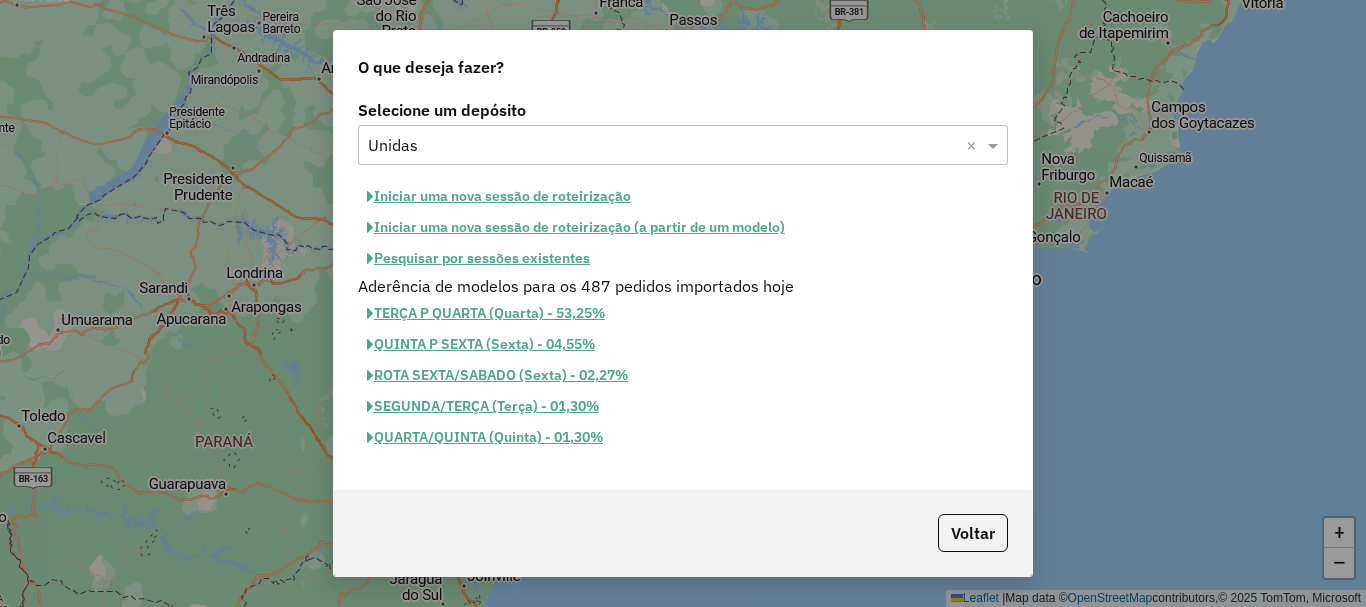 click on "Iniciar uma nova sessão de roteirização" 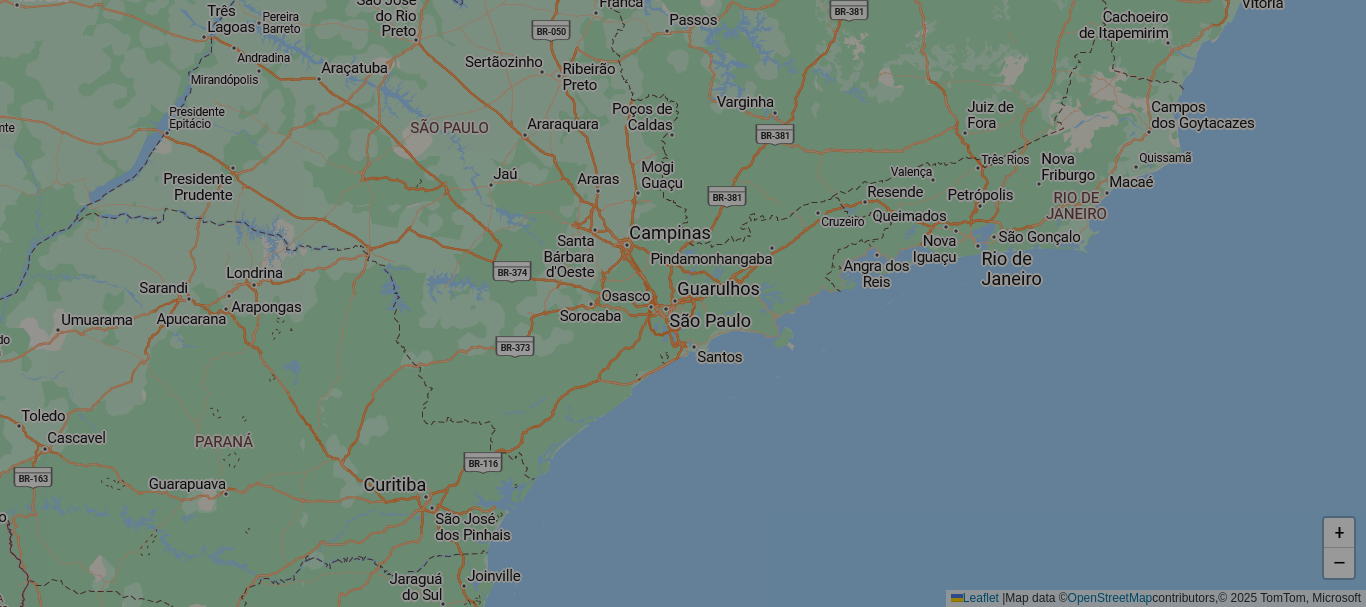 select on "*" 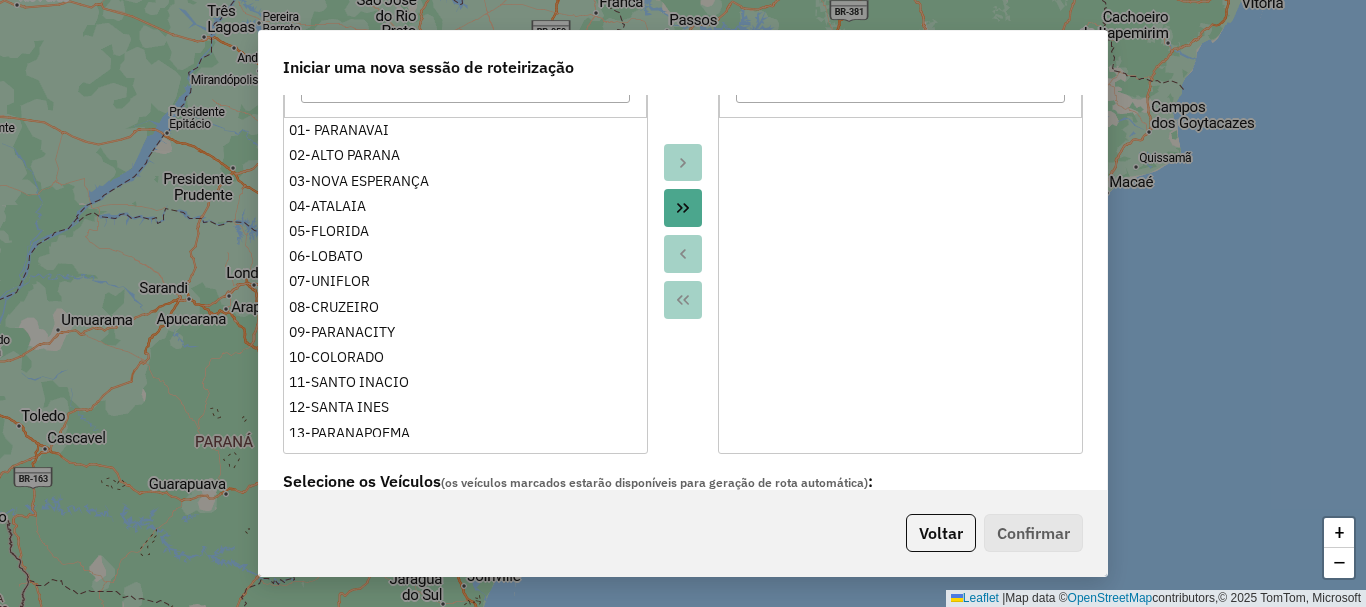scroll, scrollTop: 300, scrollLeft: 0, axis: vertical 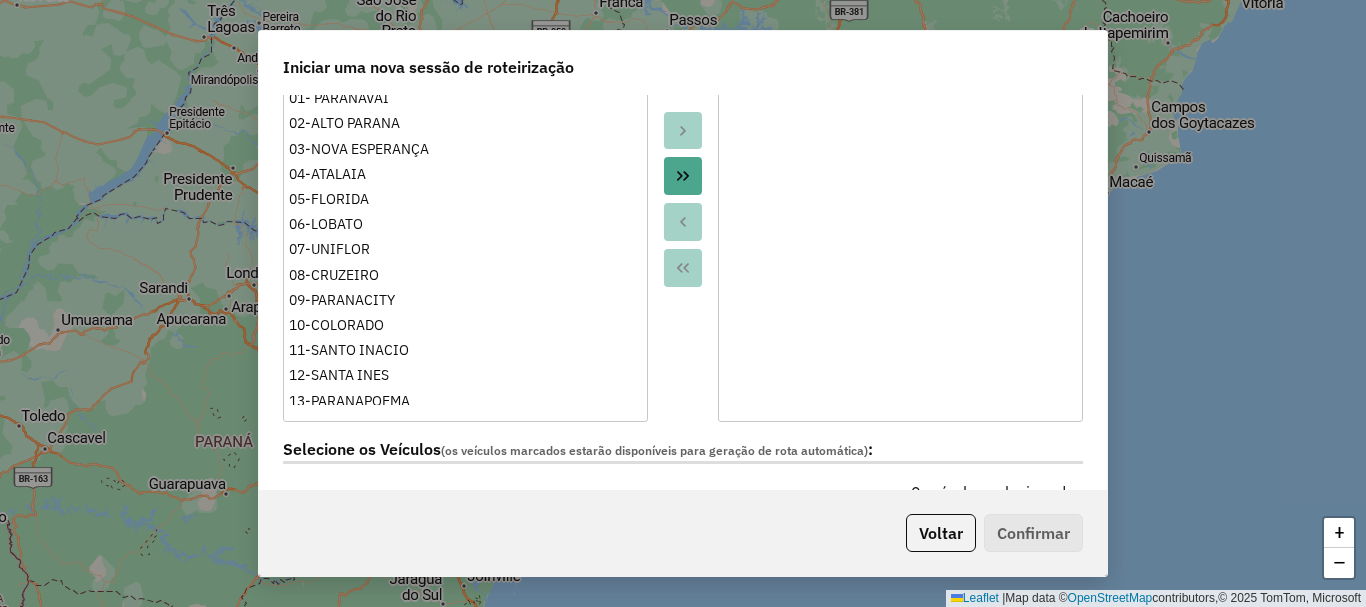 click 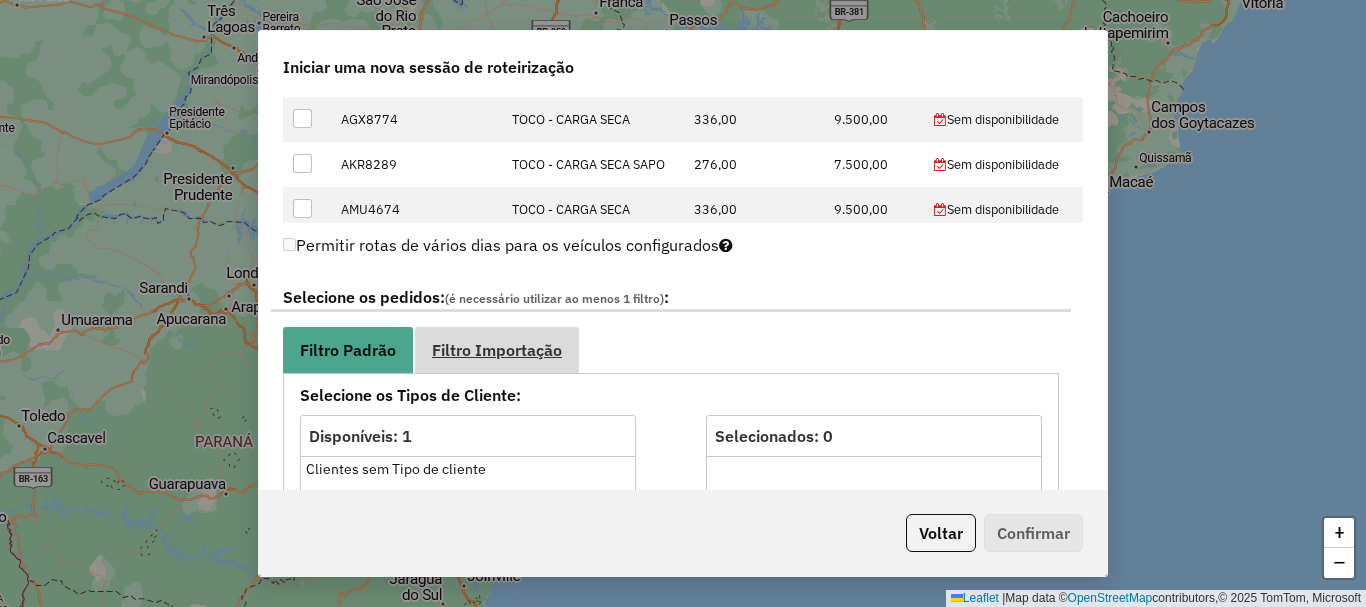 click on "Filtro Importação" at bounding box center [497, 350] 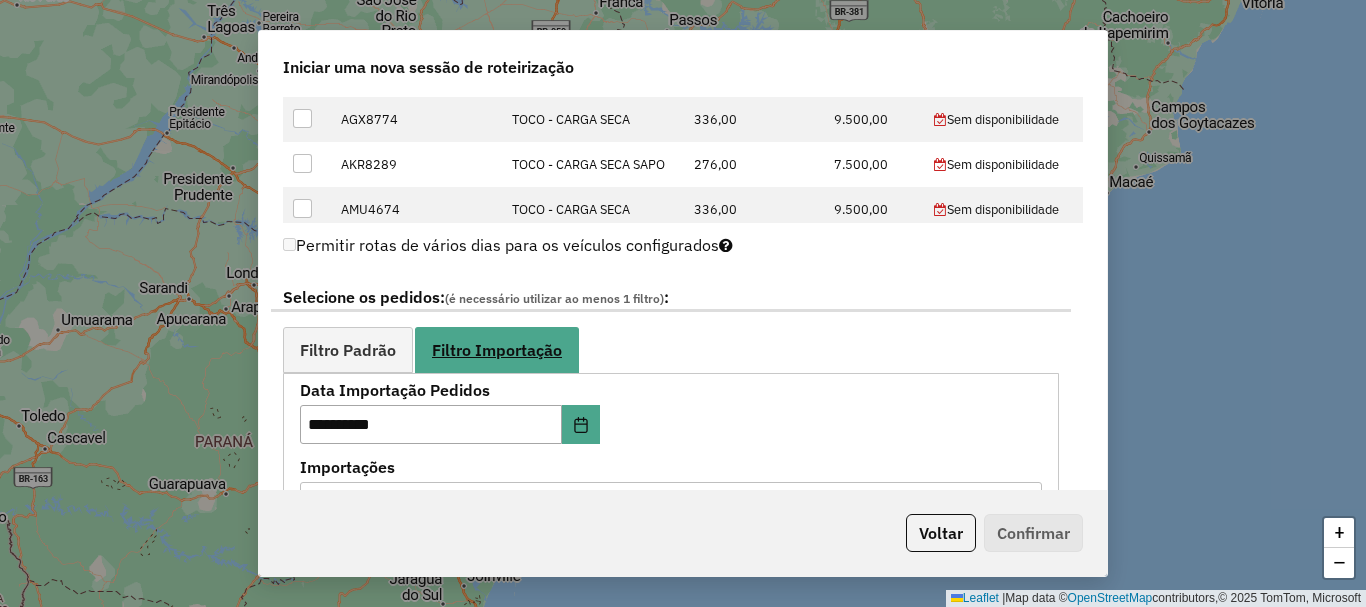 scroll, scrollTop: 1000, scrollLeft: 0, axis: vertical 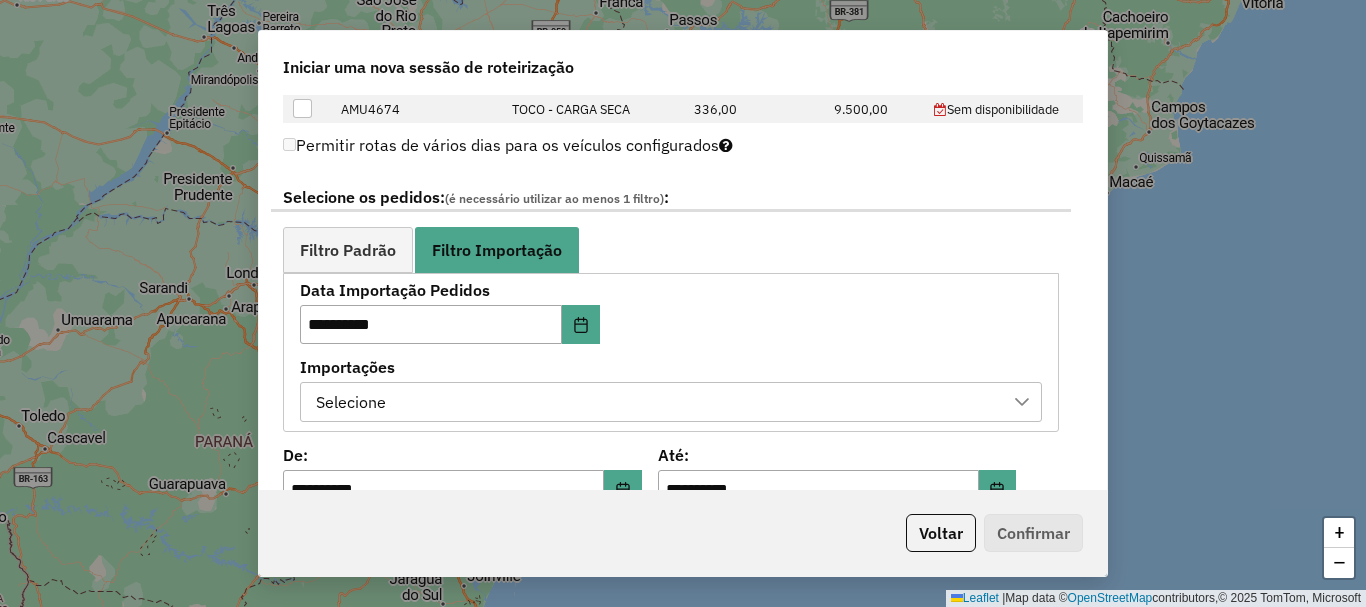 click on "Selecione" at bounding box center [656, 402] 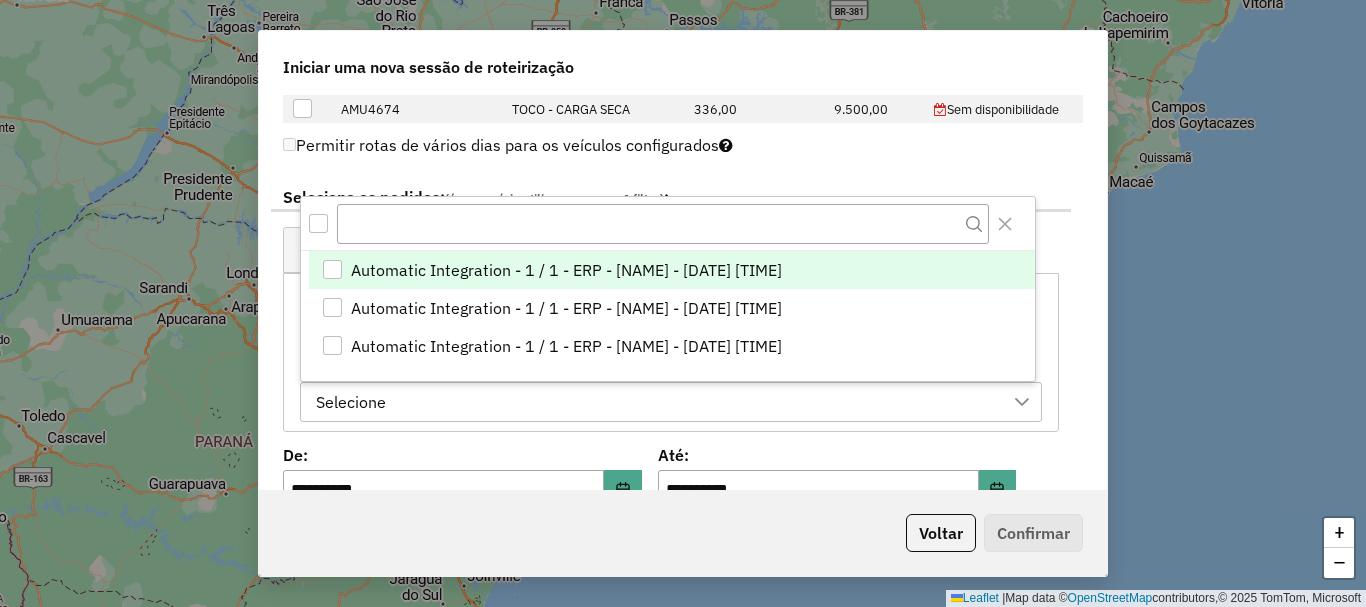 scroll, scrollTop: 15, scrollLeft: 91, axis: both 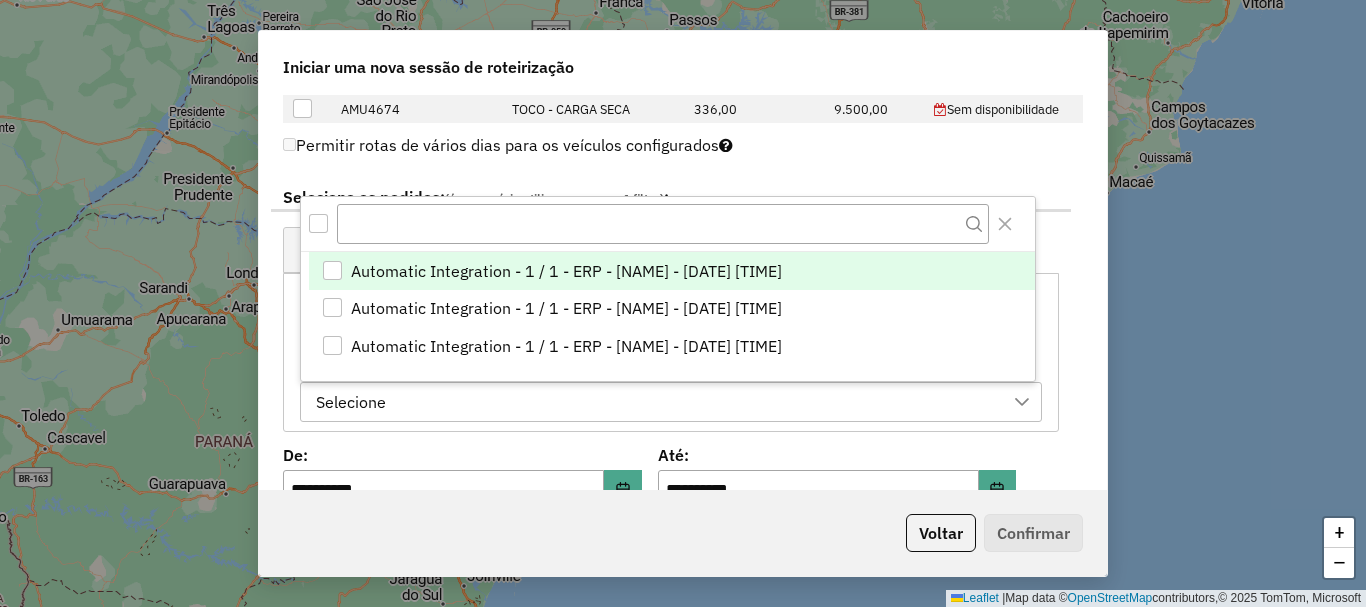 click on "Via Integração Automática - 1 / 1 - ERP - Joao - 05/08/2025 17:13" at bounding box center (566, 271) 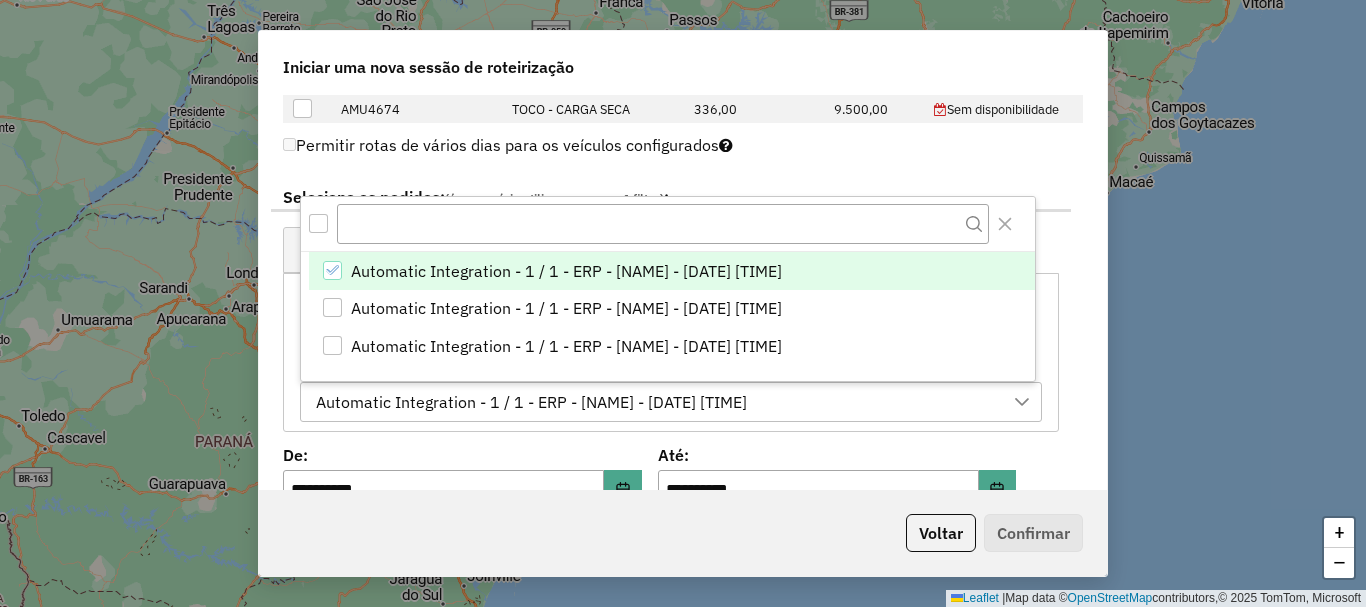 click on "**********" 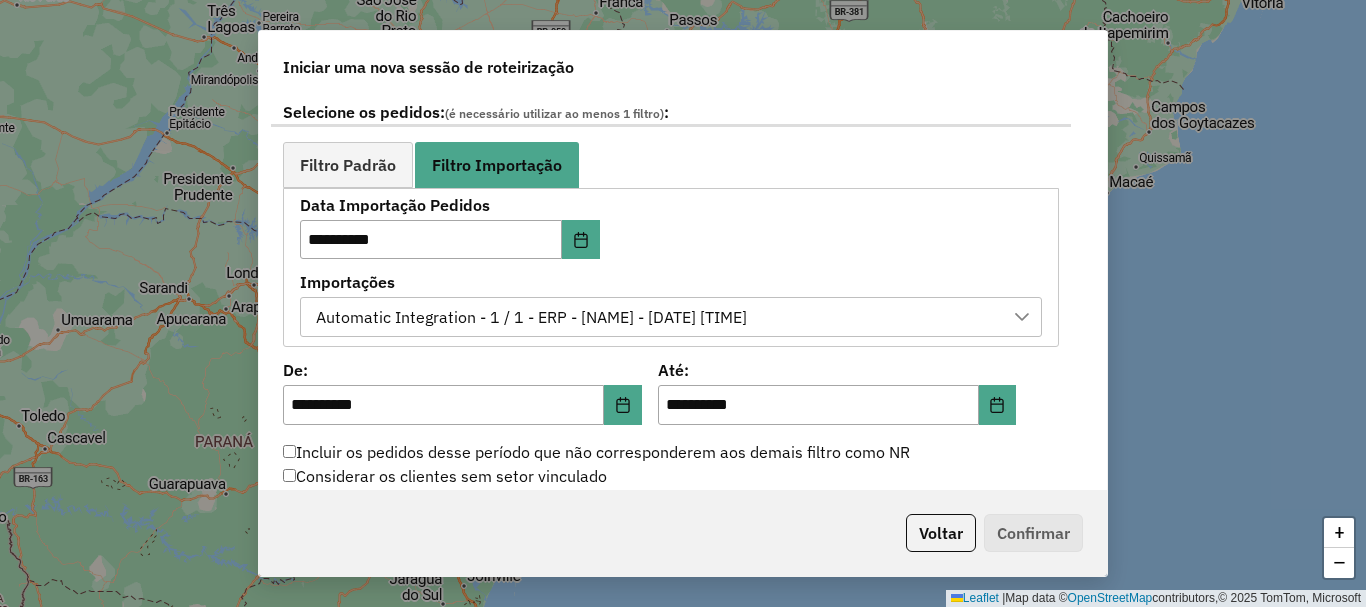 scroll, scrollTop: 1200, scrollLeft: 0, axis: vertical 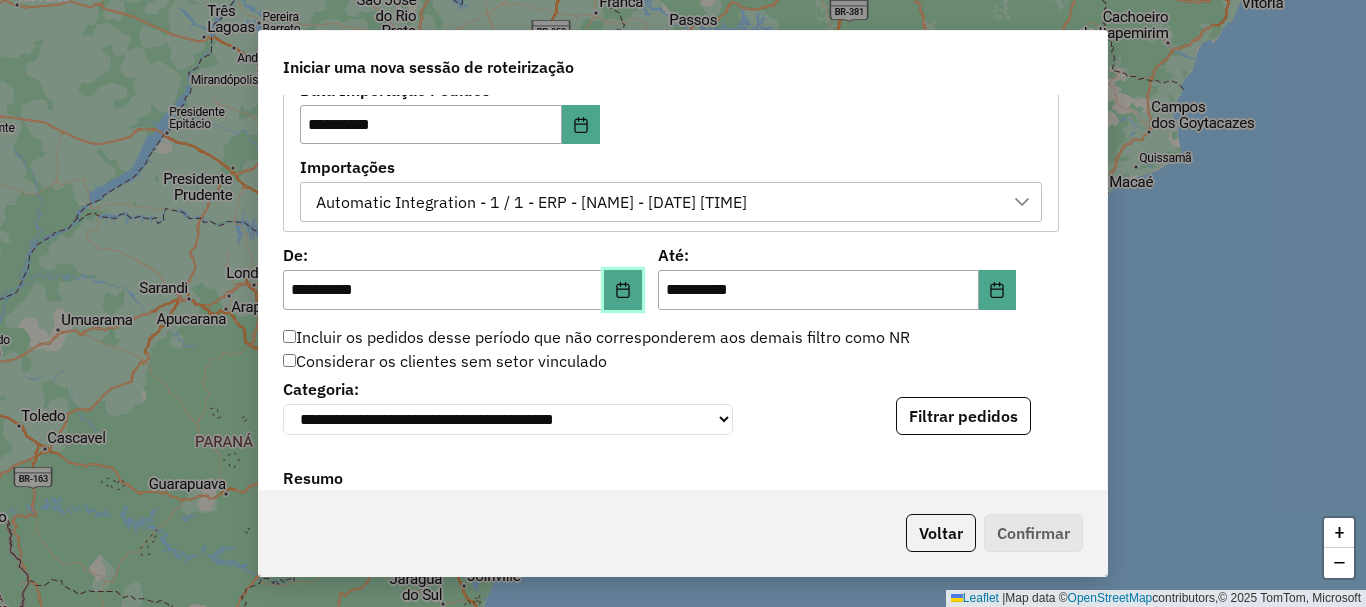 click at bounding box center (623, 290) 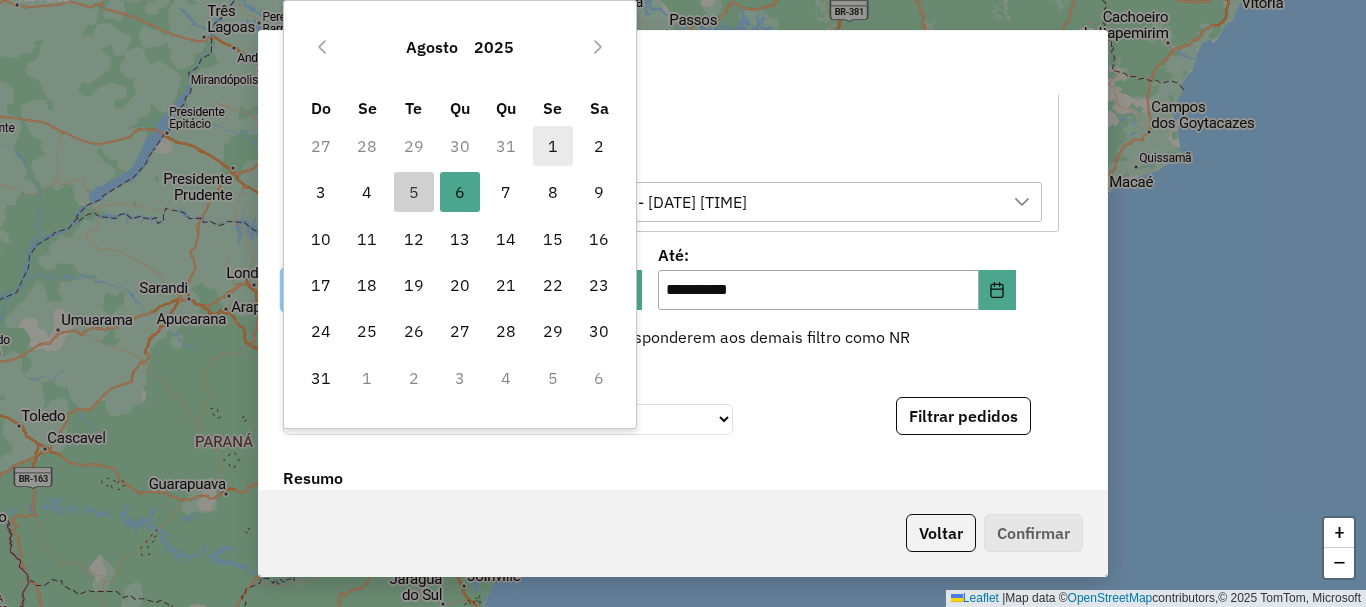 click on "1" at bounding box center [553, 146] 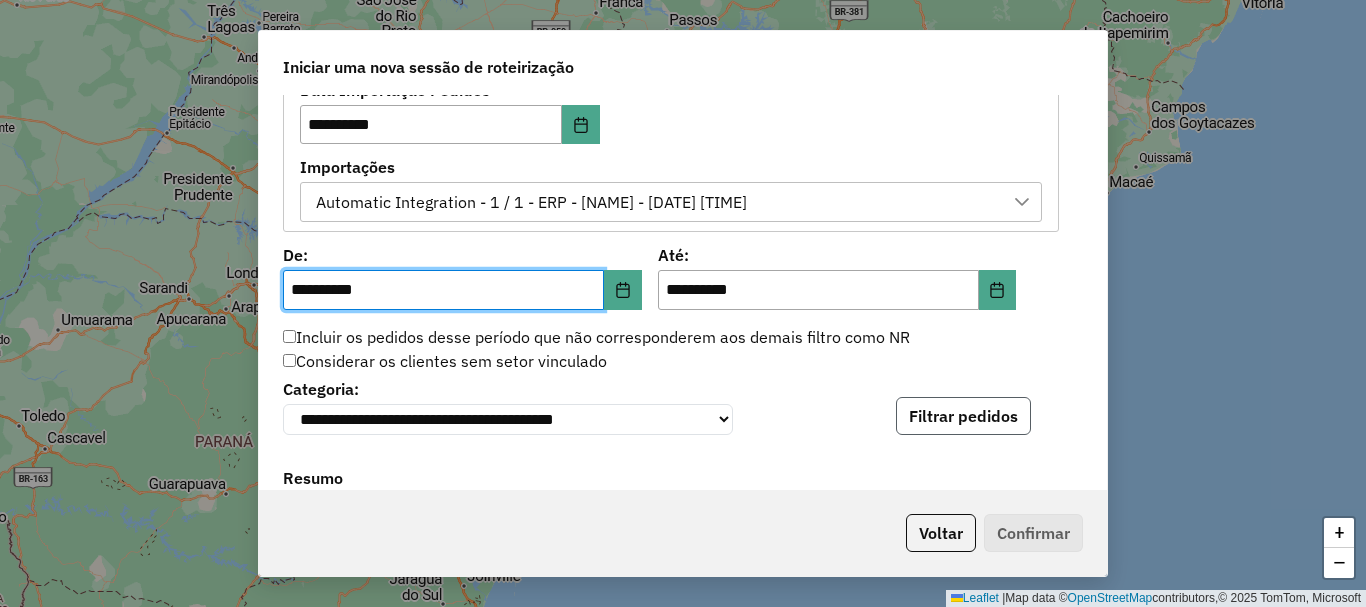 click on "Filtrar pedidos" 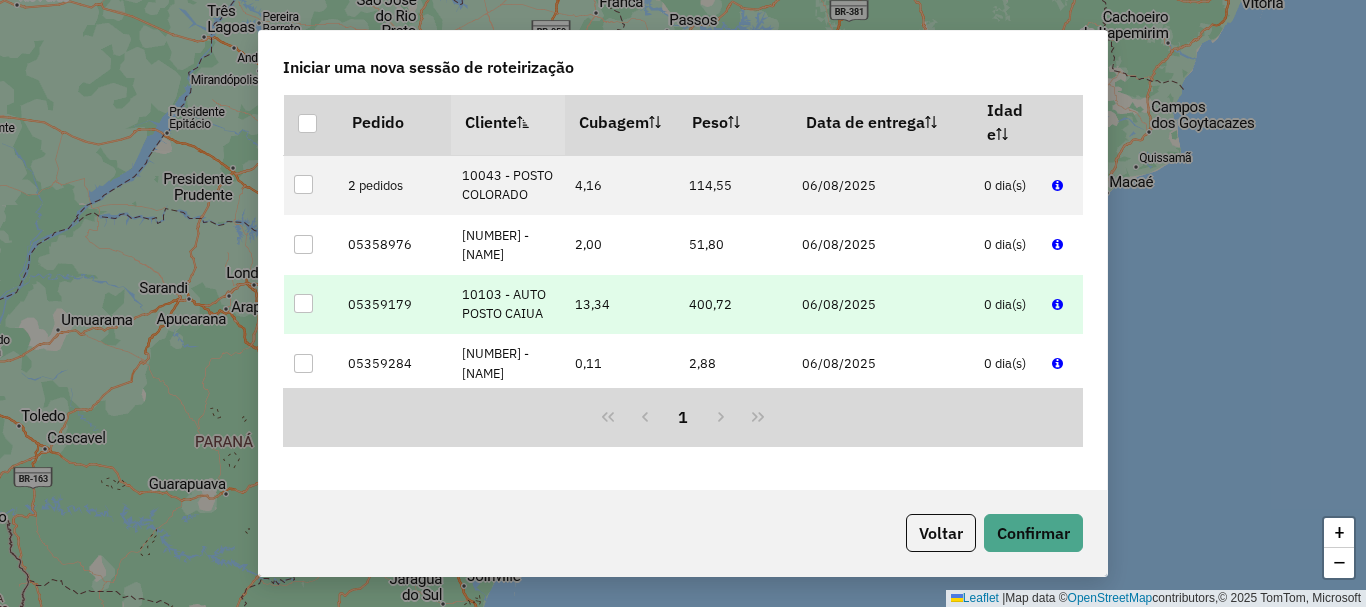 scroll, scrollTop: 1600, scrollLeft: 0, axis: vertical 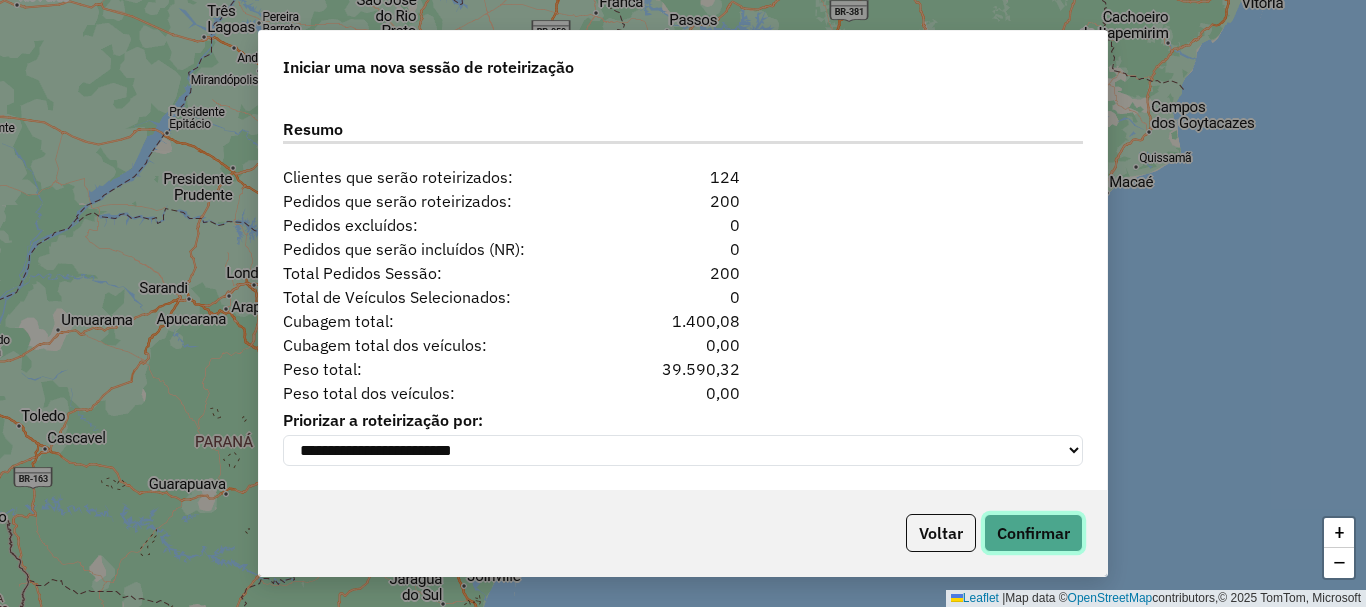 click on "Confirmar" 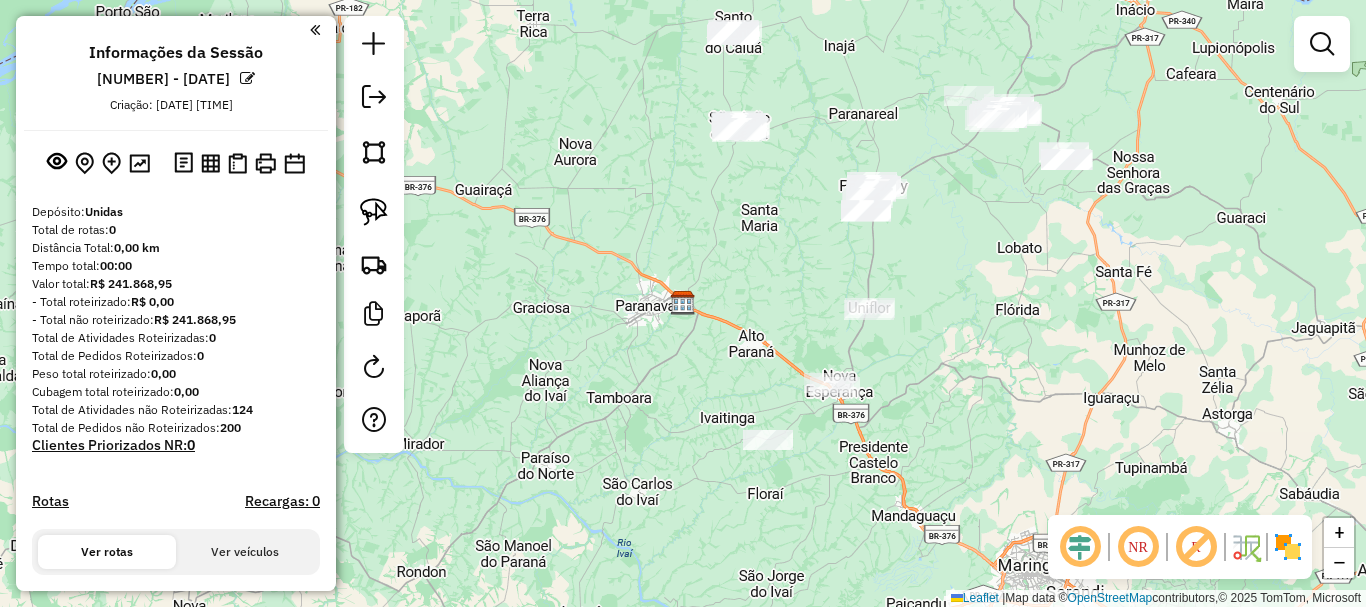 drag, startPoint x: 365, startPoint y: 221, endPoint x: 663, endPoint y: 315, distance: 312.474 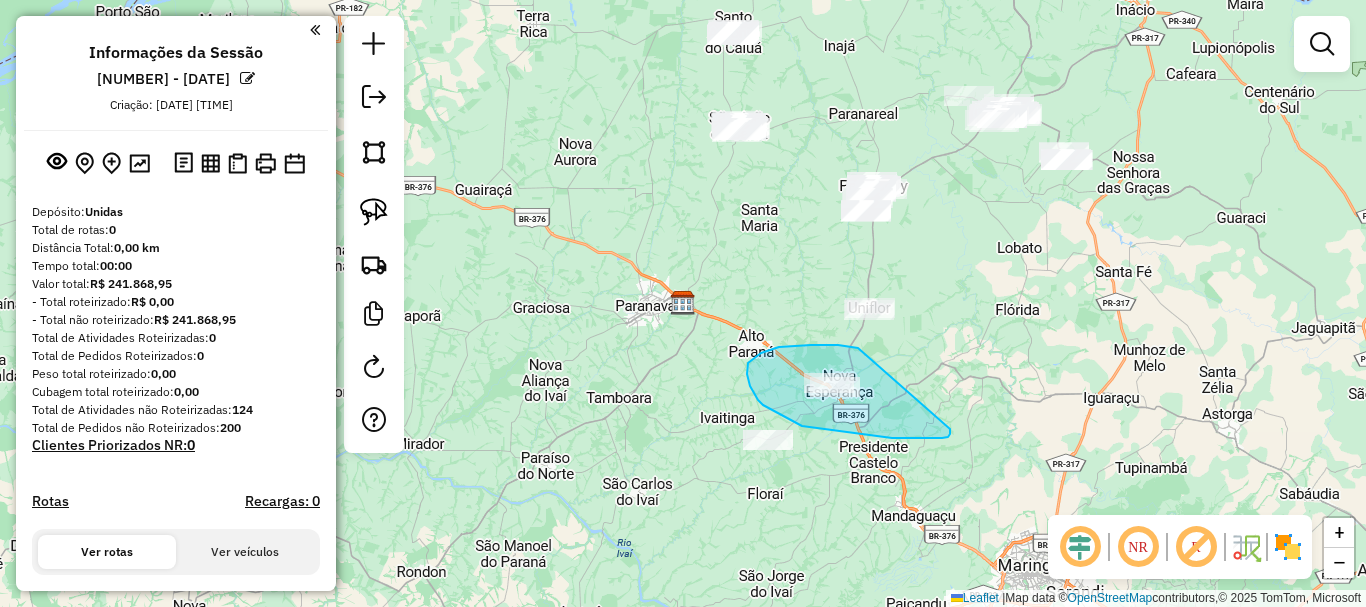 drag, startPoint x: 811, startPoint y: 345, endPoint x: 950, endPoint y: 428, distance: 161.89503 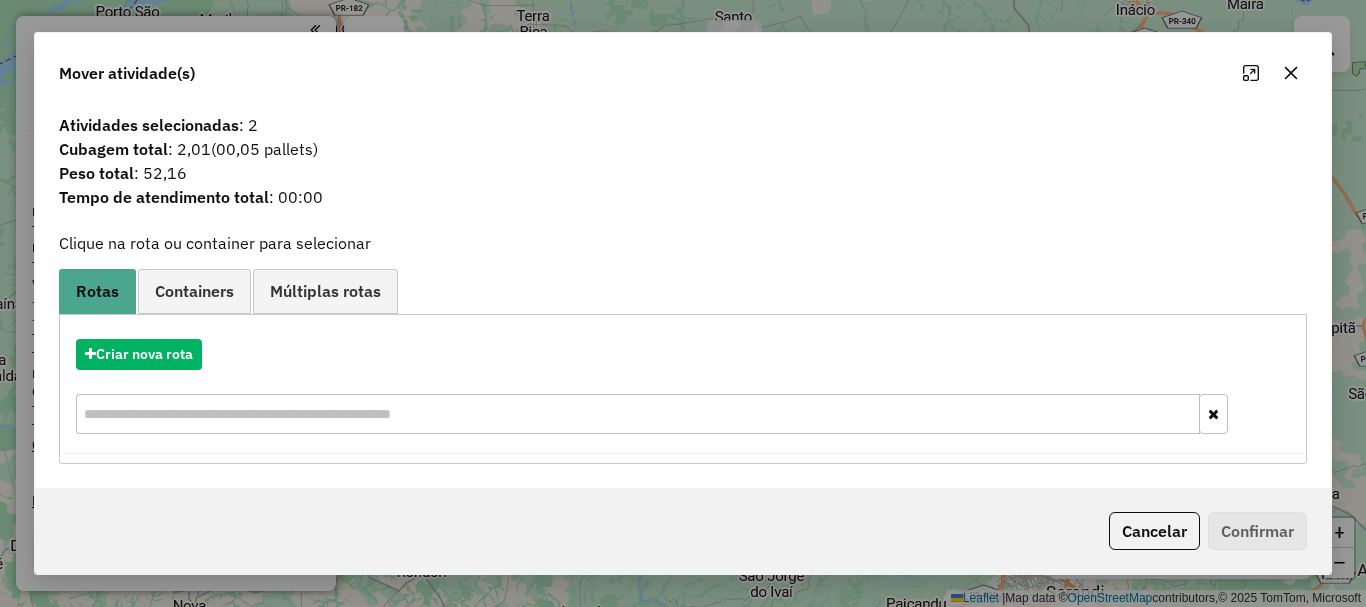 click 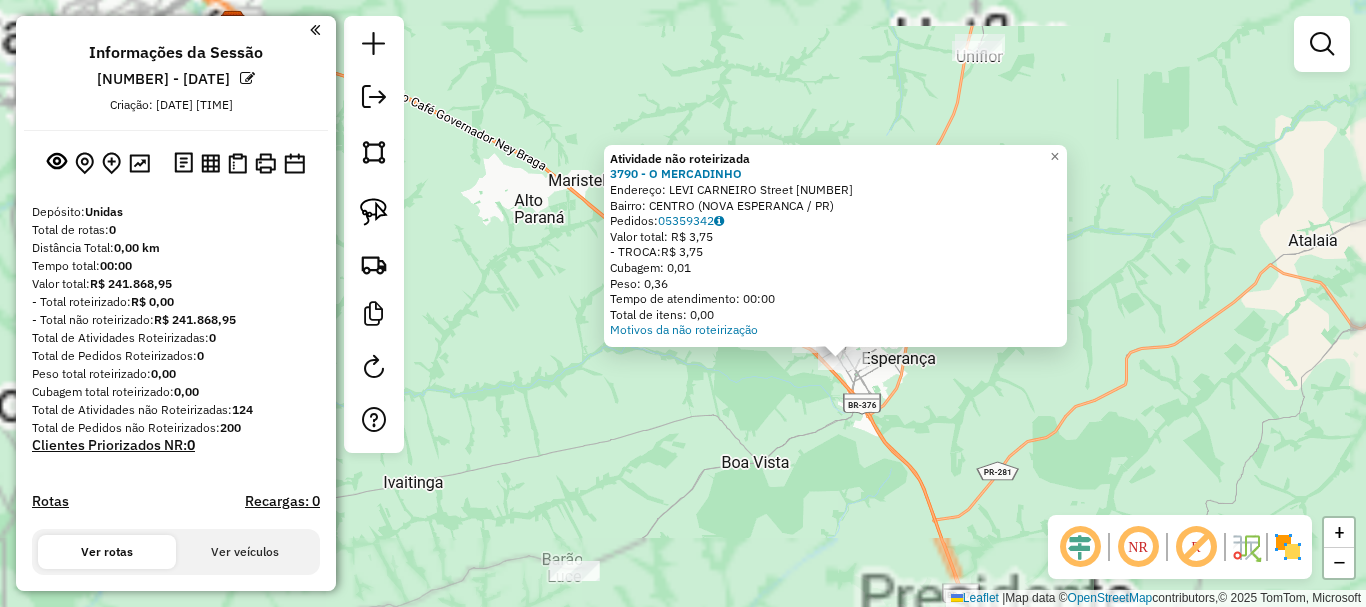 click on "Atividade não roteirizada 3790 - O MERCADINHO  Endereço:  R LEVI CARNEIRO 462   Bairro: CENTRO (NOVA ESPERANCA / PR)   Pedidos:  05359342   Valor total: R$ 3,75   - TROCA:  R$ 3,75   Cubagem: 0,01   Peso: 0,36   Tempo de atendimento: 00:00   Total de itens: 0,00  Motivos da não roteirização × Janela de atendimento Grade de atendimento Capacidade Transportadoras Veículos Cliente Pedidos  Rotas Selecione os dias de semana para filtrar as janelas de atendimento  Seg   Ter   Qua   Qui   Sex   Sáb   Dom  Informe o período da janela de atendimento: De: Até:  Filtrar exatamente a janela do cliente  Considerar janela de atendimento padrão  Selecione os dias de semana para filtrar as grades de atendimento  Seg   Ter   Qua   Qui   Sex   Sáb   Dom   Considerar clientes sem dia de atendimento cadastrado  Clientes fora do dia de atendimento selecionado Filtrar as atividades entre os valores definidos abaixo:  Peso mínimo:   Peso máximo:   Cubagem mínima:   Cubagem máxima:   De:   Até:   De:   Até:  Nome:" 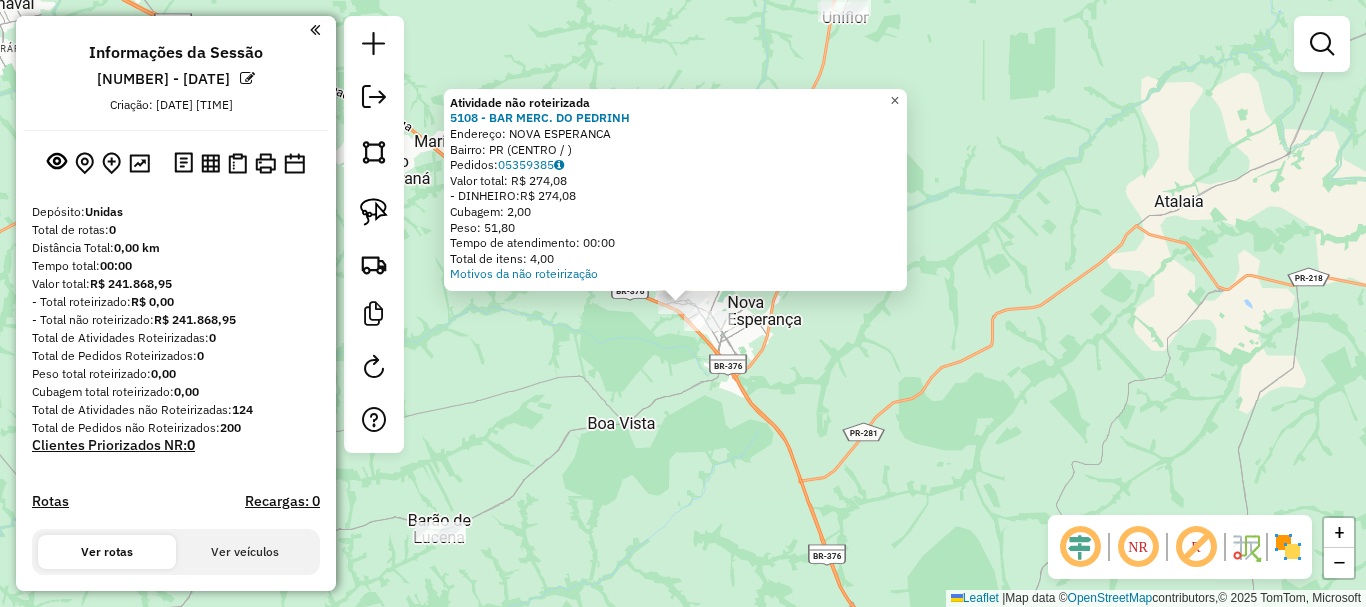 click on "×" 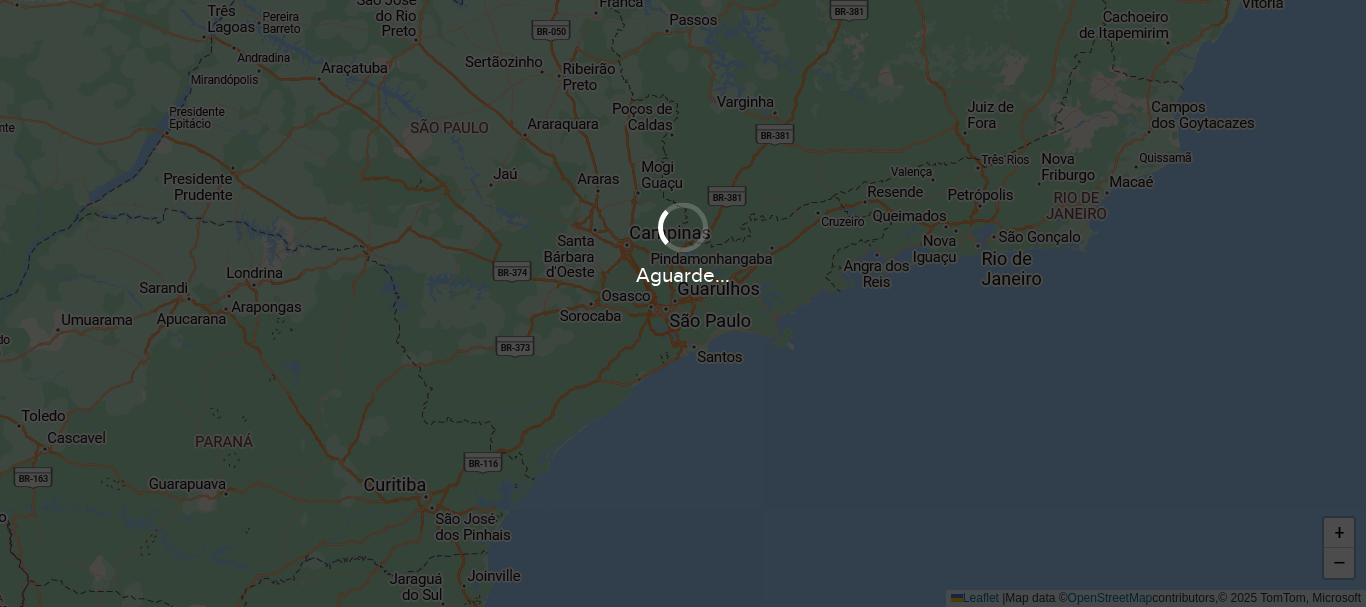 scroll, scrollTop: 0, scrollLeft: 0, axis: both 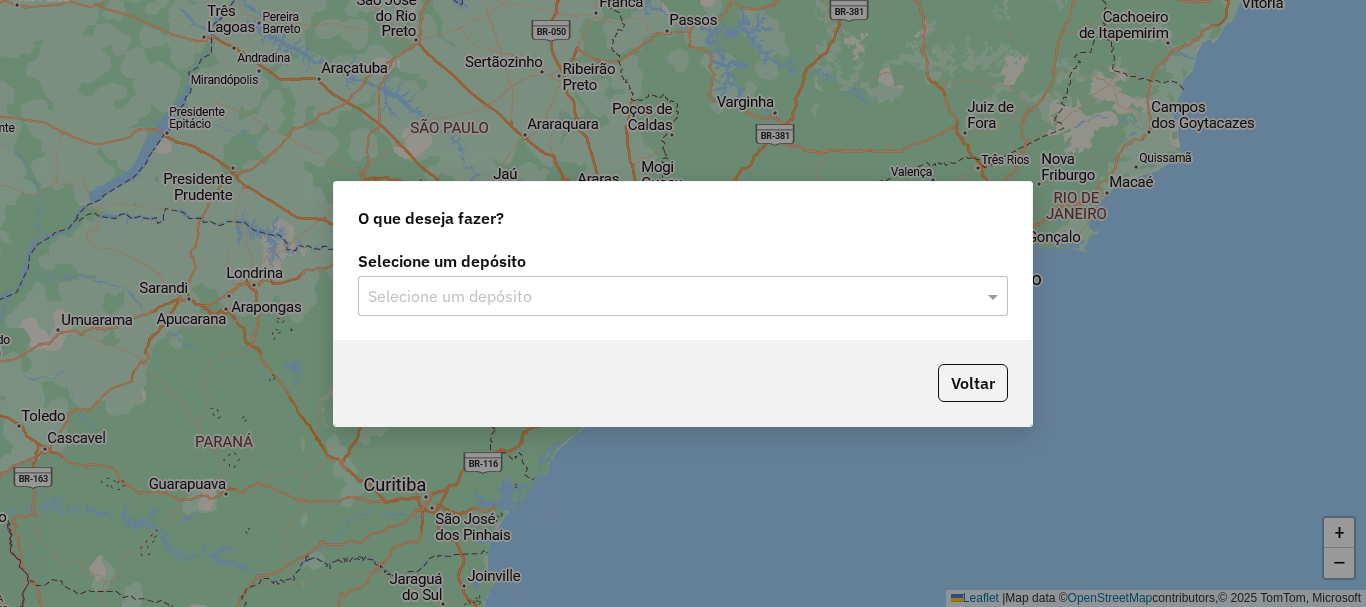 click 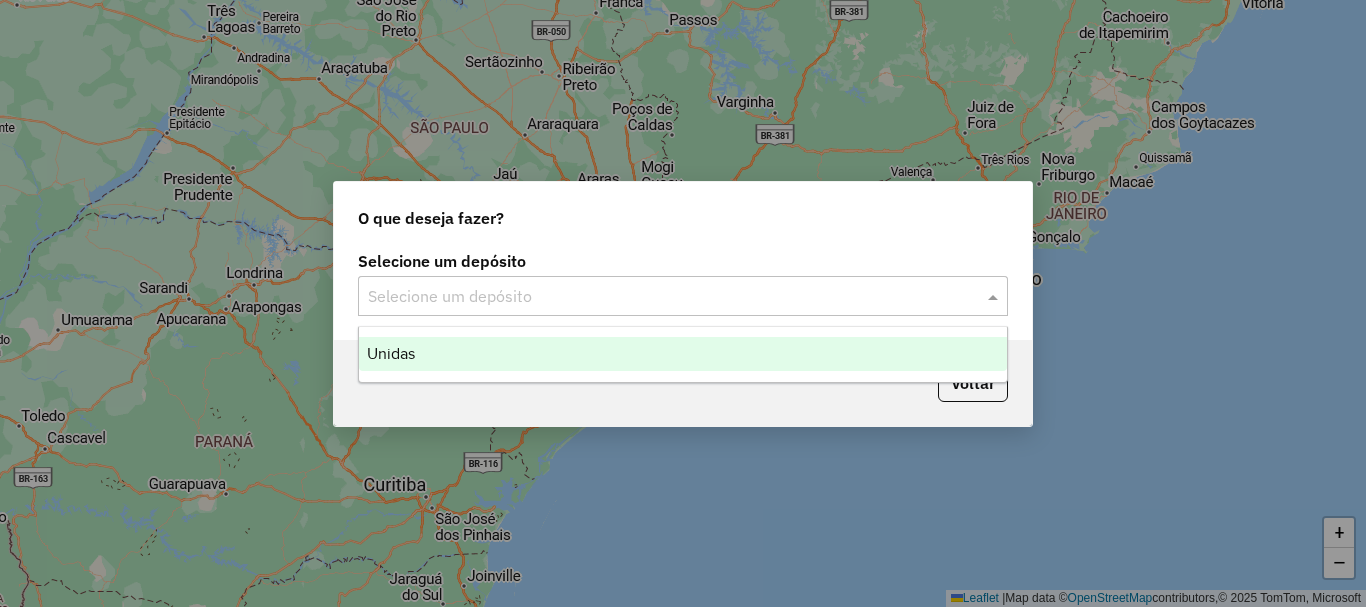 click on "Unidas" at bounding box center [683, 354] 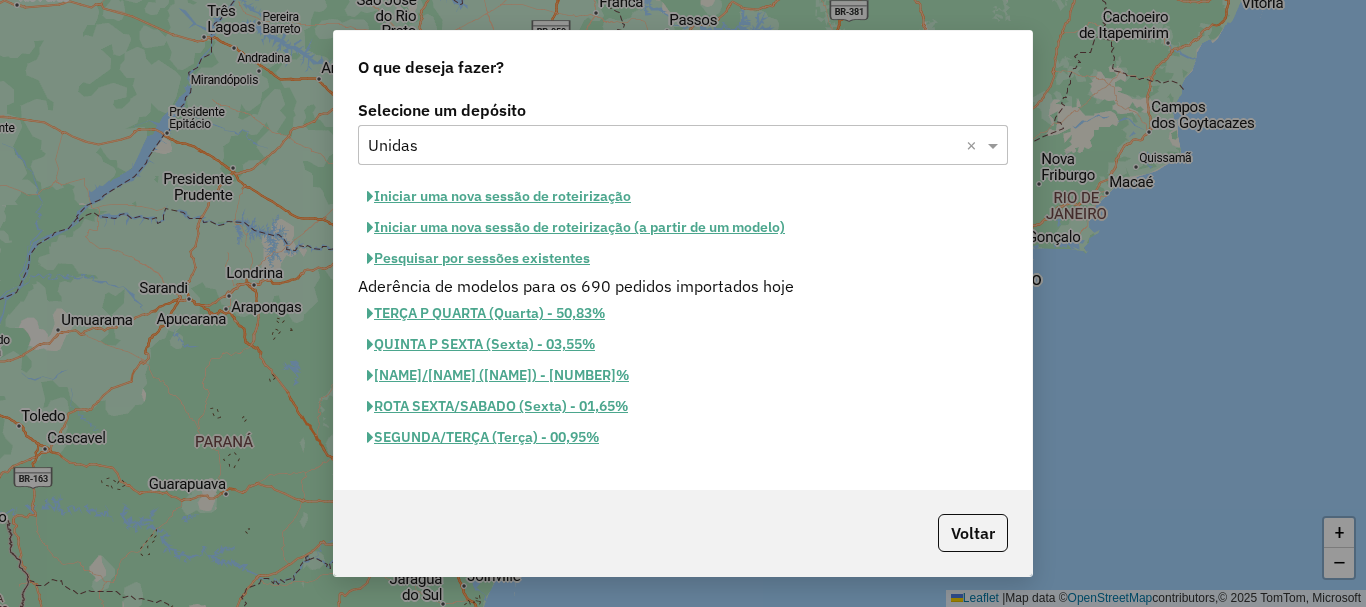 click on "Iniciar uma nova sessão de roteirização" 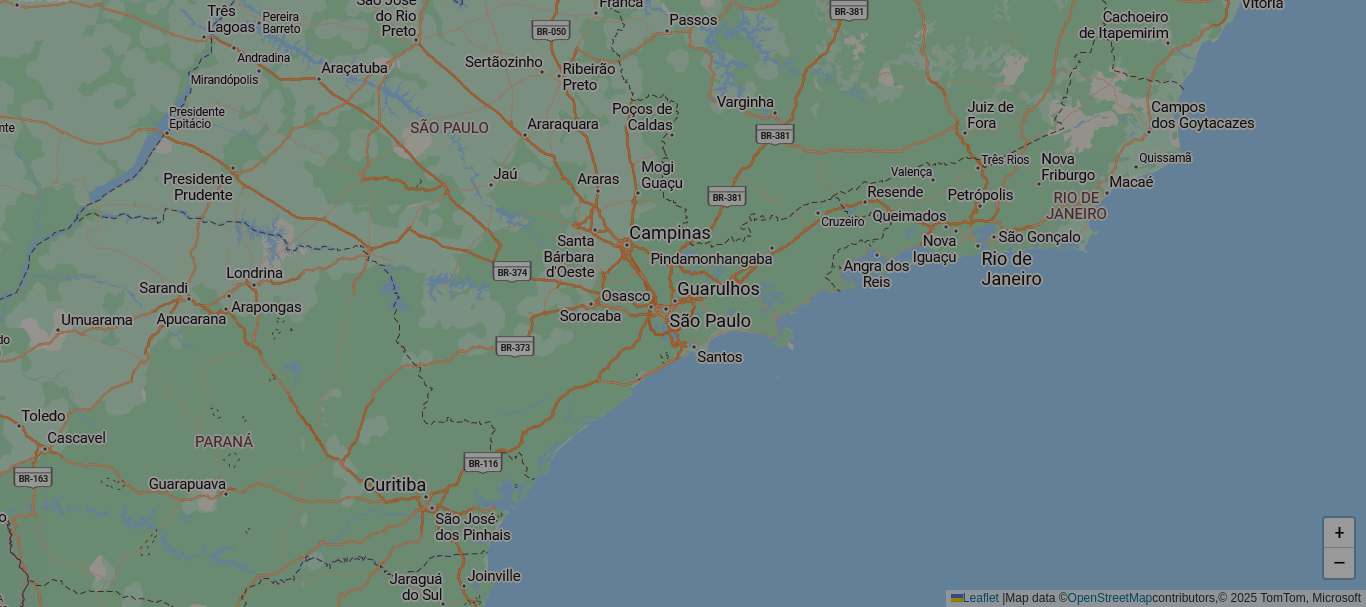 select on "*" 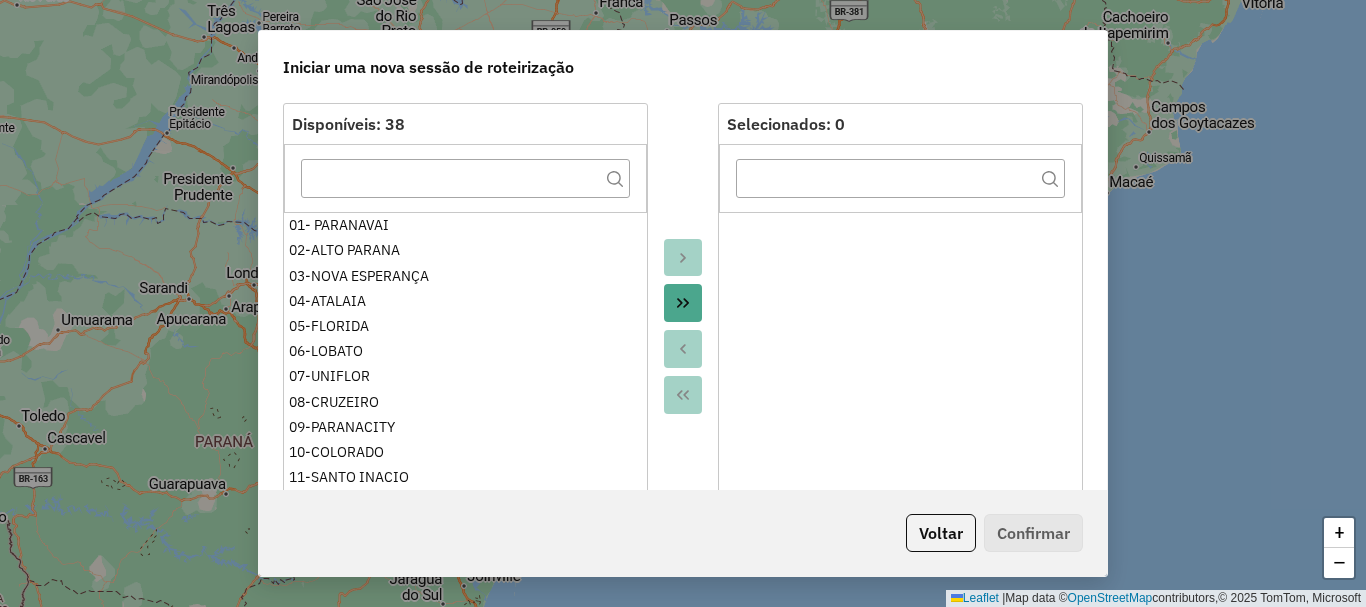 scroll, scrollTop: 200, scrollLeft: 0, axis: vertical 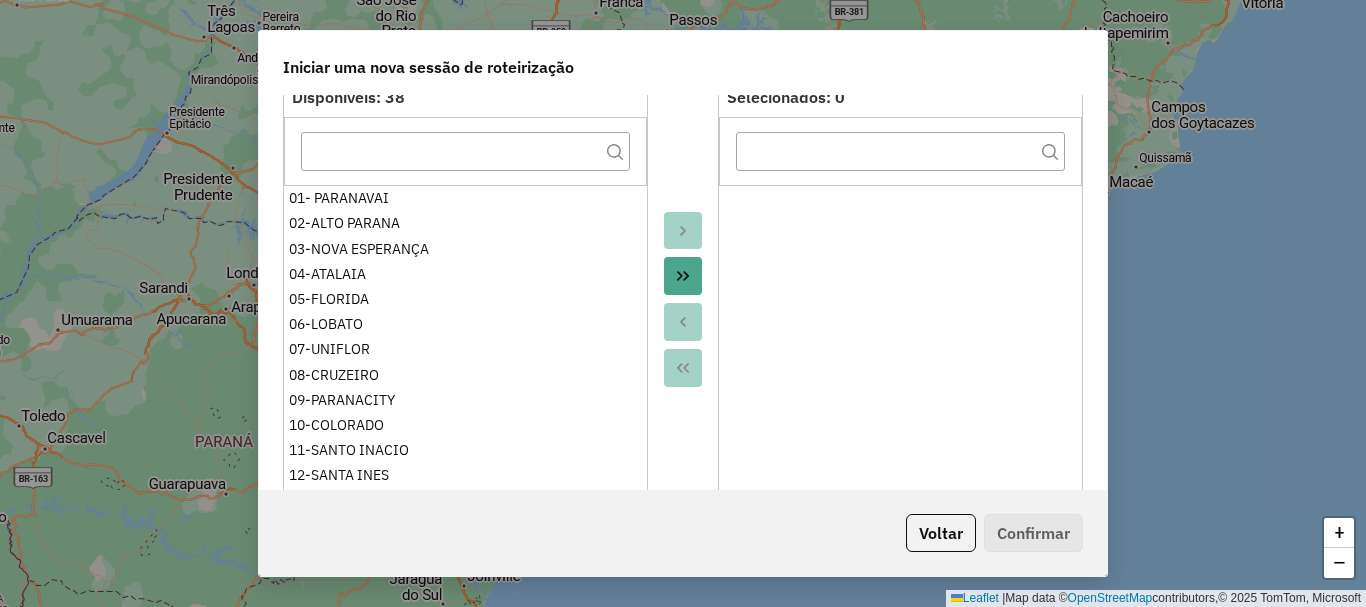 click 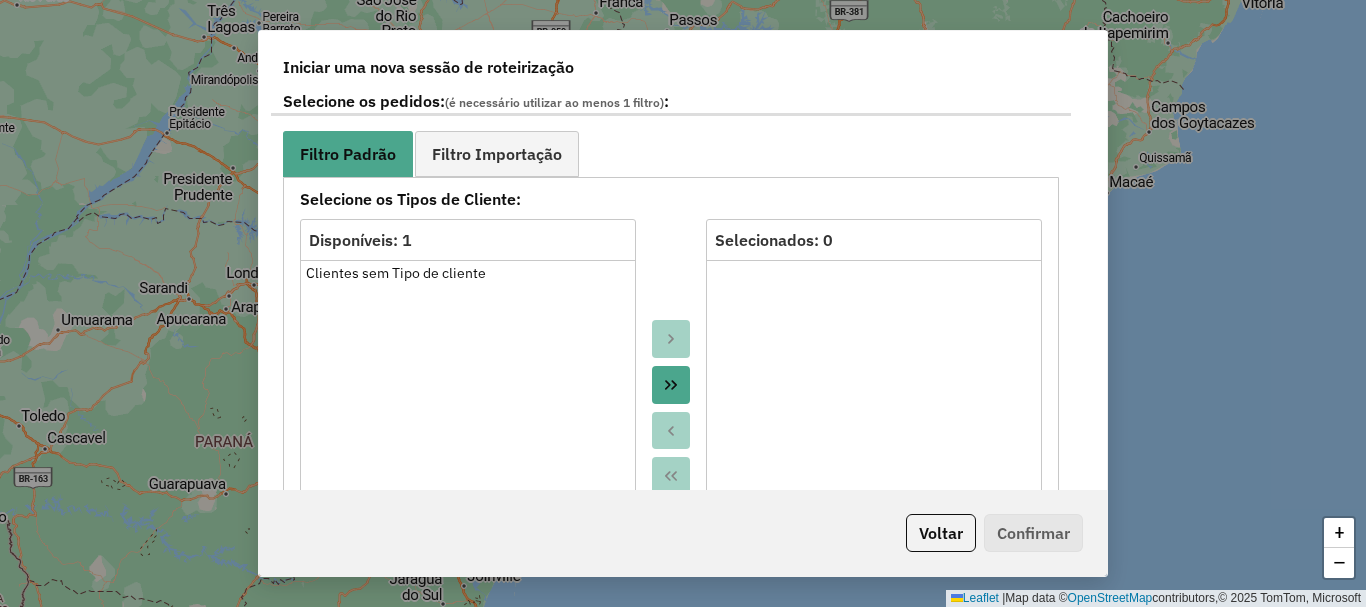 scroll, scrollTop: 1100, scrollLeft: 0, axis: vertical 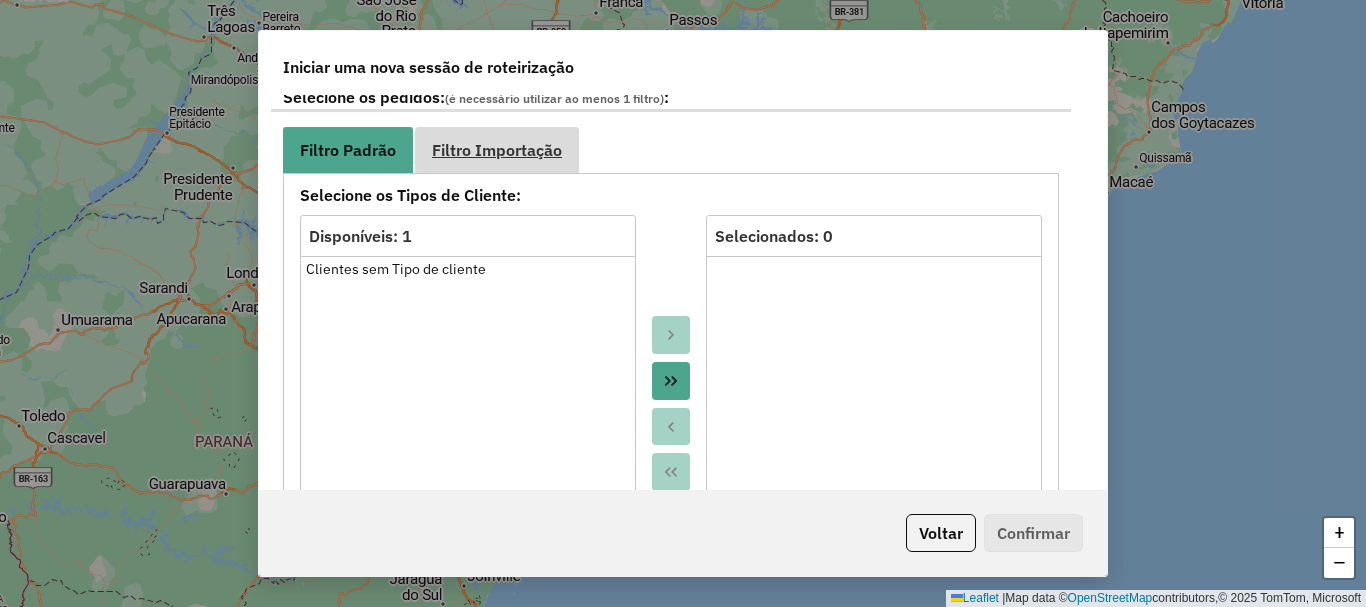 click on "Filtro Importação" at bounding box center [497, 150] 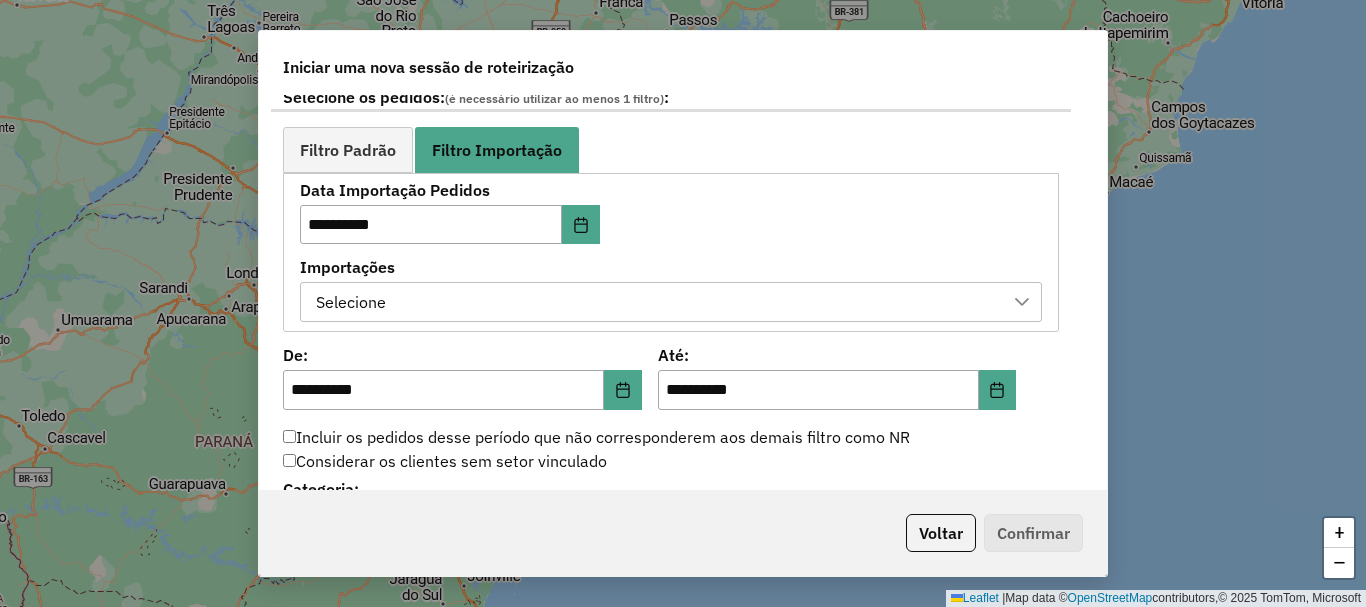click on "Selecione" at bounding box center [656, 302] 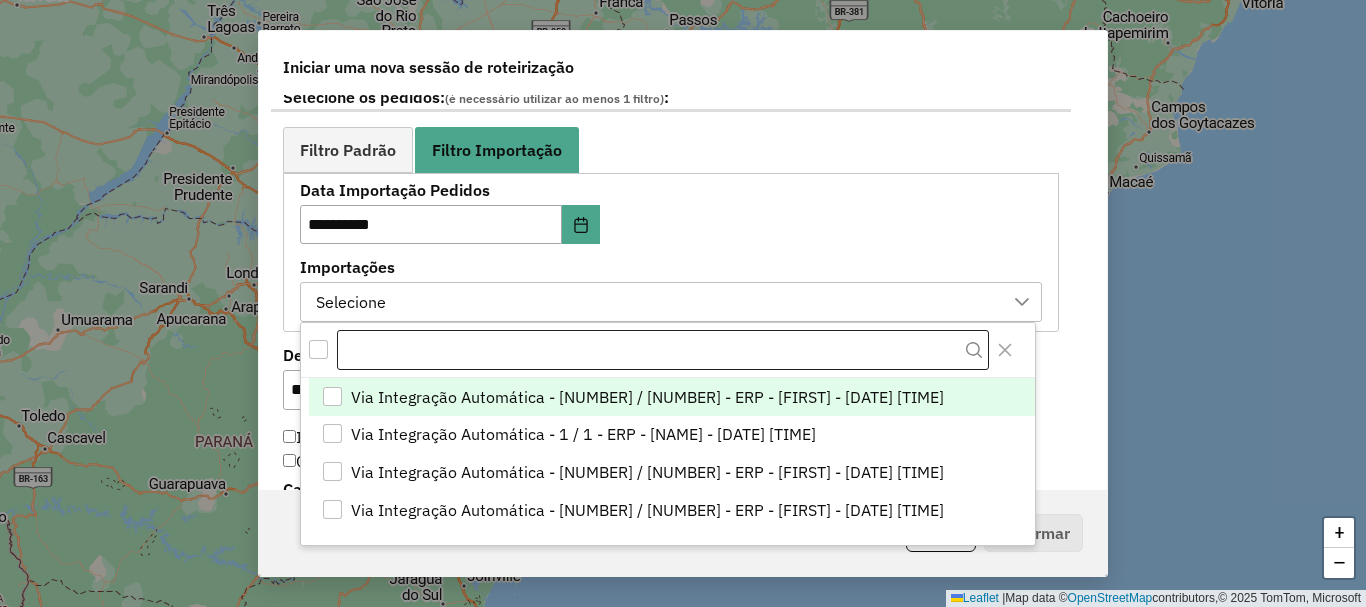scroll, scrollTop: 15, scrollLeft: 91, axis: both 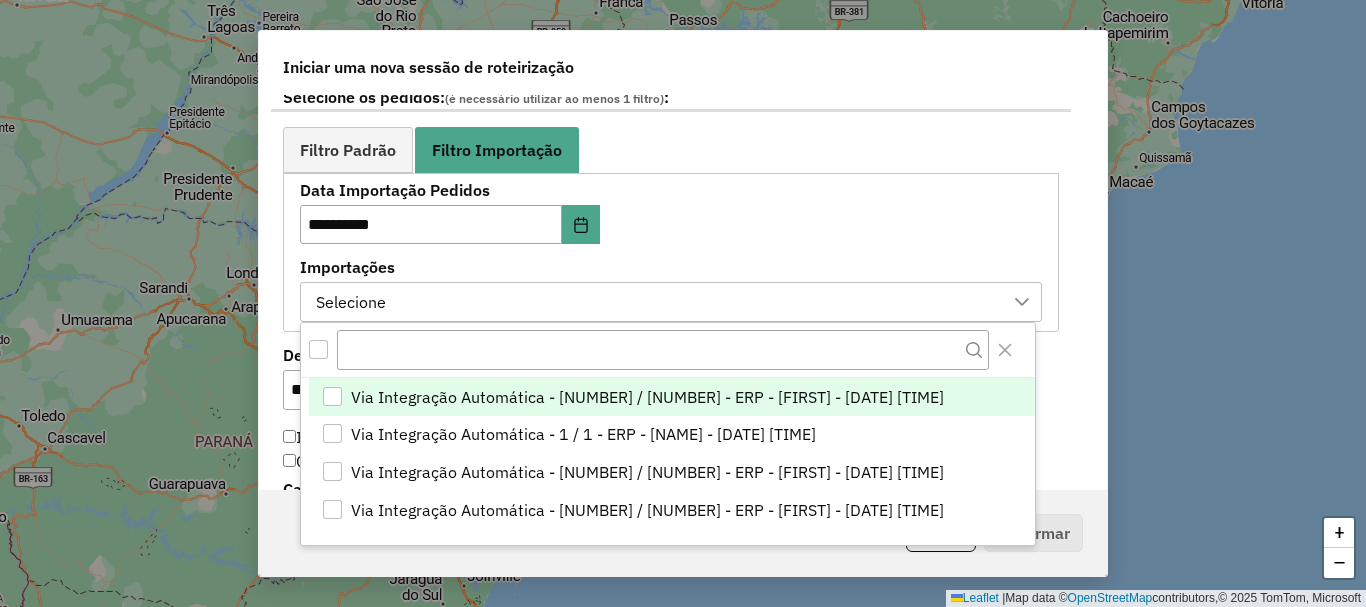 click on "Via Integração Automática - 1 / 1 - ERP - Joao - 05/08/2025 17:17" at bounding box center [647, 397] 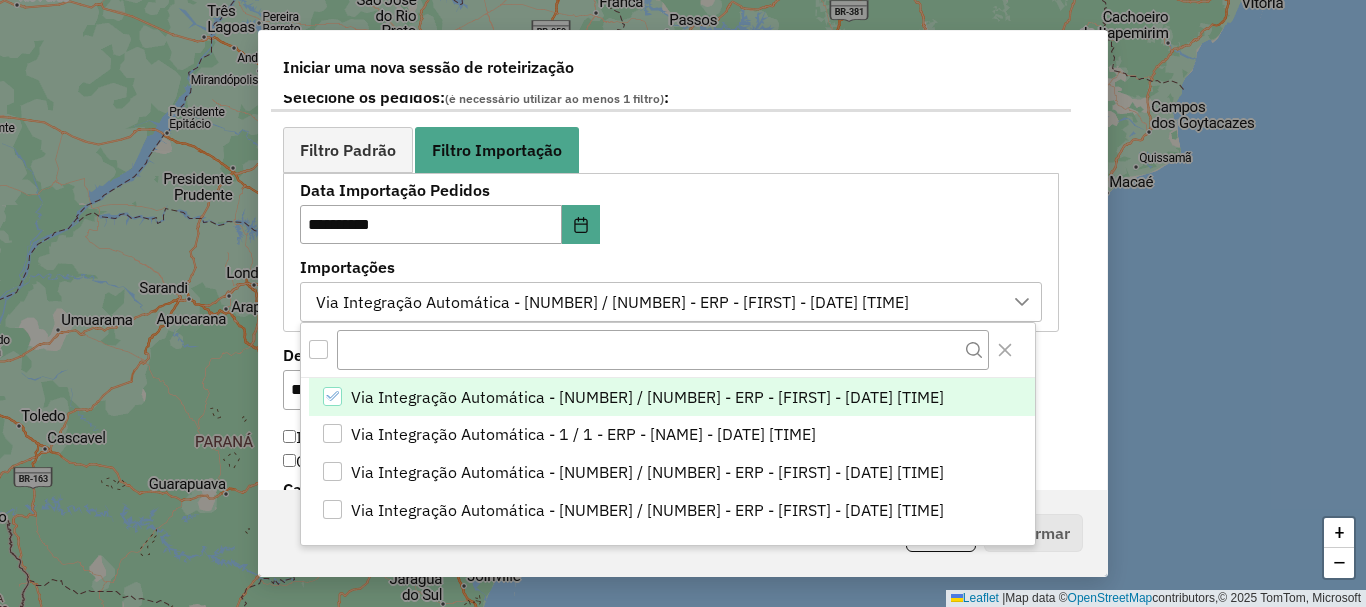 click on "**********" 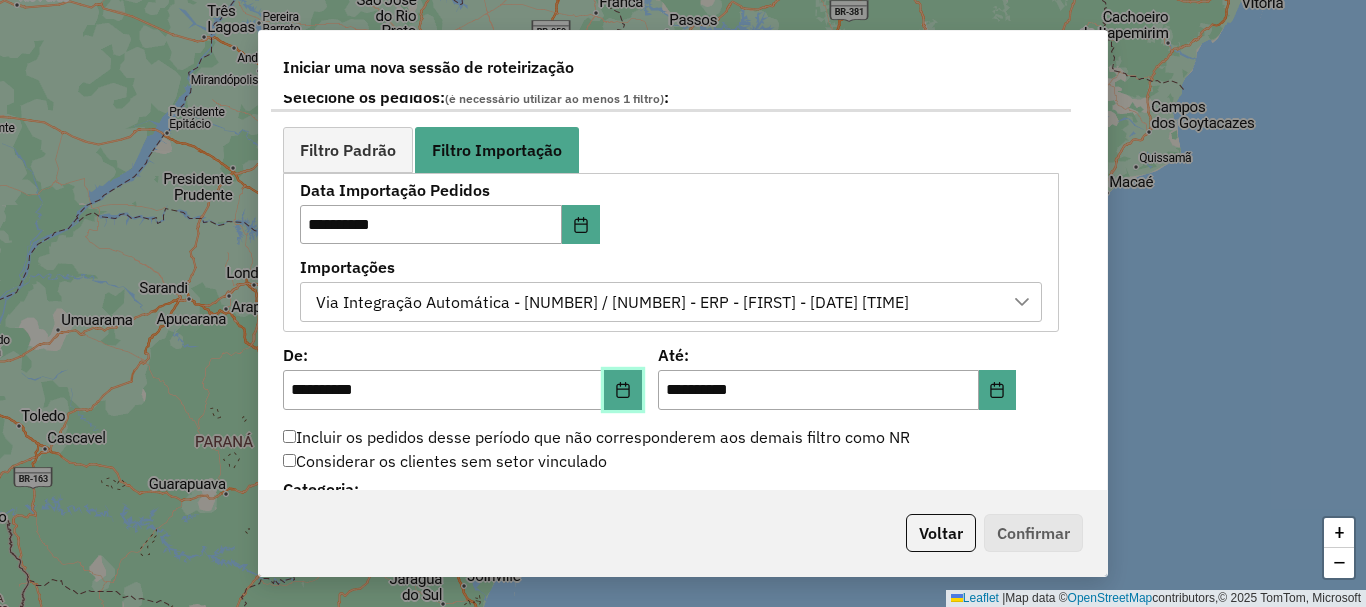 click 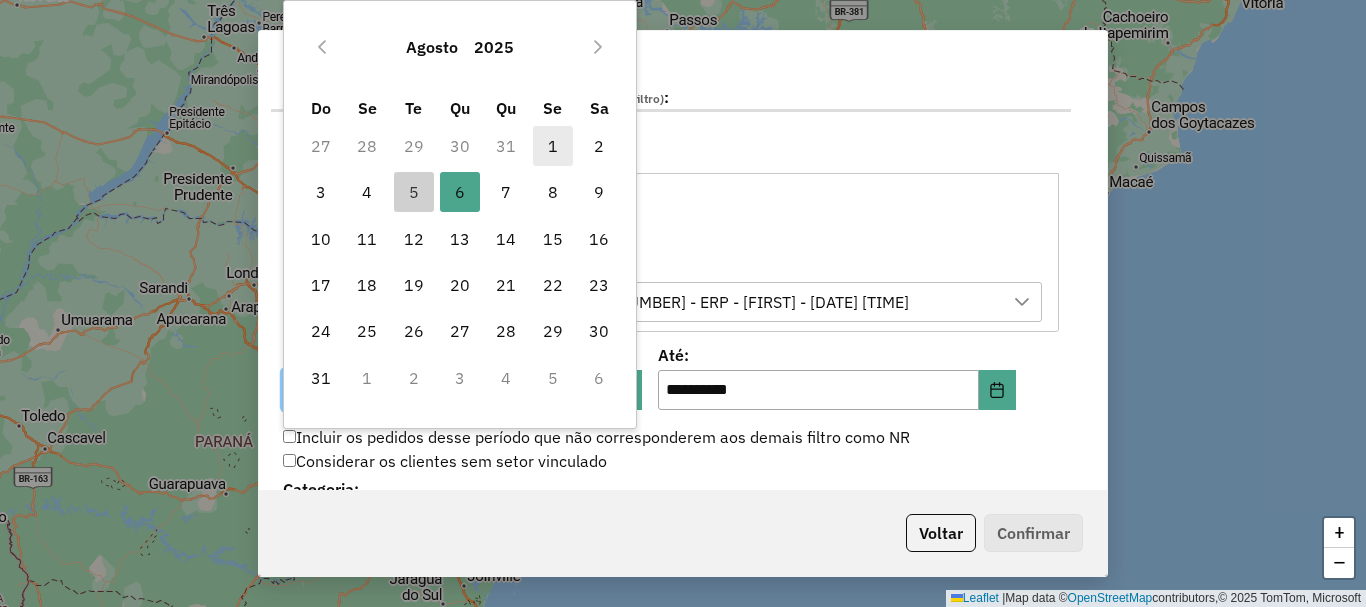 click on "1" at bounding box center [553, 146] 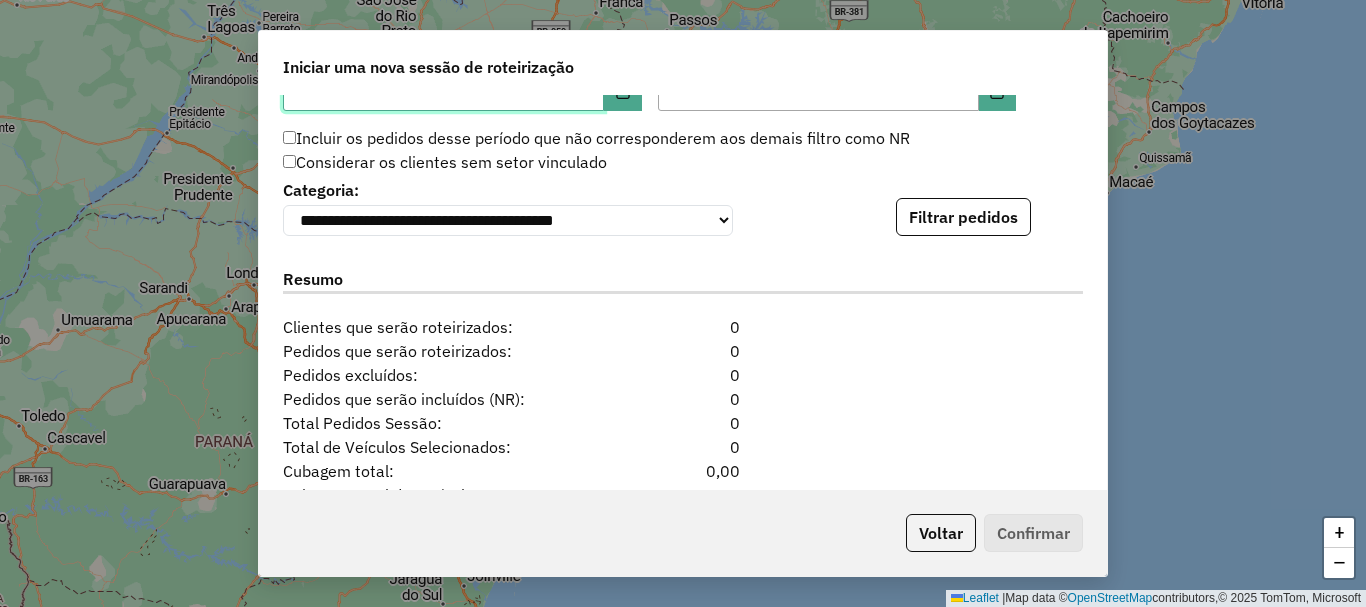 scroll, scrollTop: 1400, scrollLeft: 0, axis: vertical 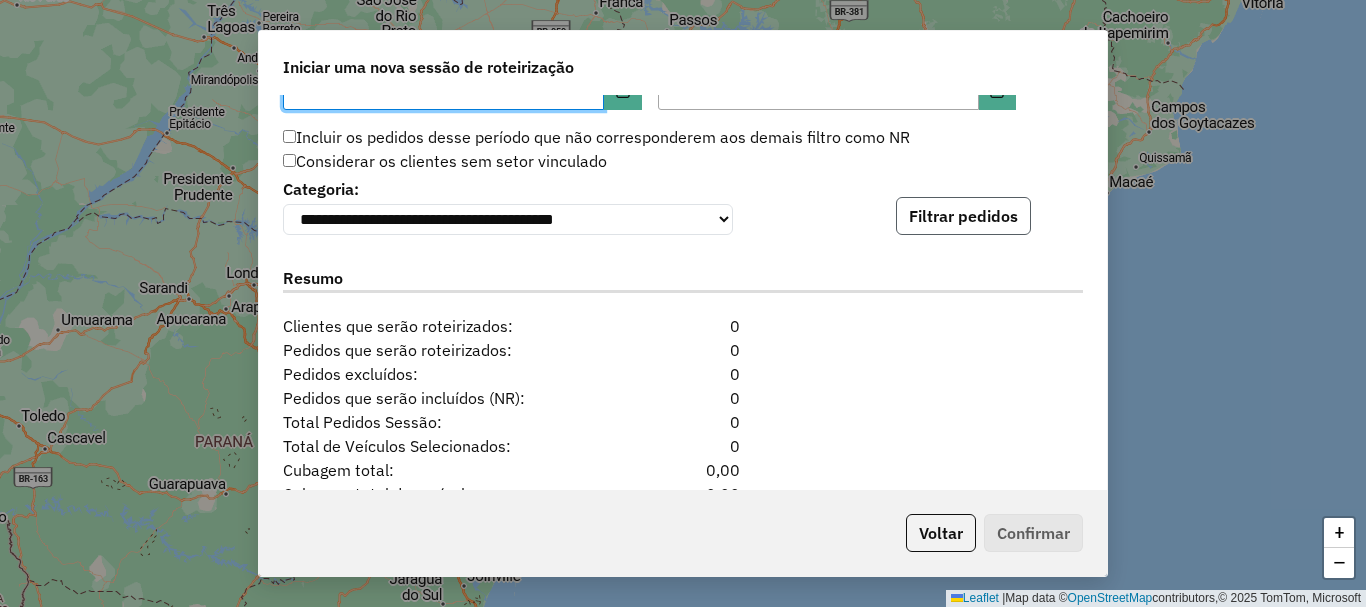 click on "Filtrar pedidos" 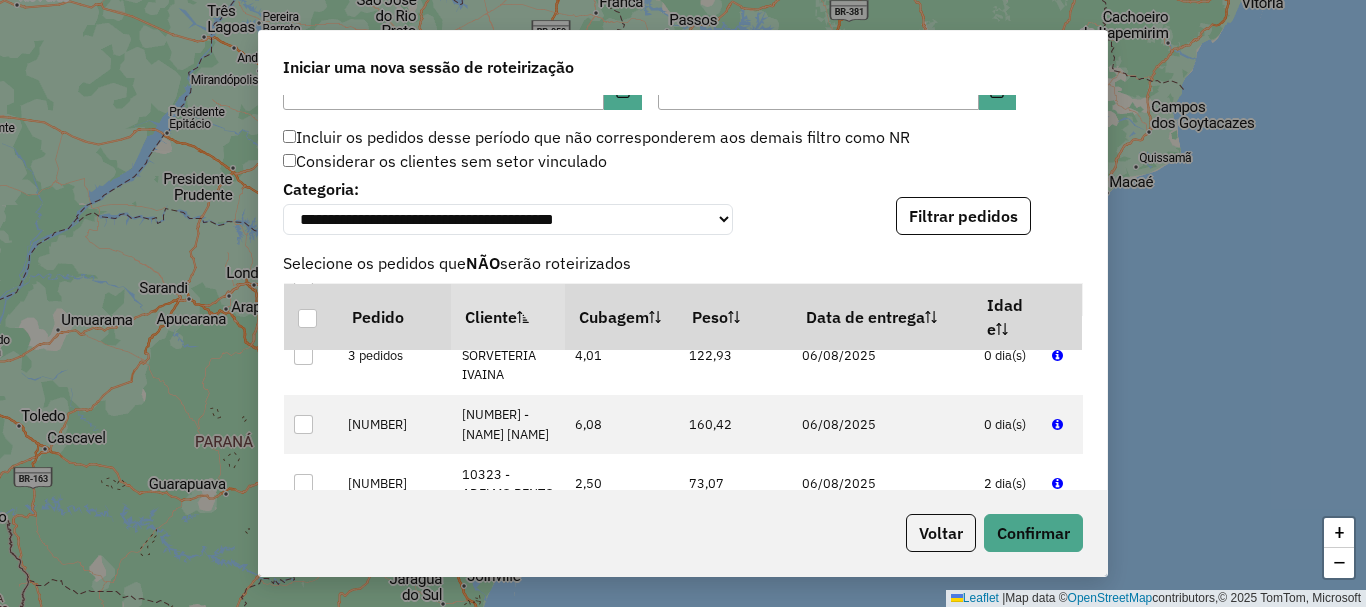 scroll, scrollTop: 300, scrollLeft: 0, axis: vertical 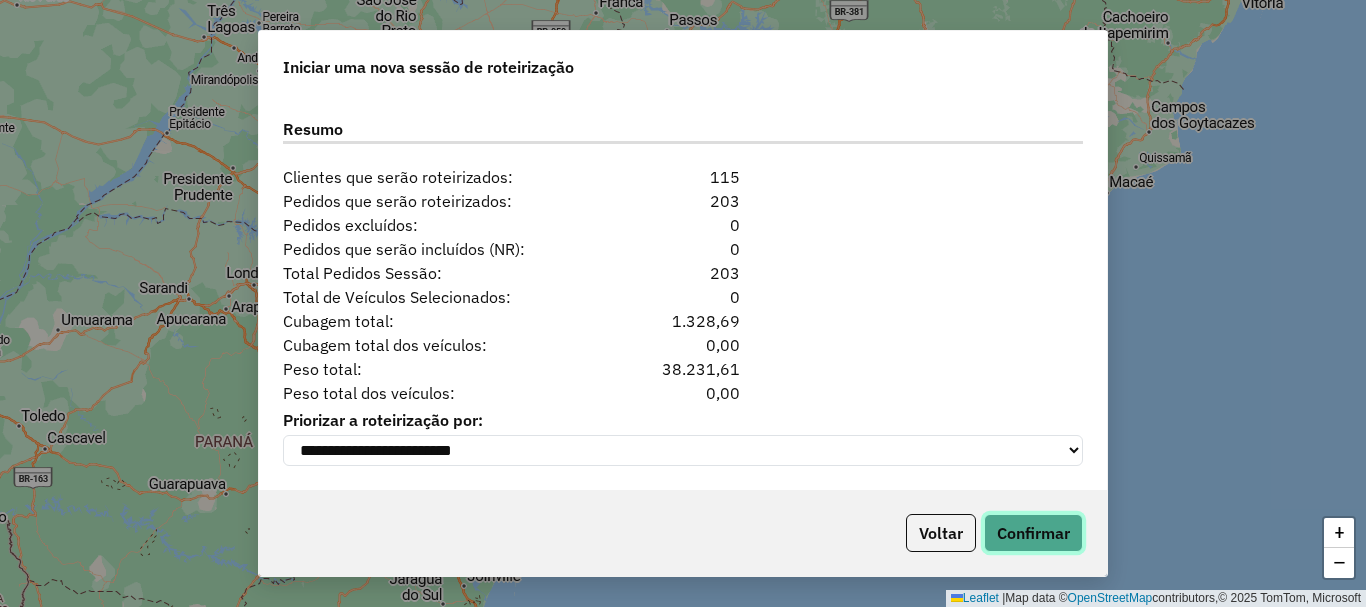 click on "Confirmar" 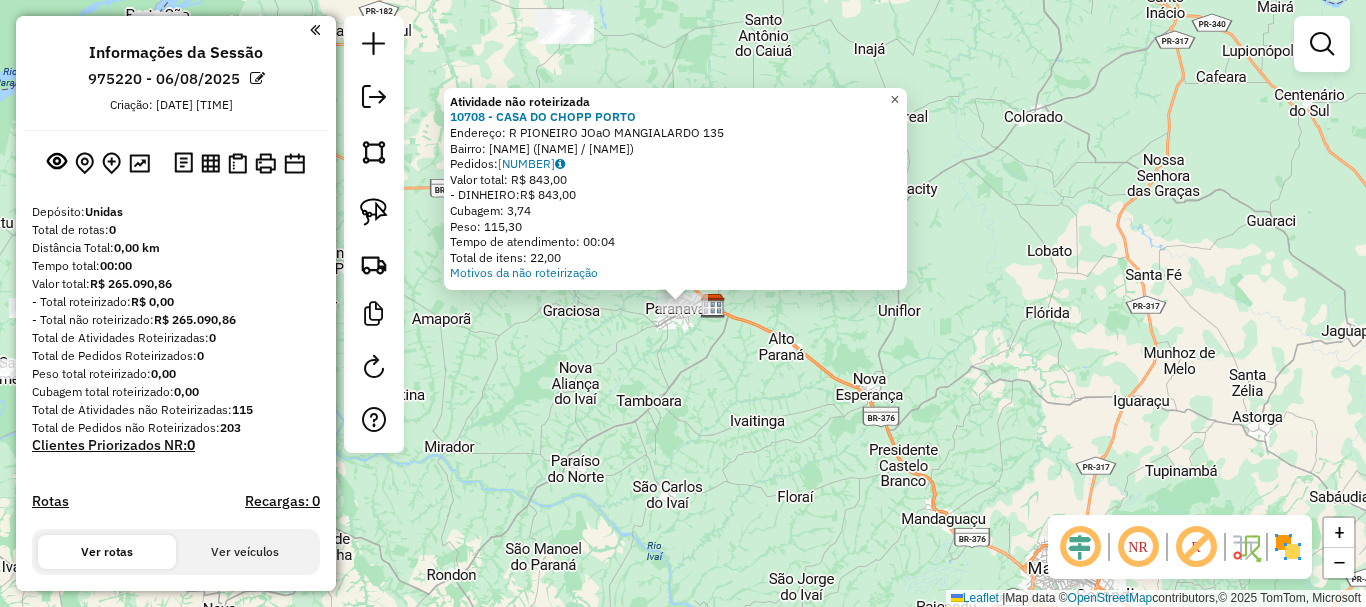 click on "×" 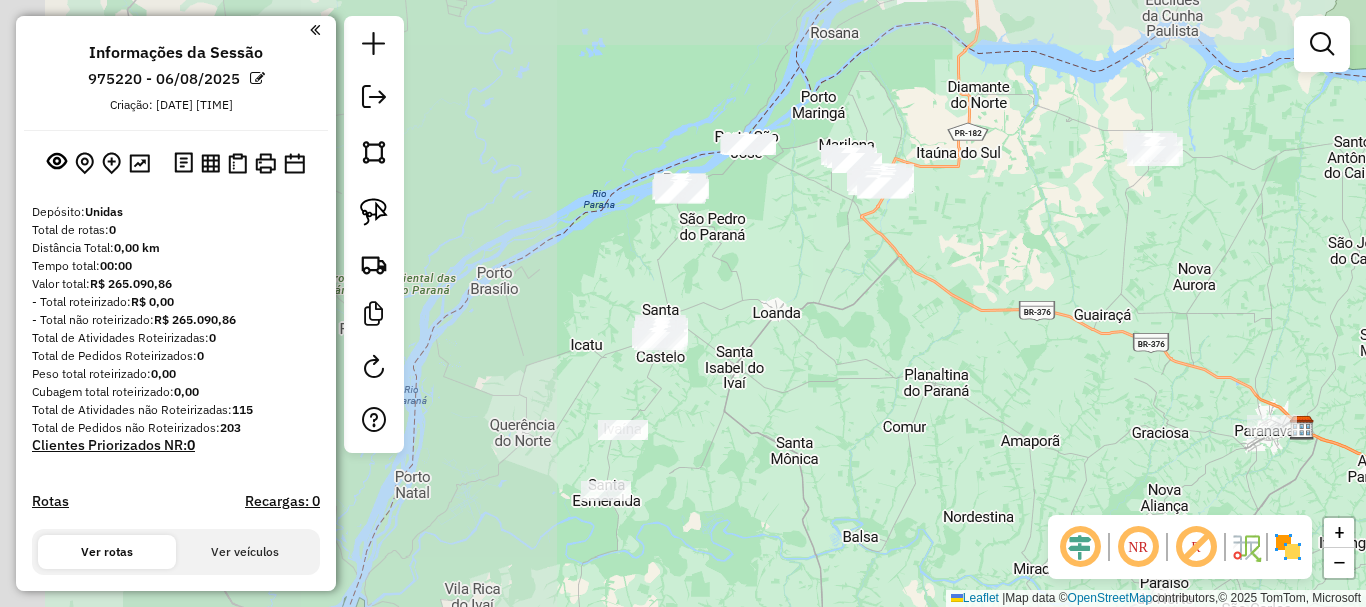 drag, startPoint x: 702, startPoint y: 283, endPoint x: 1218, endPoint y: 325, distance: 517.7065 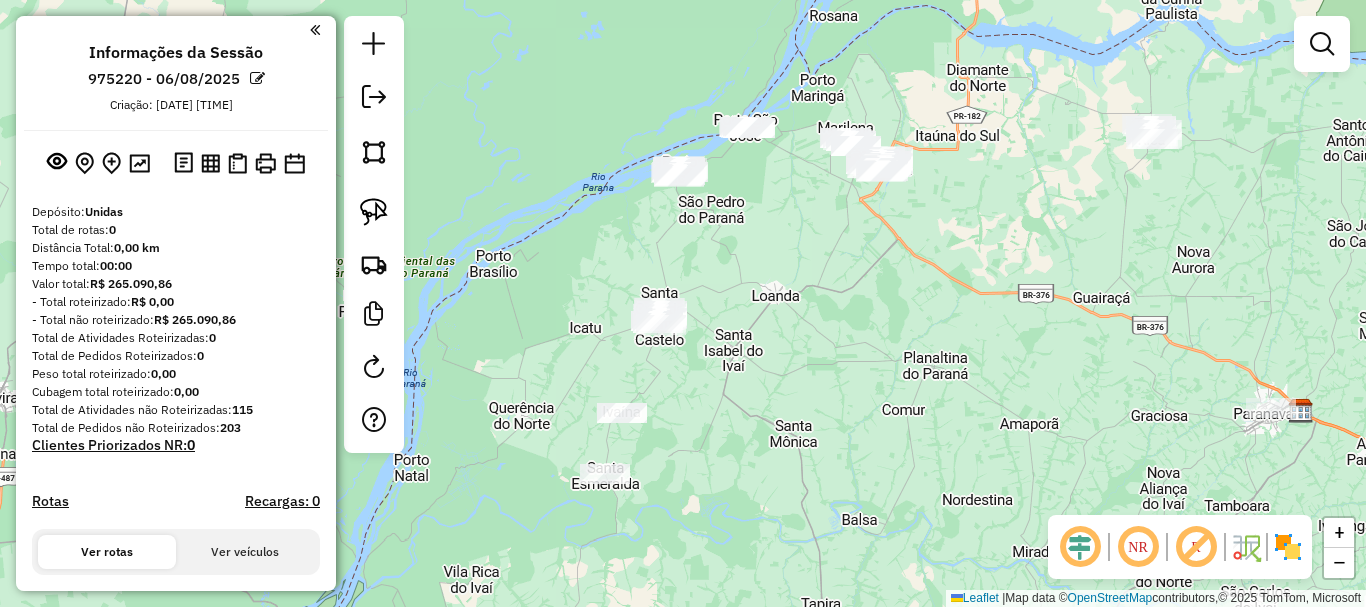 drag, startPoint x: 975, startPoint y: 348, endPoint x: 974, endPoint y: 333, distance: 15.033297 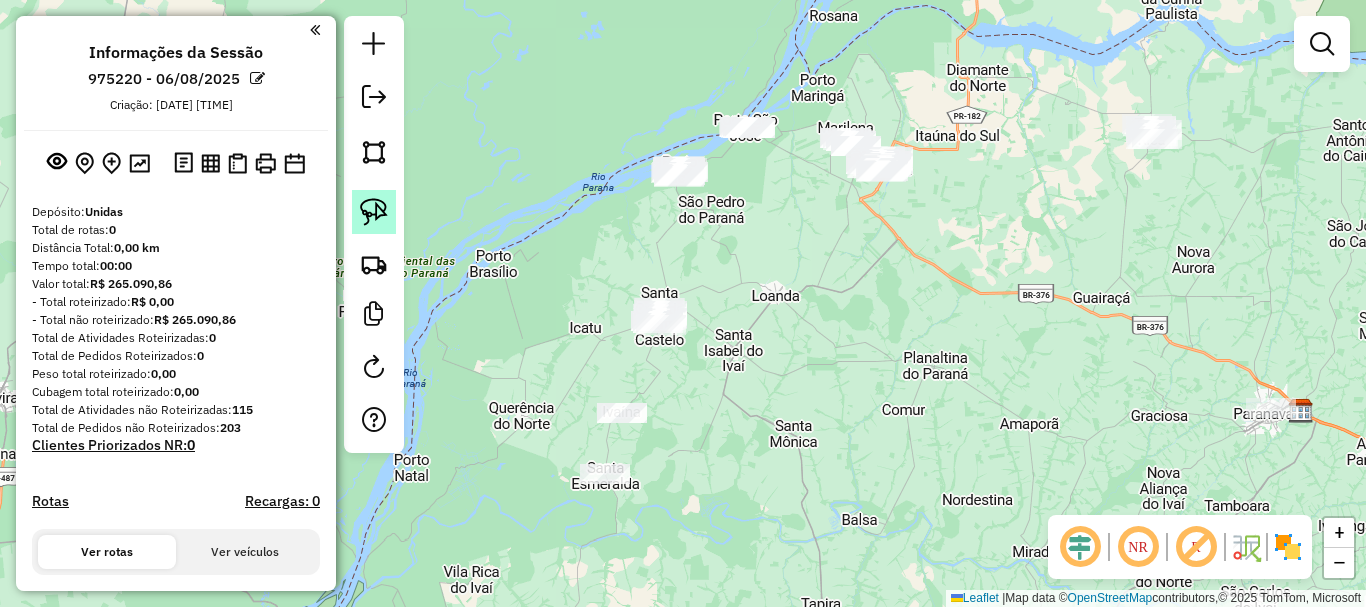 click 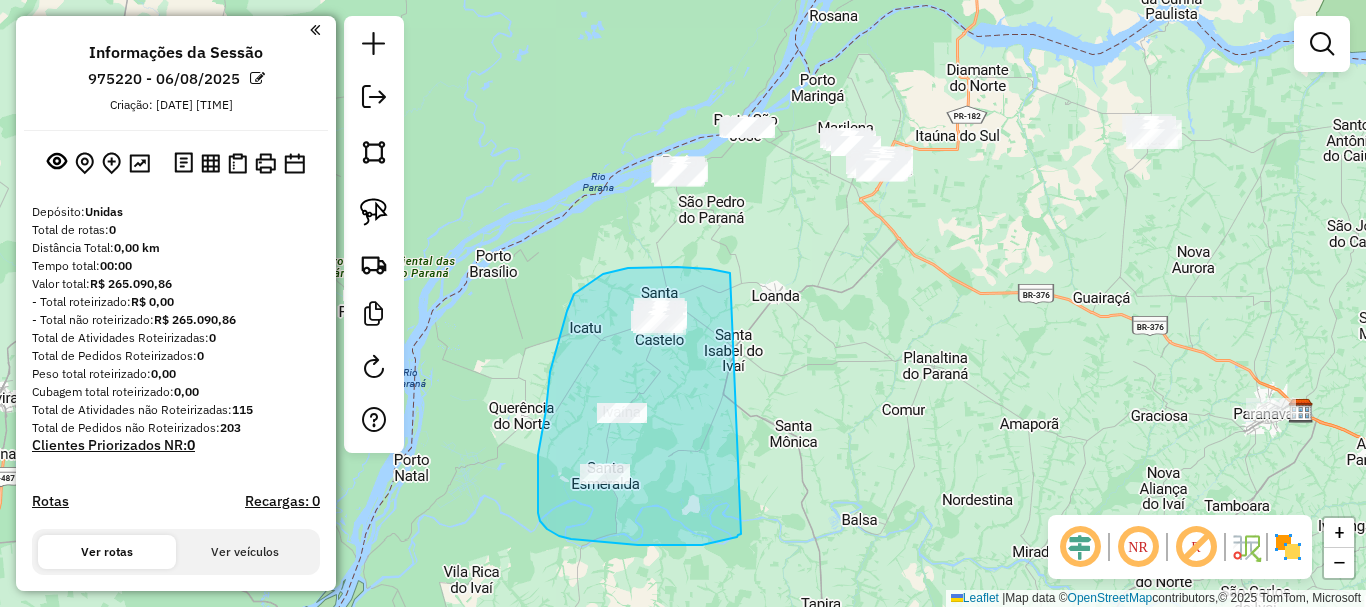 drag, startPoint x: 730, startPoint y: 273, endPoint x: 748, endPoint y: 521, distance: 248.65237 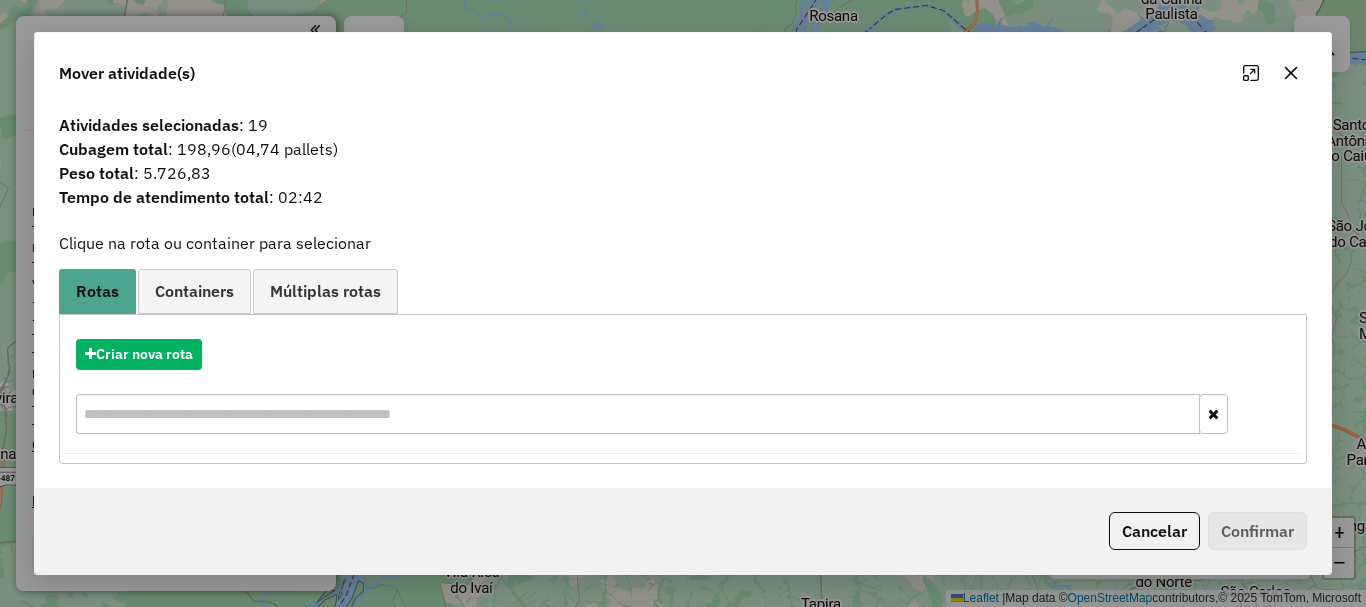 click 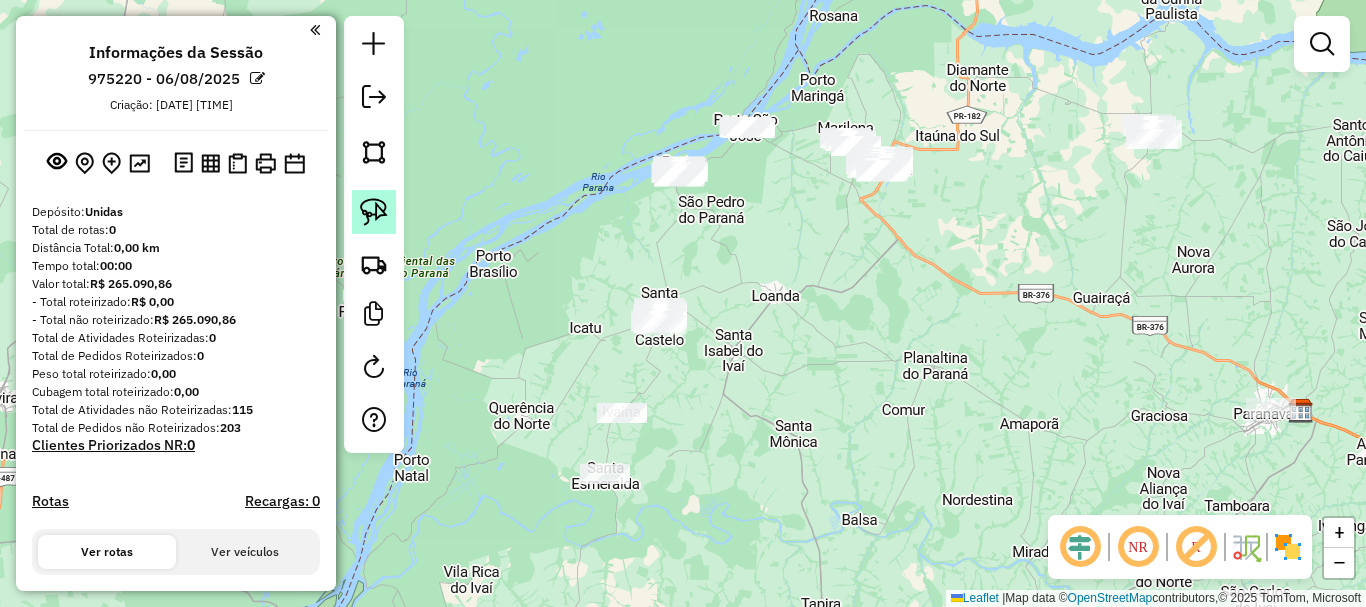 click 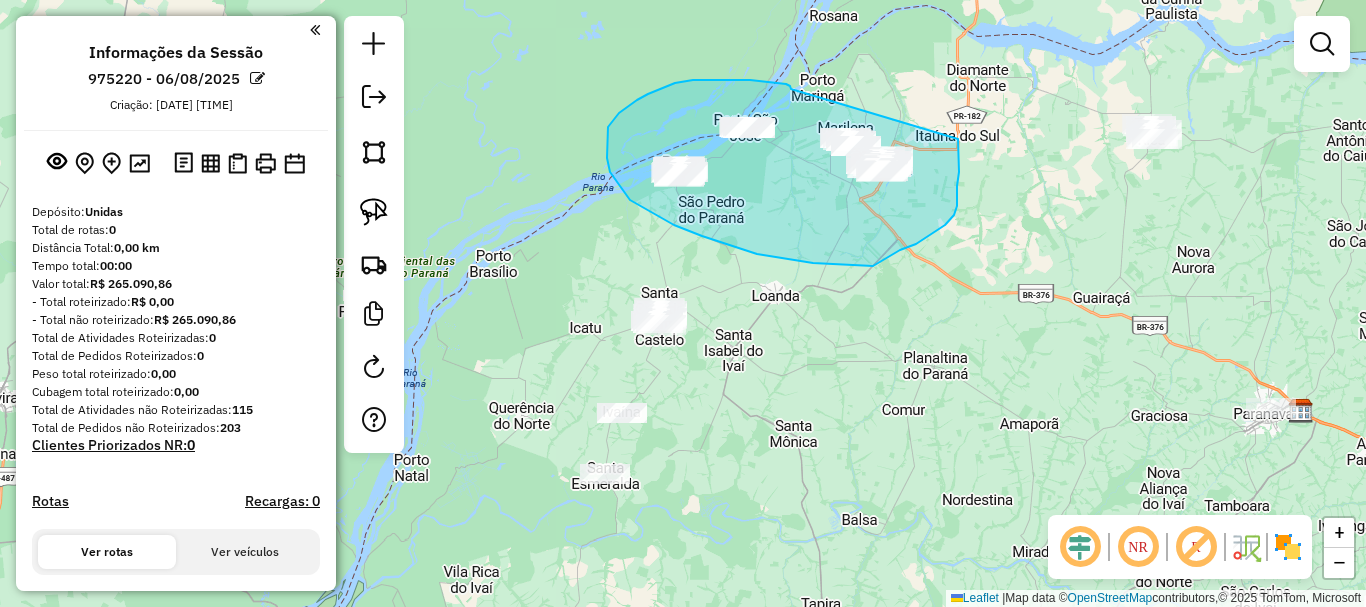 drag, startPoint x: 788, startPoint y: 86, endPoint x: 958, endPoint y: 139, distance: 178.0702 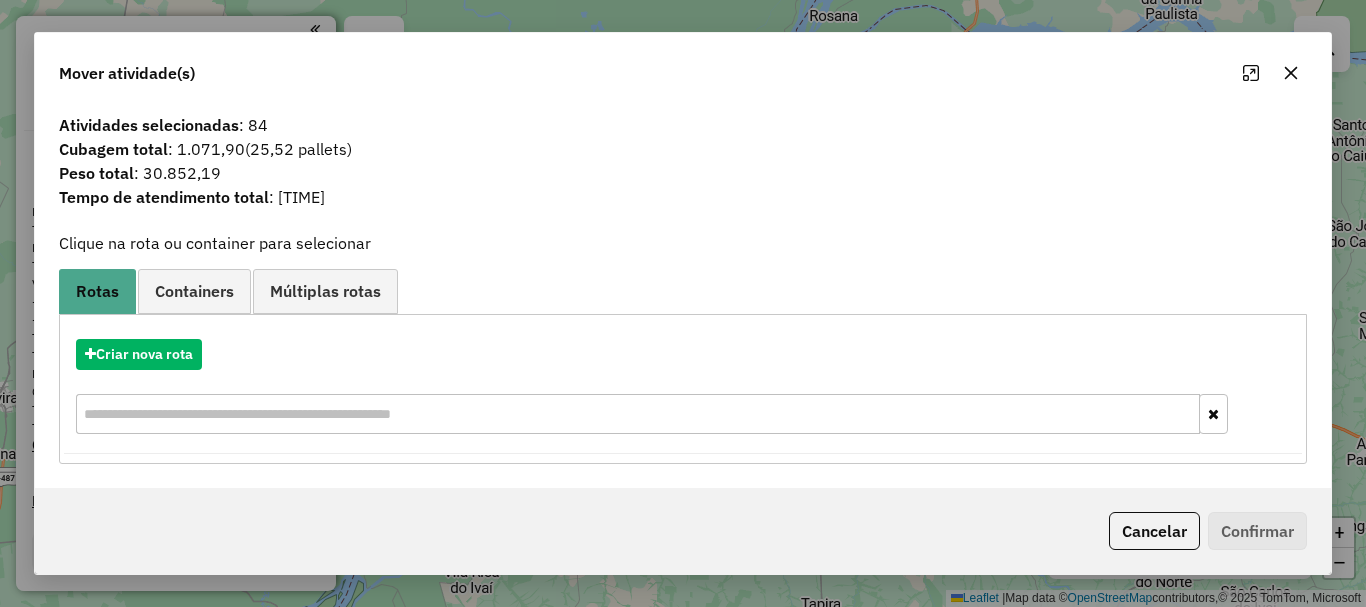 click 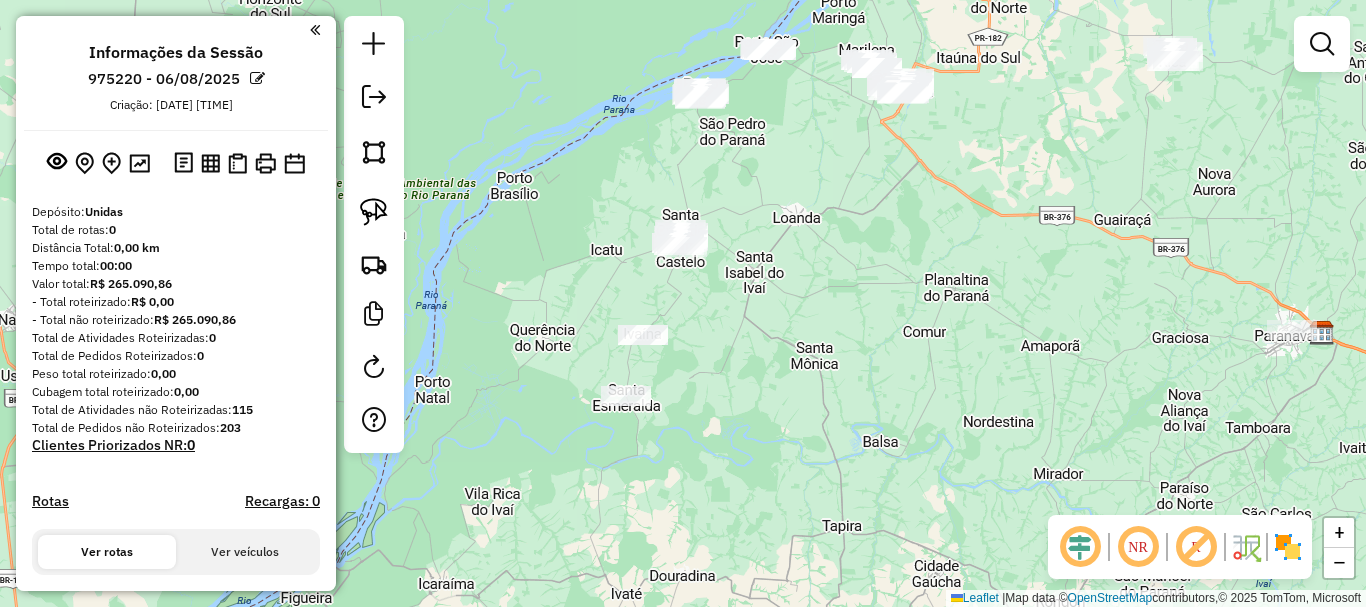 drag, startPoint x: 742, startPoint y: 349, endPoint x: 736, endPoint y: 260, distance: 89.20202 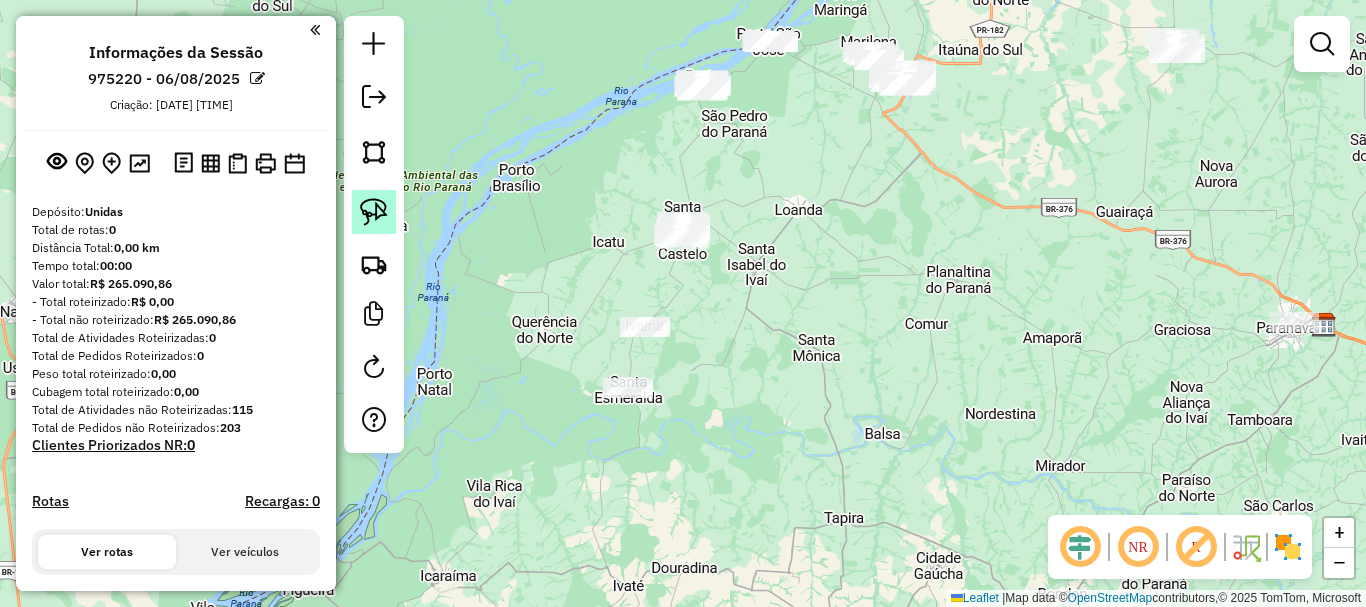 click 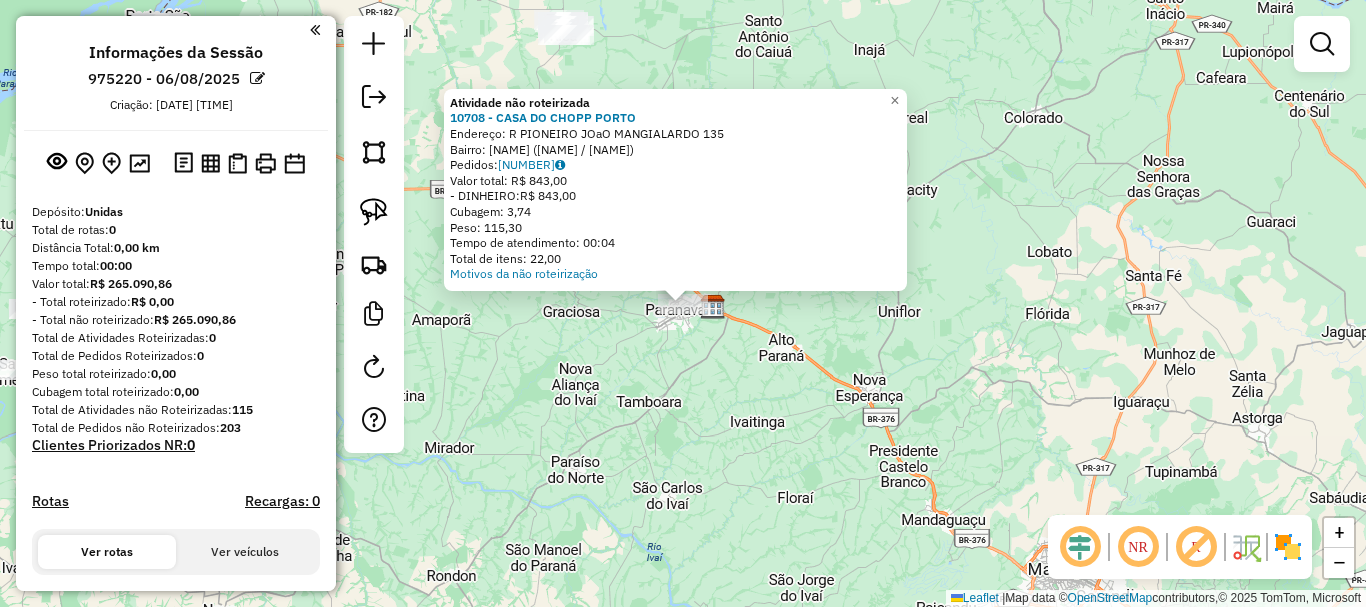 click on "Atividade não roteirizada 10708 - CASA DO CHOPP PORTO  Endereço:  R PIONEIRO JOaO MANGIALARDO 135   Bairro: CENTRO (PORTO RICO / PR)   Pedidos:  05359076   Valor total: R$ 843,00   - DINHEIRO:  R$ 843,00   Cubagem: 3,74   Peso: 115,30   Tempo de atendimento: 00:04   Total de itens: 22,00  Motivos da não roteirização × Janela de atendimento Grade de atendimento Capacidade Transportadoras Veículos Cliente Pedidos  Rotas Selecione os dias de semana para filtrar as janelas de atendimento  Seg   Ter   Qua   Qui   Sex   Sáb   Dom  Informe o período da janela de atendimento: De: Até:  Filtrar exatamente a janela do cliente  Considerar janela de atendimento padrão  Selecione os dias de semana para filtrar as grades de atendimento  Seg   Ter   Qua   Qui   Sex   Sáb   Dom   Considerar clientes sem dia de atendimento cadastrado  Clientes fora do dia de atendimento selecionado Filtrar as atividades entre os valores definidos abaixo:  Peso mínimo:   Peso máximo:   Cubagem mínima:   Cubagem máxima:   De:  +" 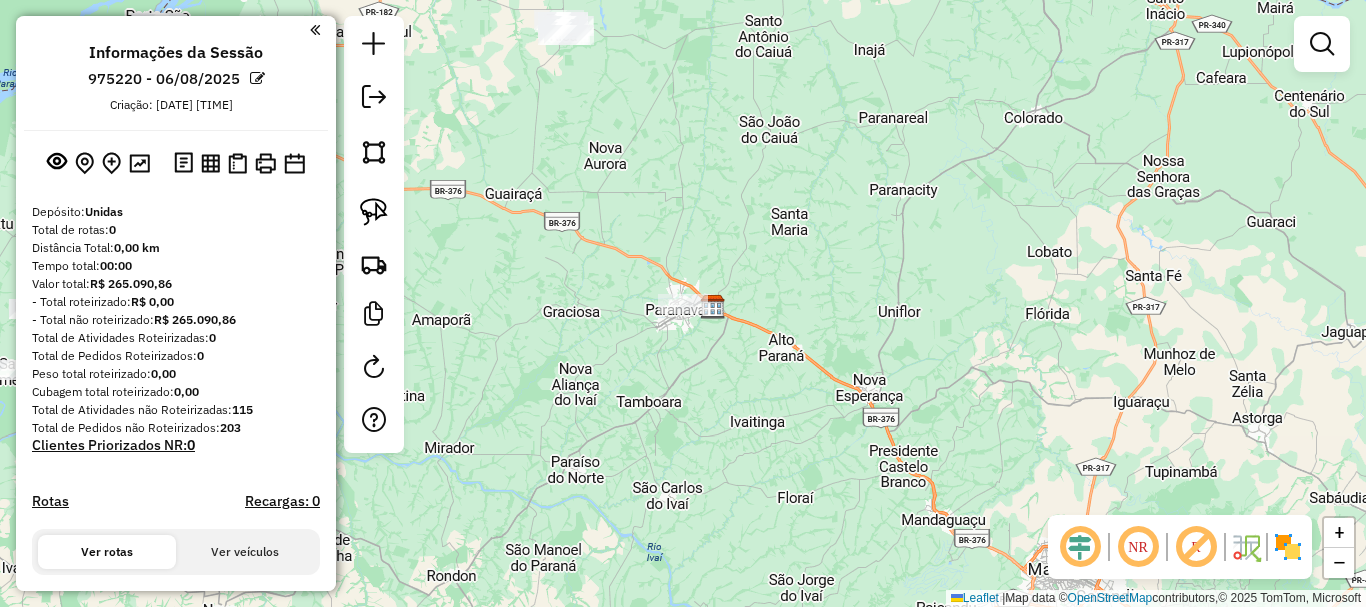 drag, startPoint x: 592, startPoint y: 248, endPoint x: 981, endPoint y: 250, distance: 389.00513 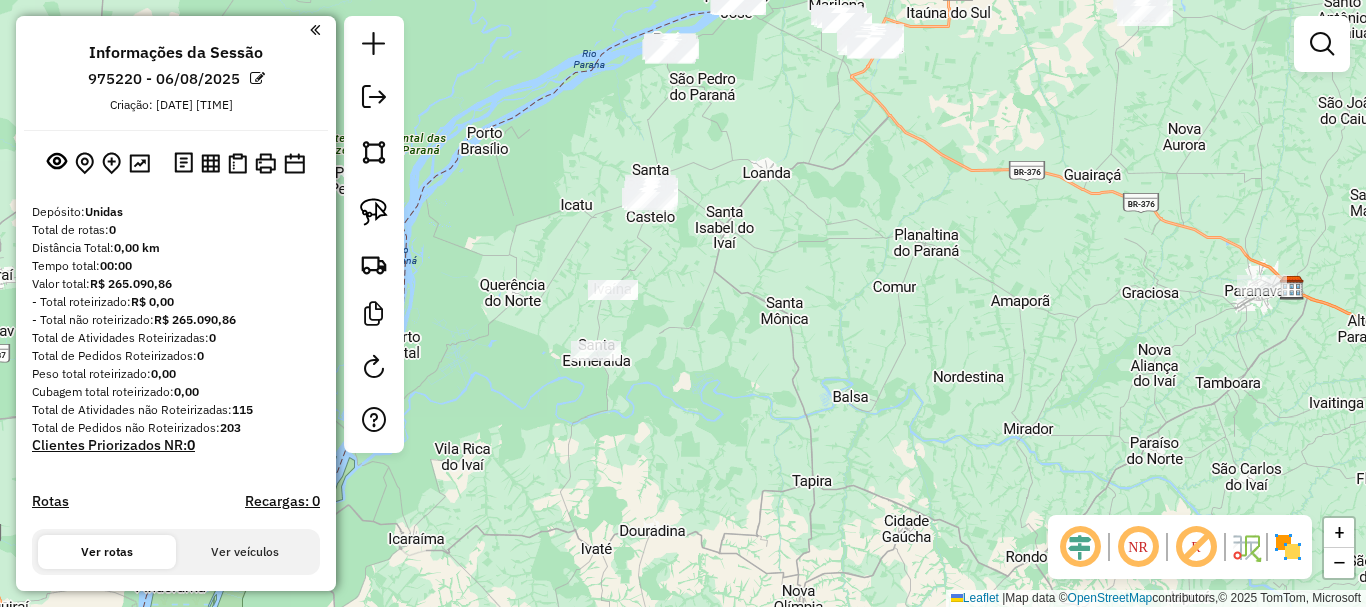 drag, startPoint x: 738, startPoint y: 290, endPoint x: 913, endPoint y: 262, distance: 177.22585 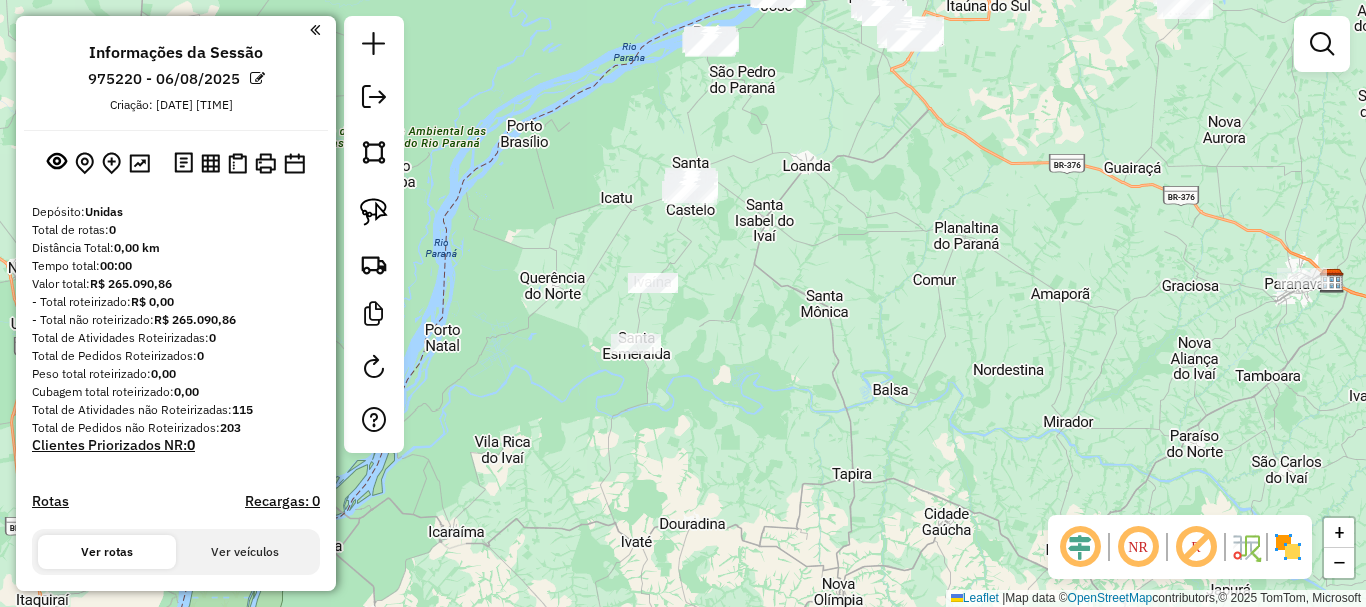 click on "Janela de atendimento Grade de atendimento Capacidade Transportadoras Veículos Cliente Pedidos  Rotas Selecione os dias de semana para filtrar as janelas de atendimento  Seg   Ter   Qua   Qui   Sex   Sáb   Dom  Informe o período da janela de atendimento: De: Até:  Filtrar exatamente a janela do cliente  Considerar janela de atendimento padrão  Selecione os dias de semana para filtrar as grades de atendimento  Seg   Ter   Qua   Qui   Sex   Sáb   Dom   Considerar clientes sem dia de atendimento cadastrado  Clientes fora do dia de atendimento selecionado Filtrar as atividades entre os valores definidos abaixo:  Peso mínimo:   Peso máximo:   Cubagem mínima:   Cubagem máxima:   De:   Até:  Filtrar as atividades entre o tempo de atendimento definido abaixo:  De:   Até:   Considerar capacidade total dos clientes não roteirizados Transportadora: Selecione um ou mais itens Tipo de veículo: Selecione um ou mais itens Veículo: Selecione um ou mais itens Motorista: Selecione um ou mais itens Nome: Rótulo:" 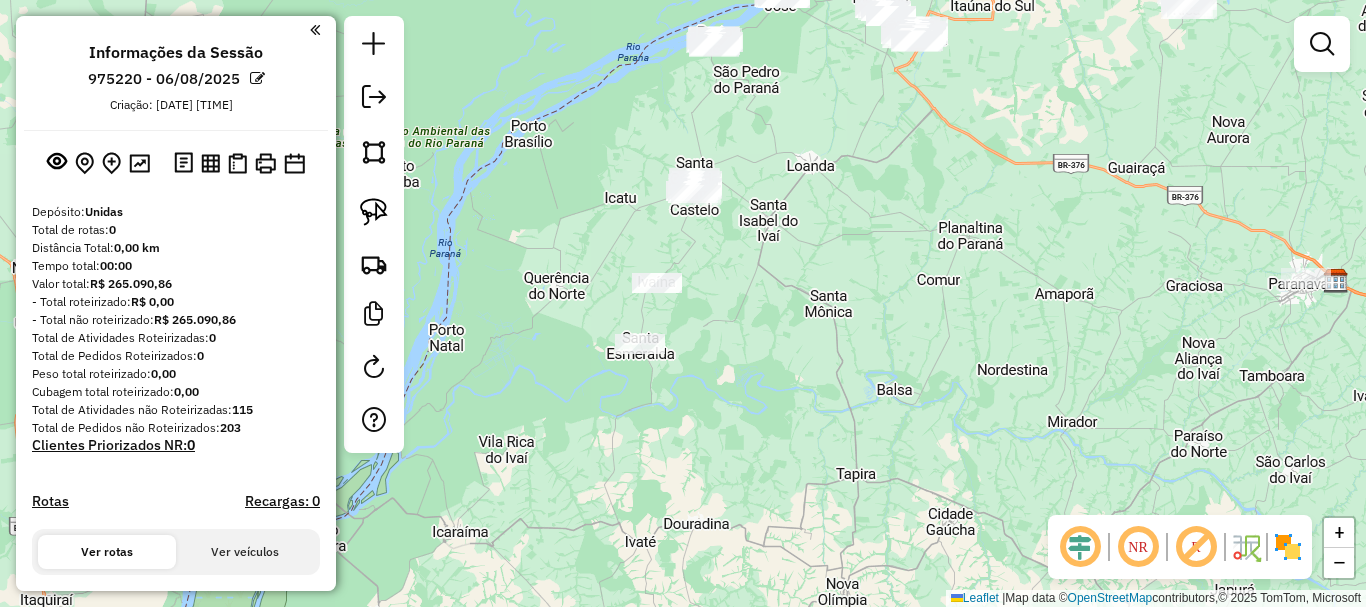 click on "Janela de atendimento Grade de atendimento Capacidade Transportadoras Veículos Cliente Pedidos  Rotas Selecione os dias de semana para filtrar as janelas de atendimento  Seg   Ter   Qua   Qui   Sex   Sáb   Dom  Informe o período da janela de atendimento: De: Até:  Filtrar exatamente a janela do cliente  Considerar janela de atendimento padrão  Selecione os dias de semana para filtrar as grades de atendimento  Seg   Ter   Qua   Qui   Sex   Sáb   Dom   Considerar clientes sem dia de atendimento cadastrado  Clientes fora do dia de atendimento selecionado Filtrar as atividades entre os valores definidos abaixo:  Peso mínimo:   Peso máximo:   Cubagem mínima:   Cubagem máxima:   De:   Até:  Filtrar as atividades entre o tempo de atendimento definido abaixo:  De:   Até:   Considerar capacidade total dos clientes não roteirizados Transportadora: Selecione um ou mais itens Tipo de veículo: Selecione um ou mais itens Veículo: Selecione um ou mais itens Motorista: Selecione um ou mais itens Nome: Rótulo:" 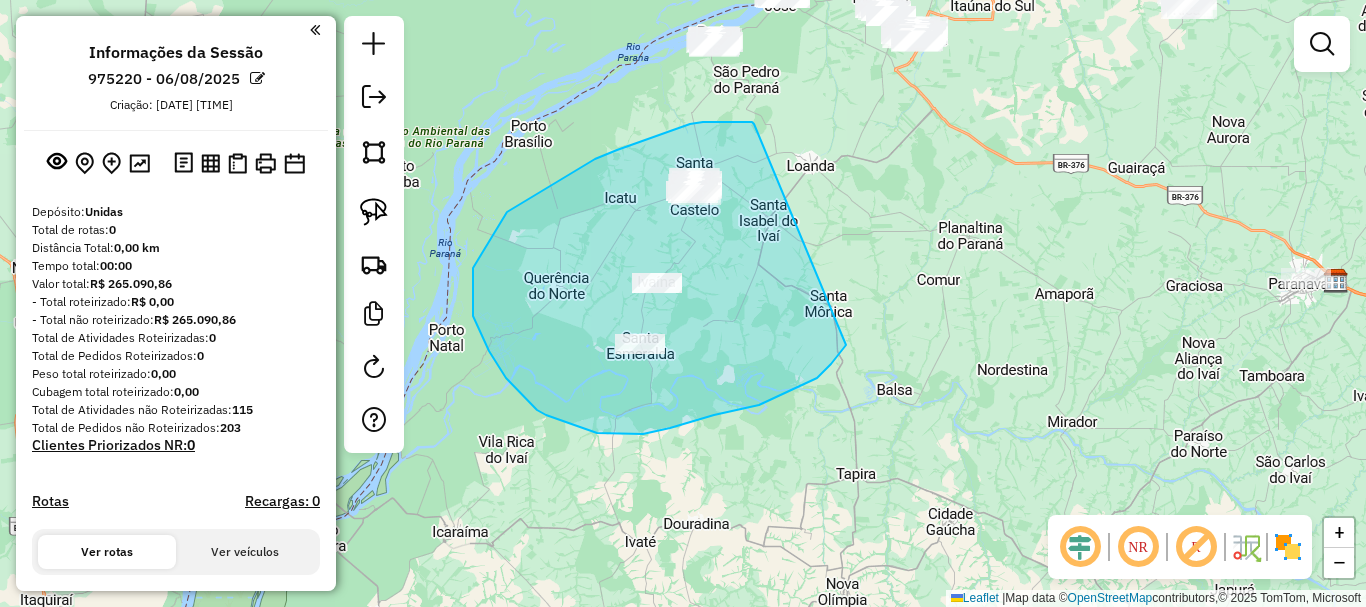 drag, startPoint x: 754, startPoint y: 124, endPoint x: 848, endPoint y: 339, distance: 234.6508 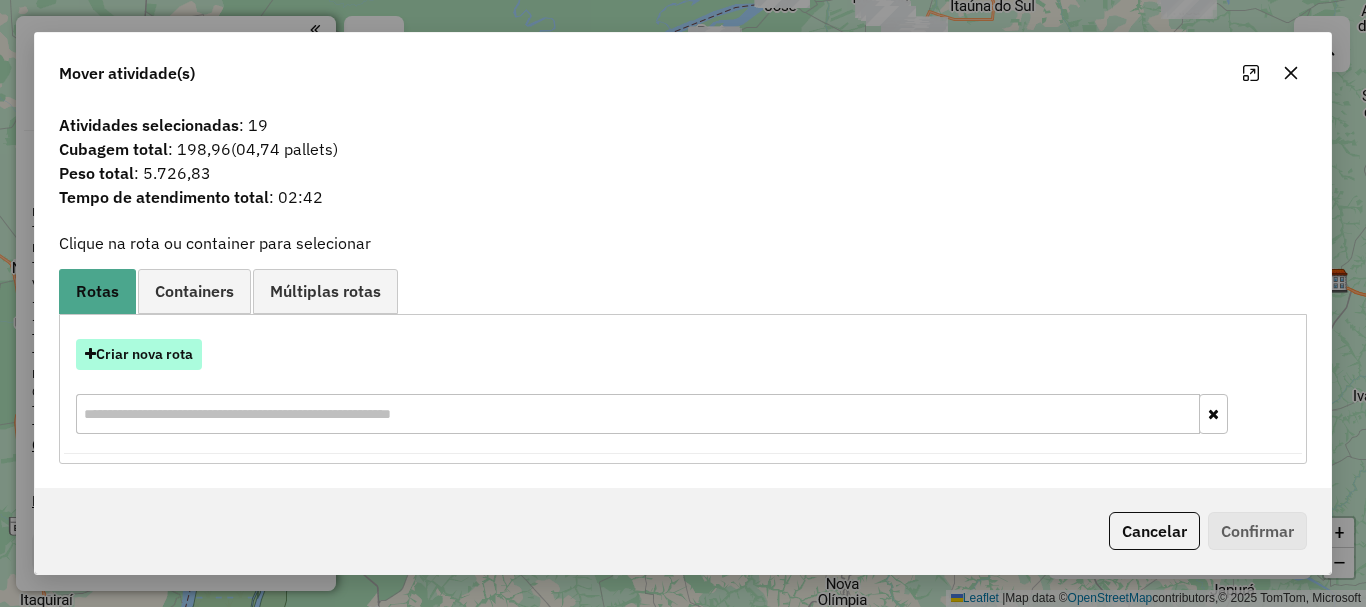 click on "Criar nova rota" at bounding box center (139, 354) 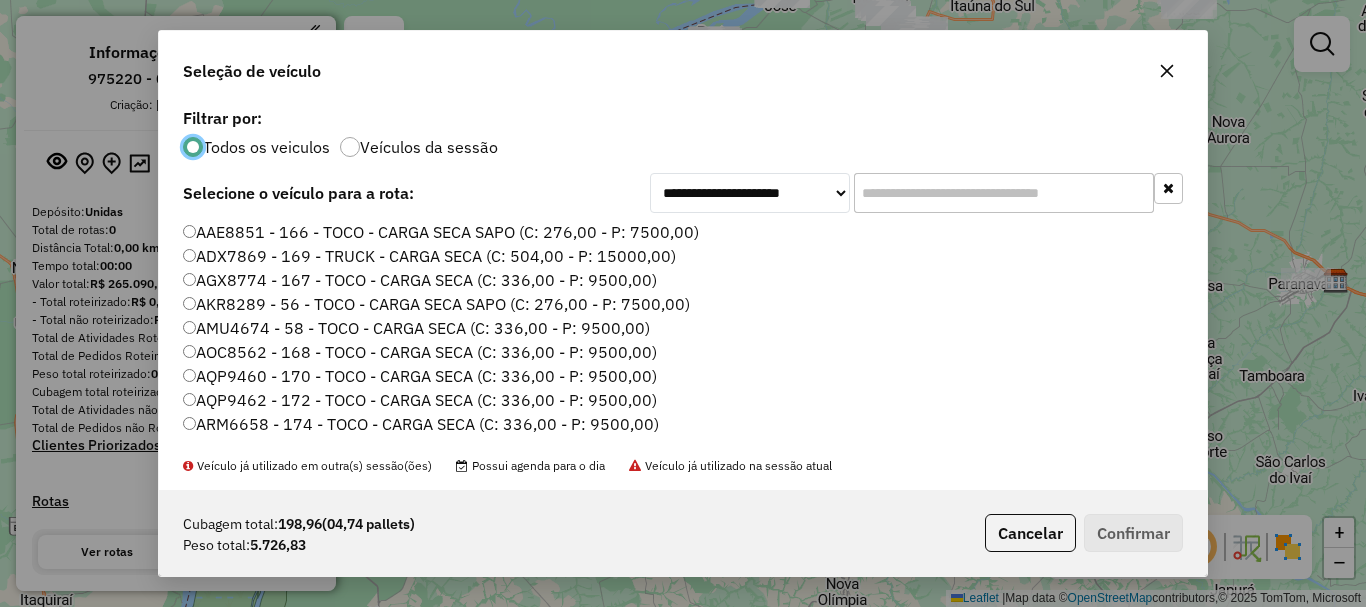 scroll, scrollTop: 11, scrollLeft: 6, axis: both 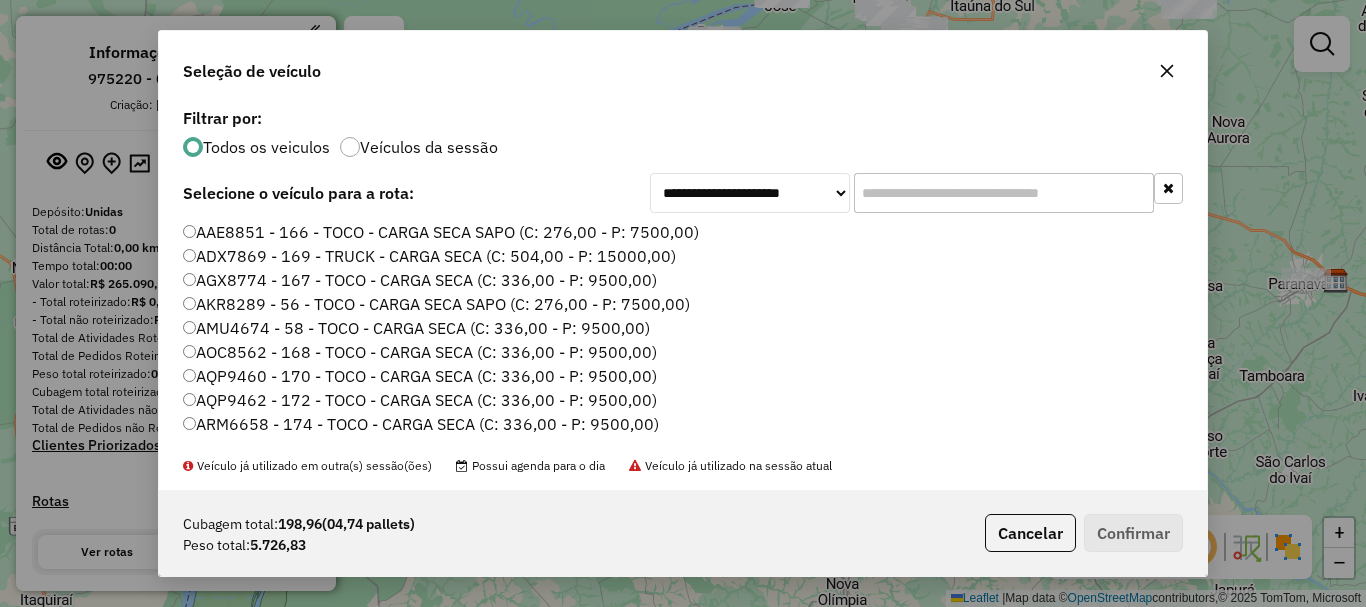 drag, startPoint x: 875, startPoint y: 196, endPoint x: 867, endPoint y: 170, distance: 27.202942 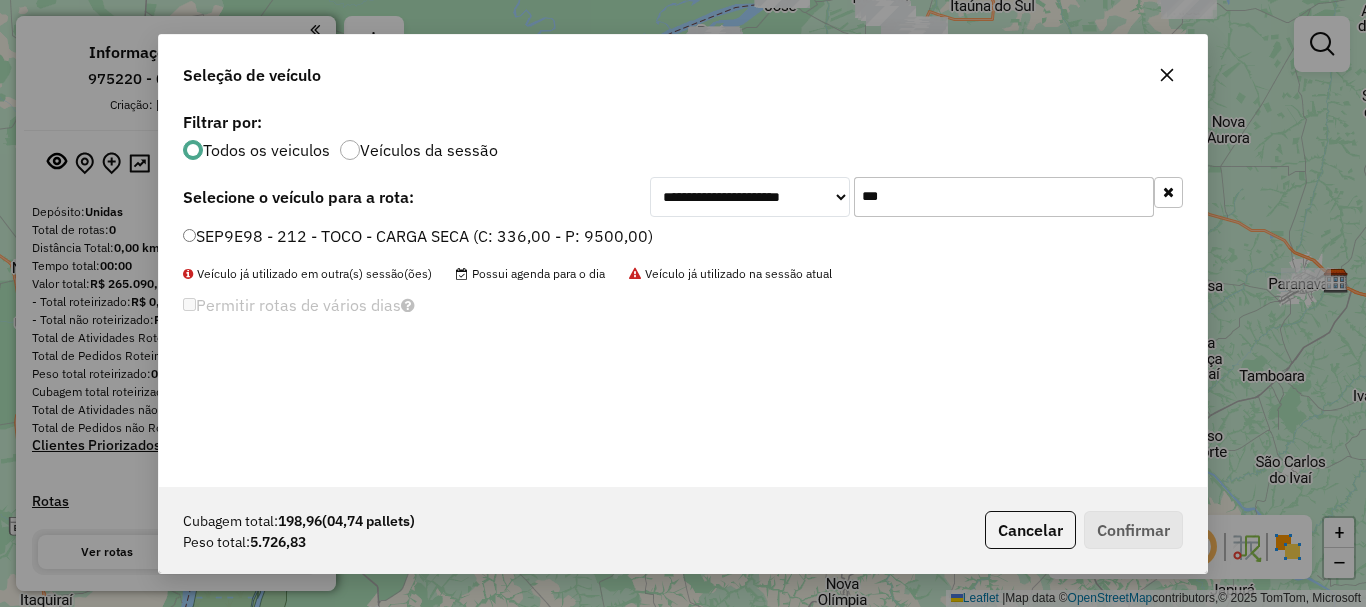 type on "***" 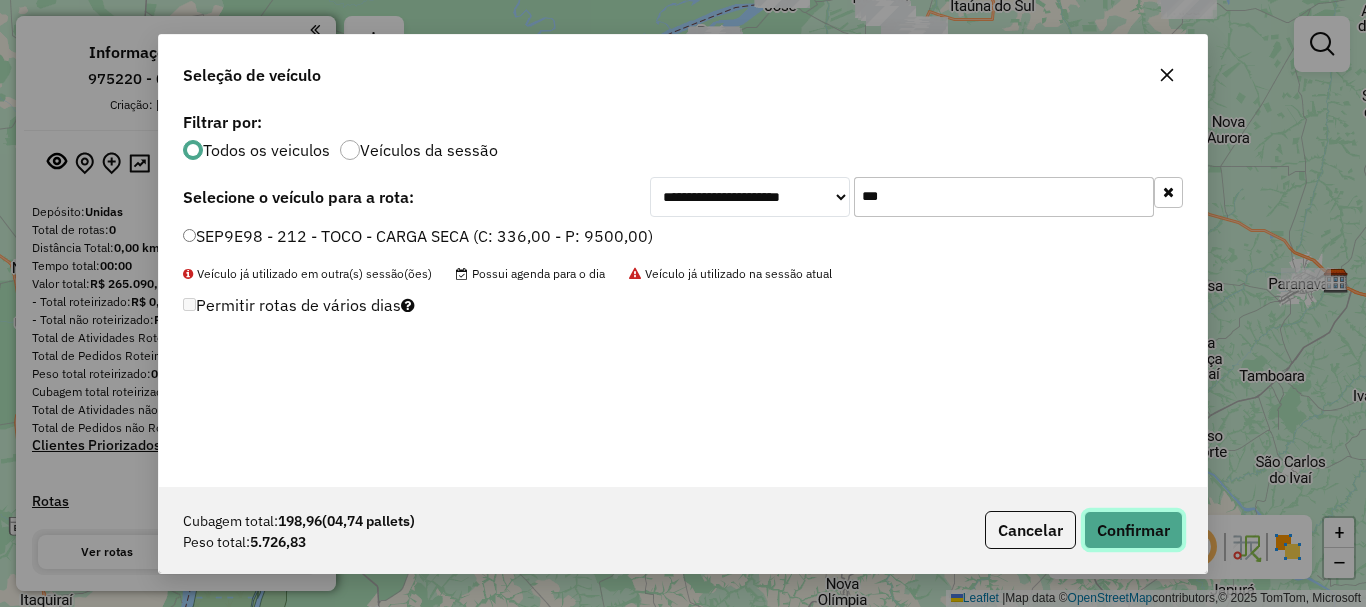 click on "Confirmar" 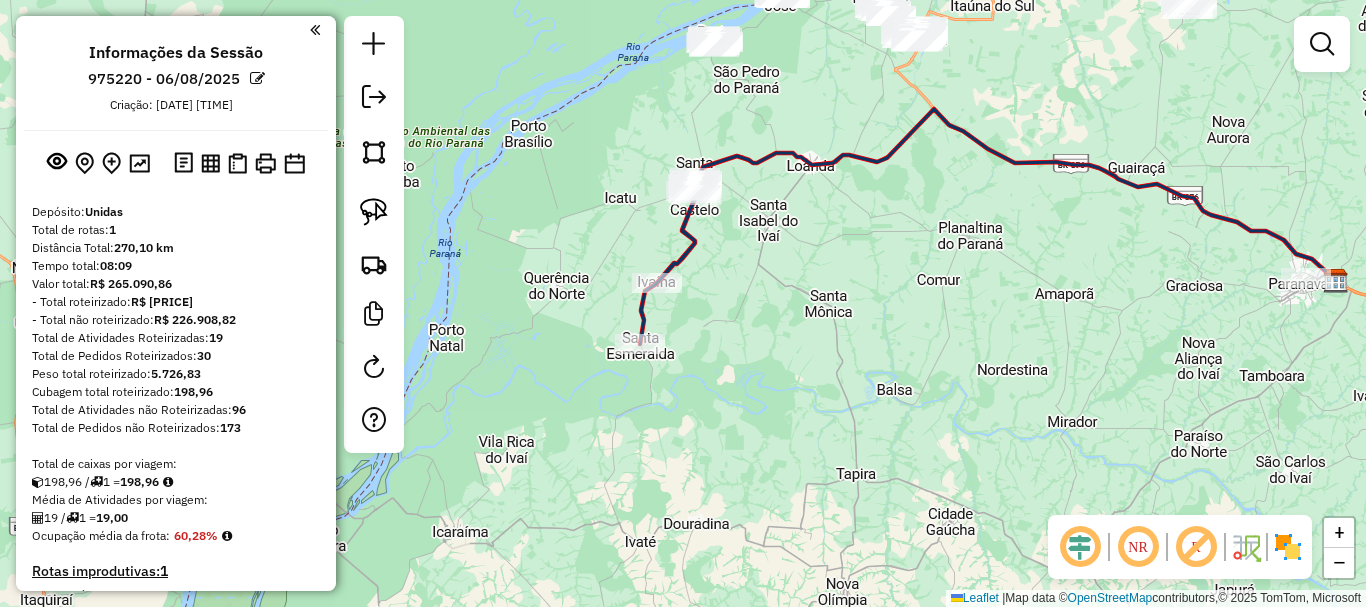 click 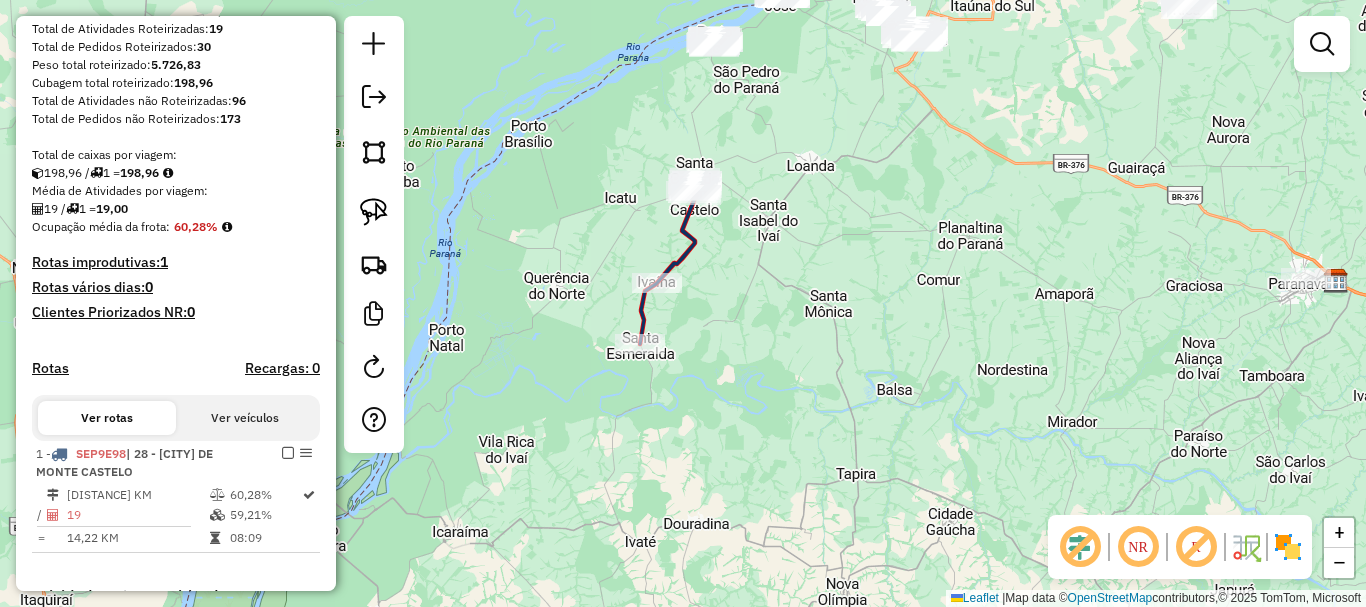 scroll, scrollTop: 400, scrollLeft: 0, axis: vertical 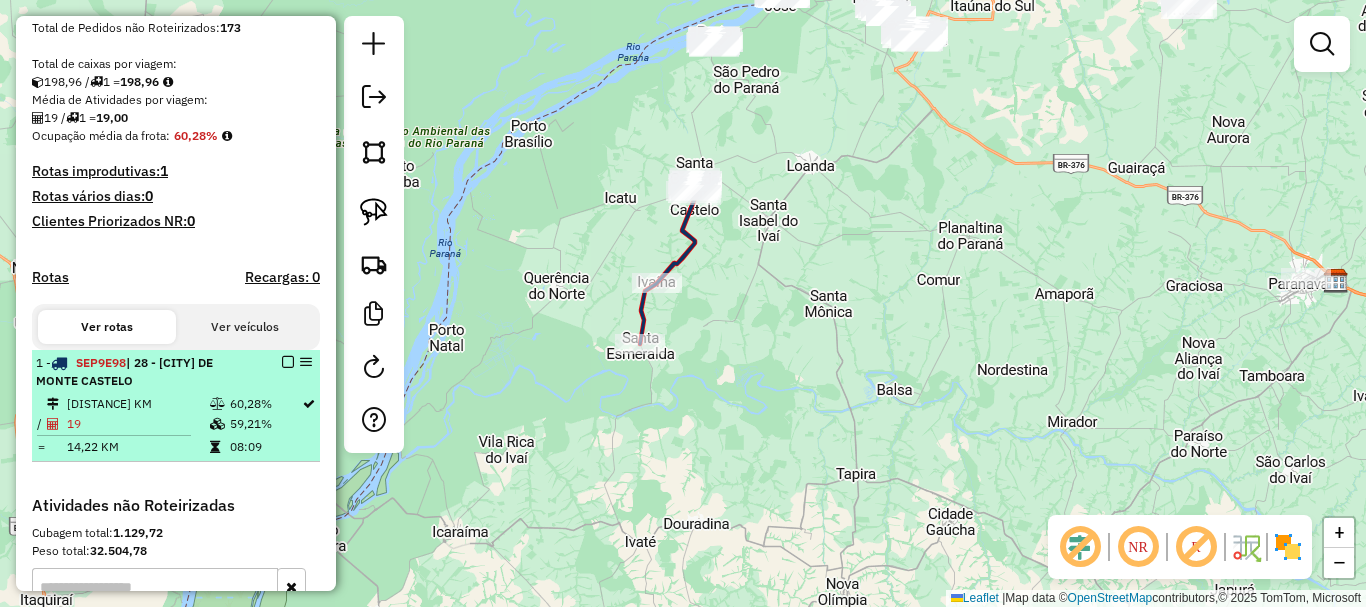 click on "270,10 KM" at bounding box center [137, 404] 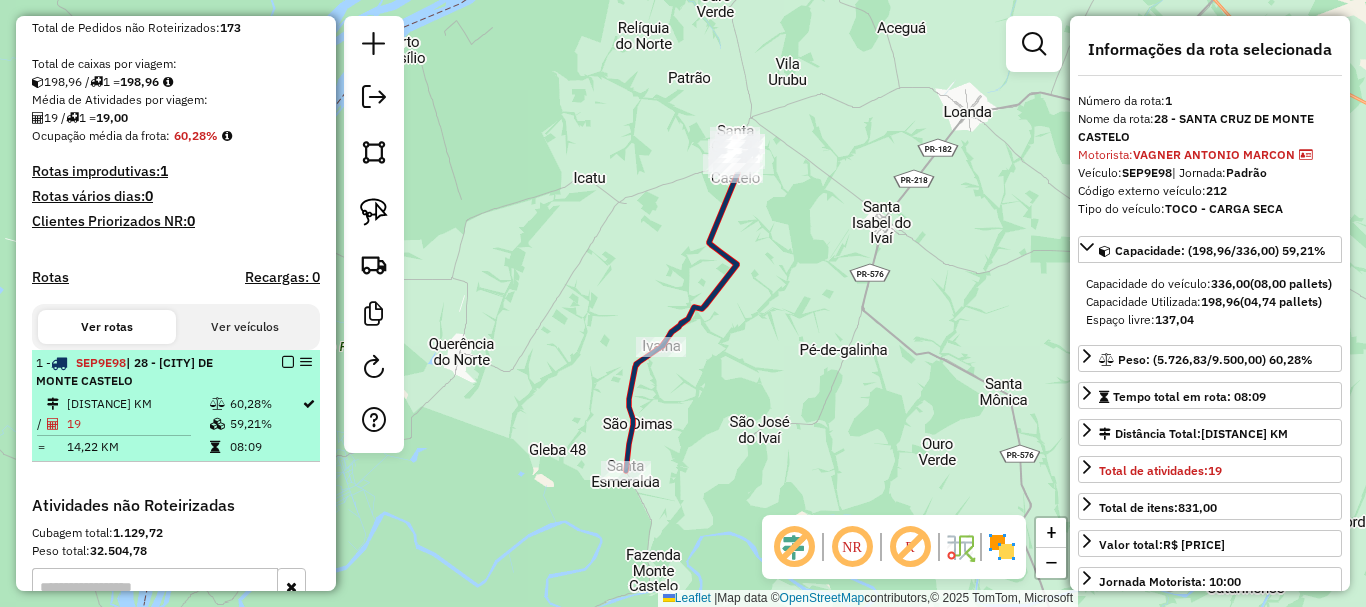 click at bounding box center (288, 362) 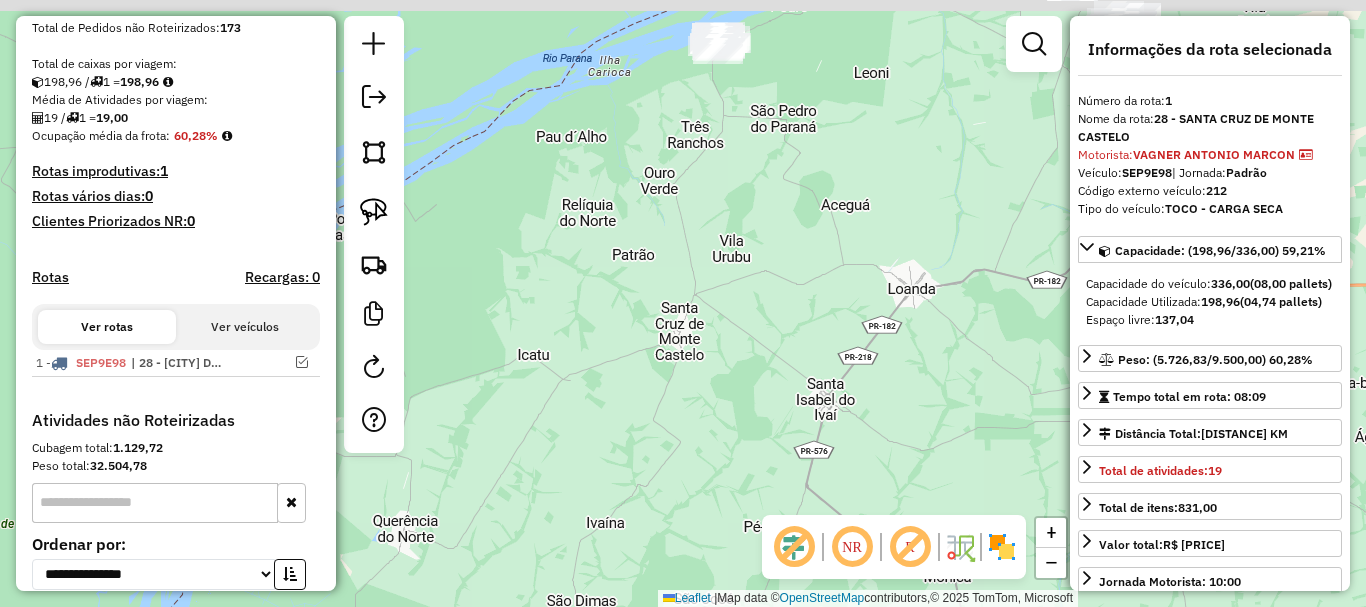 drag, startPoint x: 713, startPoint y: 273, endPoint x: 655, endPoint y: 471, distance: 206.32014 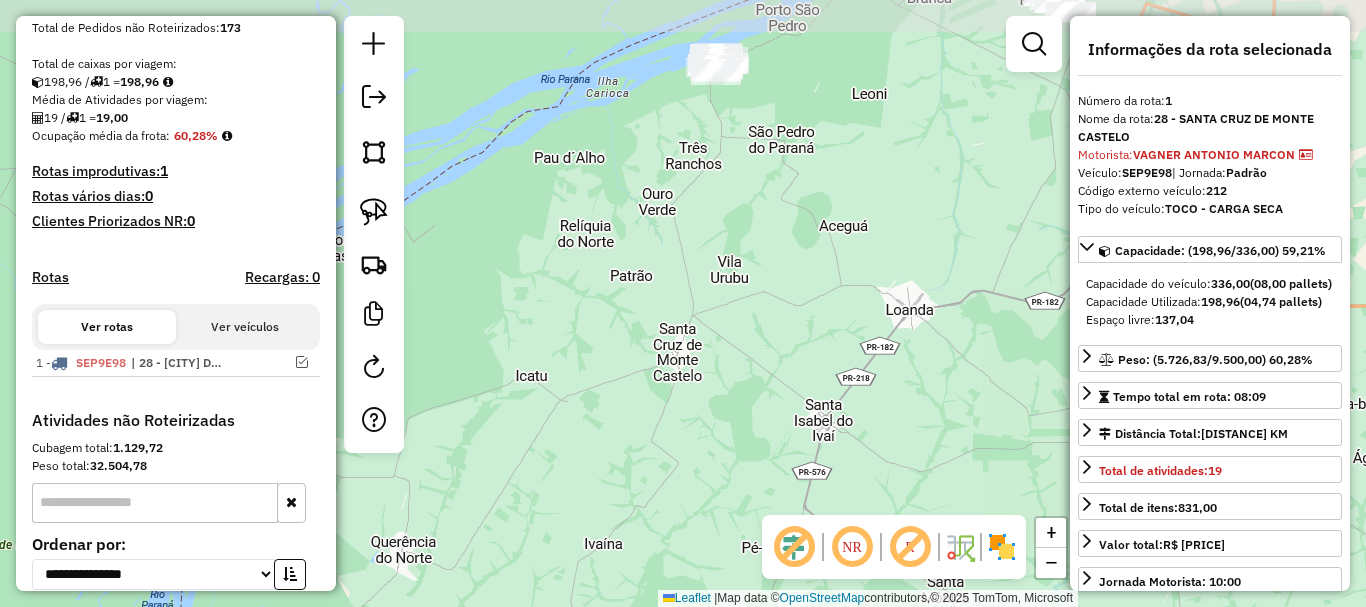 drag, startPoint x: 715, startPoint y: 395, endPoint x: 659, endPoint y: 438, distance: 70.60453 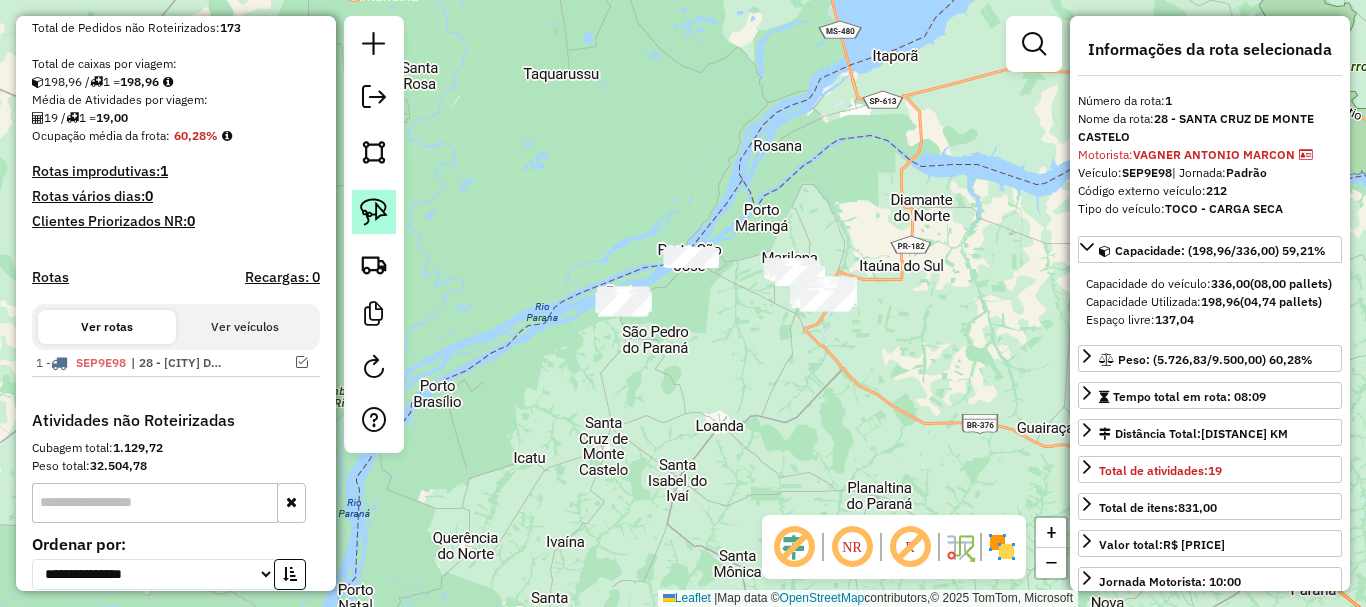 click 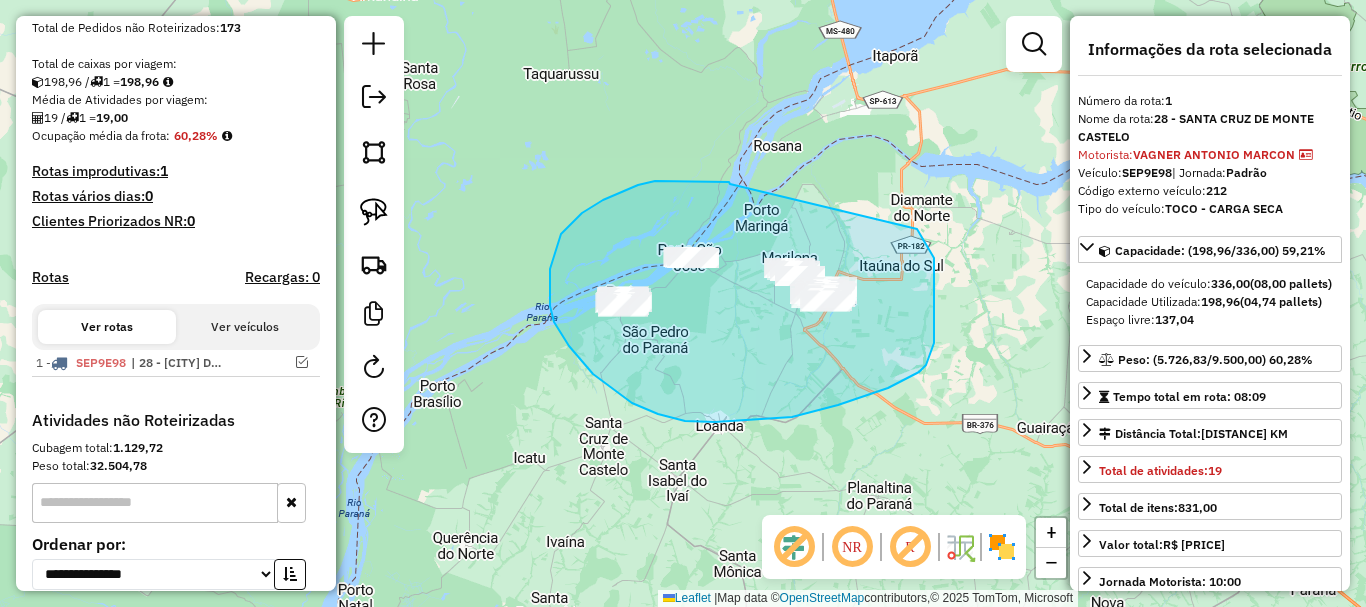 drag, startPoint x: 730, startPoint y: 184, endPoint x: 917, endPoint y: 229, distance: 192.33824 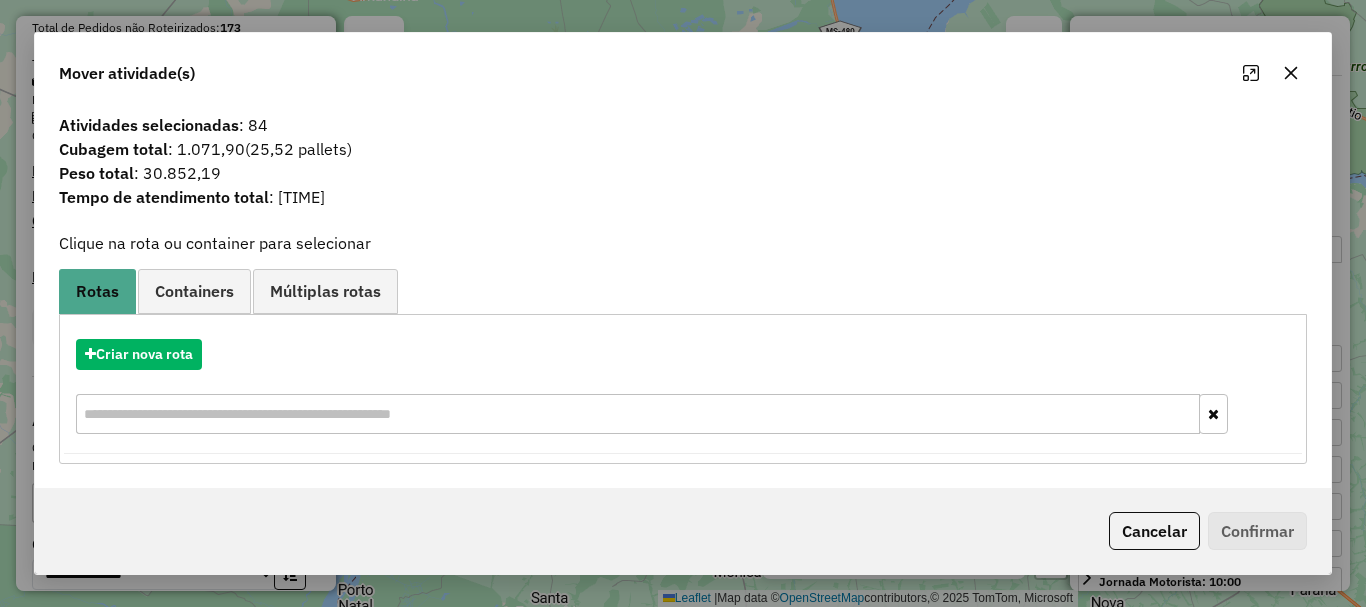 click 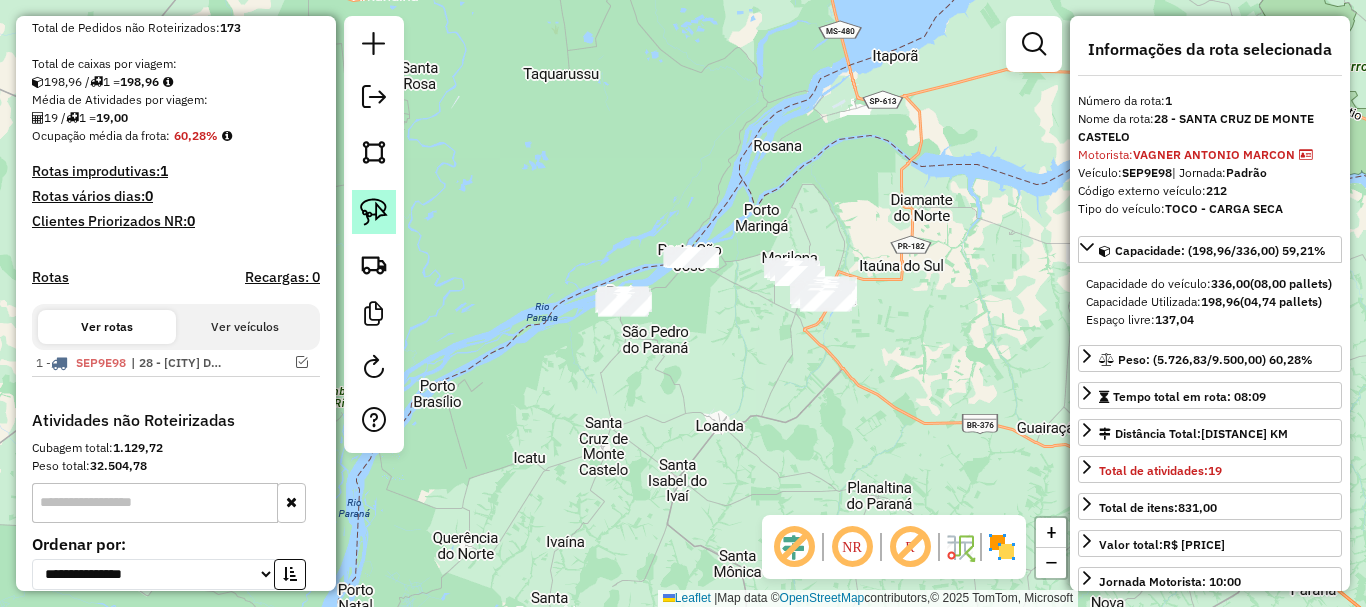 click 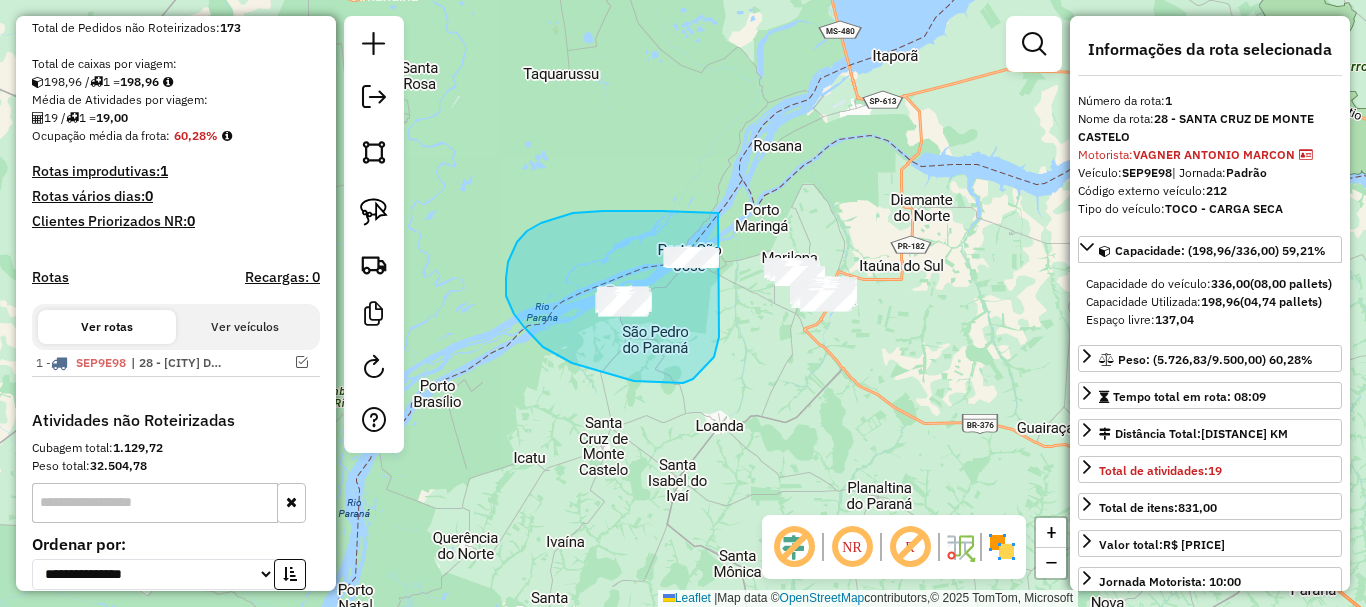 drag, startPoint x: 718, startPoint y: 213, endPoint x: 719, endPoint y: 337, distance: 124.004036 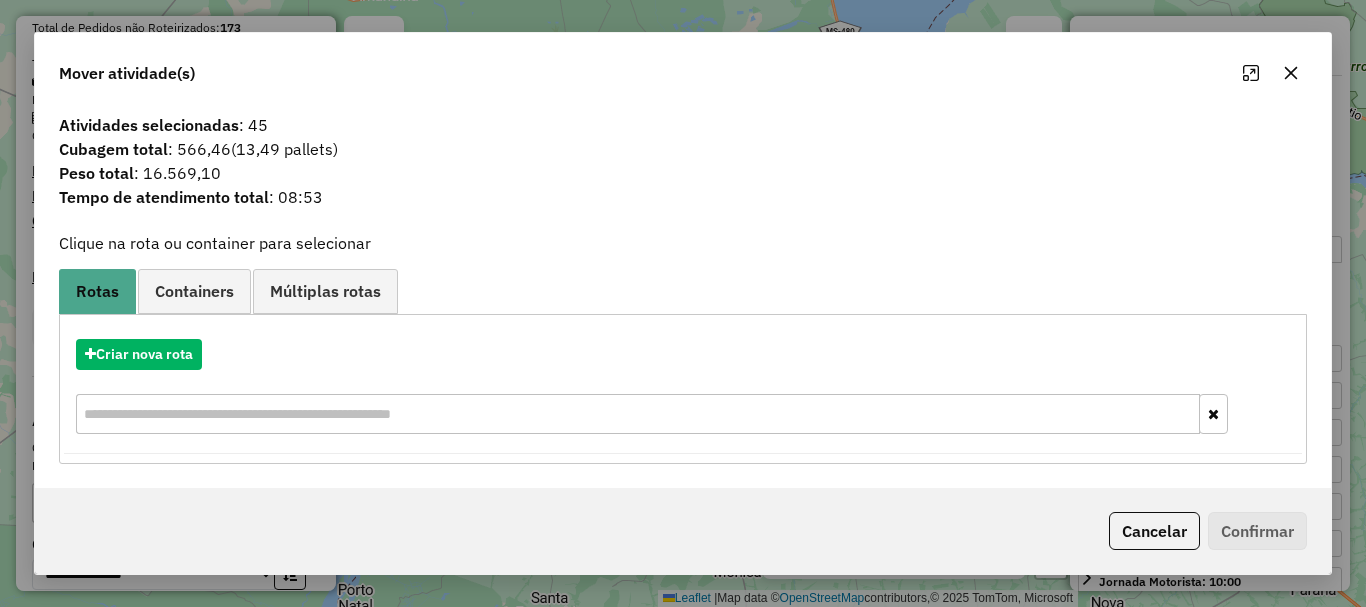 click 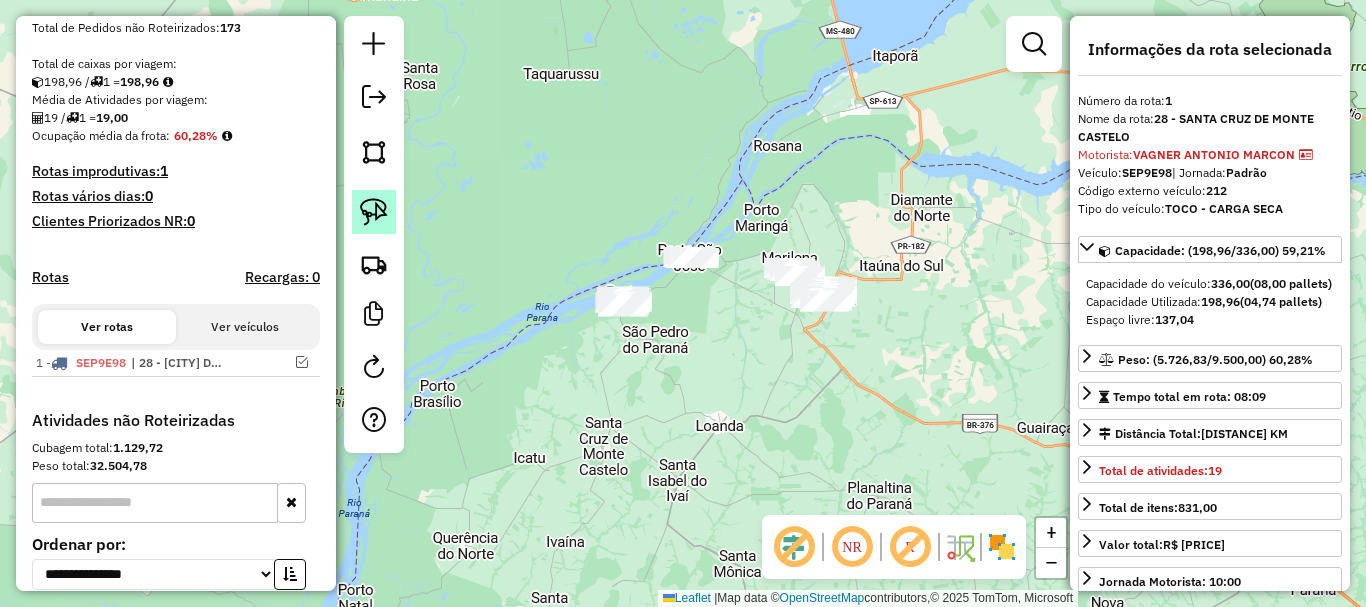 click 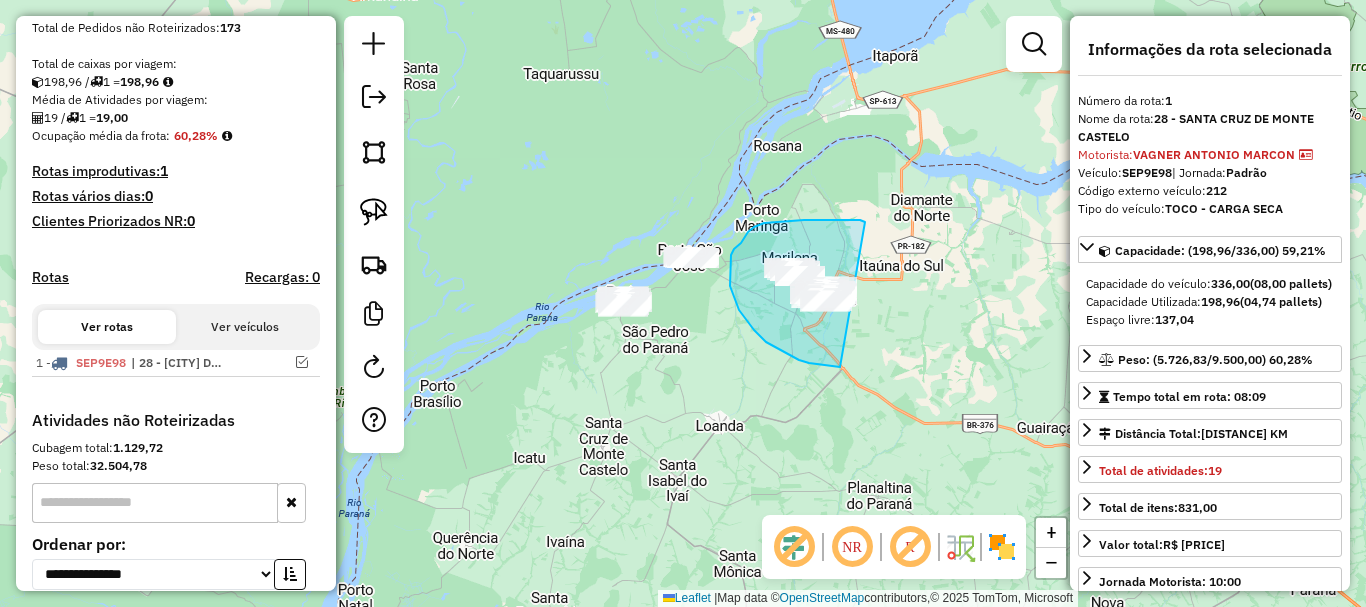 drag, startPoint x: 865, startPoint y: 222, endPoint x: 917, endPoint y: 338, distance: 127.12199 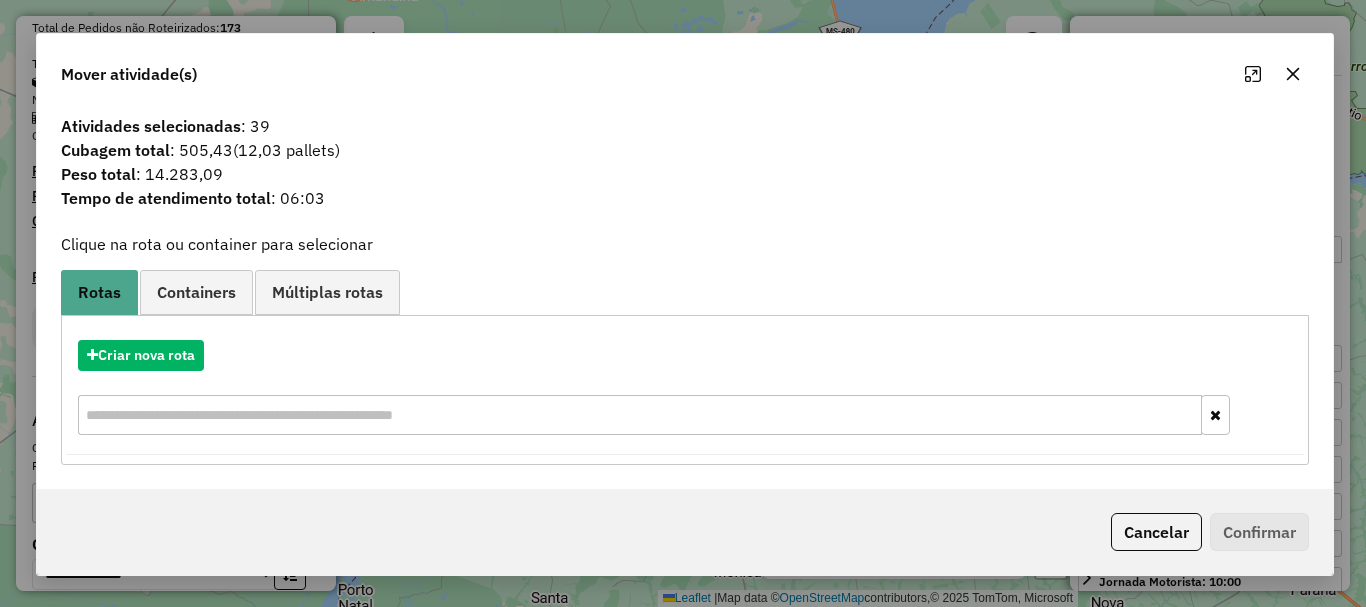 click 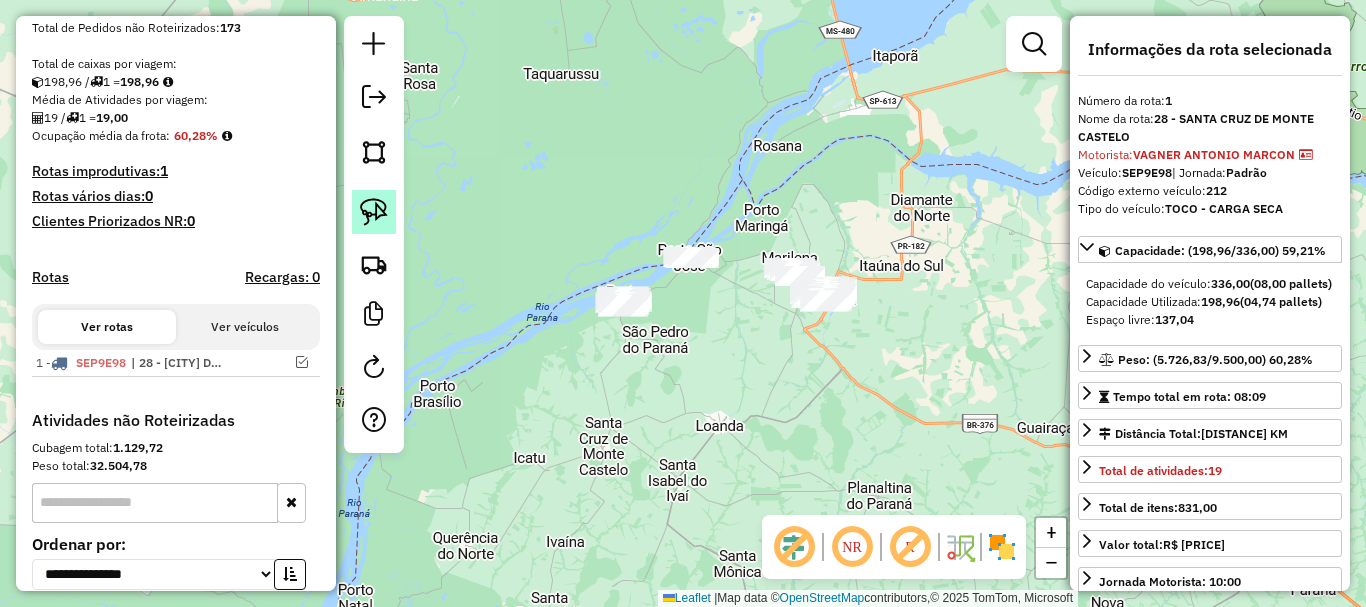 click 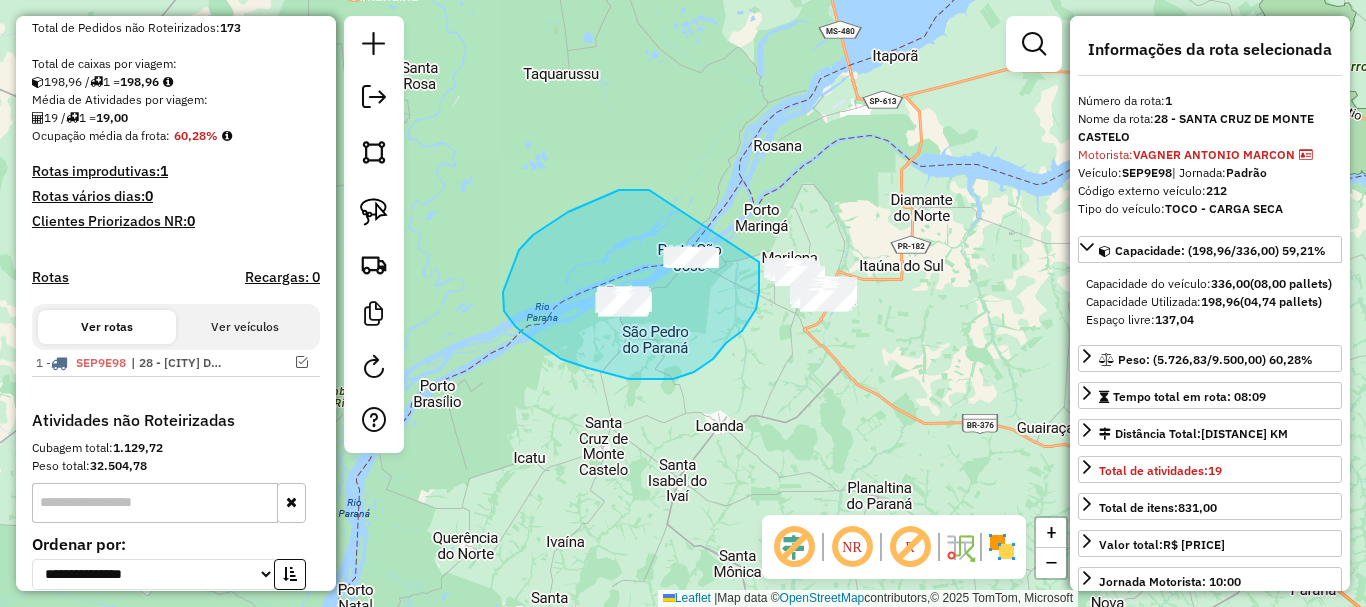 drag, startPoint x: 635, startPoint y: 190, endPoint x: 759, endPoint y: 262, distance: 143.38759 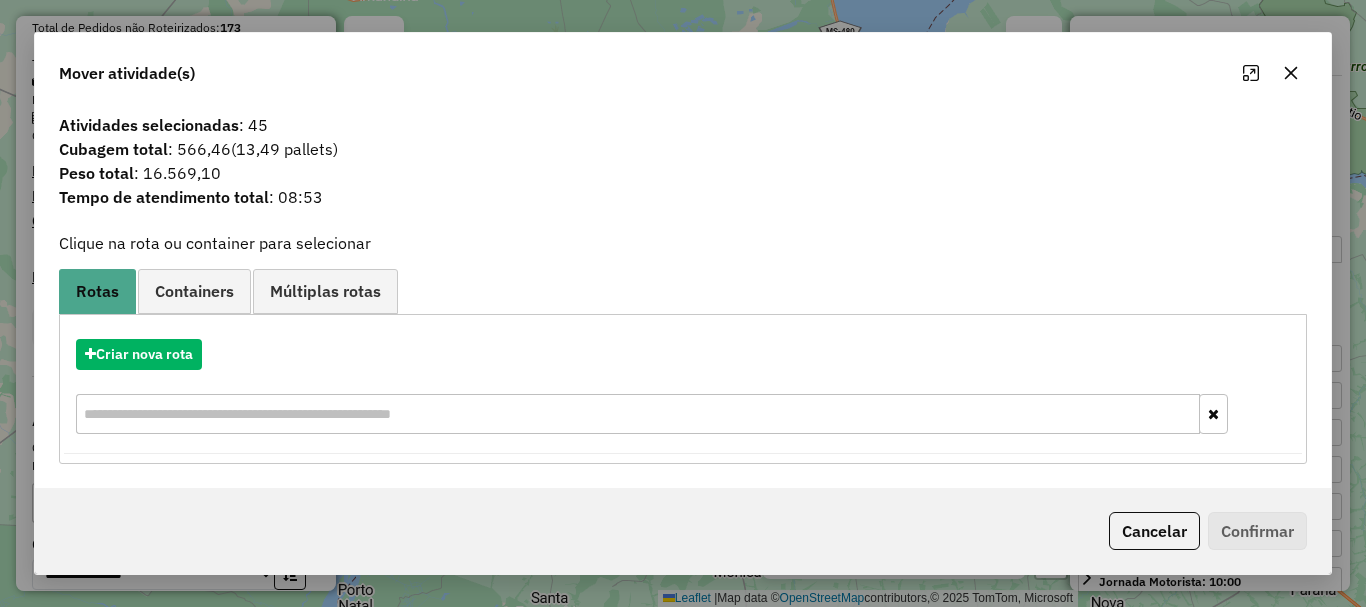 click 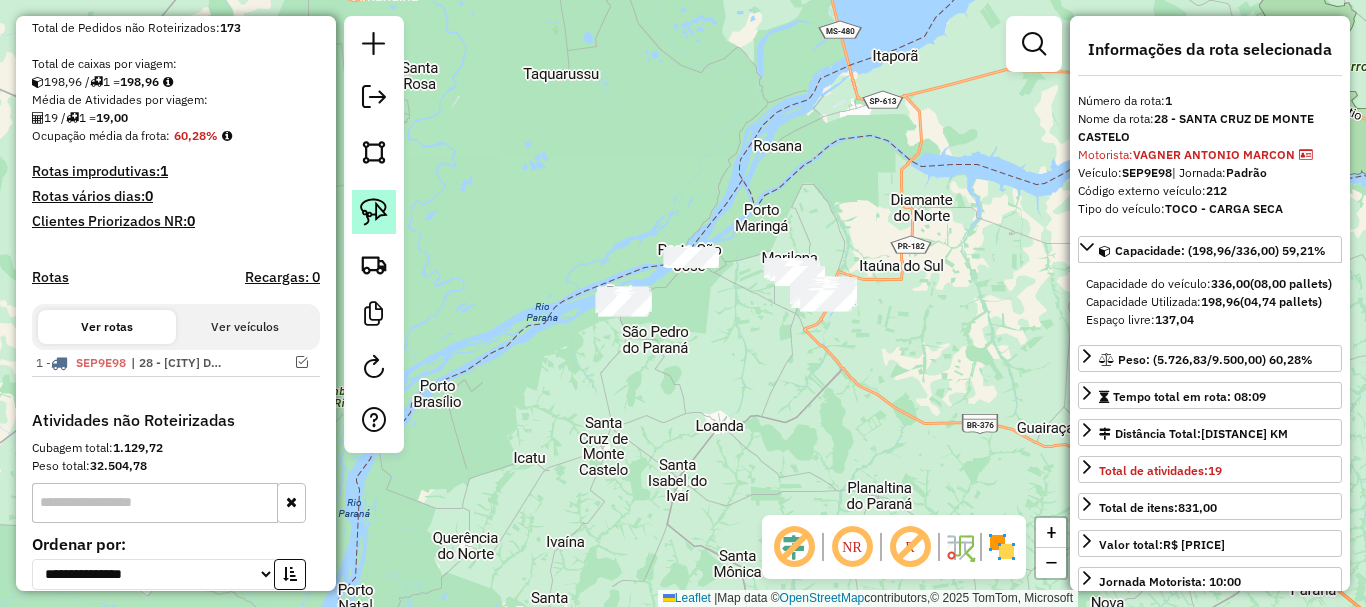 click 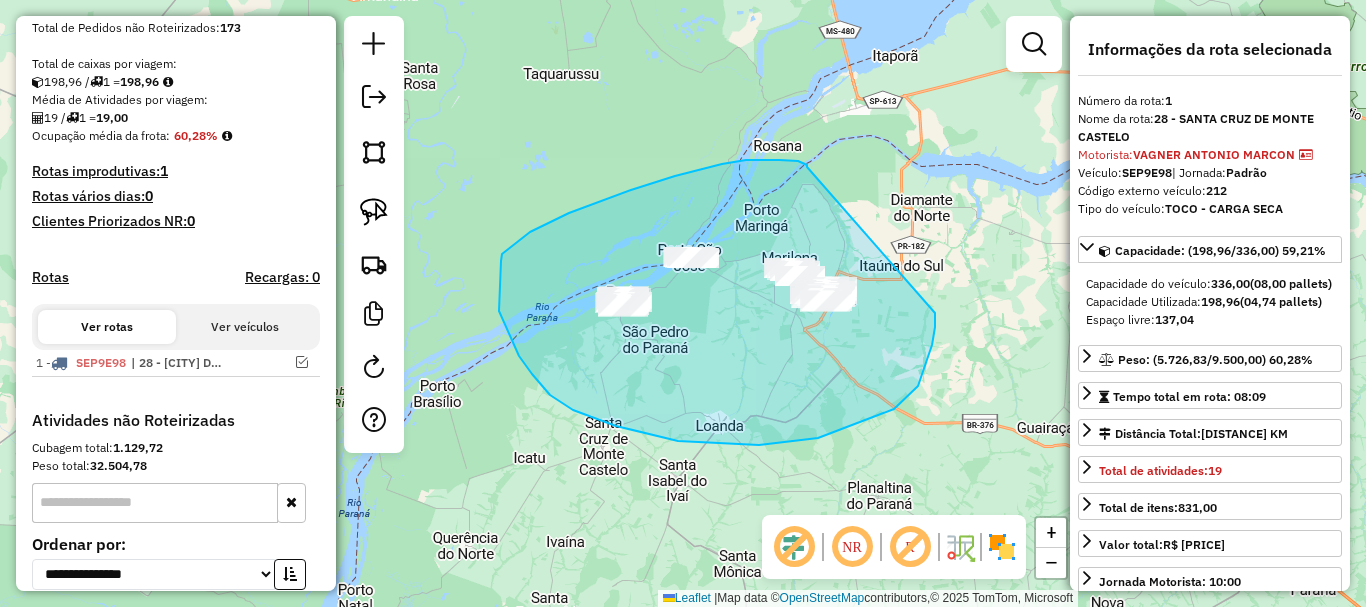 drag, startPoint x: 798, startPoint y: 161, endPoint x: 934, endPoint y: 276, distance: 178.1039 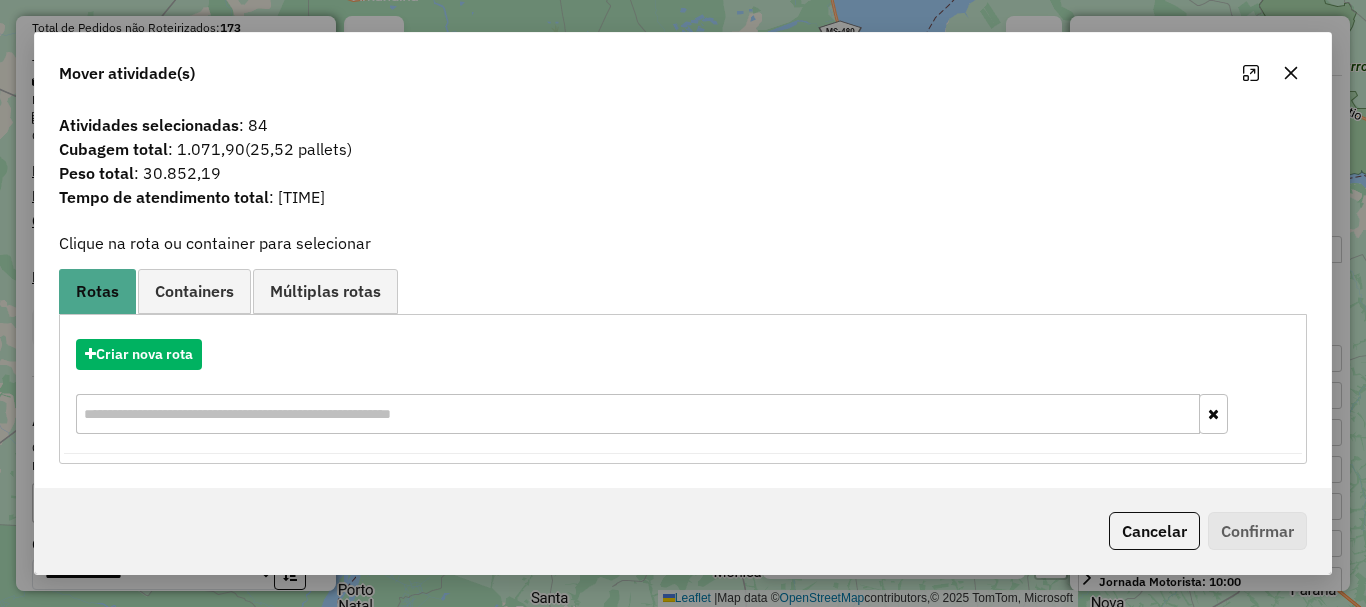 drag, startPoint x: 1292, startPoint y: 73, endPoint x: 1091, endPoint y: 116, distance: 205.54805 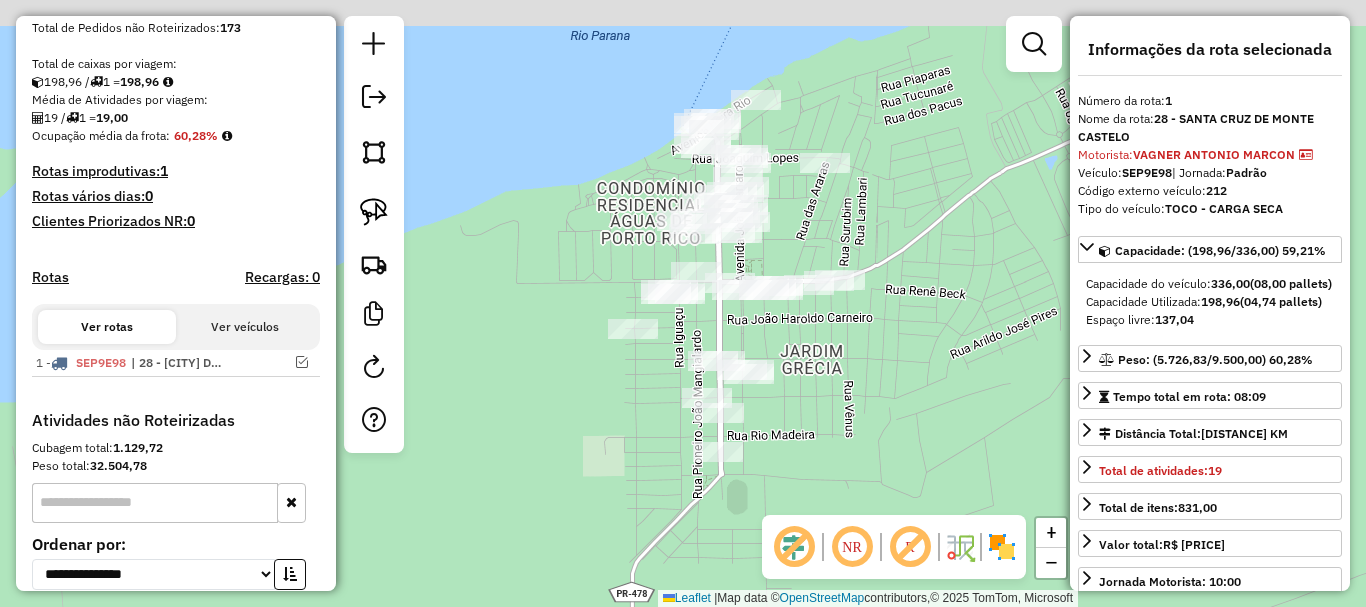 drag, startPoint x: 617, startPoint y: 240, endPoint x: 479, endPoint y: 282, distance: 144.24979 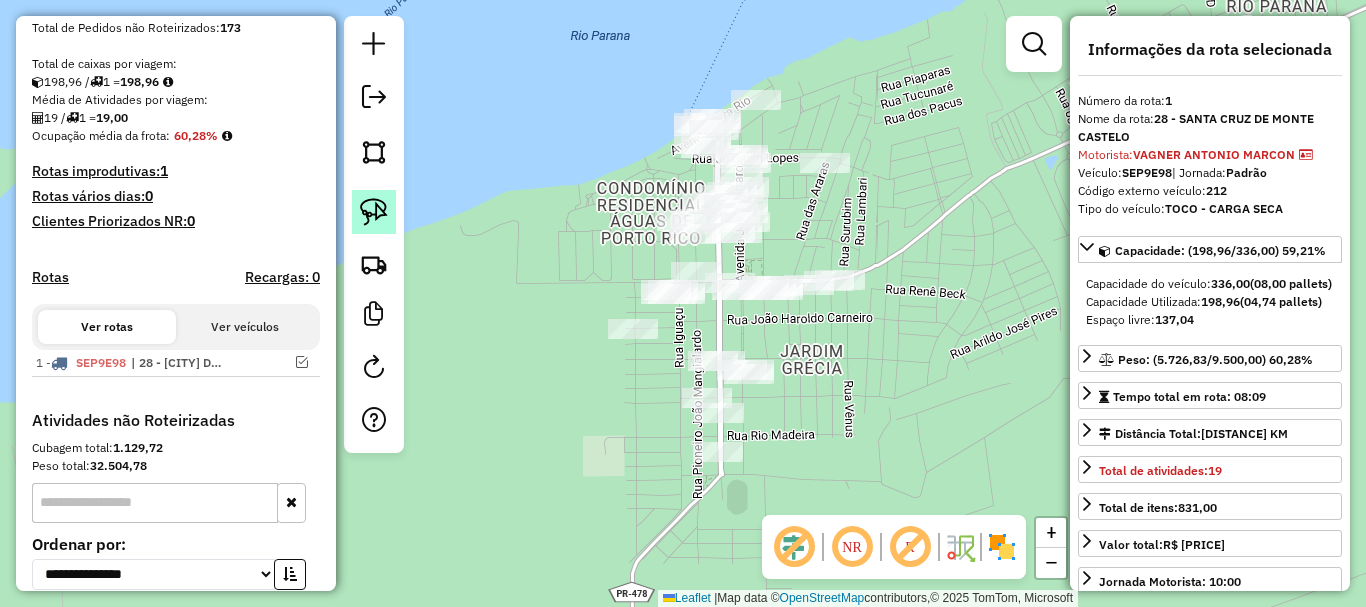 click 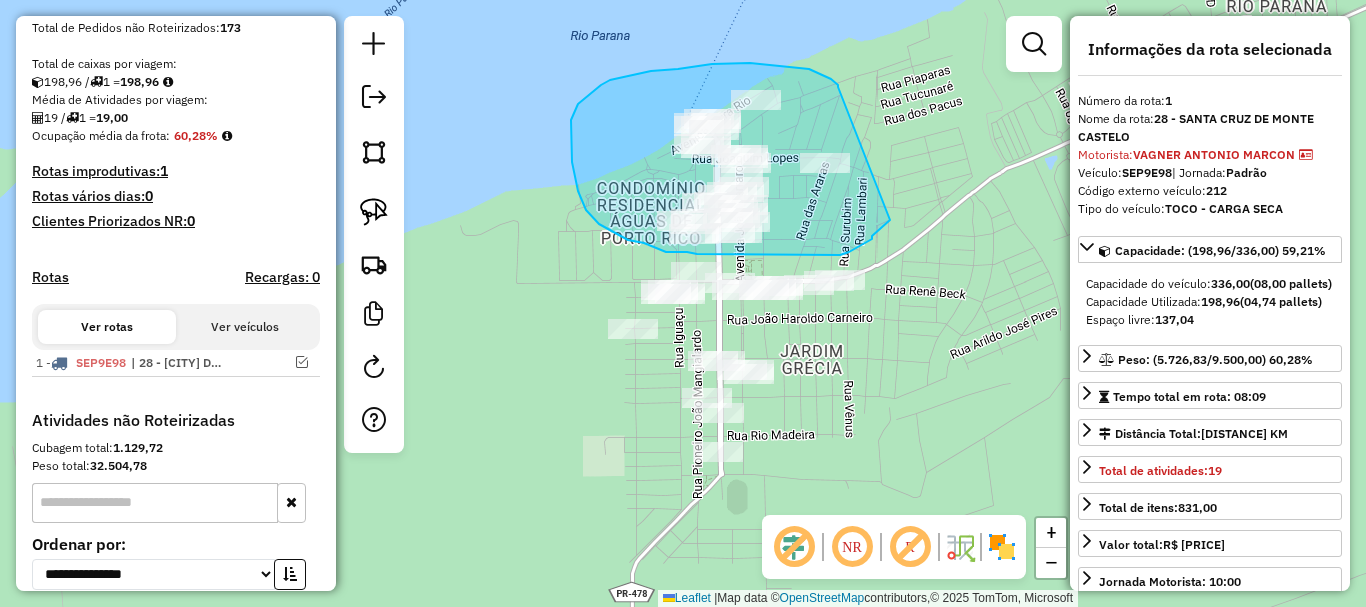 drag, startPoint x: 838, startPoint y: 87, endPoint x: 905, endPoint y: 209, distance: 139.18692 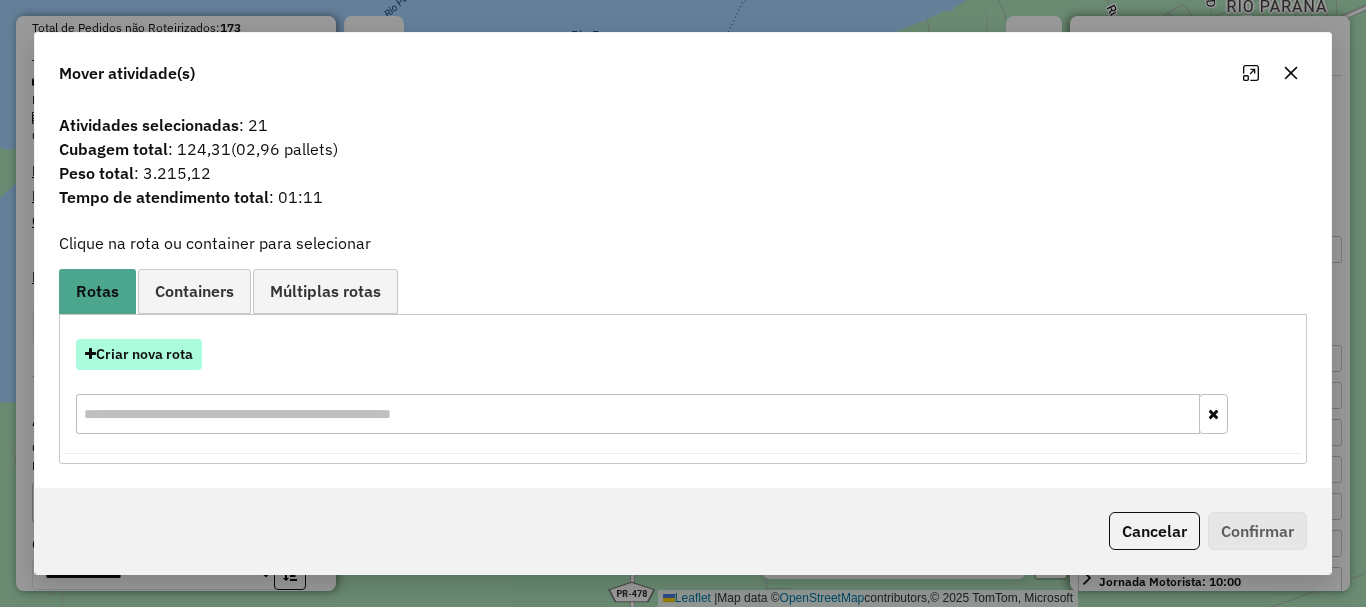 click on "Criar nova rota" at bounding box center [139, 354] 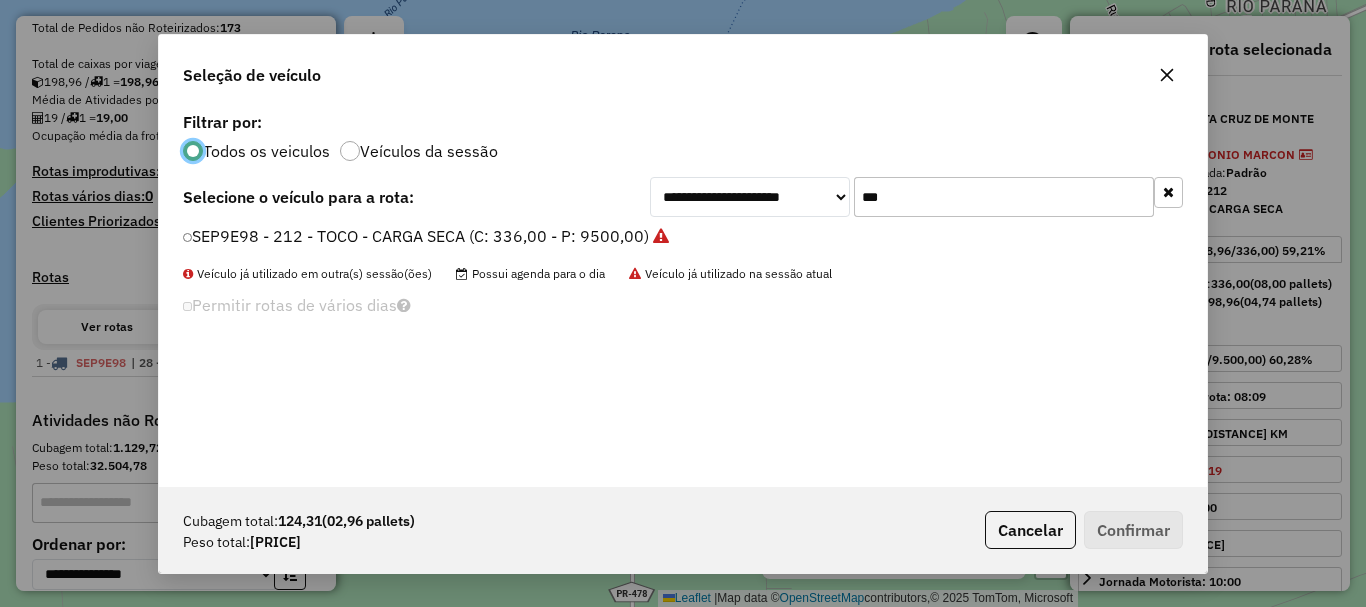 scroll, scrollTop: 11, scrollLeft: 6, axis: both 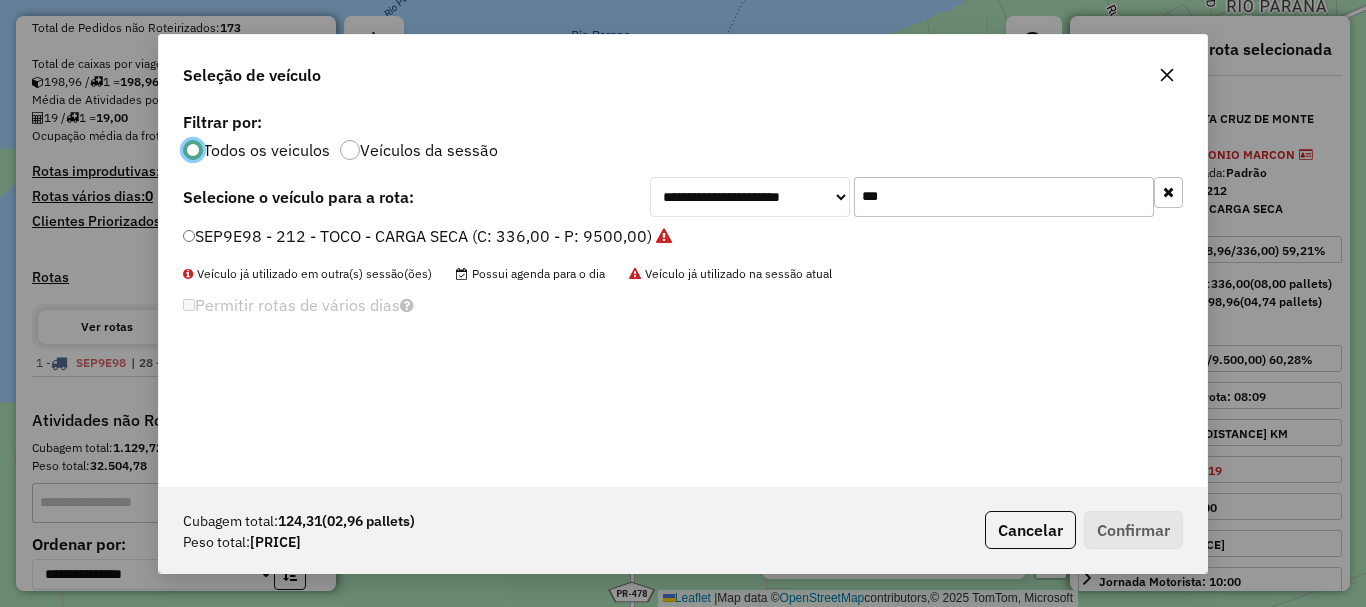drag, startPoint x: 900, startPoint y: 200, endPoint x: 828, endPoint y: 188, distance: 72.99315 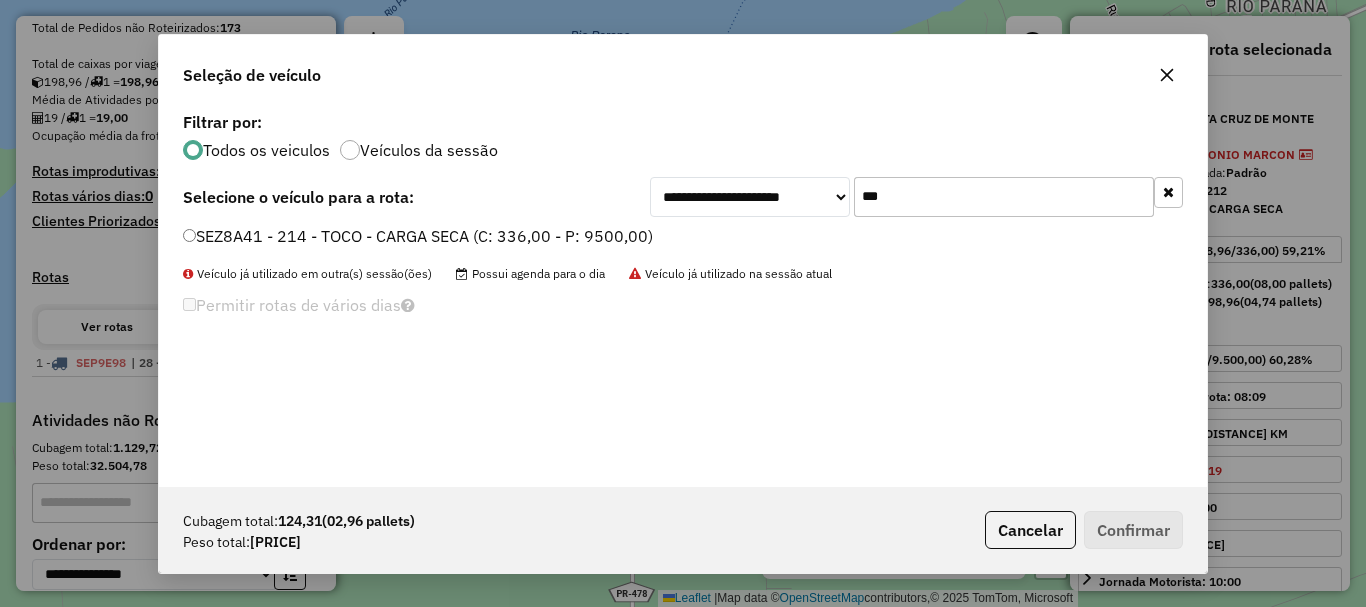 type on "***" 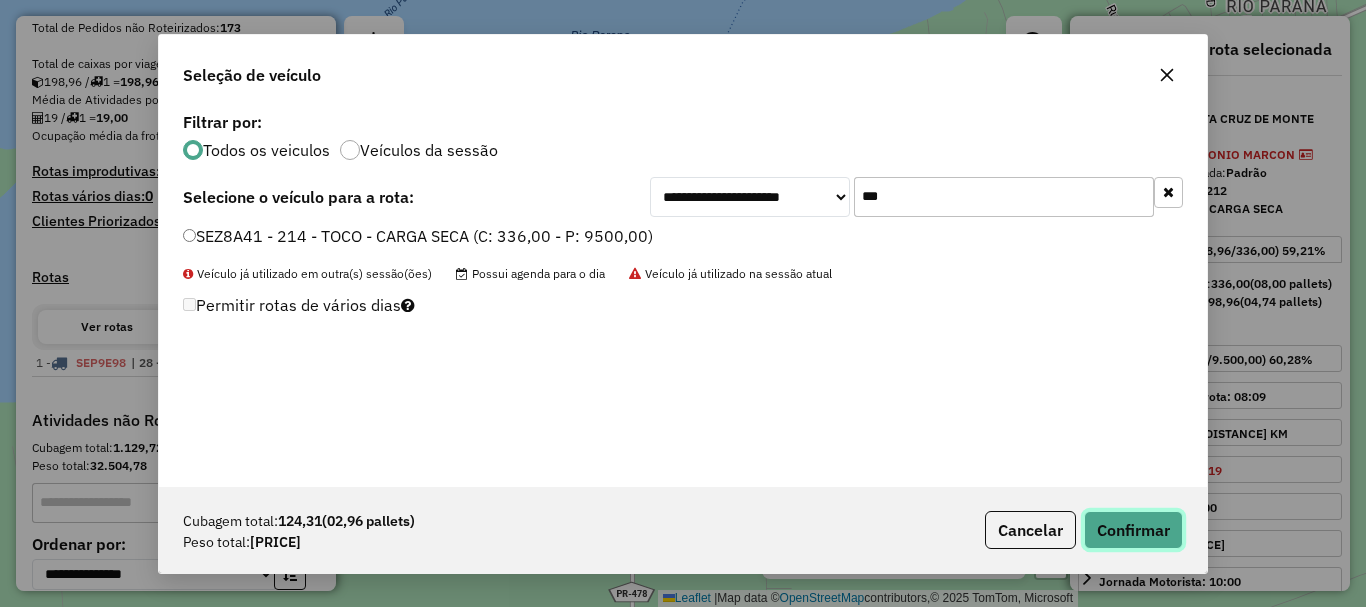 click on "Confirmar" 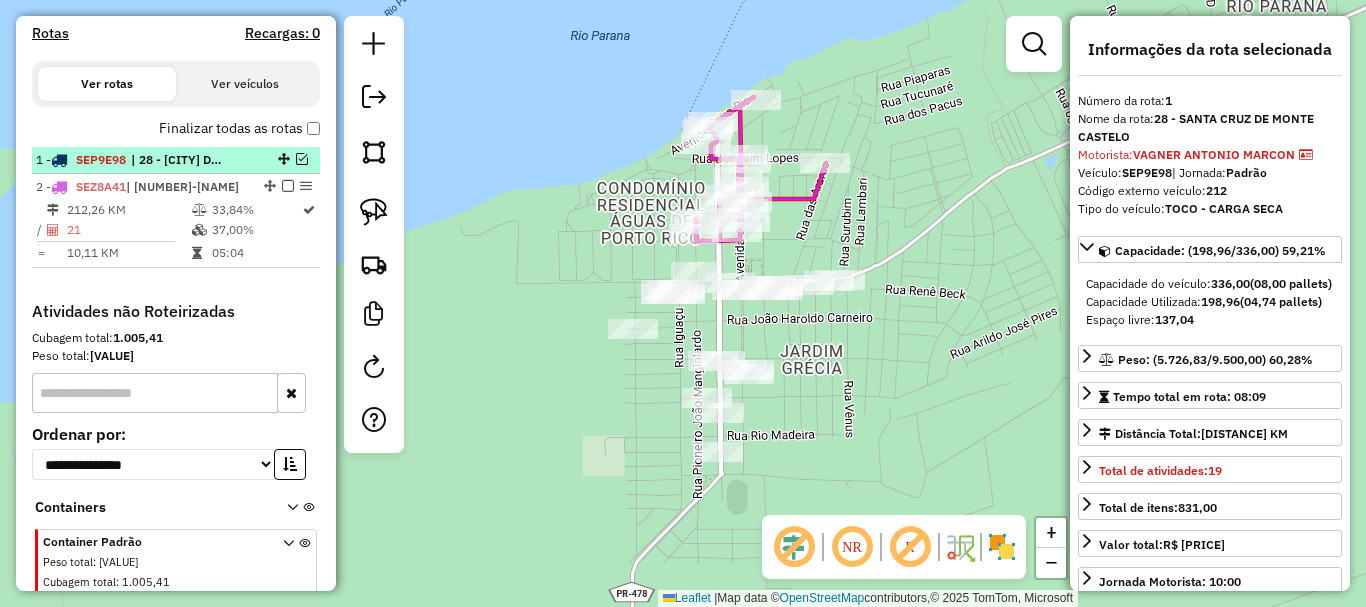 scroll, scrollTop: 734, scrollLeft: 0, axis: vertical 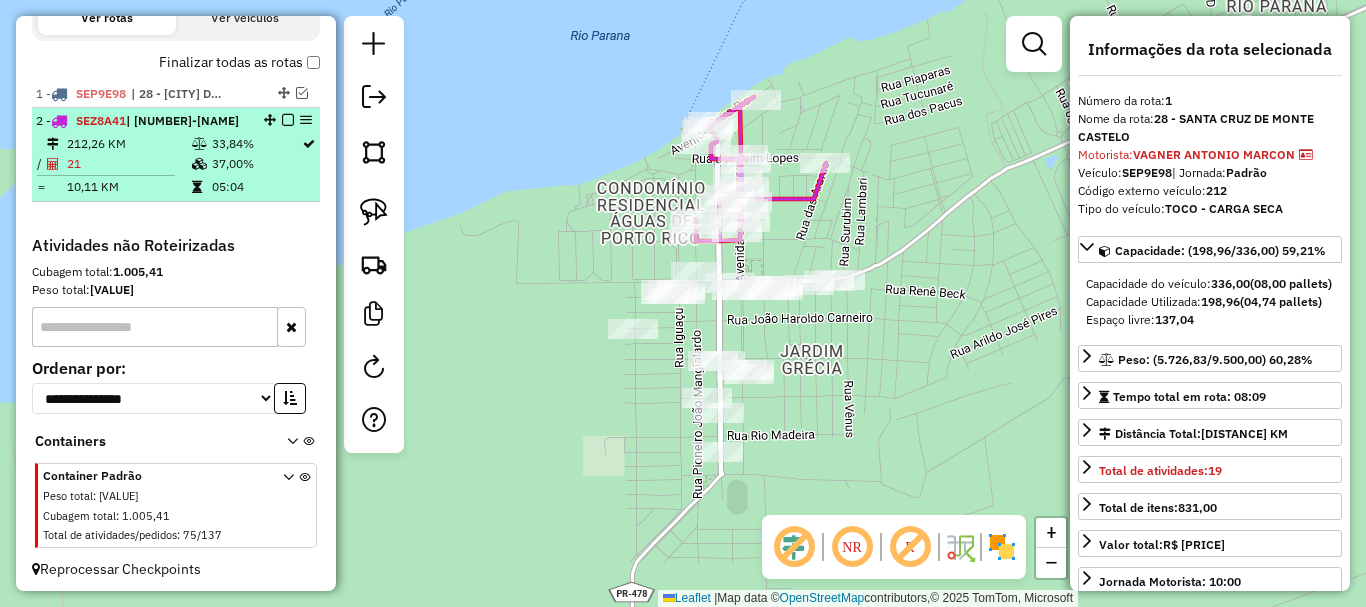 click on "21" at bounding box center [128, 164] 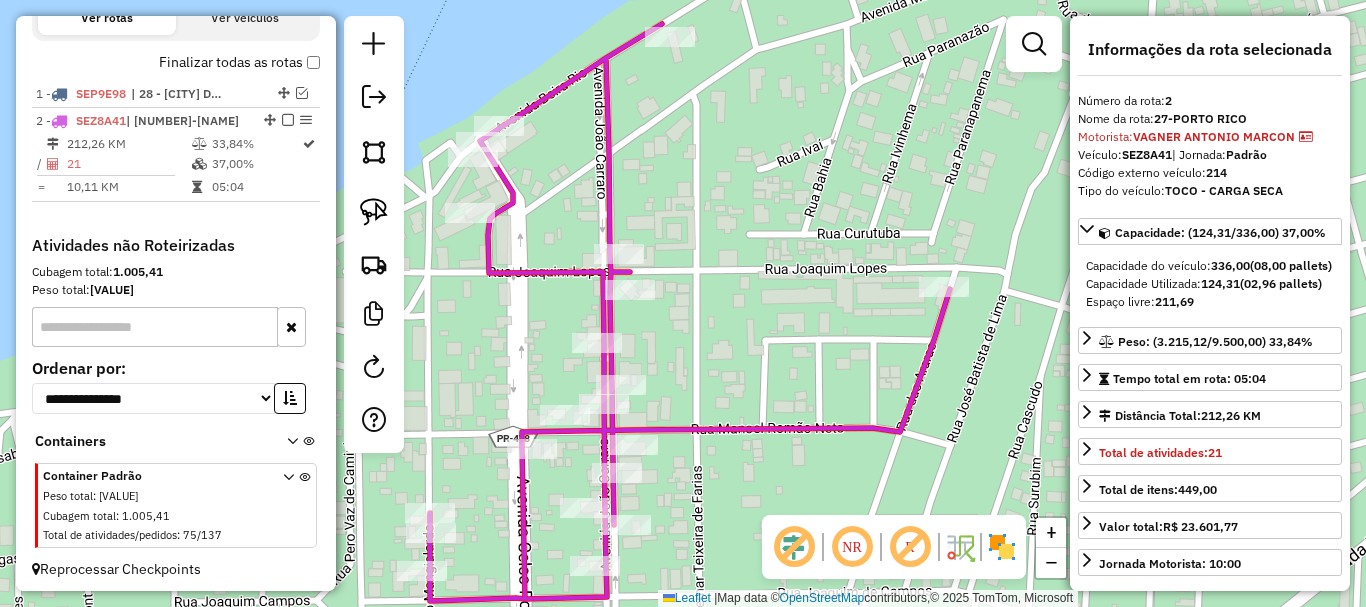 drag, startPoint x: 753, startPoint y: 329, endPoint x: 747, endPoint y: 125, distance: 204.08821 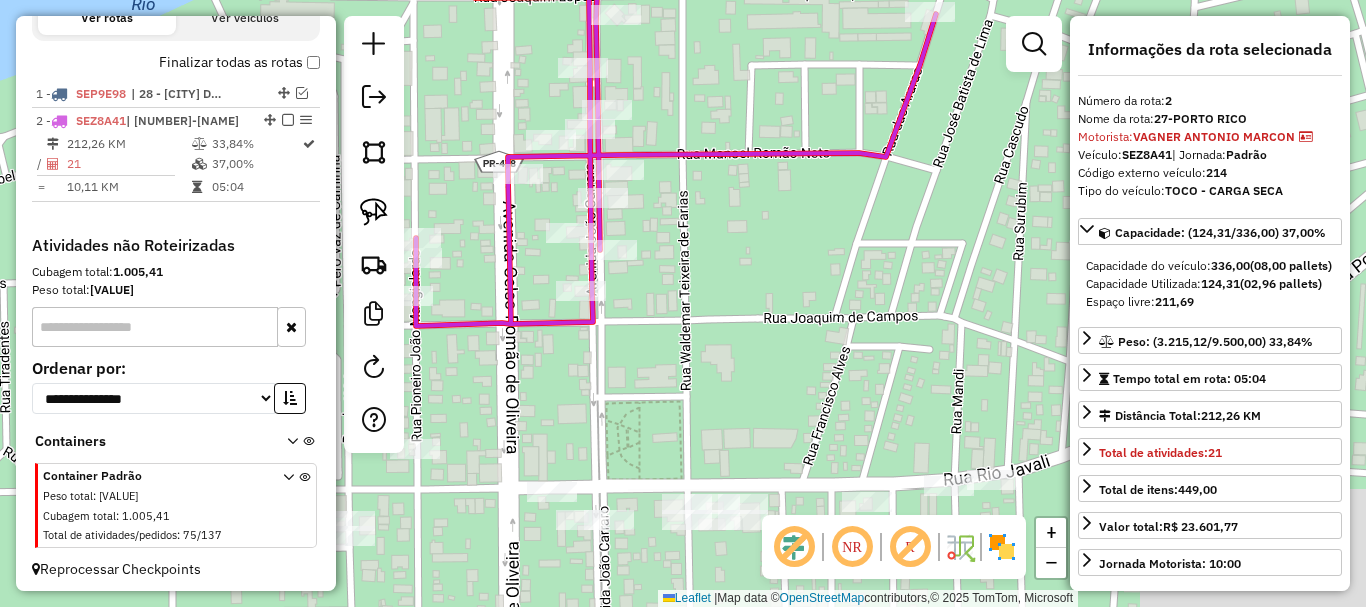 drag, startPoint x: 735, startPoint y: 300, endPoint x: 806, endPoint y: 155, distance: 161.44968 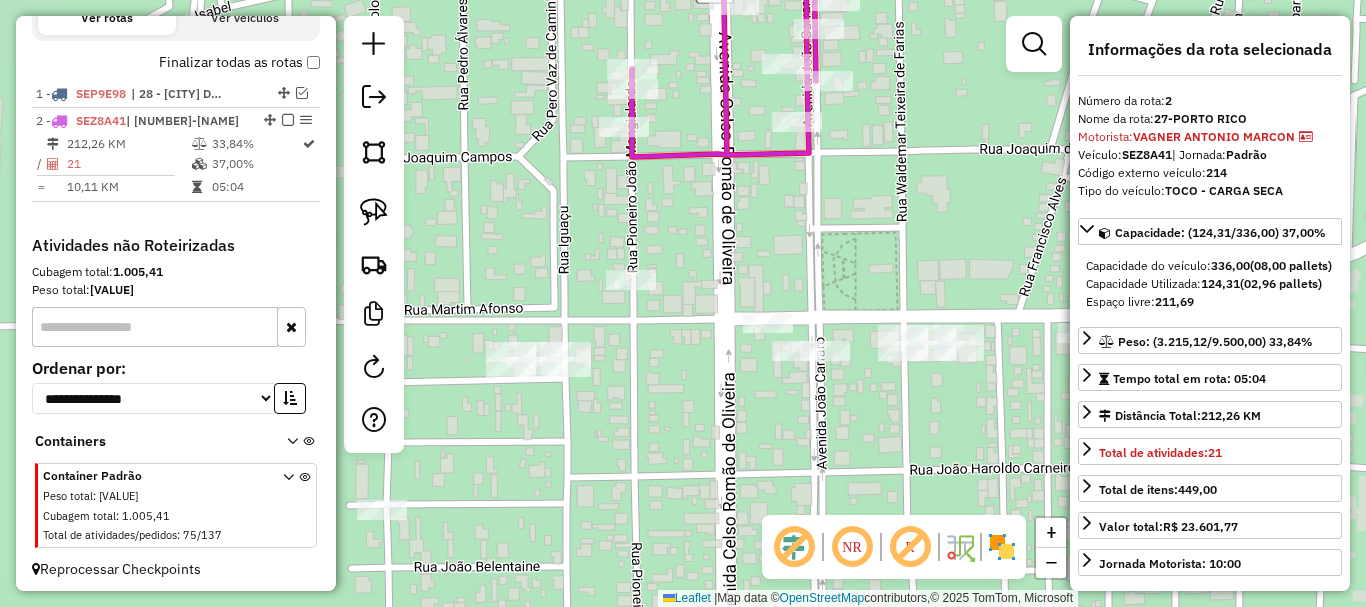 drag, startPoint x: 756, startPoint y: 217, endPoint x: 724, endPoint y: 197, distance: 37.735924 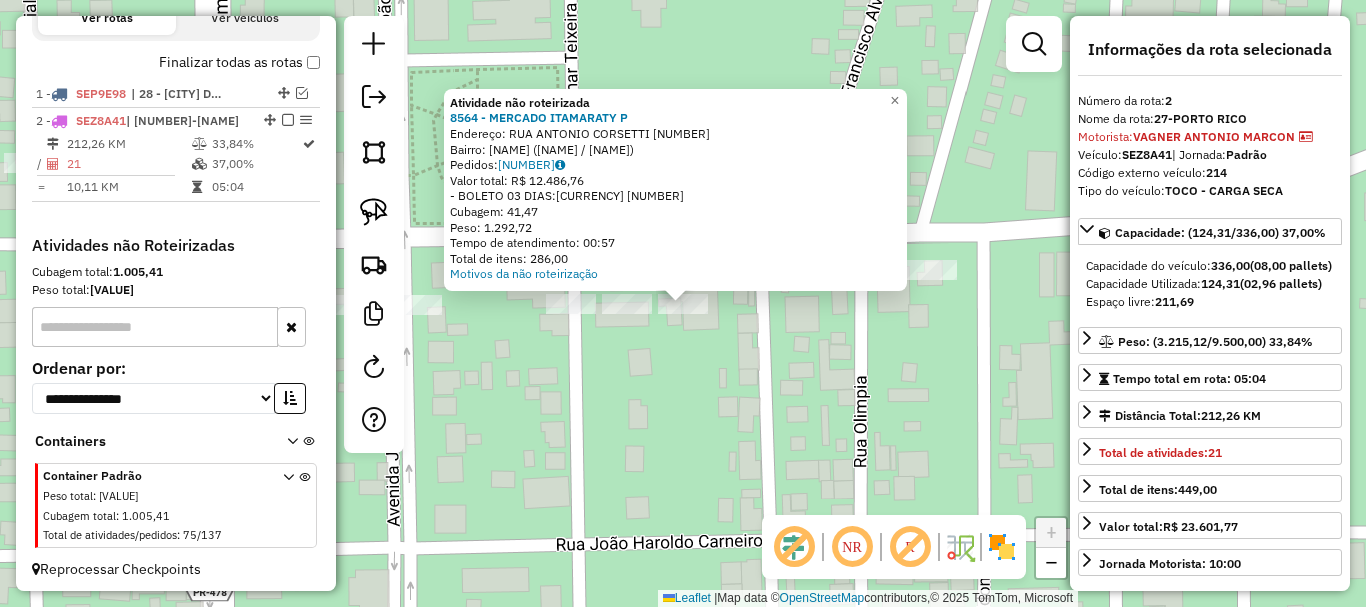 click on "Atividade não roteirizada 8564 - MERCADO ITAMARATY  P  Endereço:  RUA ANTONIO CORSETTI 2793   Bairro: CENTRO (PORTO RICO / PR)   Pedidos:  05359537   Valor total: R$ 12.486,76   - BOLETO 03 DIAS:  R$ 12.486,76   Cubagem: 41,47   Peso: 1.292,72   Tempo de atendimento: 00:57   Total de itens: 286,00  Motivos da não roteirização × Janela de atendimento Grade de atendimento Capacidade Transportadoras Veículos Cliente Pedidos  Rotas Selecione os dias de semana para filtrar as janelas de atendimento  Seg   Ter   Qua   Qui   Sex   Sáb   Dom  Informe o período da janela de atendimento: De: Até:  Filtrar exatamente a janela do cliente  Considerar janela de atendimento padrão  Selecione os dias de semana para filtrar as grades de atendimento  Seg   Ter   Qua   Qui   Sex   Sáb   Dom   Considerar clientes sem dia de atendimento cadastrado  Clientes fora do dia de atendimento selecionado Filtrar as atividades entre os valores definidos abaixo:  Peso mínimo:   Peso máximo:   Cubagem mínima:   De:   Até:  +" 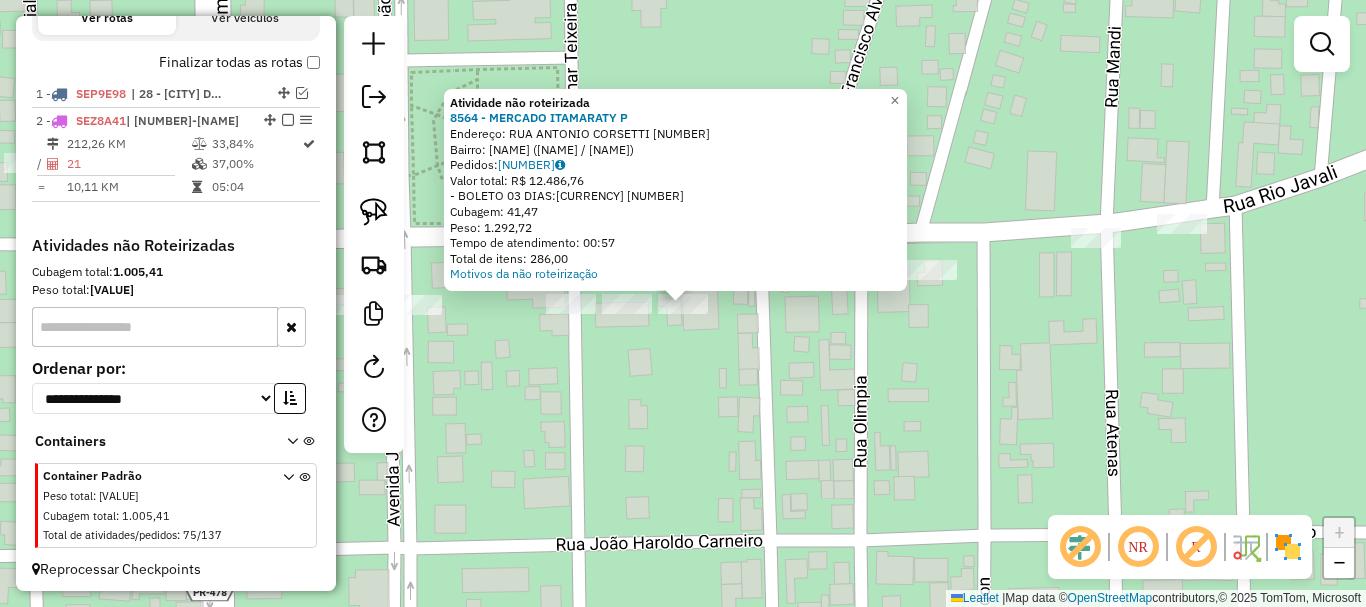 drag, startPoint x: 726, startPoint y: 354, endPoint x: 640, endPoint y: 318, distance: 93.230896 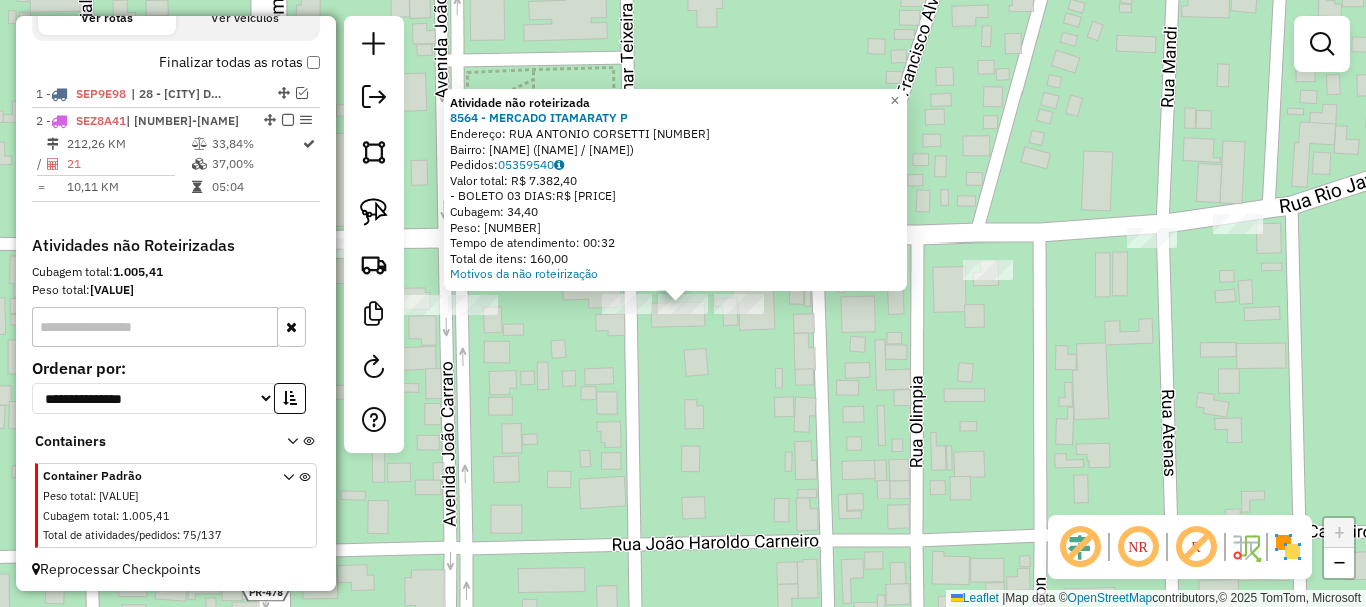 click on "Atividade não roteirizada 8564 - MERCADO ITAMARATY  P  Endereço:  RUA ANTONIO CORSETTI 2793   Bairro: CENTRO (PORTO RICO / PR)   Pedidos:  05359540   Valor total: R$ 7.382,40   - BOLETO 03 DIAS:  R$ 7.382,40   Cubagem: 34,40   Peso: 1.078,40   Tempo de atendimento: 00:32   Total de itens: 160,00  Motivos da não roteirização × Janela de atendimento Grade de atendimento Capacidade Transportadoras Veículos Cliente Pedidos  Rotas Selecione os dias de semana para filtrar as janelas de atendimento  Seg   Ter   Qua   Qui   Sex   Sáb   Dom  Informe o período da janela de atendimento: De: Até:  Filtrar exatamente a janela do cliente  Considerar janela de atendimento padrão  Selecione os dias de semana para filtrar as grades de atendimento  Seg   Ter   Qua   Qui   Sex   Sáb   Dom   Considerar clientes sem dia de atendimento cadastrado  Clientes fora do dia de atendimento selecionado Filtrar as atividades entre os valores definidos abaixo:  Peso mínimo:   Peso máximo:   Cubagem mínima:   Cubagem máxima:" 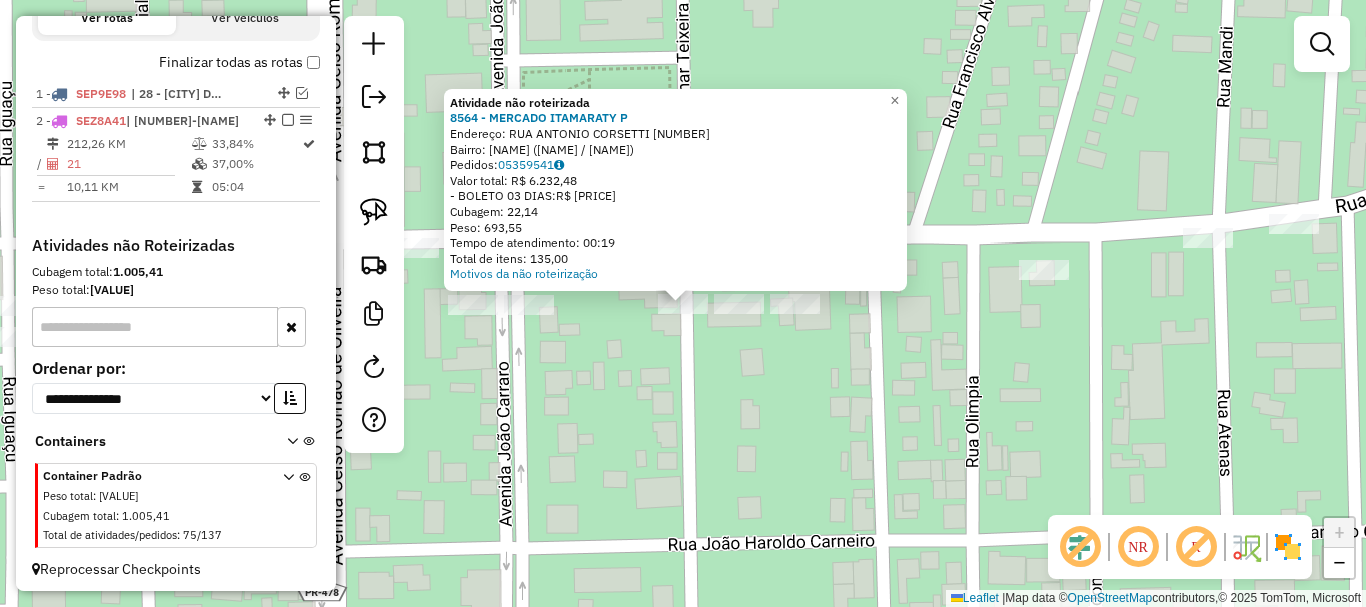 click on "Atividade não roteirizada 8564 - MERCADO ITAMARATY  P  Endereço:  RUA ANTONIO CORSETTI 2793   Bairro: CENTRO (PORTO RICO / PR)   Pedidos:  05359541   Valor total: R$ 6.232,48   - BOLETO 03 DIAS:  R$ 6.232,48   Cubagem: 22,14   Peso: 693,55   Tempo de atendimento: 00:19   Total de itens: 135,00  Motivos da não roteirização × Janela de atendimento Grade de atendimento Capacidade Transportadoras Veículos Cliente Pedidos  Rotas Selecione os dias de semana para filtrar as janelas de atendimento  Seg   Ter   Qua   Qui   Sex   Sáb   Dom  Informe o período da janela de atendimento: De: Até:  Filtrar exatamente a janela do cliente  Considerar janela de atendimento padrão  Selecione os dias de semana para filtrar as grades de atendimento  Seg   Ter   Qua   Qui   Sex   Sáb   Dom   Considerar clientes sem dia de atendimento cadastrado  Clientes fora do dia de atendimento selecionado Filtrar as atividades entre os valores definidos abaixo:  Peso mínimo:   Peso máximo:   Cubagem mínima:   Cubagem máxima:  +" 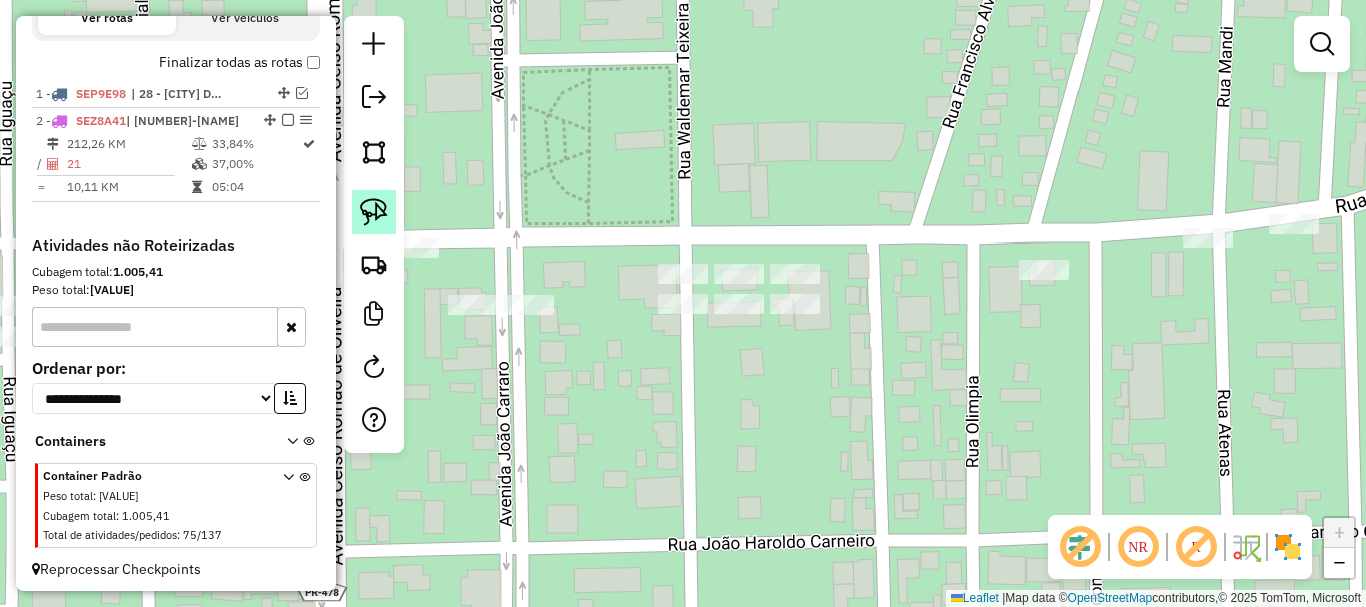 drag, startPoint x: 385, startPoint y: 206, endPoint x: 583, endPoint y: 241, distance: 201.06964 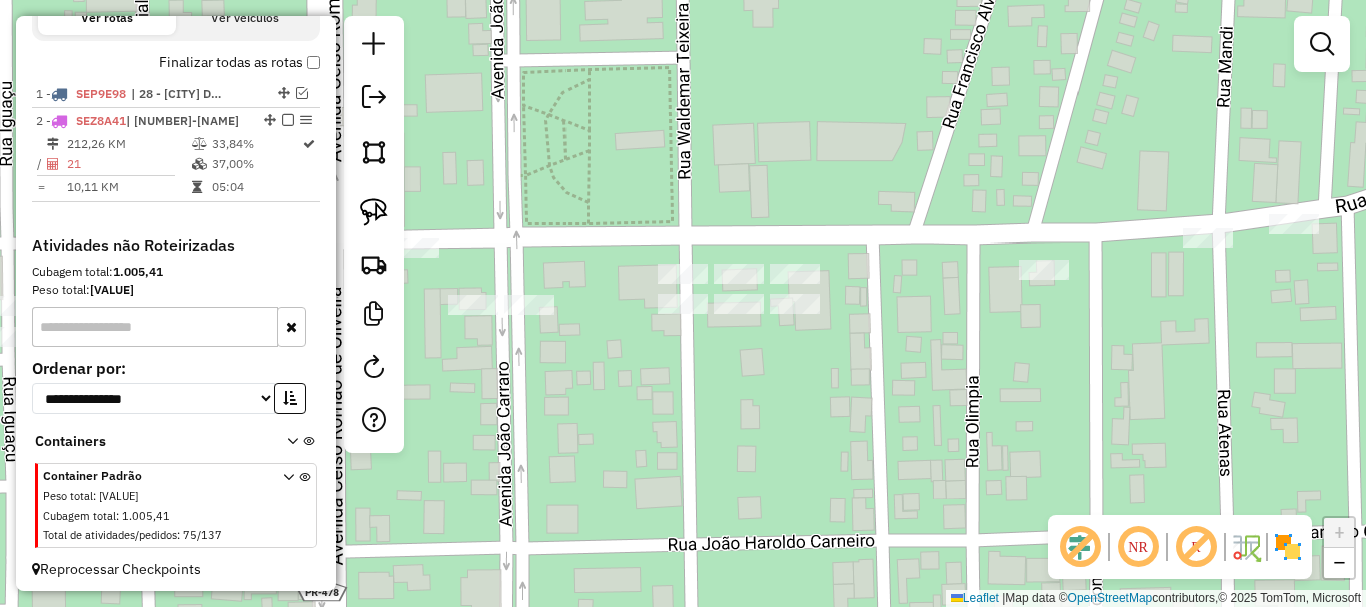 click 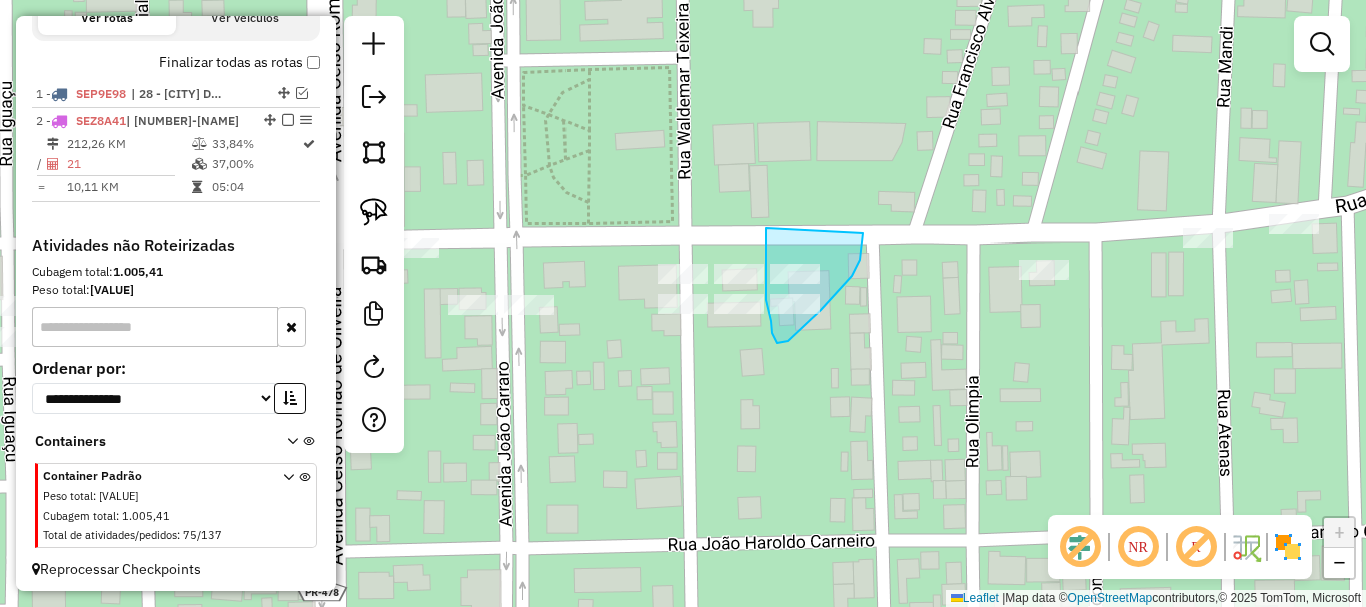 drag, startPoint x: 766, startPoint y: 228, endPoint x: 863, endPoint y: 233, distance: 97.128784 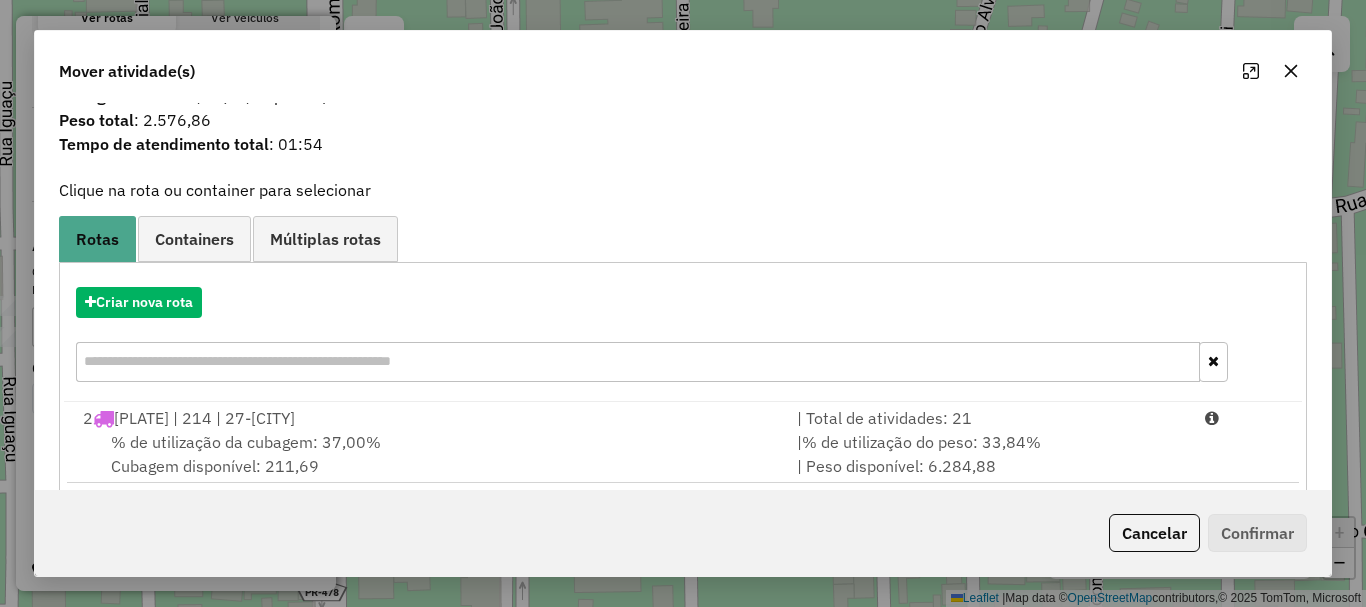 scroll, scrollTop: 78, scrollLeft: 0, axis: vertical 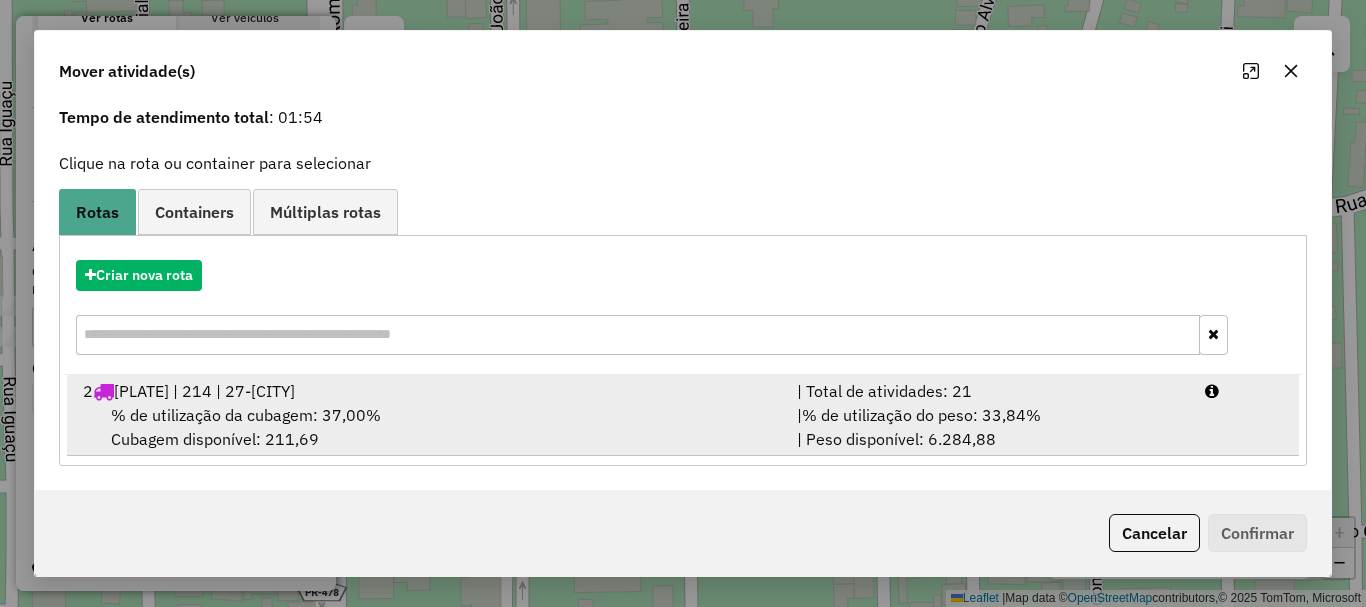 click on "% de utilização da cubagem: 37,00%  Cubagem disponível: 211,69" at bounding box center [428, 427] 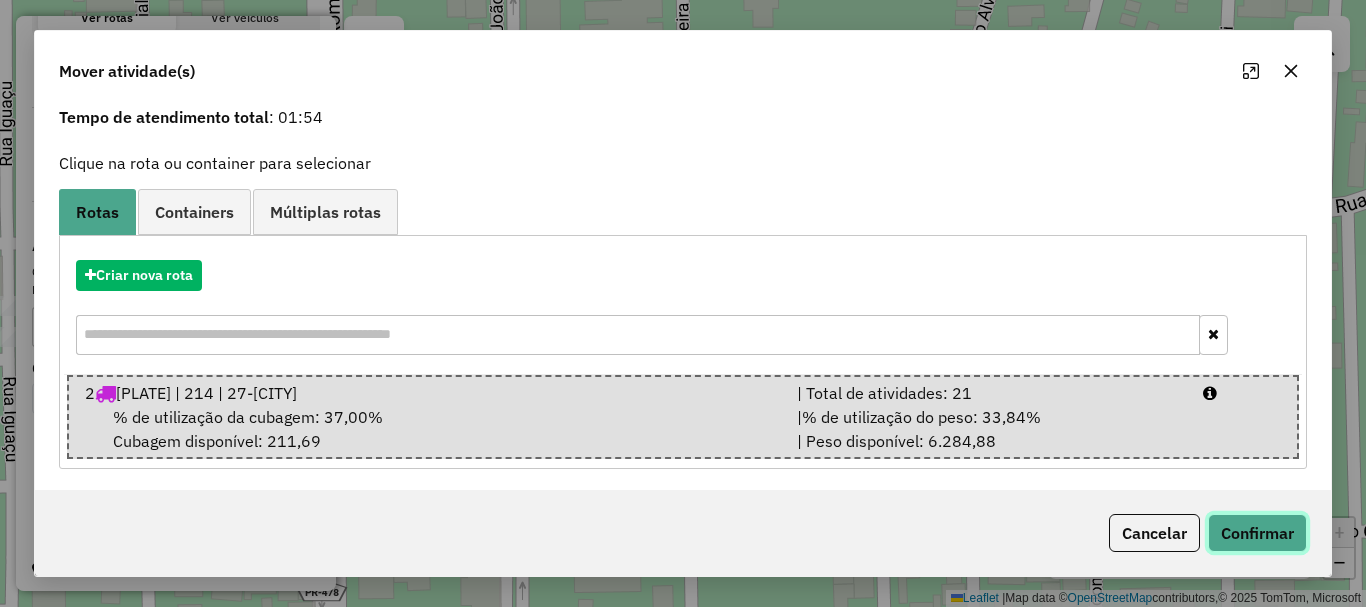 click on "Confirmar" 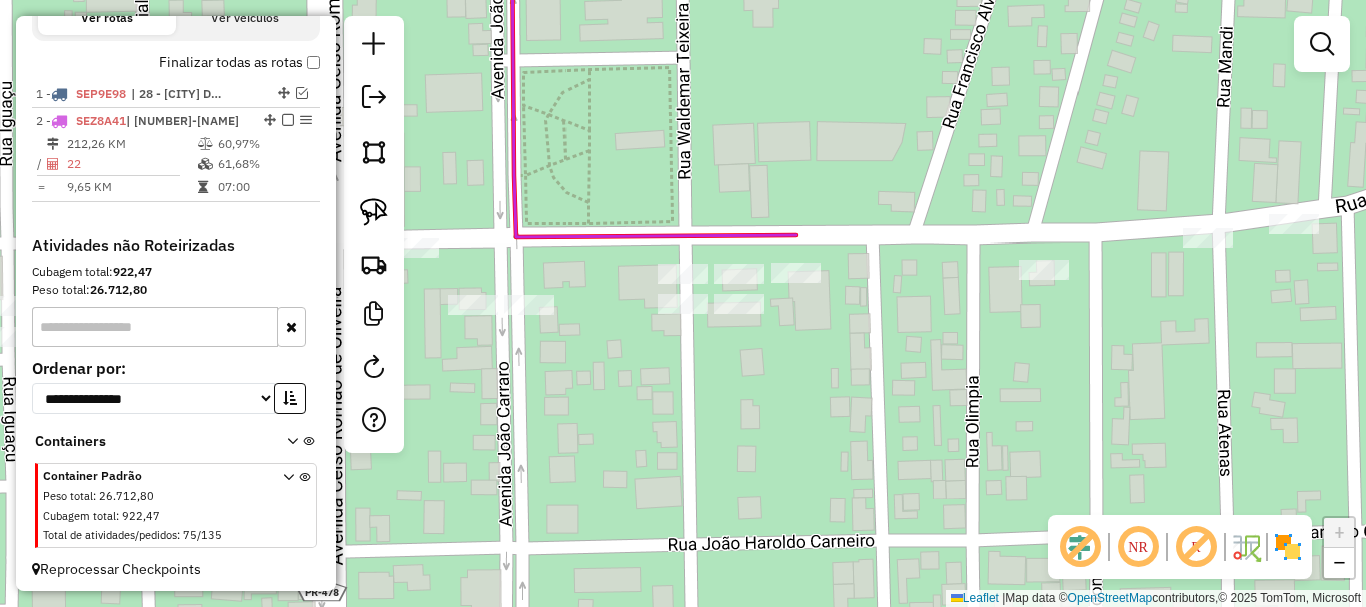 scroll, scrollTop: 0, scrollLeft: 0, axis: both 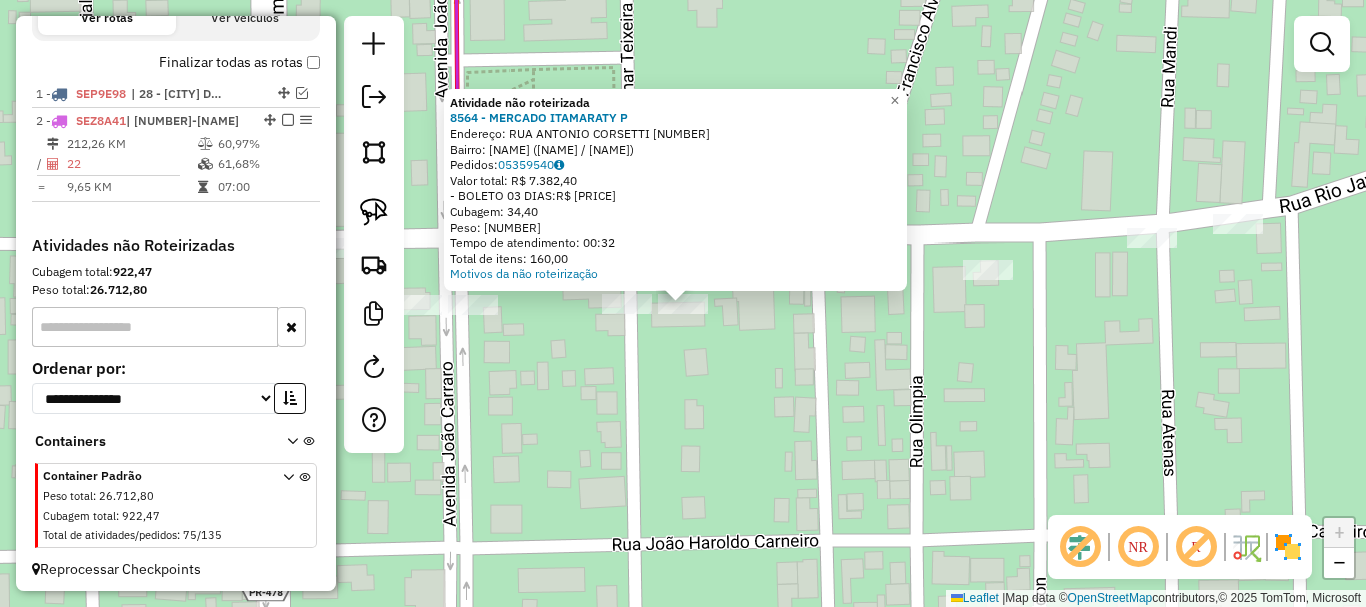 click on "Atividade não roteirizada 8564 - MERCADO ITAMARATY  P  Endereço:  RUA ANTONIO CORSETTI 2793   Bairro: CENTRO (PORTO RICO / PR)   Pedidos:  05359540   Valor total: R$ 7.382,40   - BOLETO 03 DIAS:  R$ 7.382,40   Cubagem: 34,40   Peso: 1.078,40   Tempo de atendimento: 00:32   Total de itens: 160,00  Motivos da não roteirização × Janela de atendimento Grade de atendimento Capacidade Transportadoras Veículos Cliente Pedidos  Rotas Selecione os dias de semana para filtrar as janelas de atendimento  Seg   Ter   Qua   Qui   Sex   Sáb   Dom  Informe o período da janela de atendimento: De: Até:  Filtrar exatamente a janela do cliente  Considerar janela de atendimento padrão  Selecione os dias de semana para filtrar as grades de atendimento  Seg   Ter   Qua   Qui   Sex   Sáb   Dom   Considerar clientes sem dia de atendimento cadastrado  Clientes fora do dia de atendimento selecionado Filtrar as atividades entre os valores definidos abaixo:  Peso mínimo:   Peso máximo:   Cubagem mínima:   Cubagem máxima:" 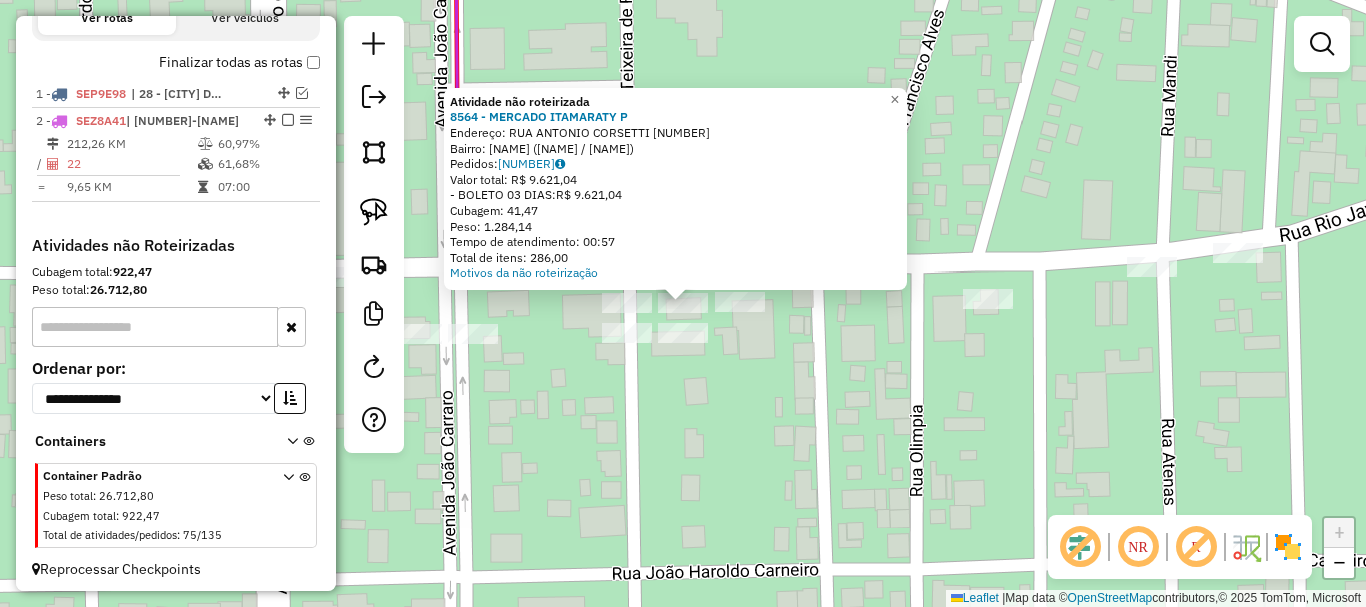 click on "Atividade não roteirizada 8564 - MERCADO ITAMARATY  P  Endereço:  RUA ANTONIO CORSETTI 2793   Bairro: CENTRO (PORTO RICO / PR)   Pedidos:  05359536   Valor total: R$ 9.621,04   - BOLETO 03 DIAS:  R$ 9.621,04   Cubagem: 41,47   Peso: 1.284,14   Tempo de atendimento: 00:57   Total de itens: 286,00  Motivos da não roteirização × Janela de atendimento Grade de atendimento Capacidade Transportadoras Veículos Cliente Pedidos  Rotas Selecione os dias de semana para filtrar as janelas de atendimento  Seg   Ter   Qua   Qui   Sex   Sáb   Dom  Informe o período da janela de atendimento: De: Até:  Filtrar exatamente a janela do cliente  Considerar janela de atendimento padrão  Selecione os dias de semana para filtrar as grades de atendimento  Seg   Ter   Qua   Qui   Sex   Sáb   Dom   Considerar clientes sem dia de atendimento cadastrado  Clientes fora do dia de atendimento selecionado Filtrar as atividades entre os valores definidos abaixo:  Peso mínimo:   Peso máximo:   Cubagem mínima:   Cubagem máxima:" 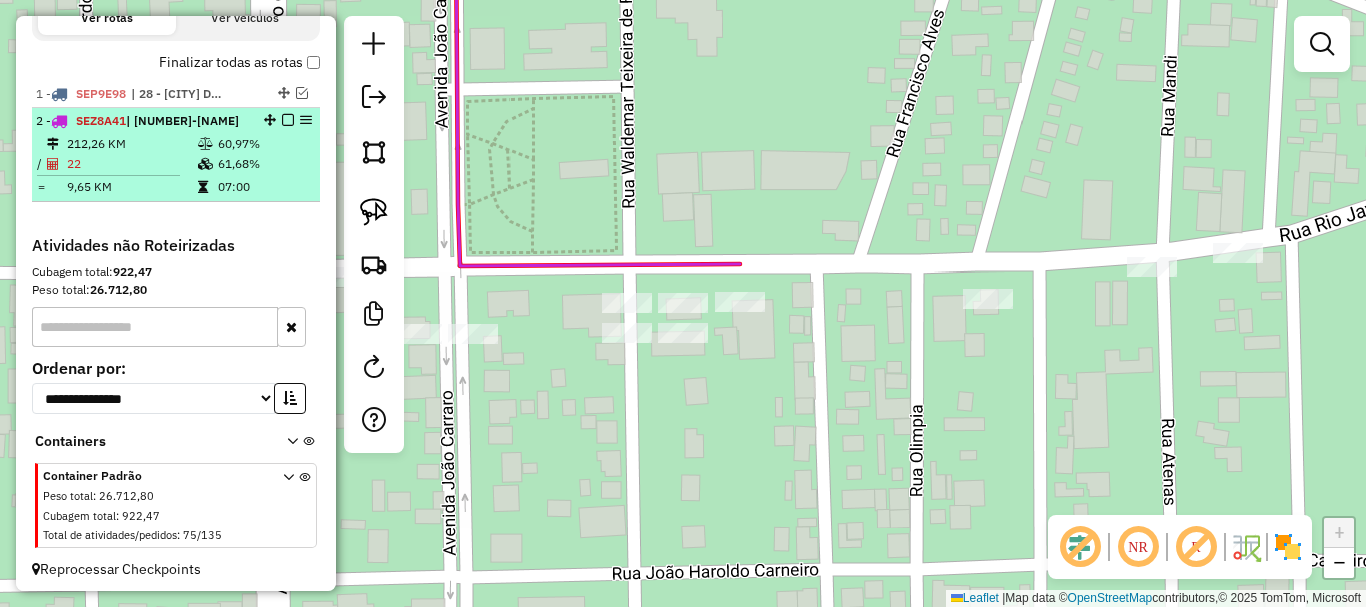 click on "61,68%" at bounding box center [264, 164] 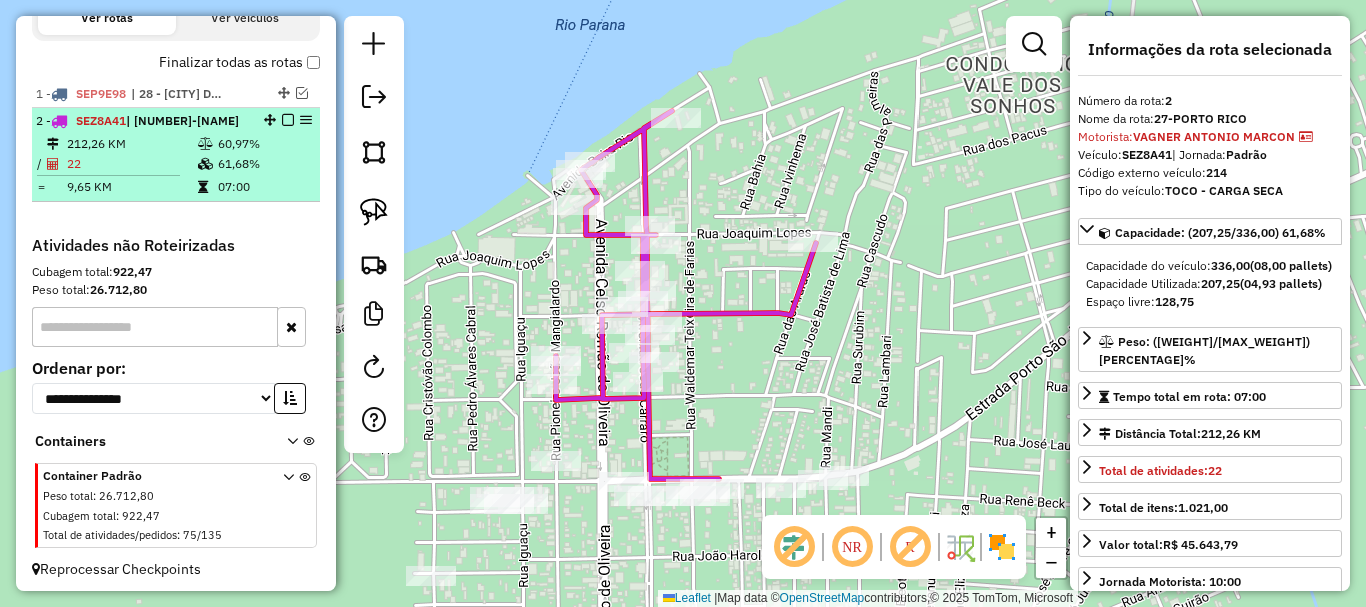 click at bounding box center [207, 164] 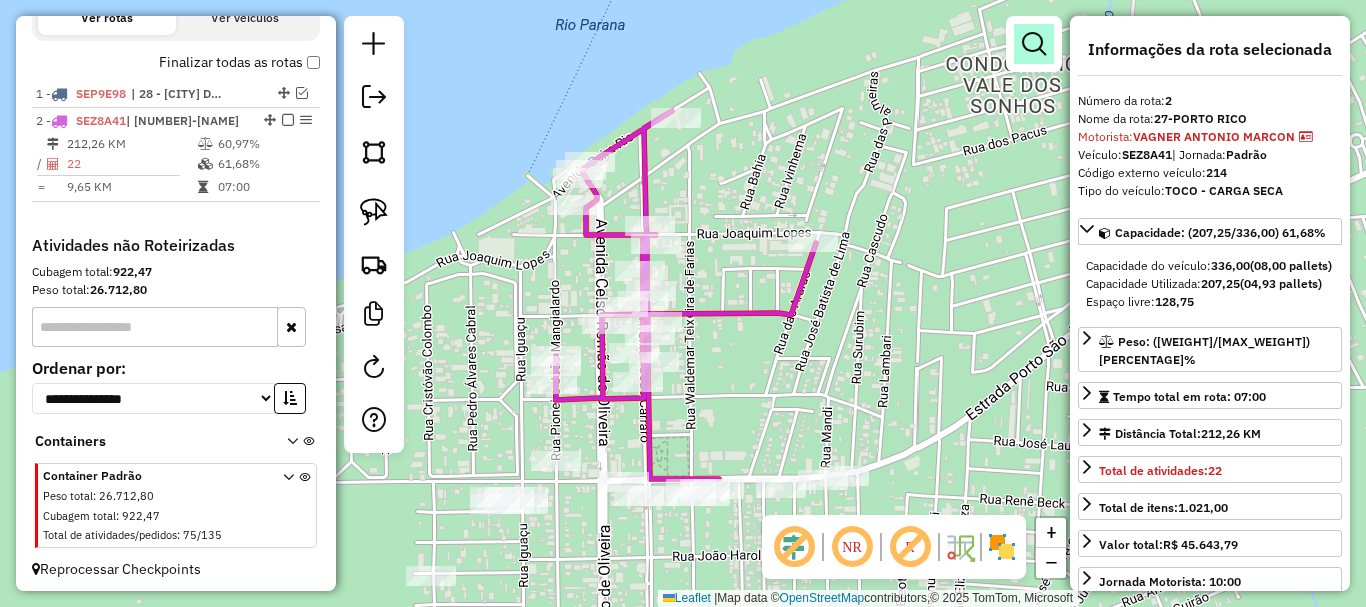click at bounding box center (1034, 44) 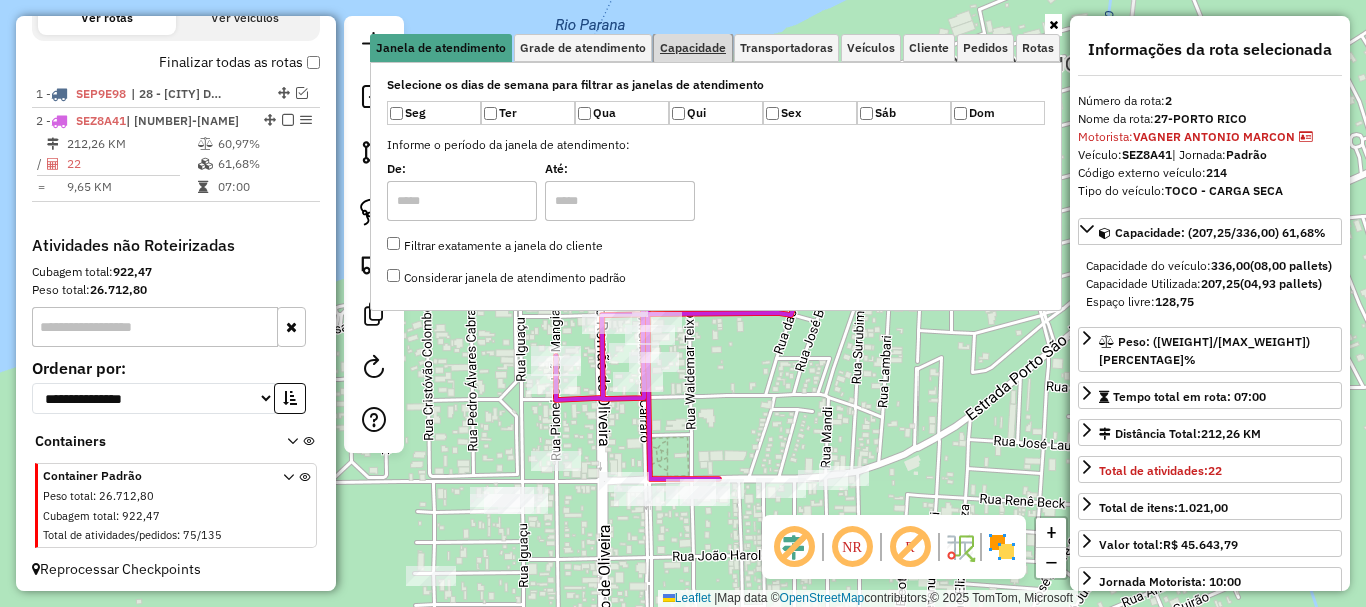 click on "Capacidade" at bounding box center [693, 48] 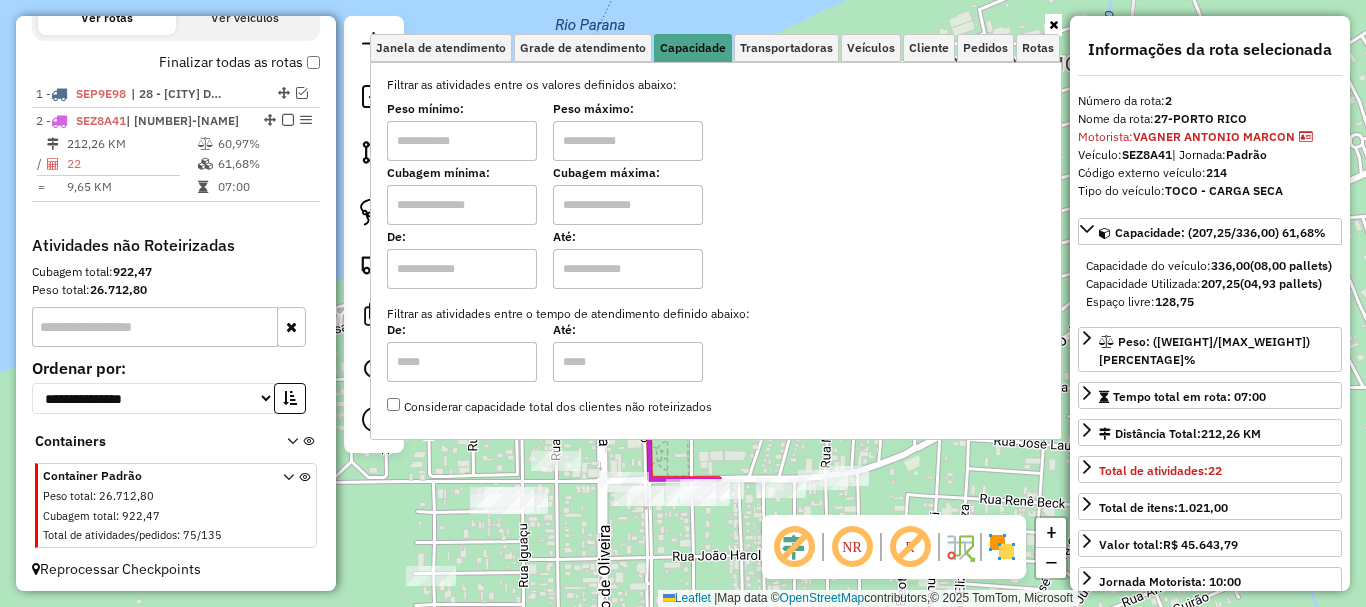 drag, startPoint x: 488, startPoint y: 131, endPoint x: 510, endPoint y: 117, distance: 26.076809 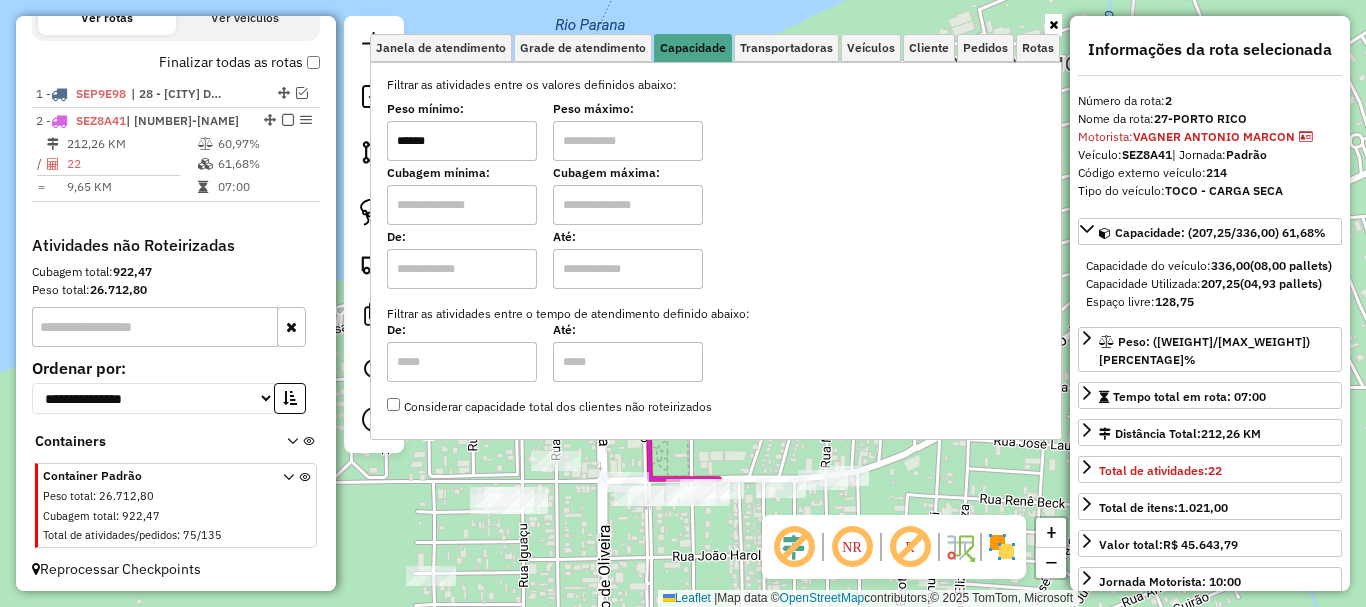 type on "******" 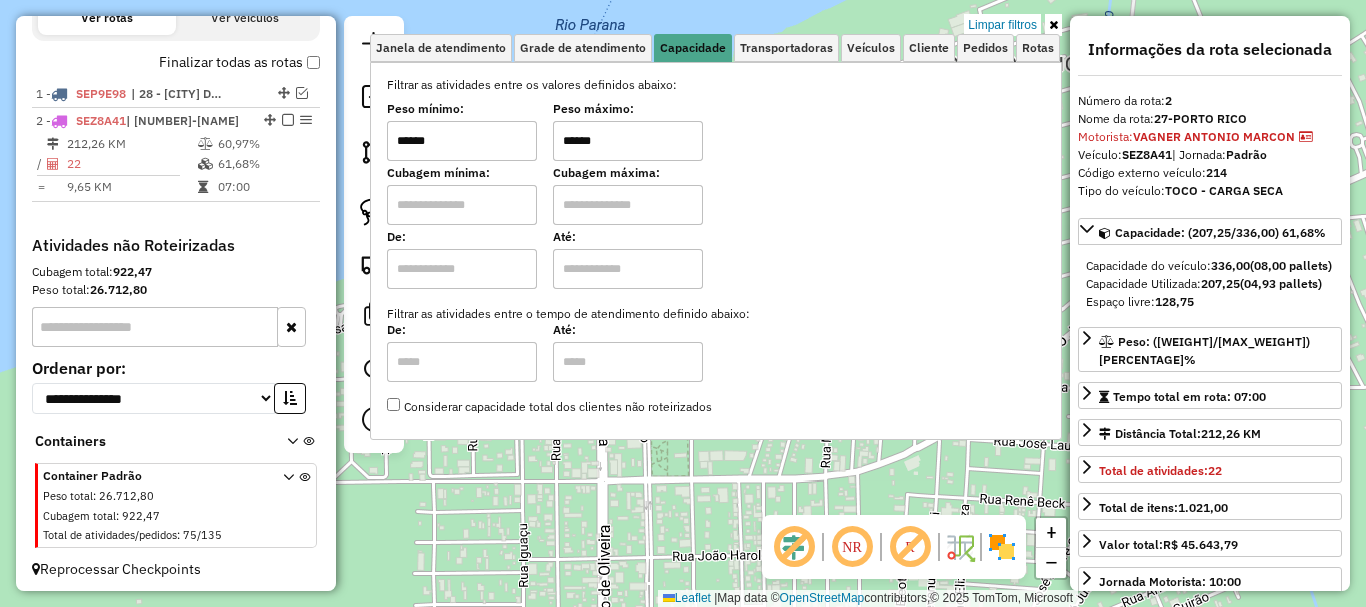 type on "******" 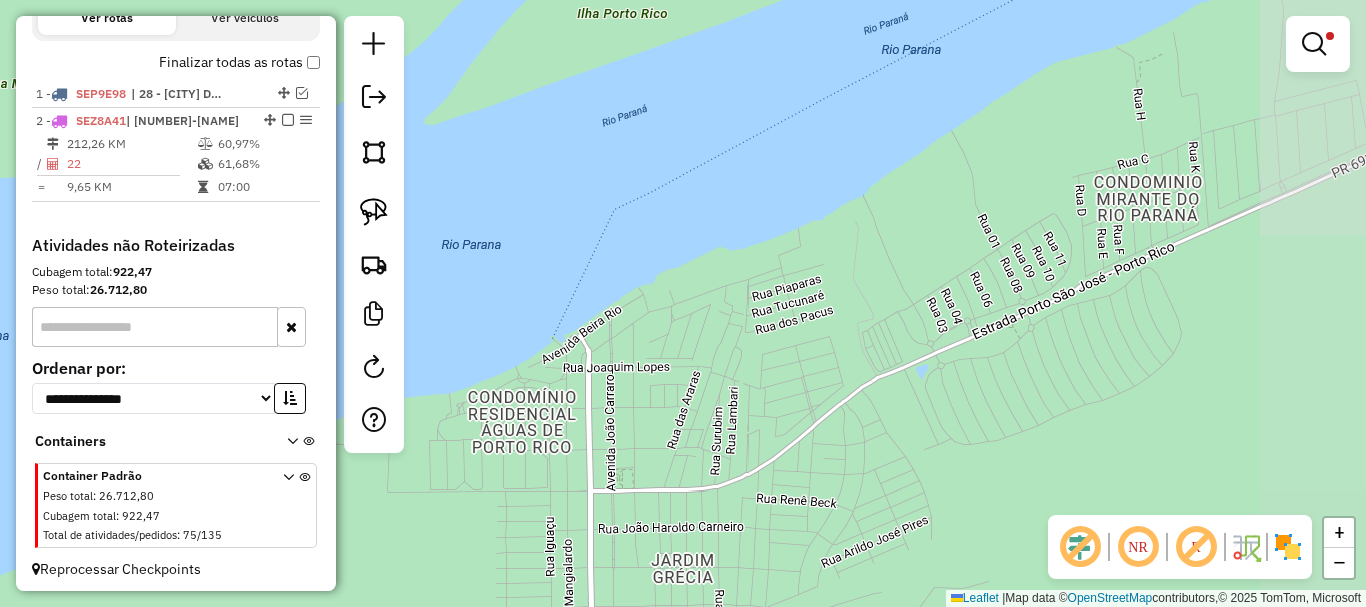 drag, startPoint x: 582, startPoint y: 505, endPoint x: 599, endPoint y: 366, distance: 140.0357 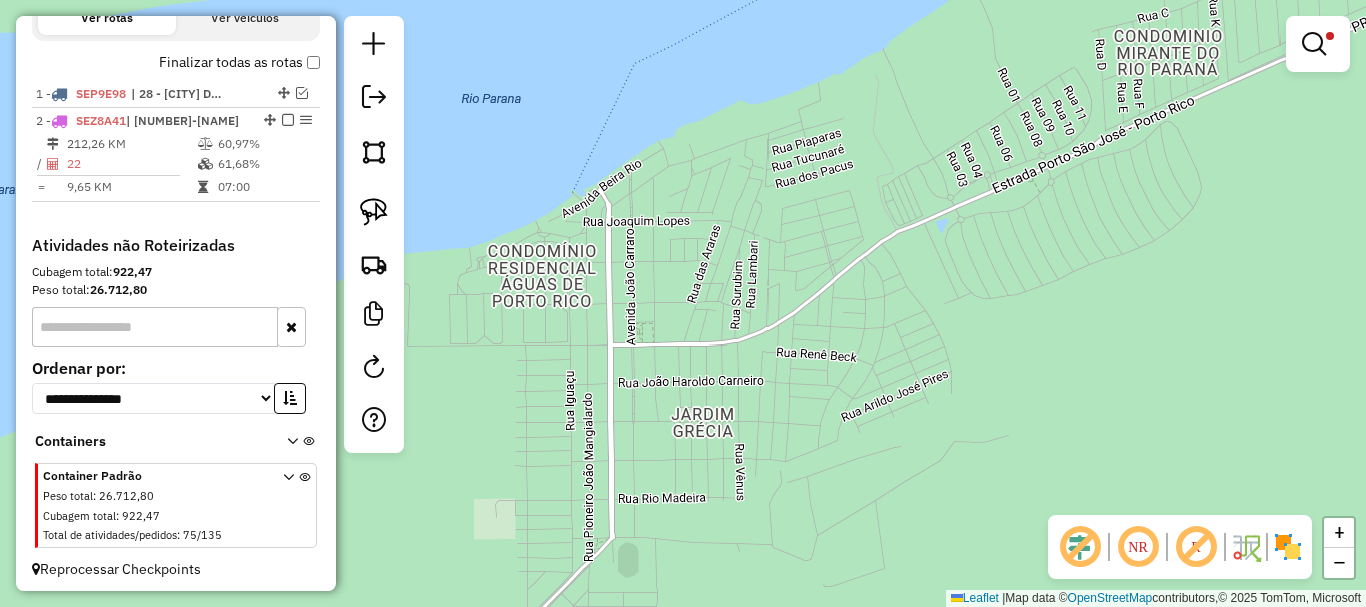 click at bounding box center [1314, 44] 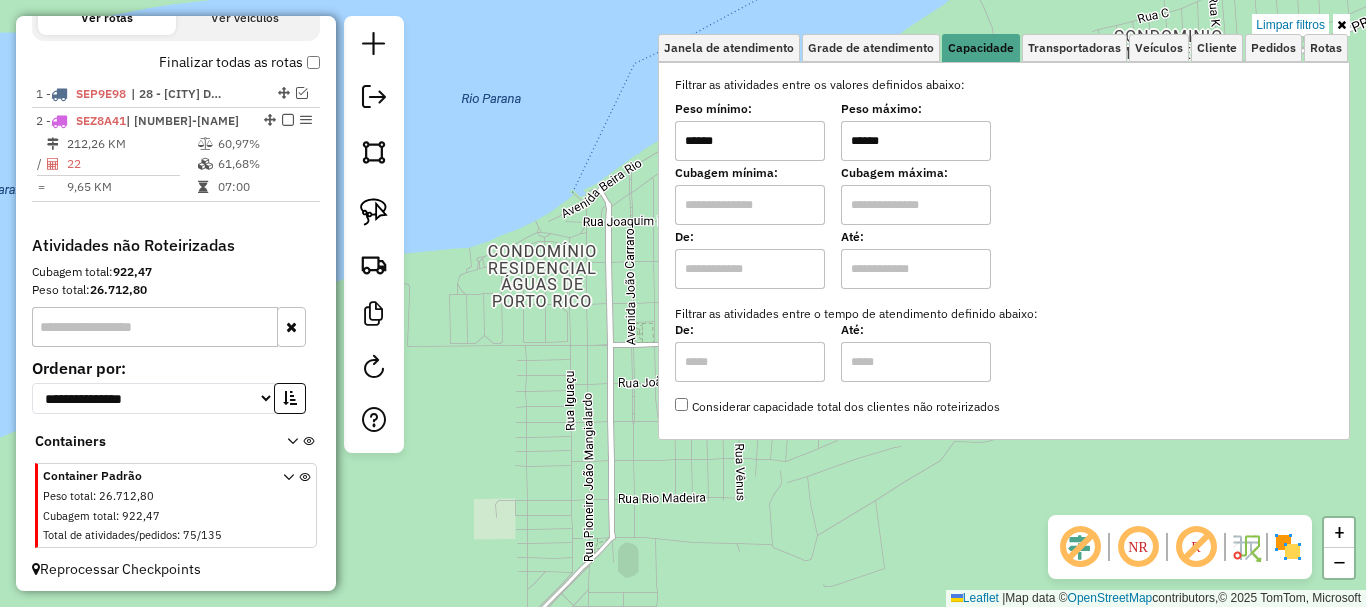 drag, startPoint x: 754, startPoint y: 144, endPoint x: 601, endPoint y: 147, distance: 153.0294 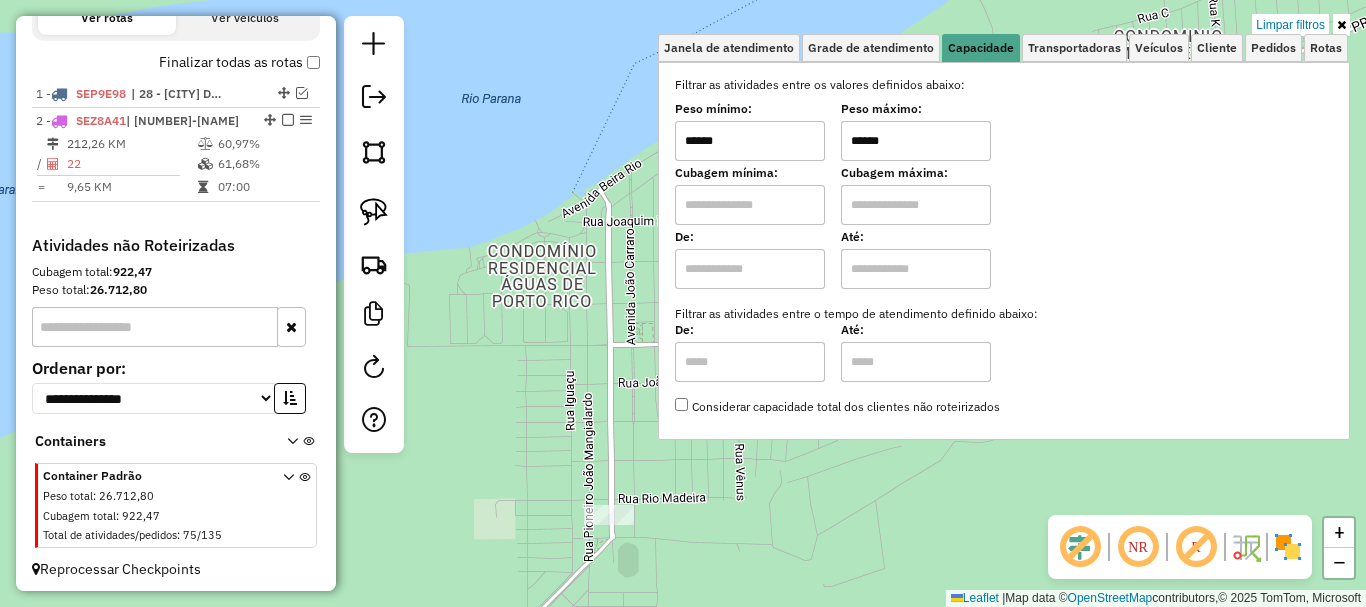type on "******" 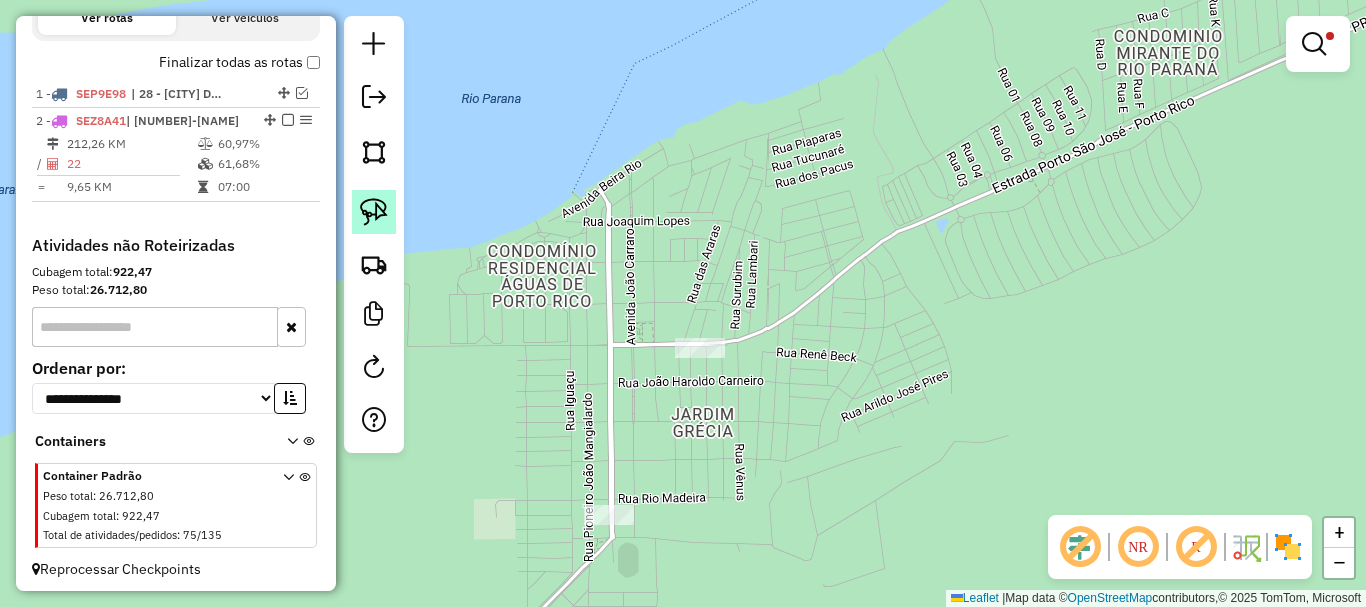 click 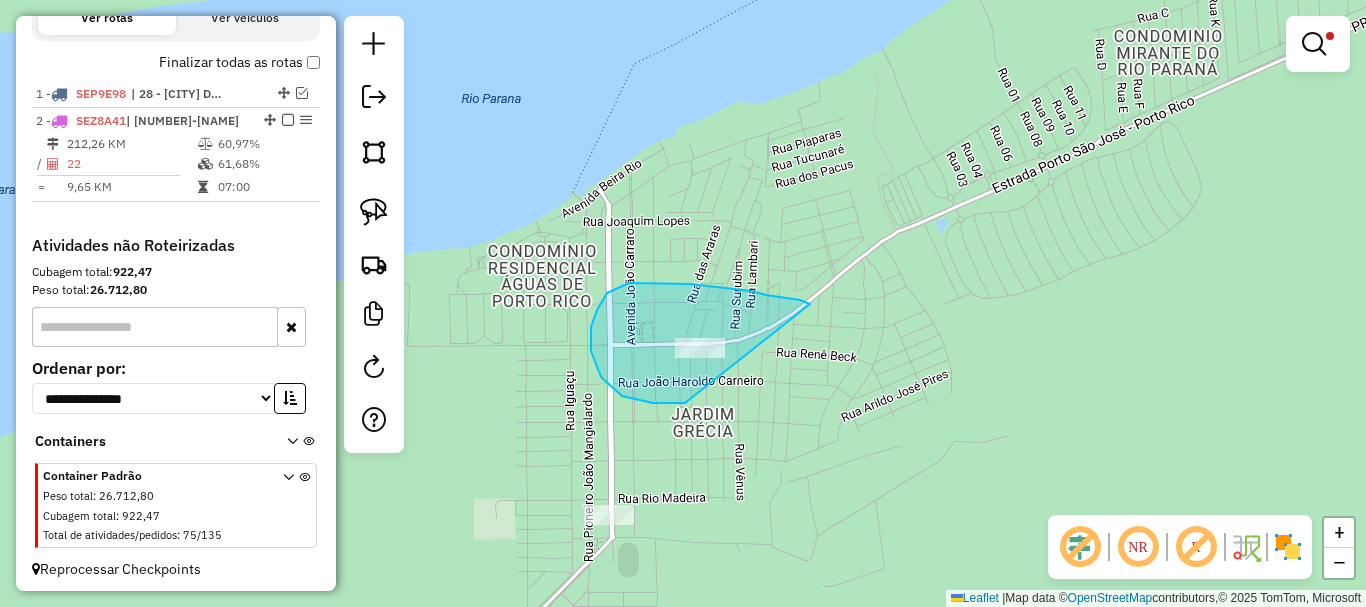 drag, startPoint x: 690, startPoint y: 284, endPoint x: 728, endPoint y: 385, distance: 107.912 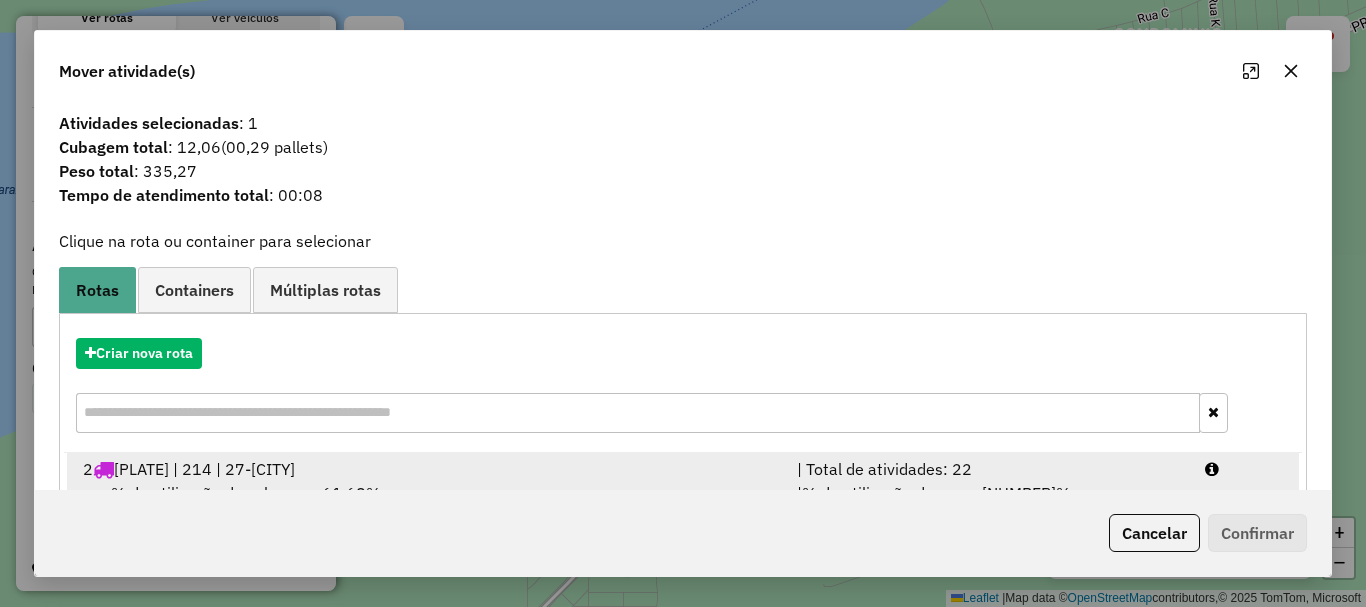 click on "2   SEZ8A41 | 214 | 27-PORTO RICO" at bounding box center [428, 469] 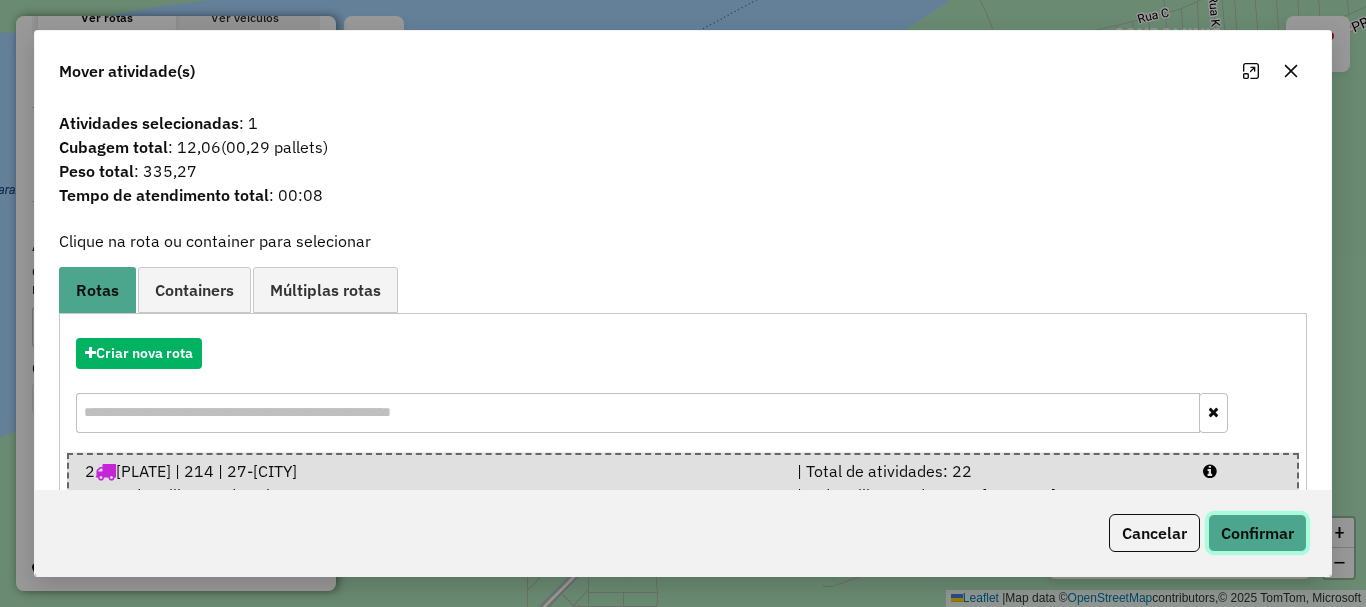 click on "Confirmar" 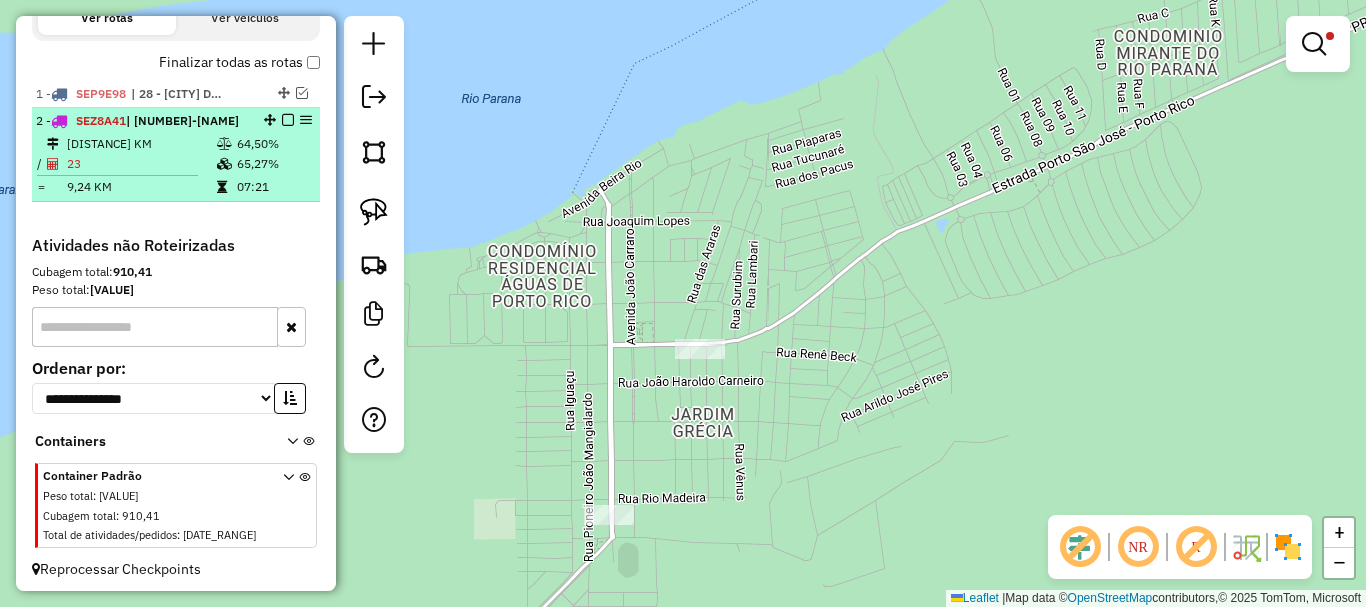 click at bounding box center (288, 120) 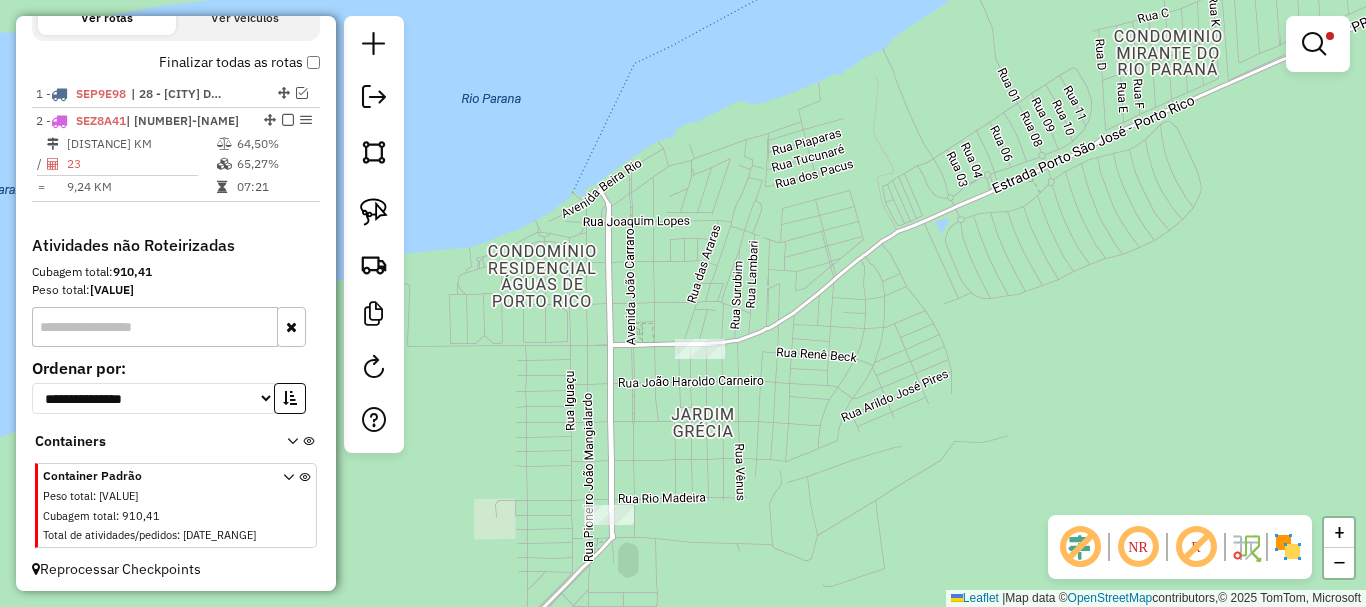 scroll, scrollTop: 672, scrollLeft: 0, axis: vertical 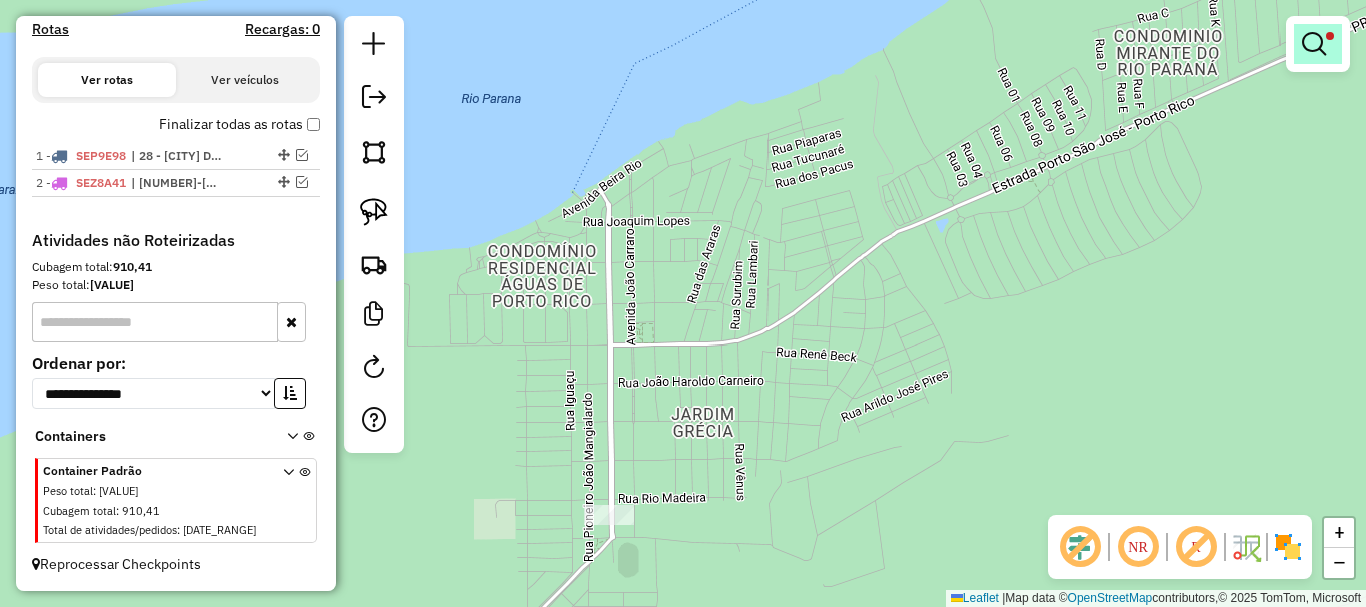 click at bounding box center [1314, 44] 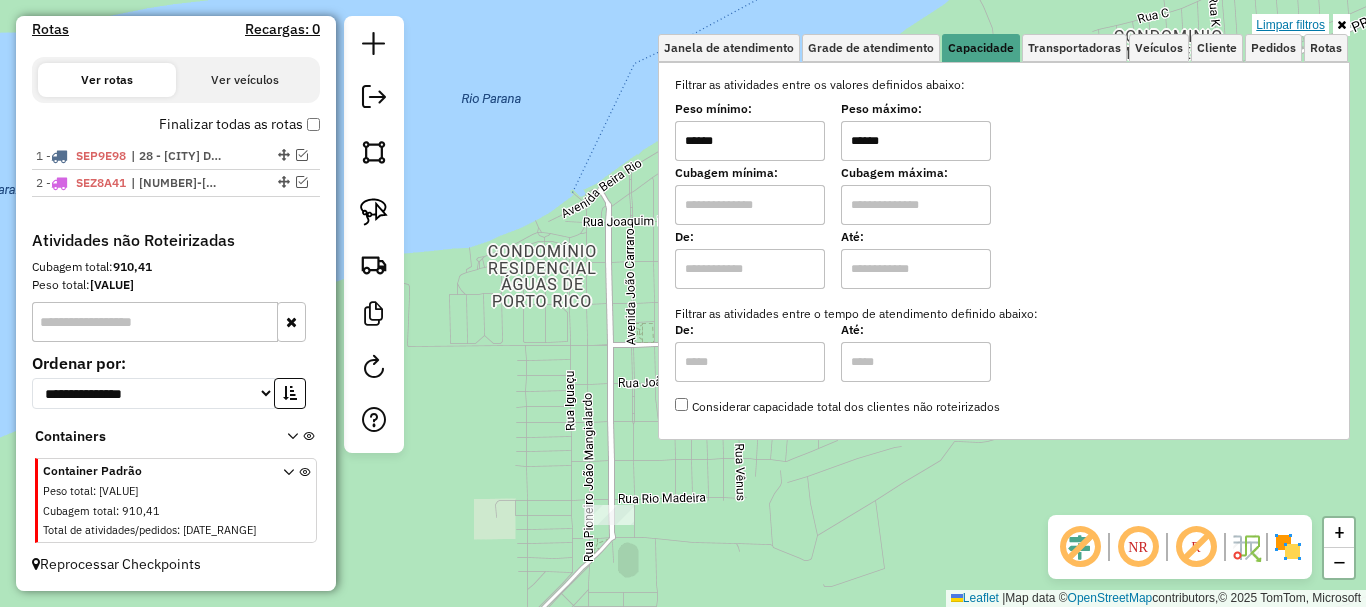 click on "Limpar filtros" at bounding box center (1290, 25) 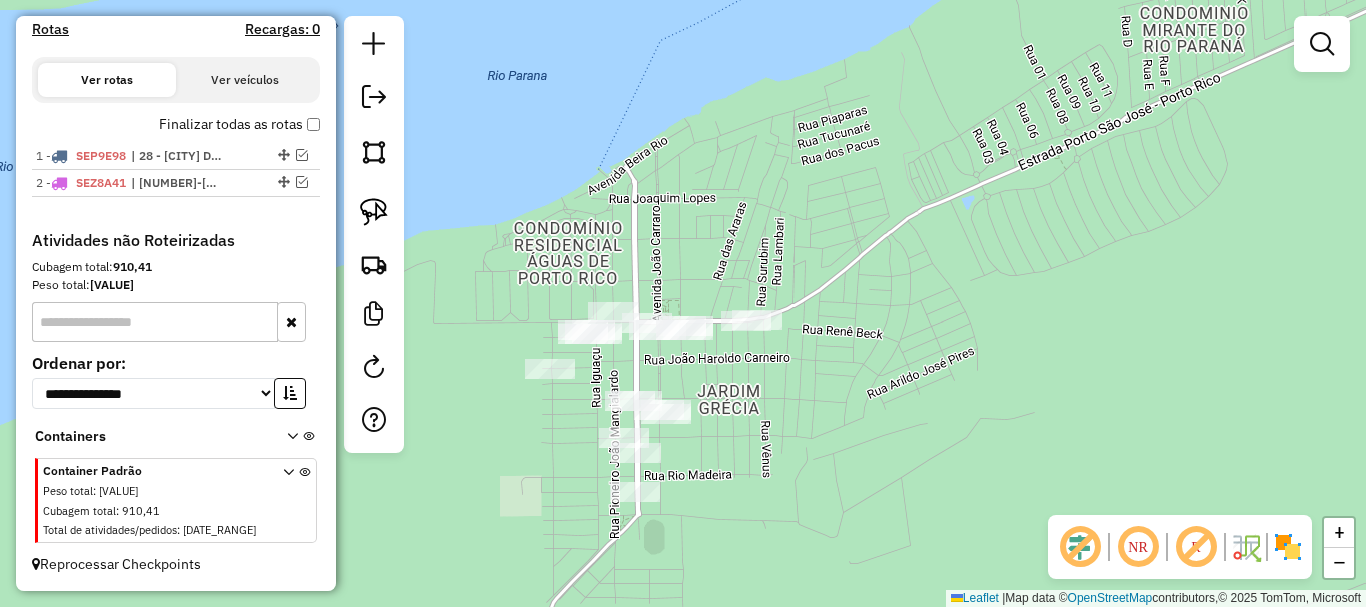 drag, startPoint x: 697, startPoint y: 269, endPoint x: 721, endPoint y: 254, distance: 28.301943 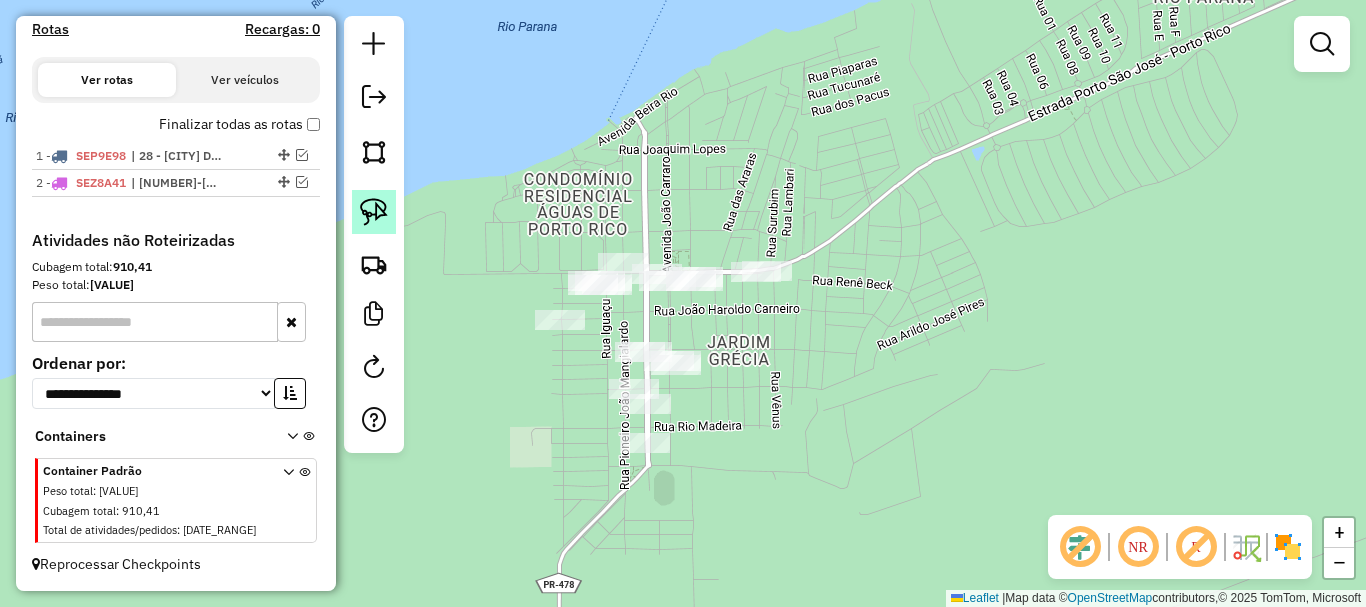 click 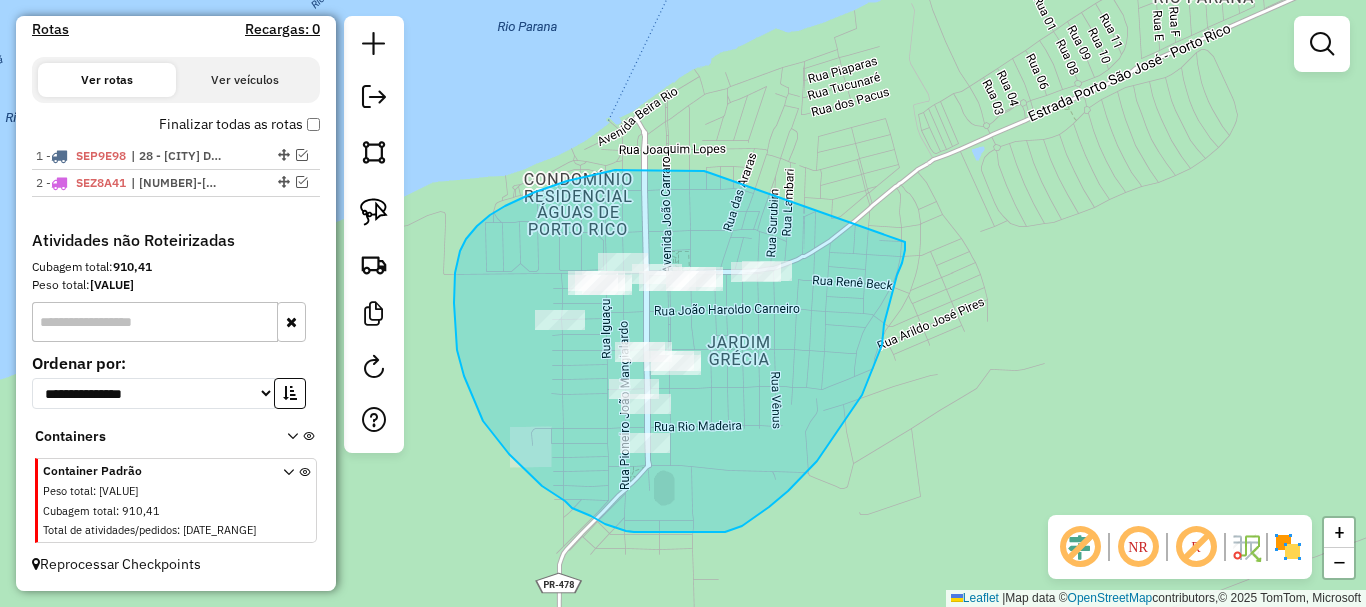 drag, startPoint x: 710, startPoint y: 173, endPoint x: 905, endPoint y: 242, distance: 206.84776 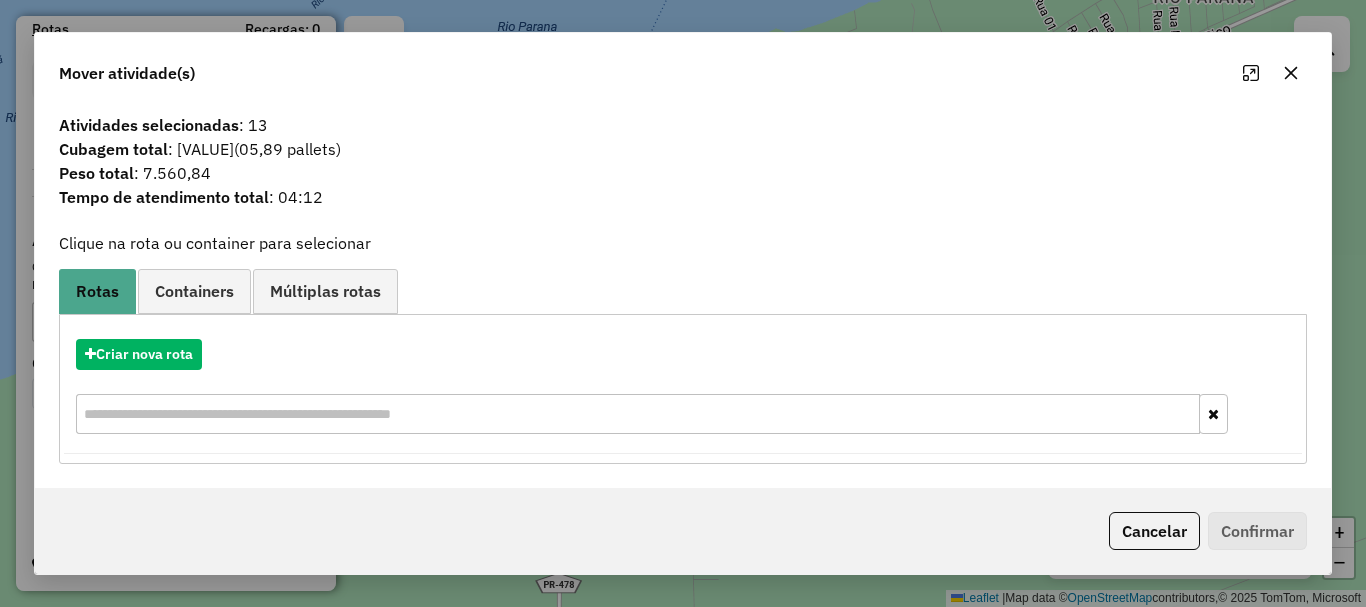 click 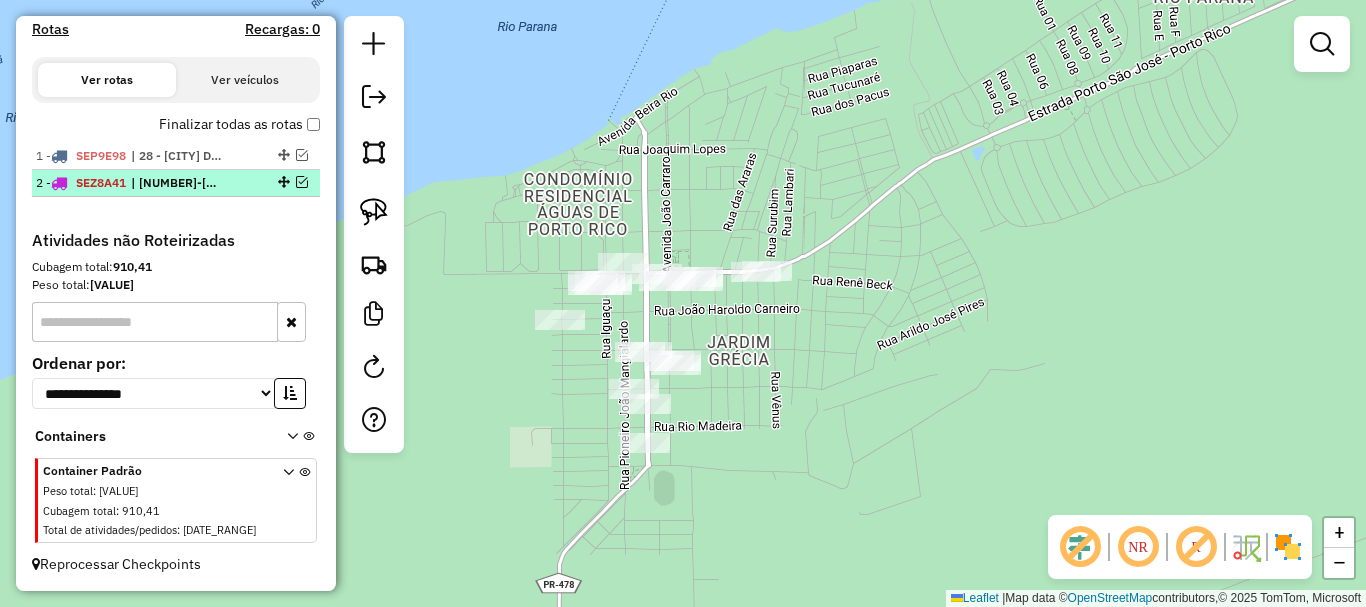 click at bounding box center [302, 182] 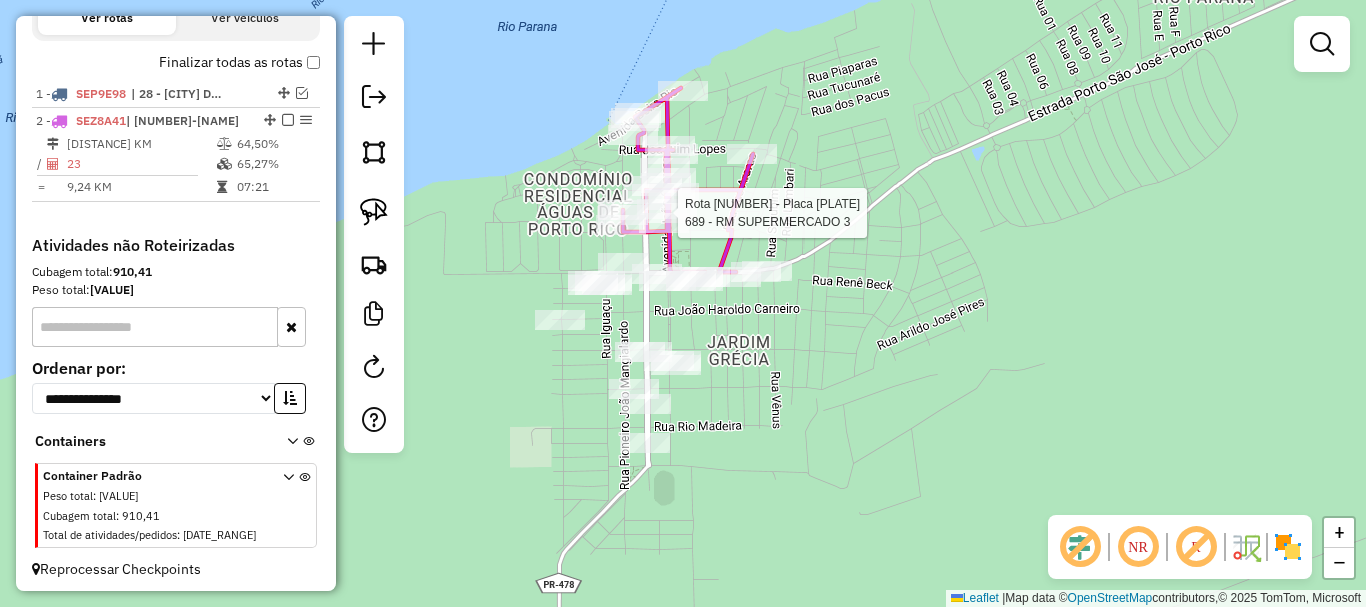 scroll, scrollTop: 739, scrollLeft: 0, axis: vertical 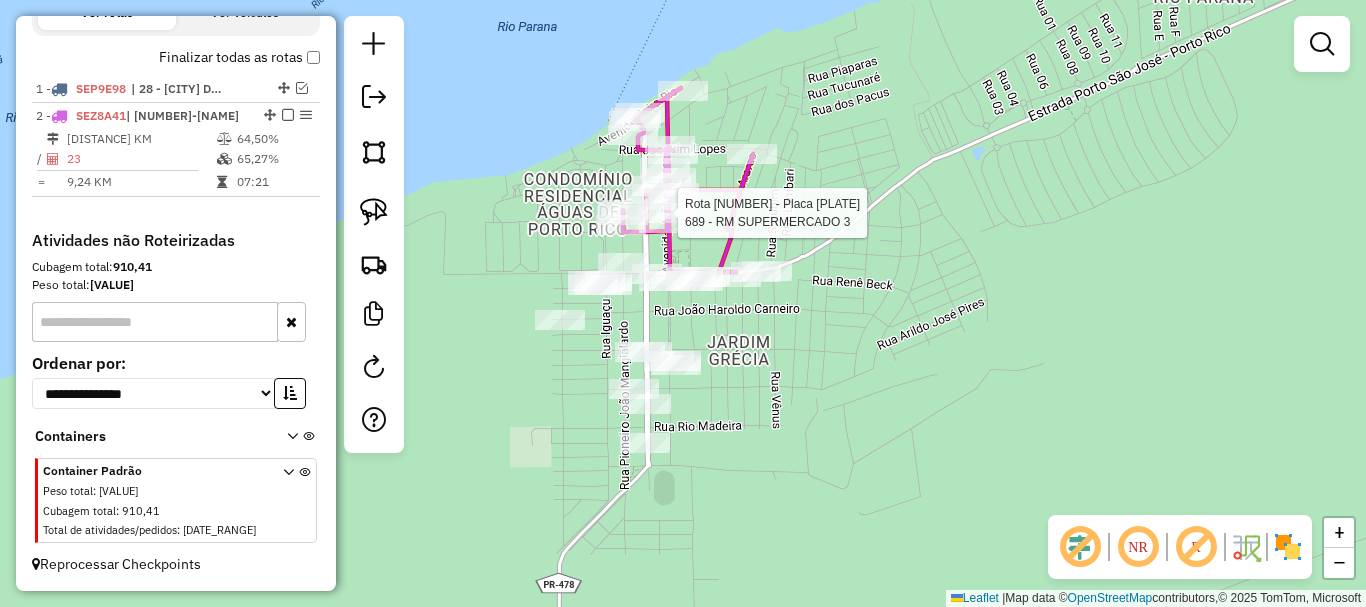 select on "**********" 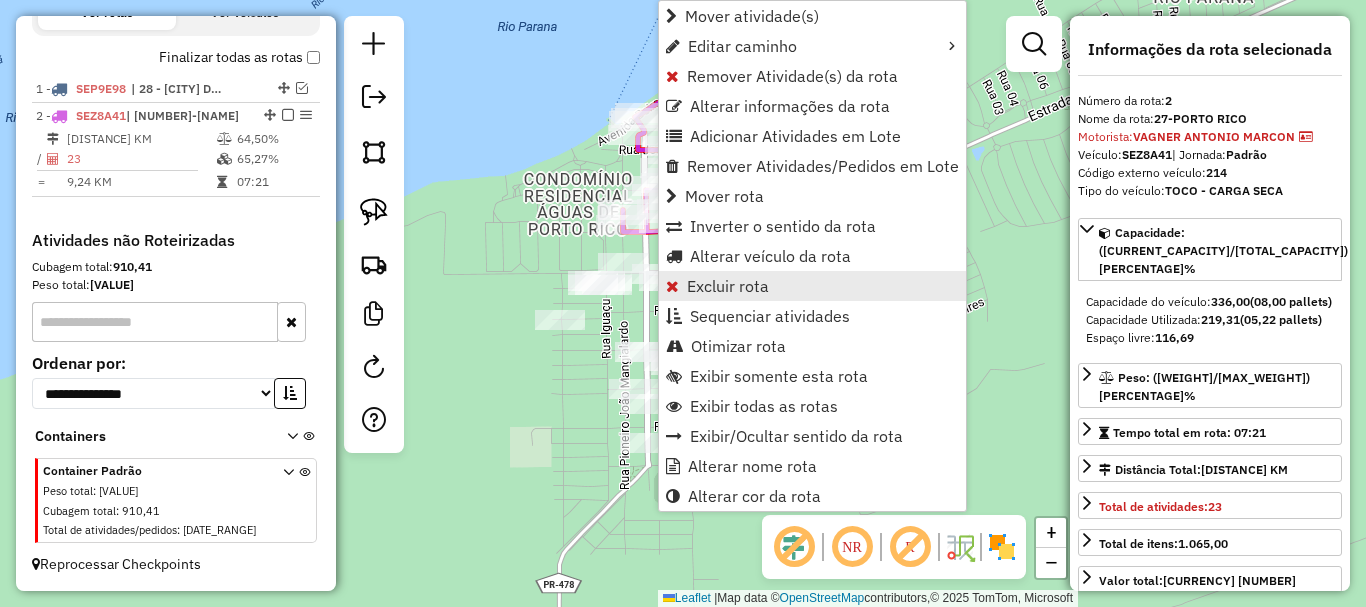 click on "Excluir rota" at bounding box center (728, 286) 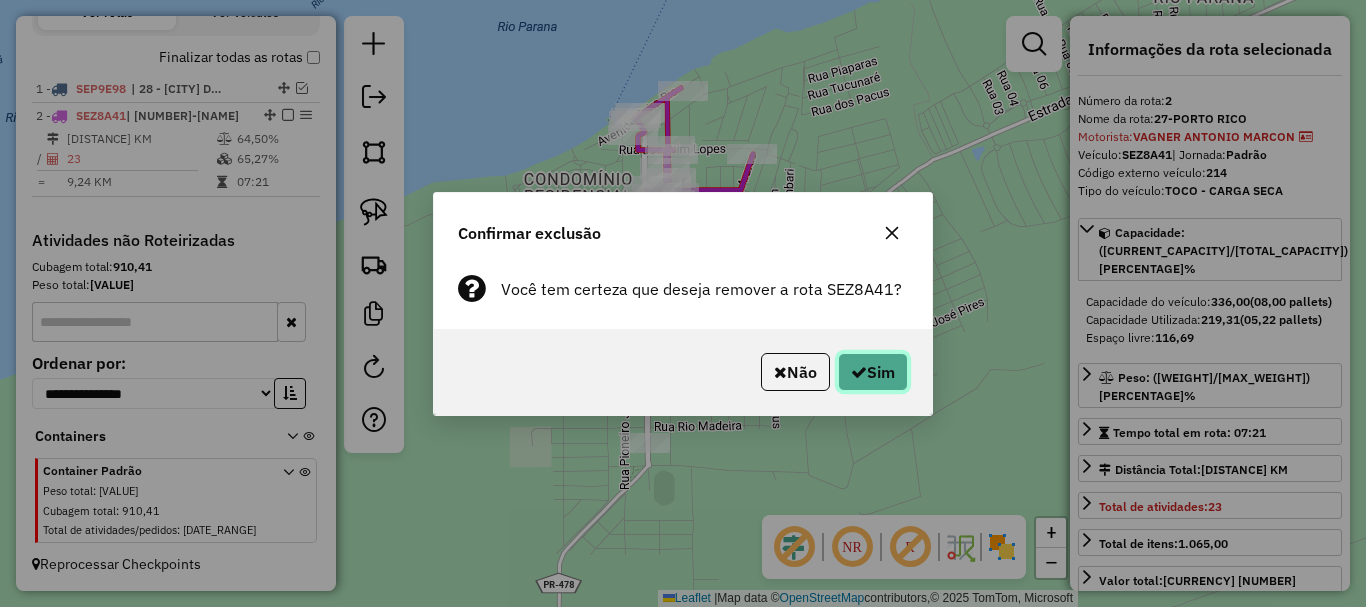 click on "Sim" 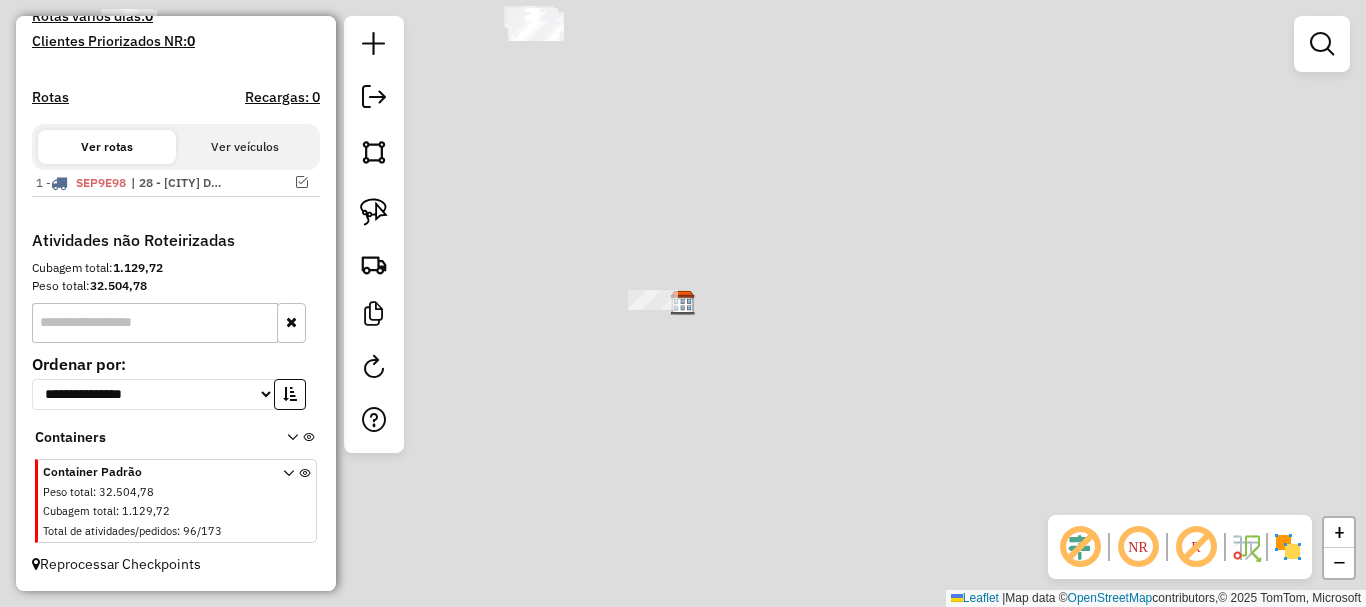 scroll, scrollTop: 580, scrollLeft: 0, axis: vertical 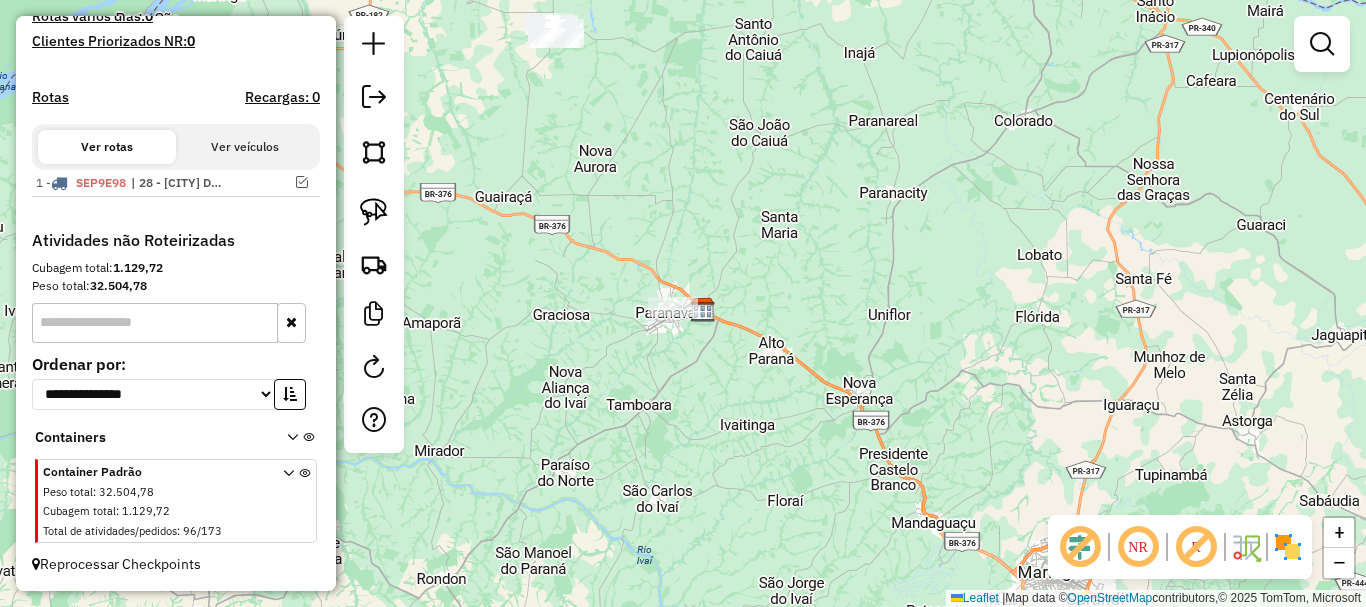 drag, startPoint x: 610, startPoint y: 284, endPoint x: 1045, endPoint y: 296, distance: 435.1655 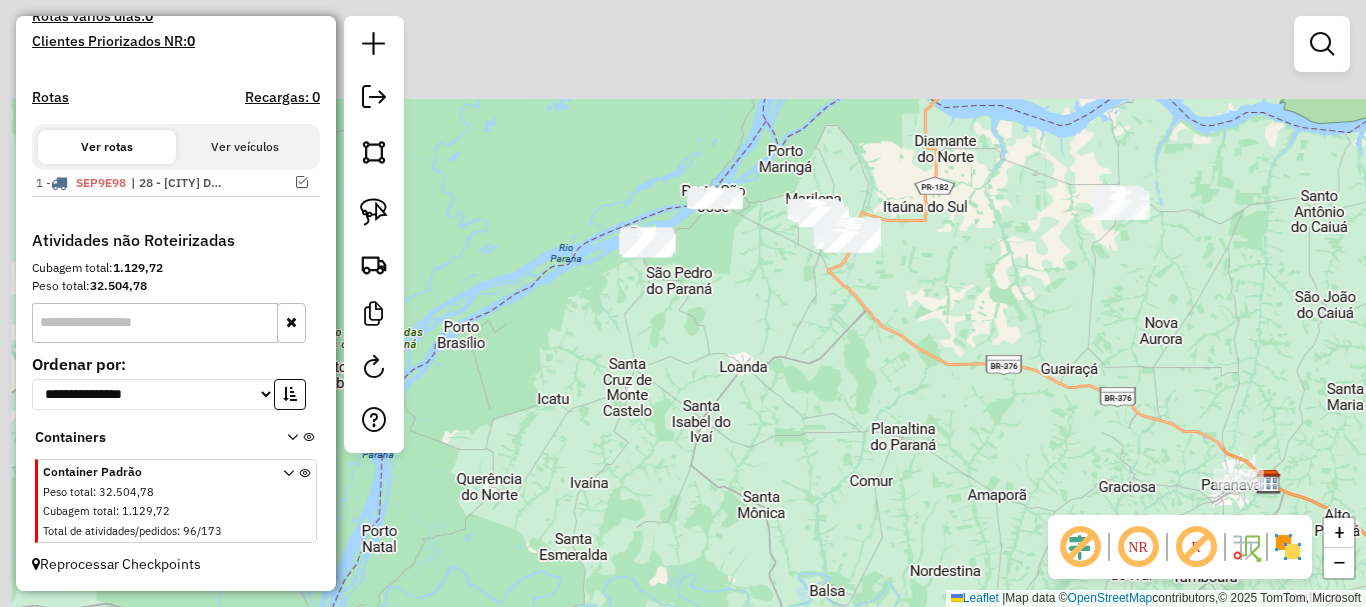 drag, startPoint x: 743, startPoint y: 439, endPoint x: 745, endPoint y: 495, distance: 56.0357 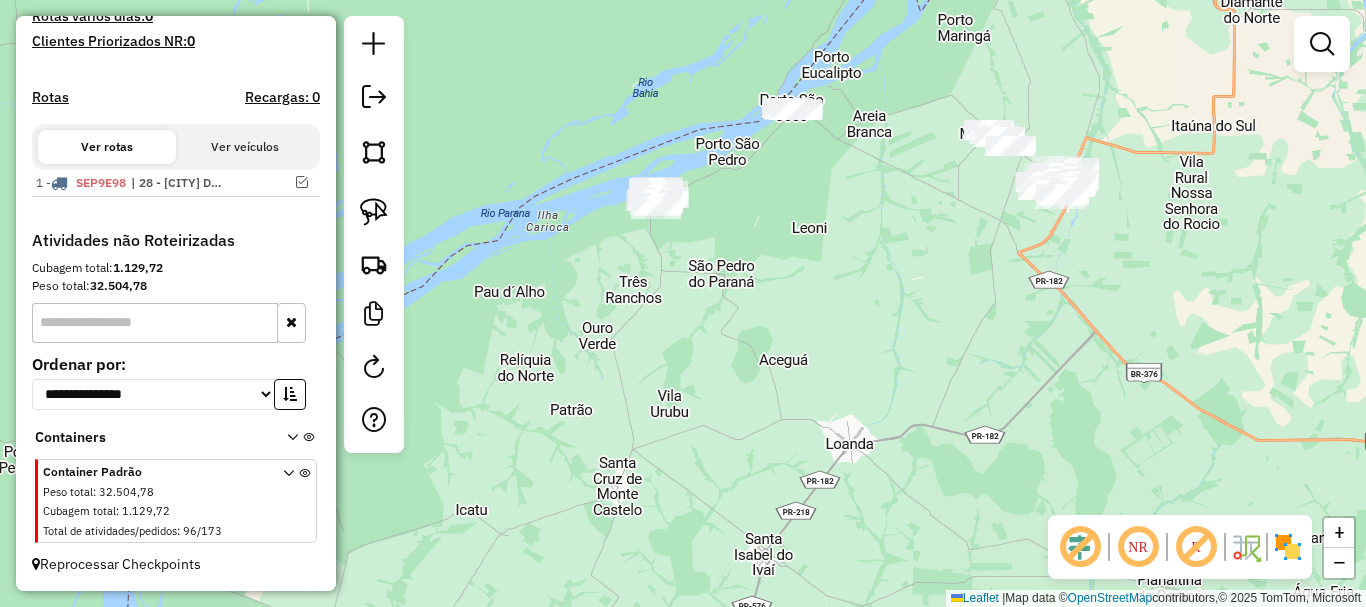 drag, startPoint x: 589, startPoint y: 210, endPoint x: 563, endPoint y: 334, distance: 126.69649 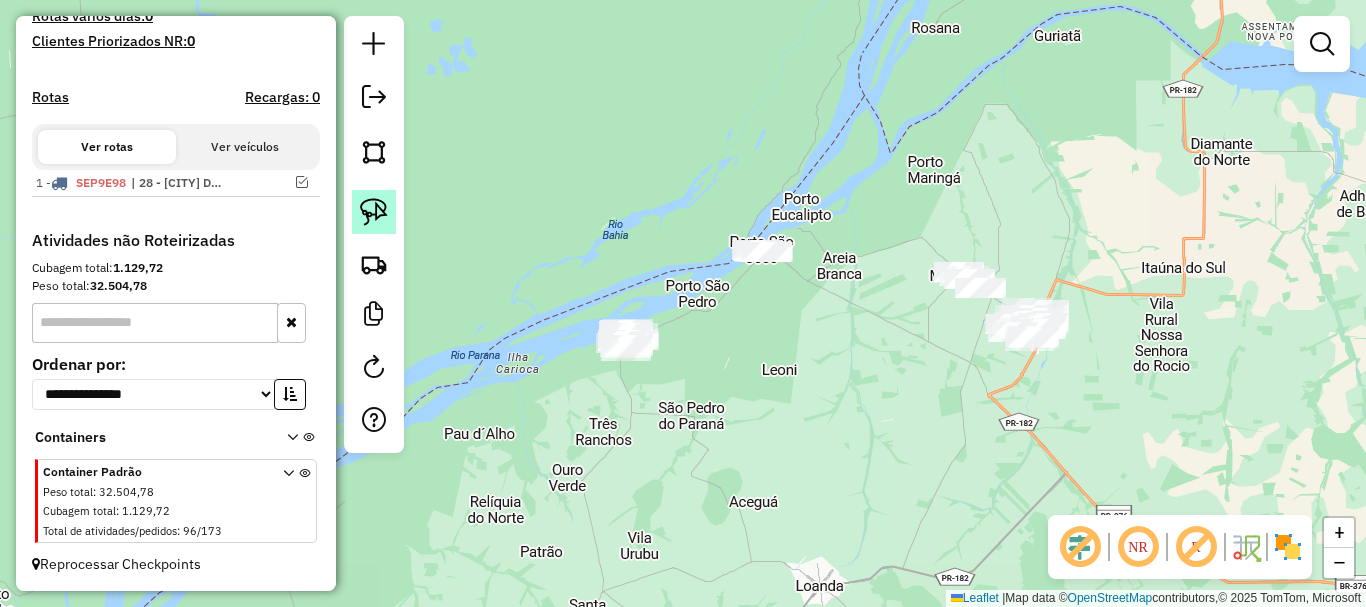click 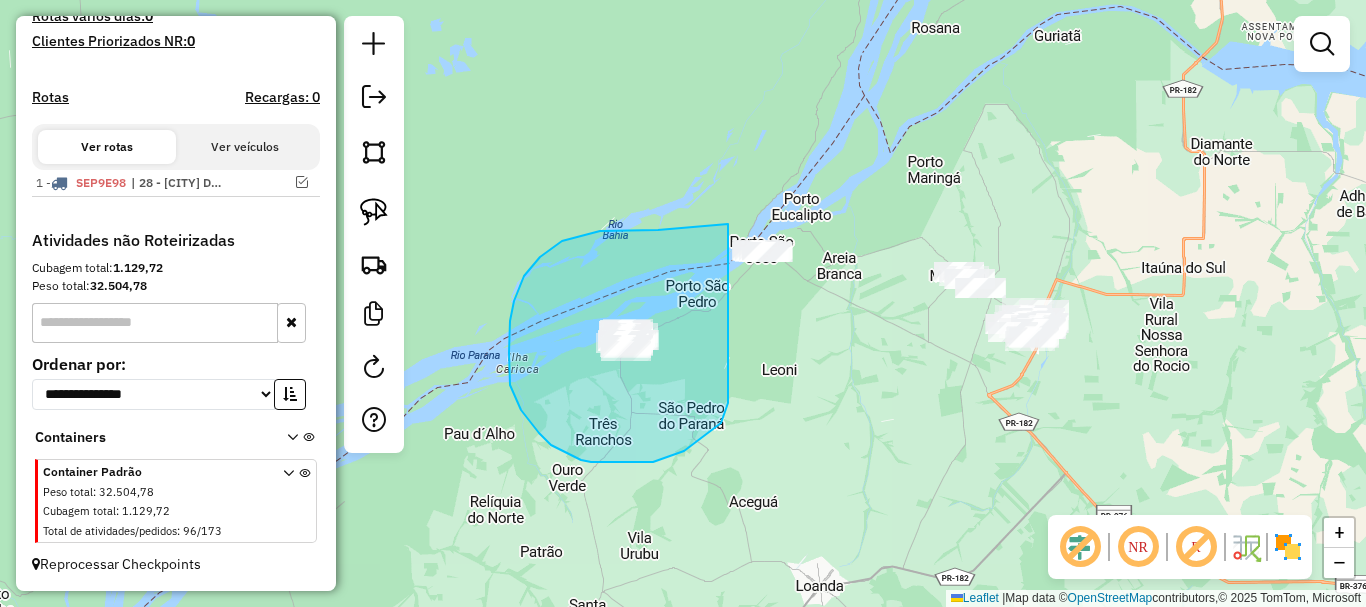 drag, startPoint x: 728, startPoint y: 224, endPoint x: 723, endPoint y: 390, distance: 166.07529 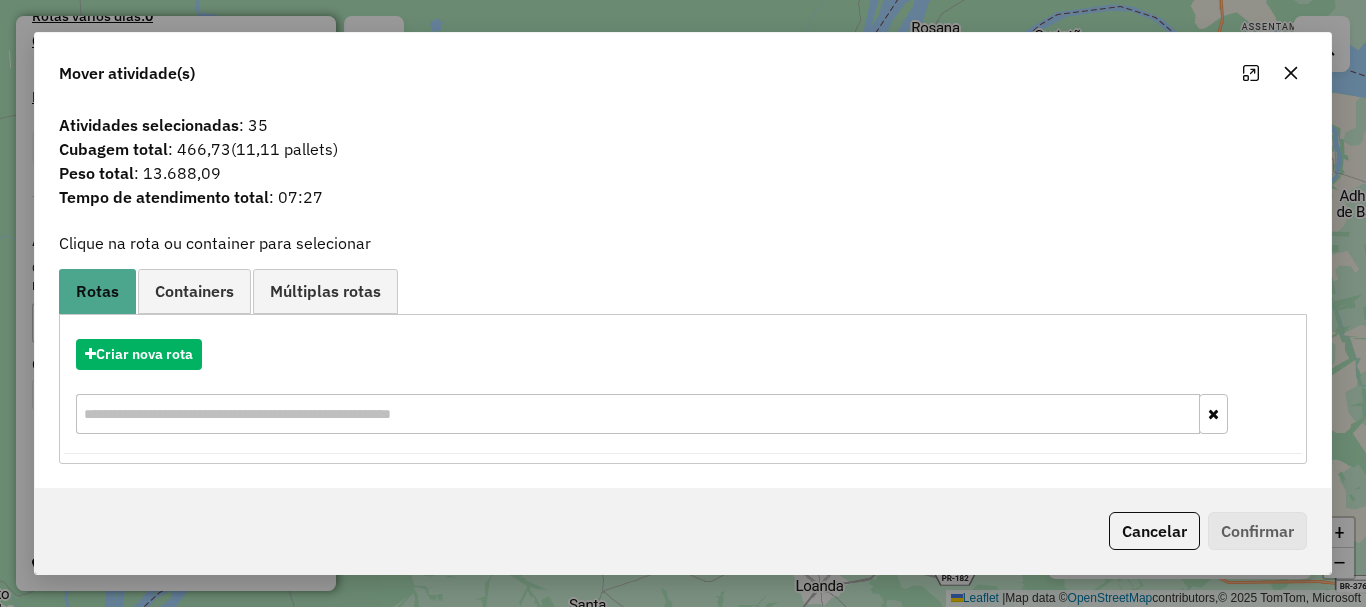 click 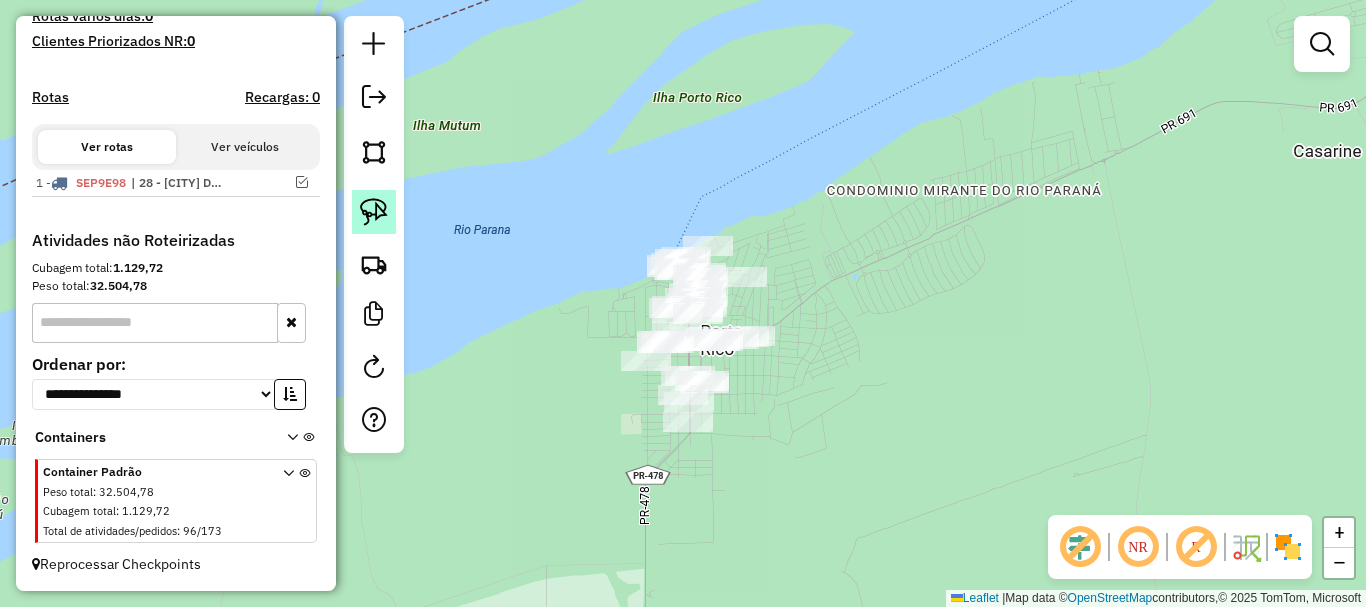 click 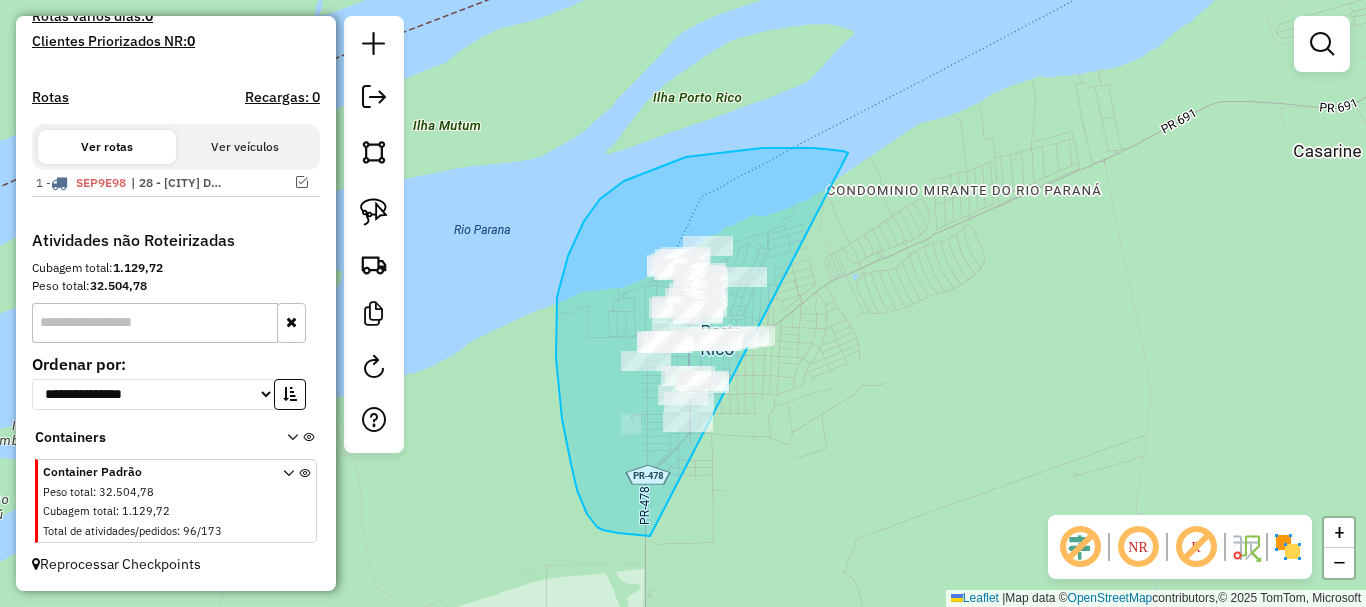 drag, startPoint x: 843, startPoint y: 151, endPoint x: 821, endPoint y: 448, distance: 297.8137 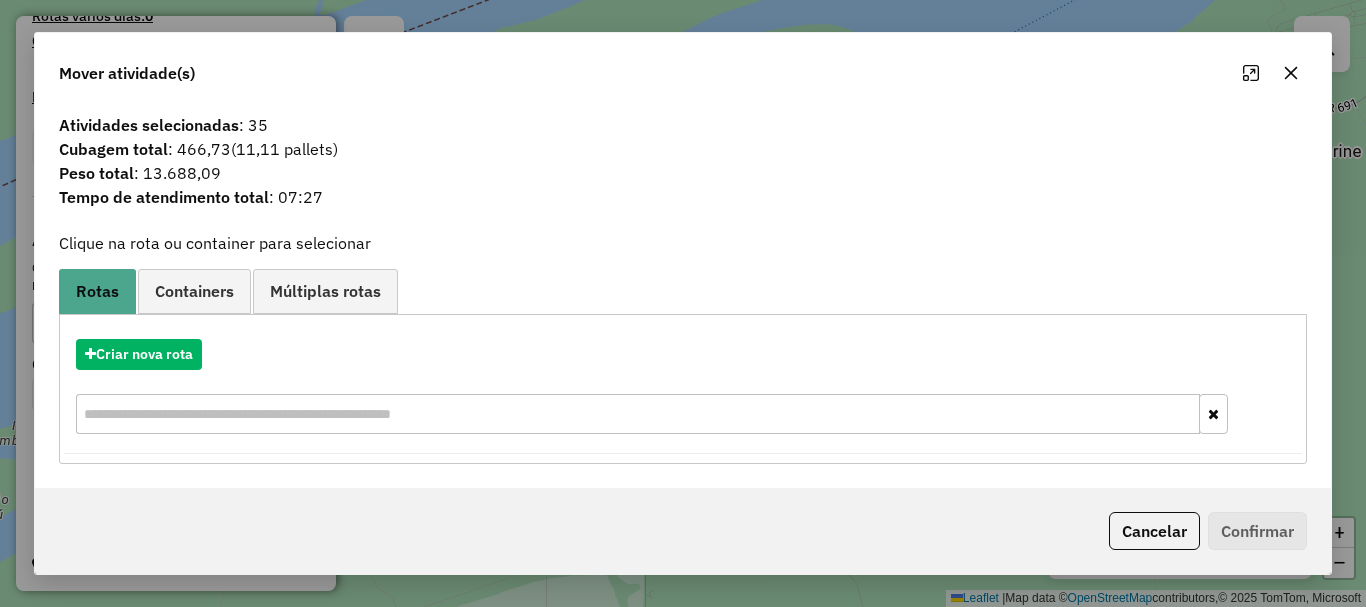 click 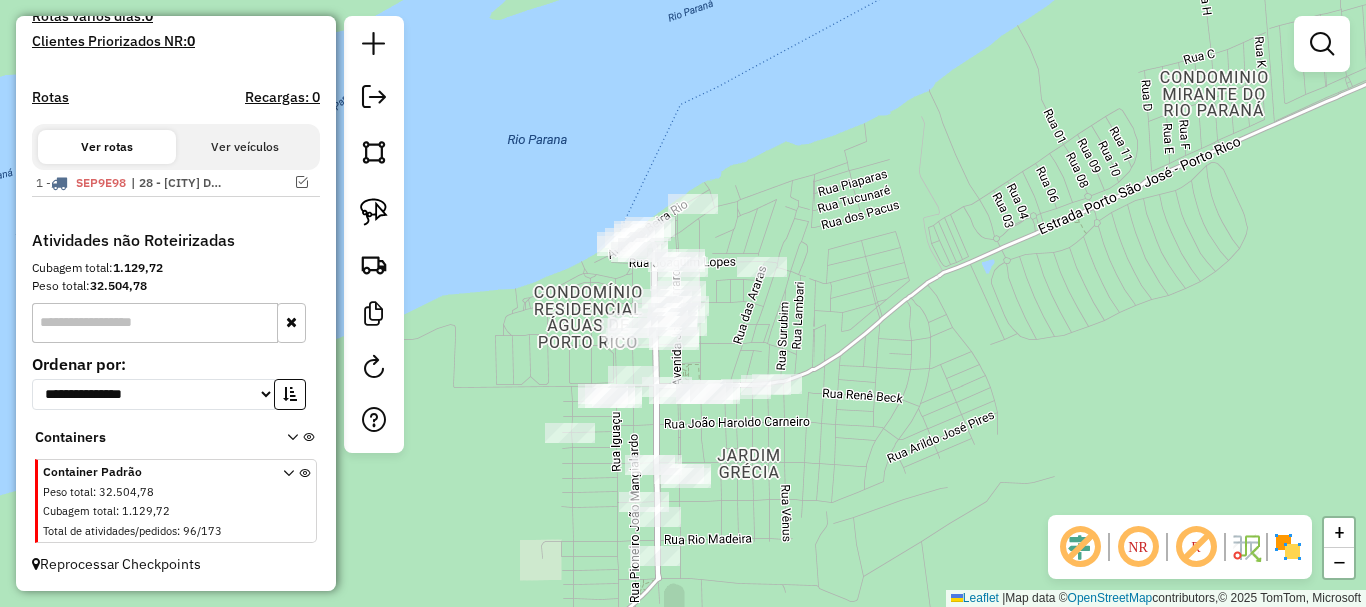 drag, startPoint x: 746, startPoint y: 362, endPoint x: 798, endPoint y: 305, distance: 77.155685 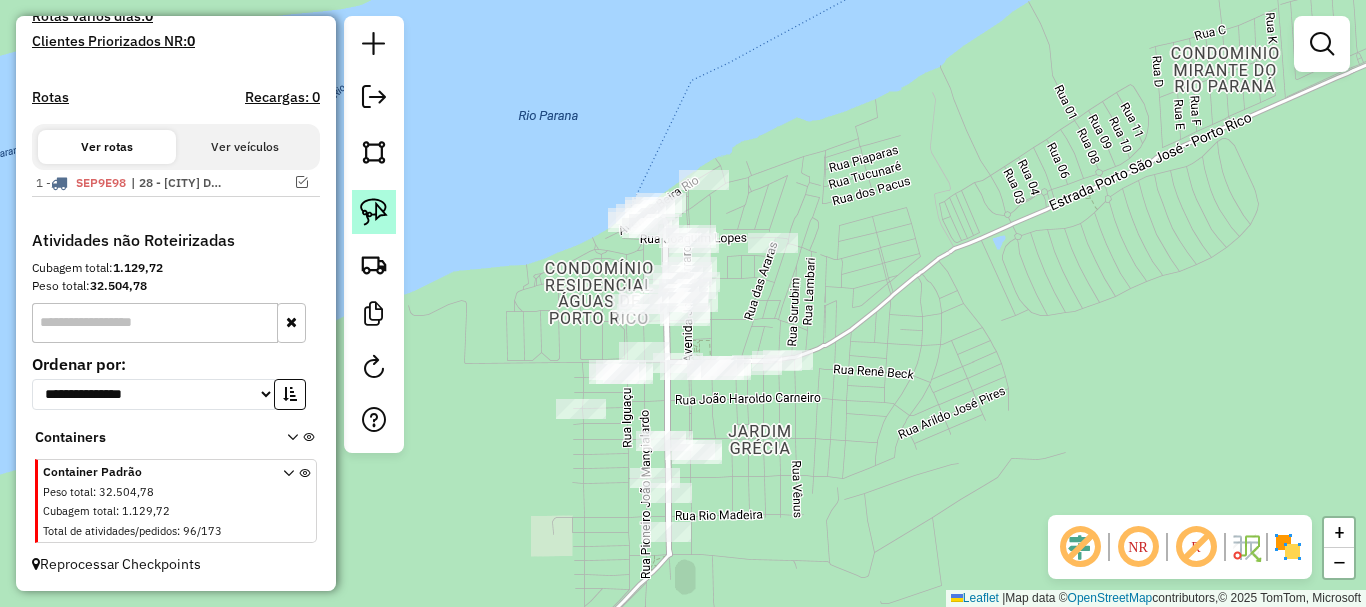 click 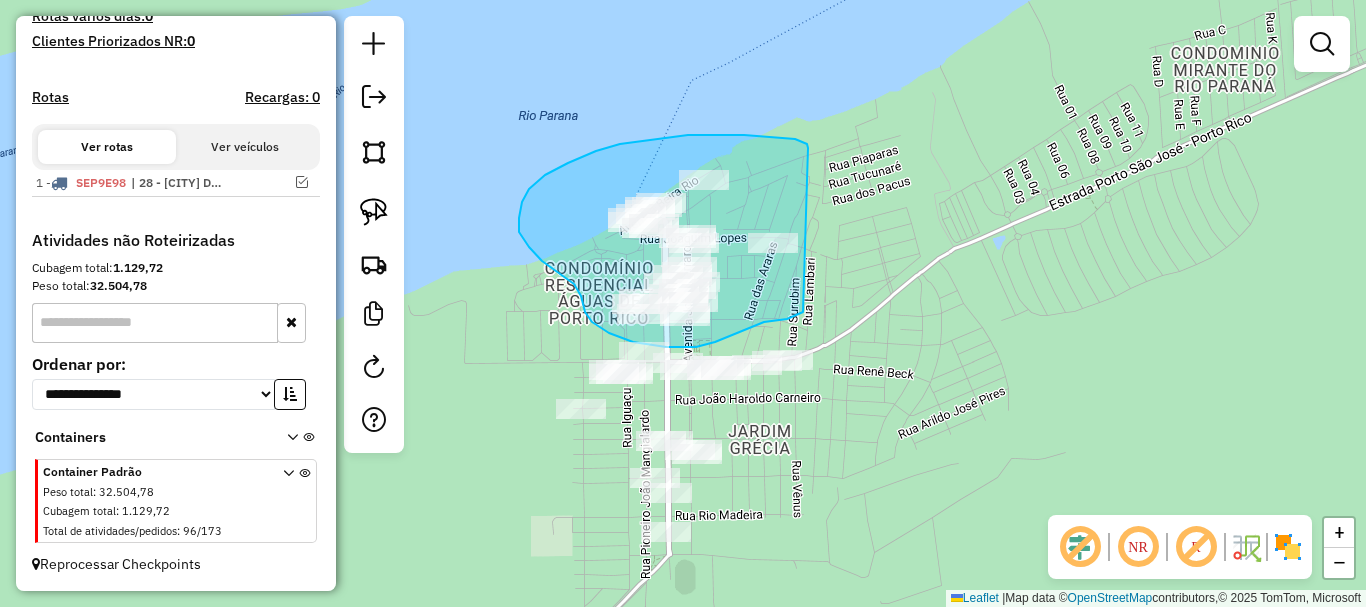 drag, startPoint x: 795, startPoint y: 139, endPoint x: 805, endPoint y: 310, distance: 171.29214 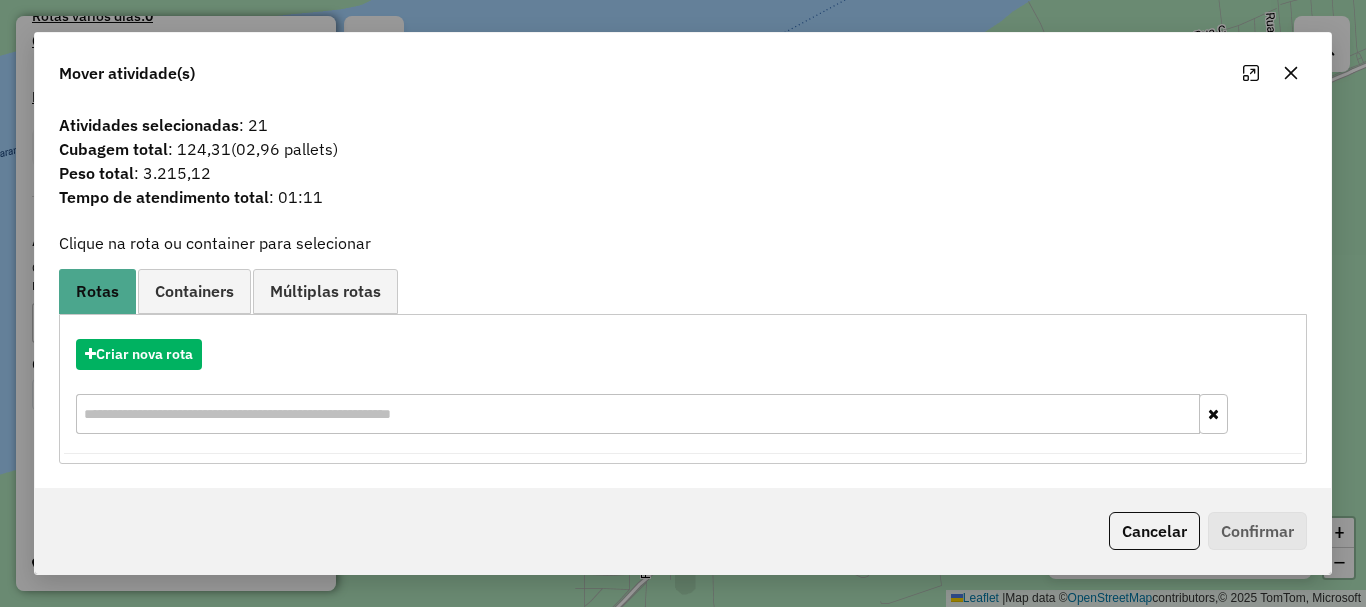 drag, startPoint x: 1278, startPoint y: 79, endPoint x: 1275, endPoint y: 89, distance: 10.440307 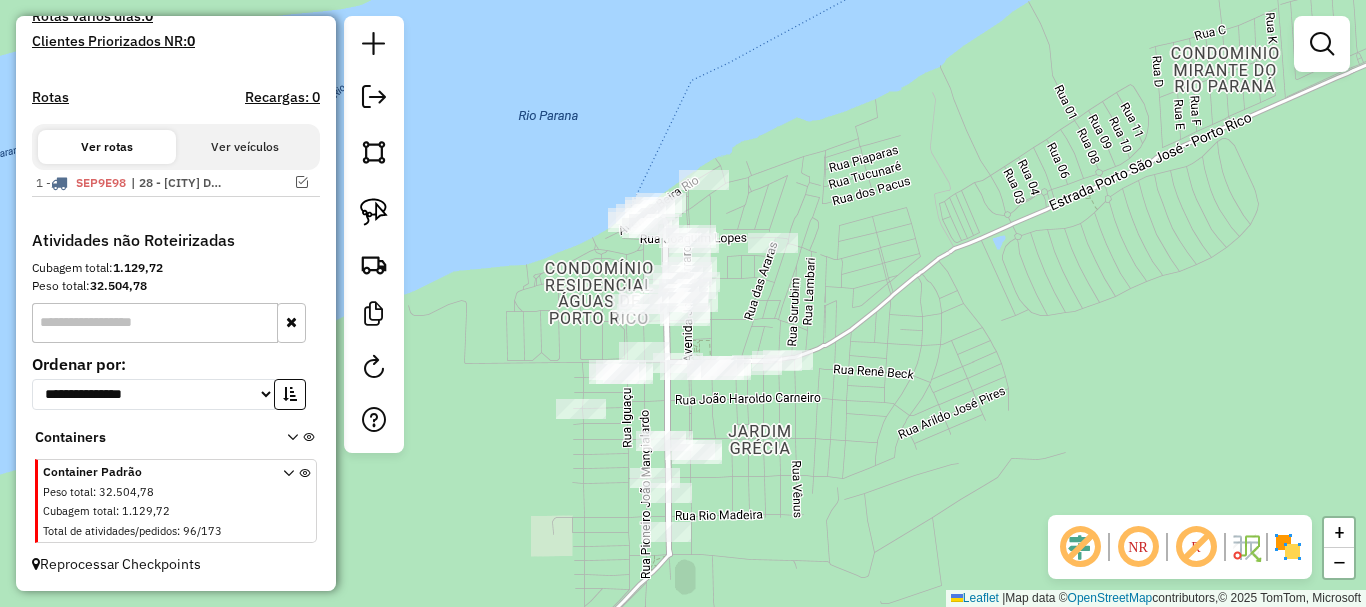 drag, startPoint x: 962, startPoint y: 396, endPoint x: 969, endPoint y: 373, distance: 24.04163 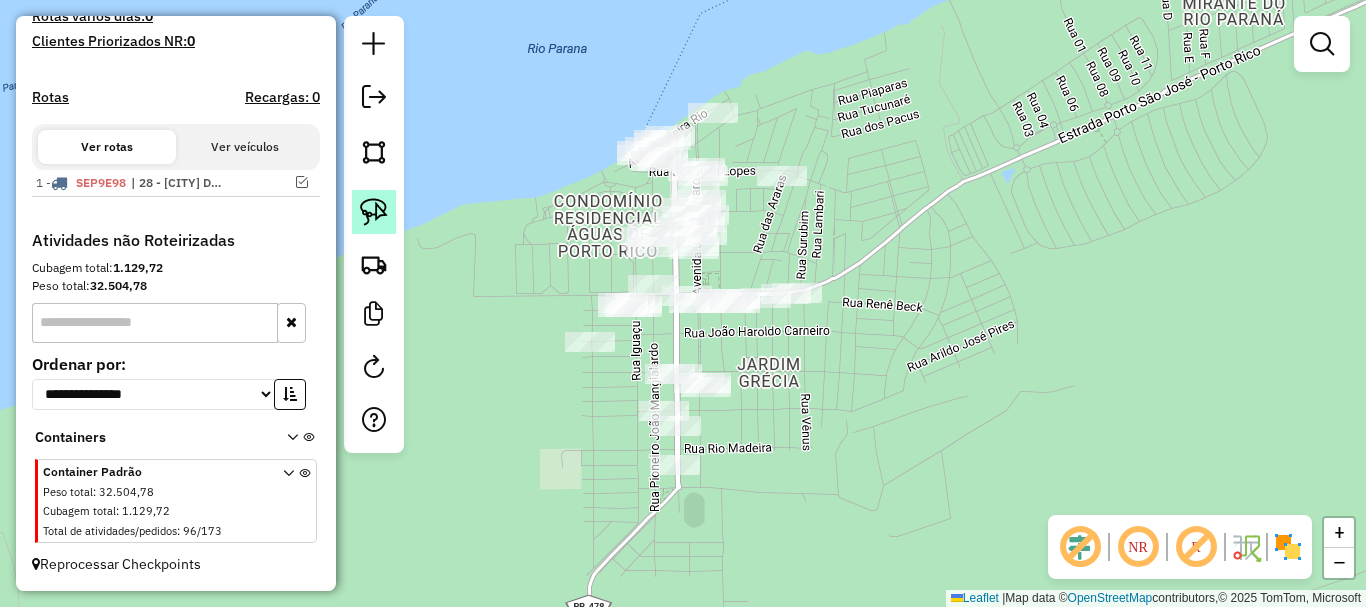 click 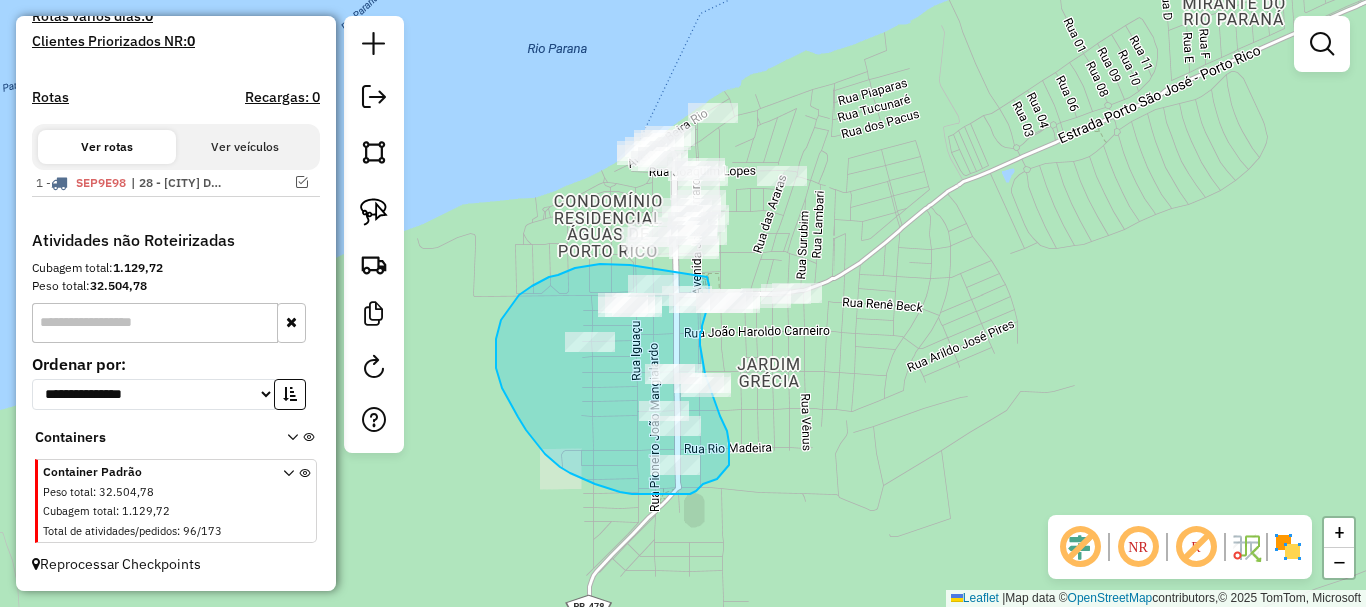 drag, startPoint x: 630, startPoint y: 265, endPoint x: 706, endPoint y: 276, distance: 76.79192 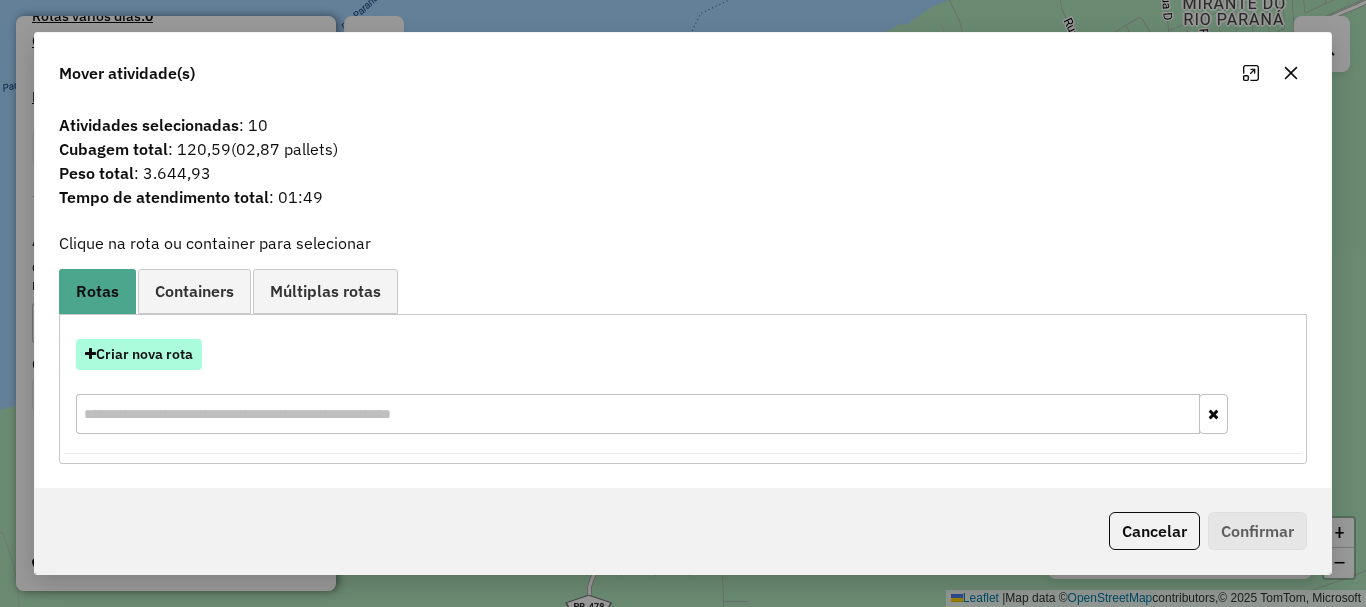 click on "Criar nova rota" at bounding box center (139, 354) 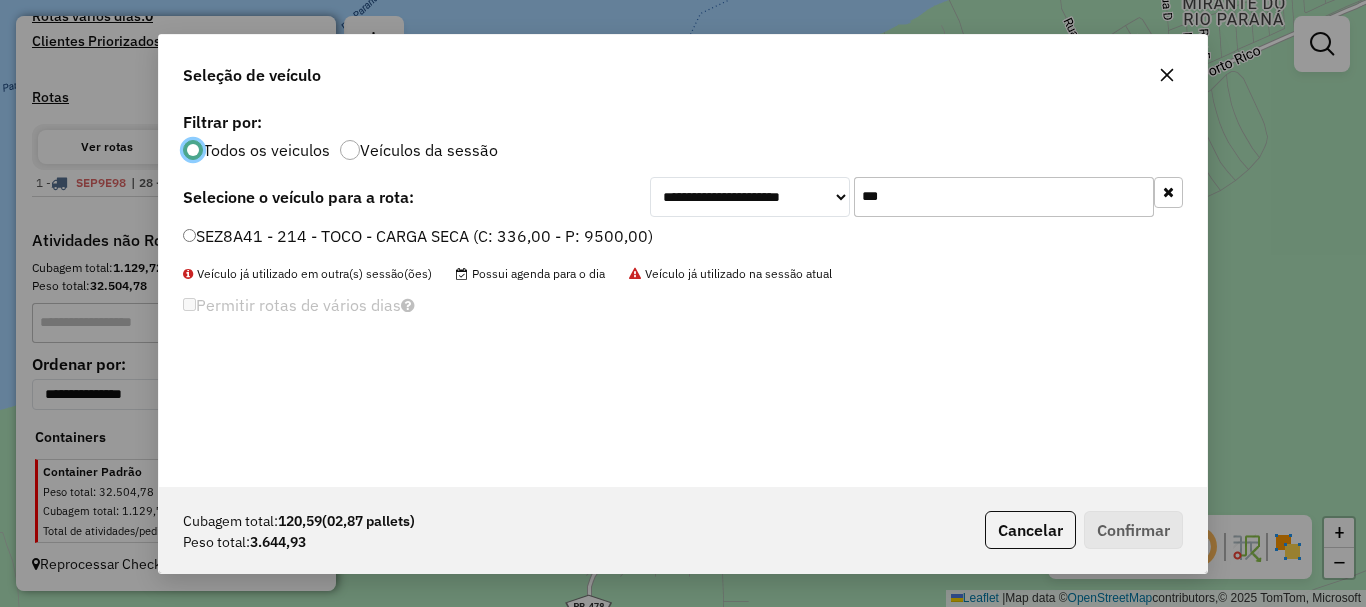 scroll, scrollTop: 11, scrollLeft: 6, axis: both 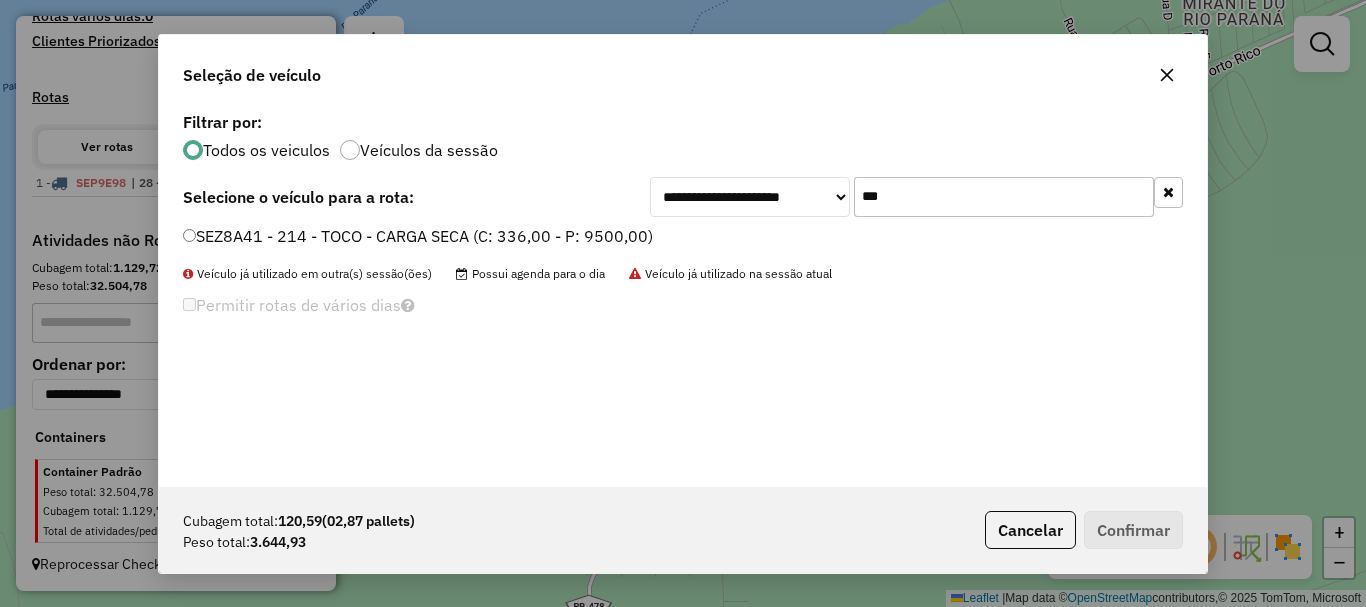 drag, startPoint x: 917, startPoint y: 195, endPoint x: 823, endPoint y: 189, distance: 94.19129 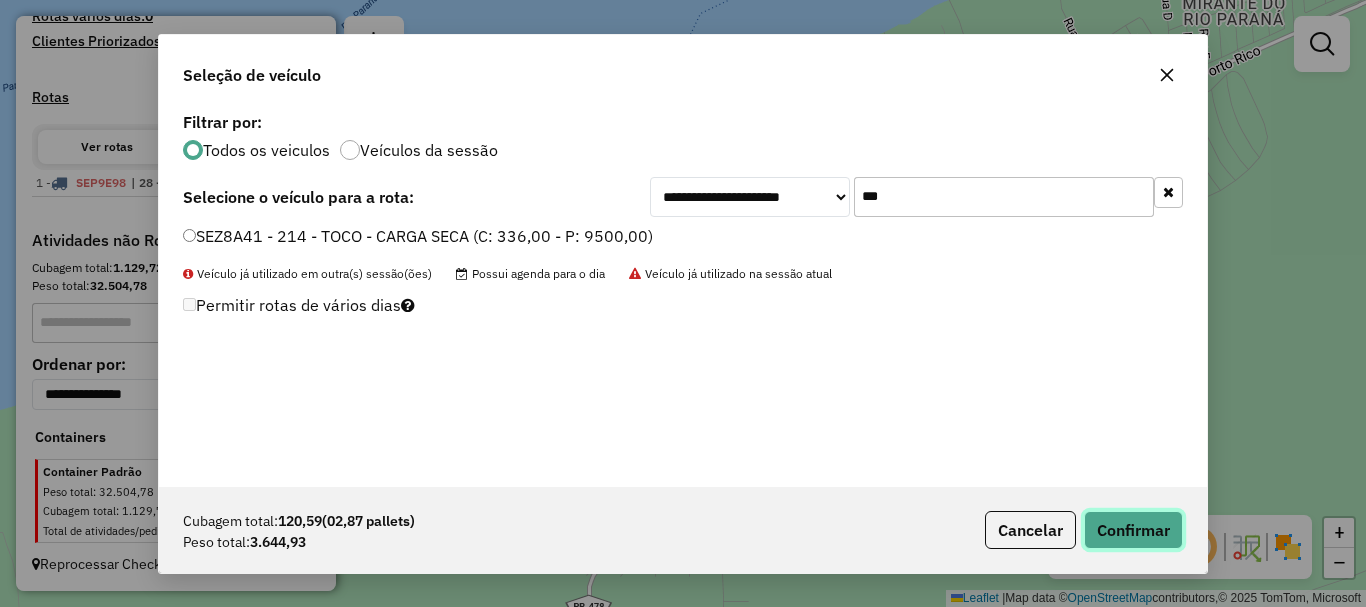 click on "Confirmar" 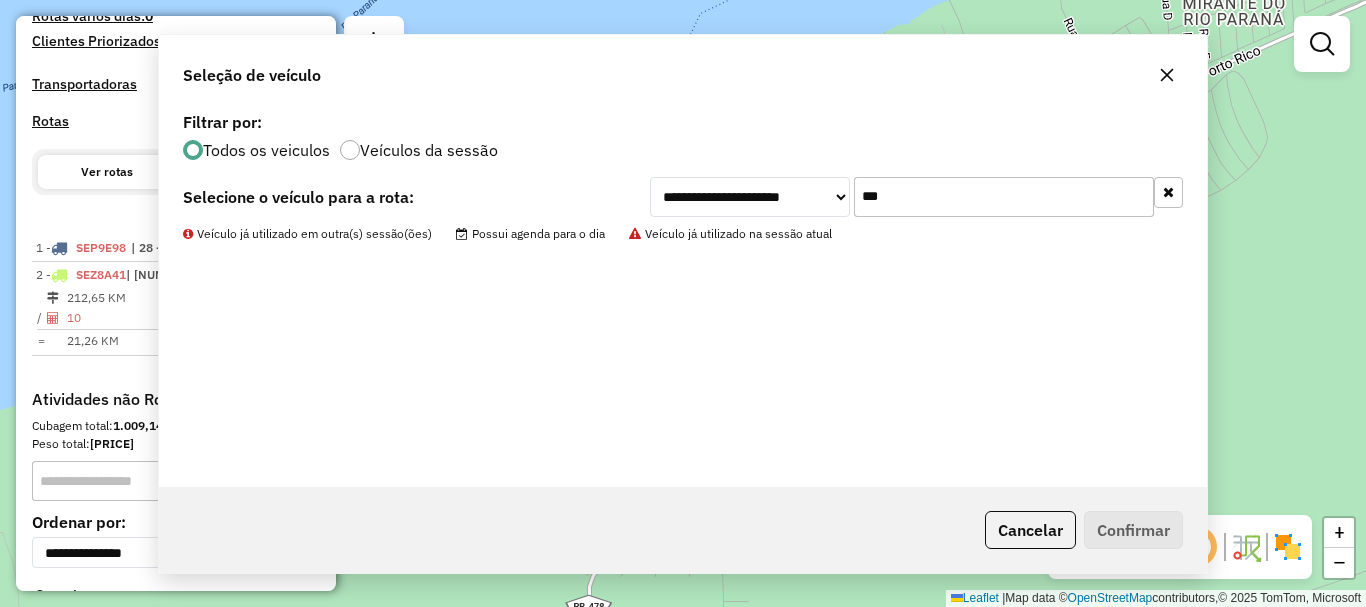 scroll, scrollTop: 739, scrollLeft: 0, axis: vertical 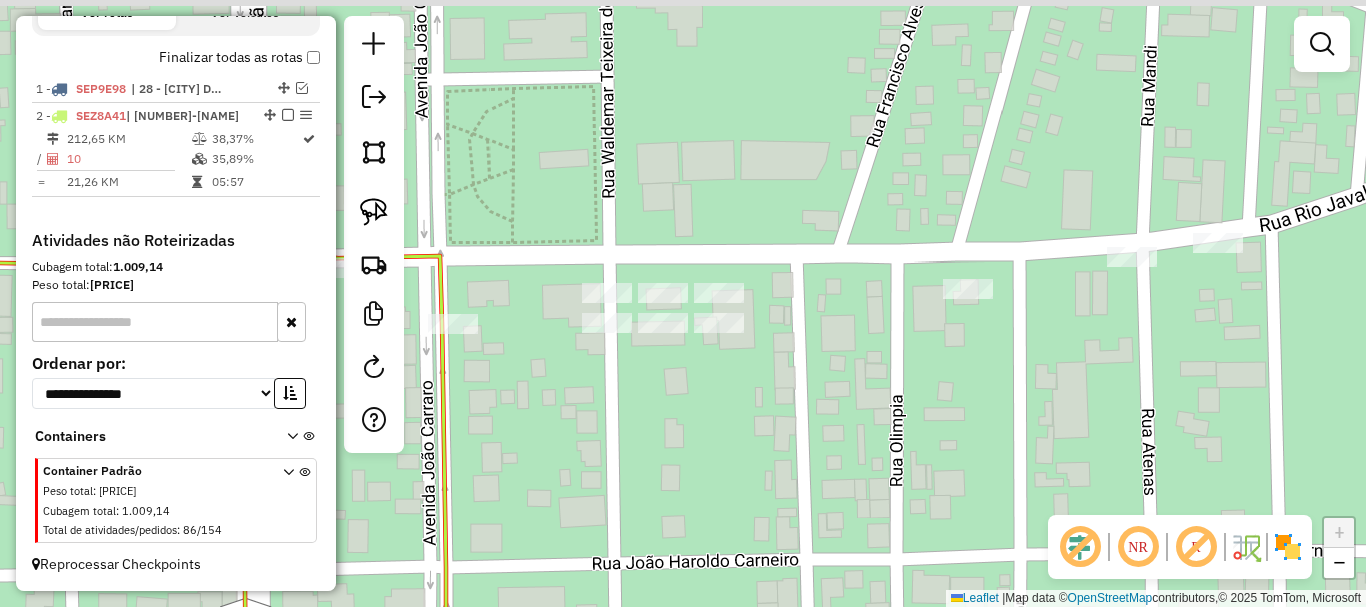 drag, startPoint x: 1060, startPoint y: 362, endPoint x: 969, endPoint y: 397, distance: 97.49872 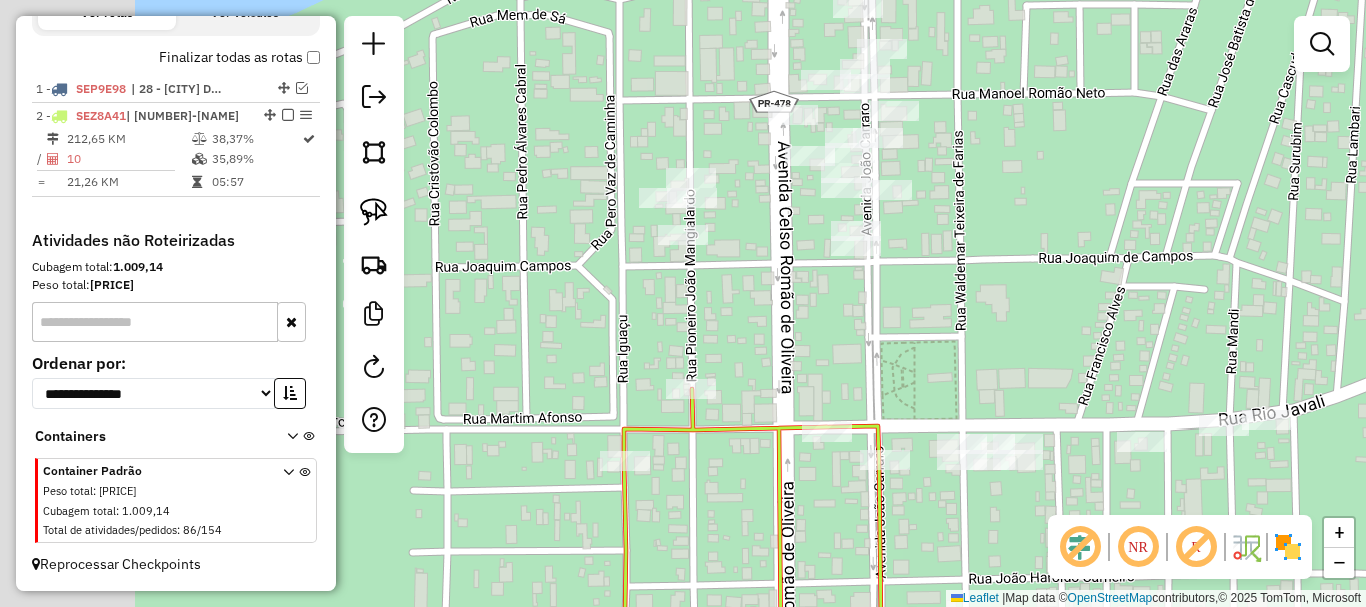 drag, startPoint x: 630, startPoint y: 245, endPoint x: 843, endPoint y: 351, distance: 237.91806 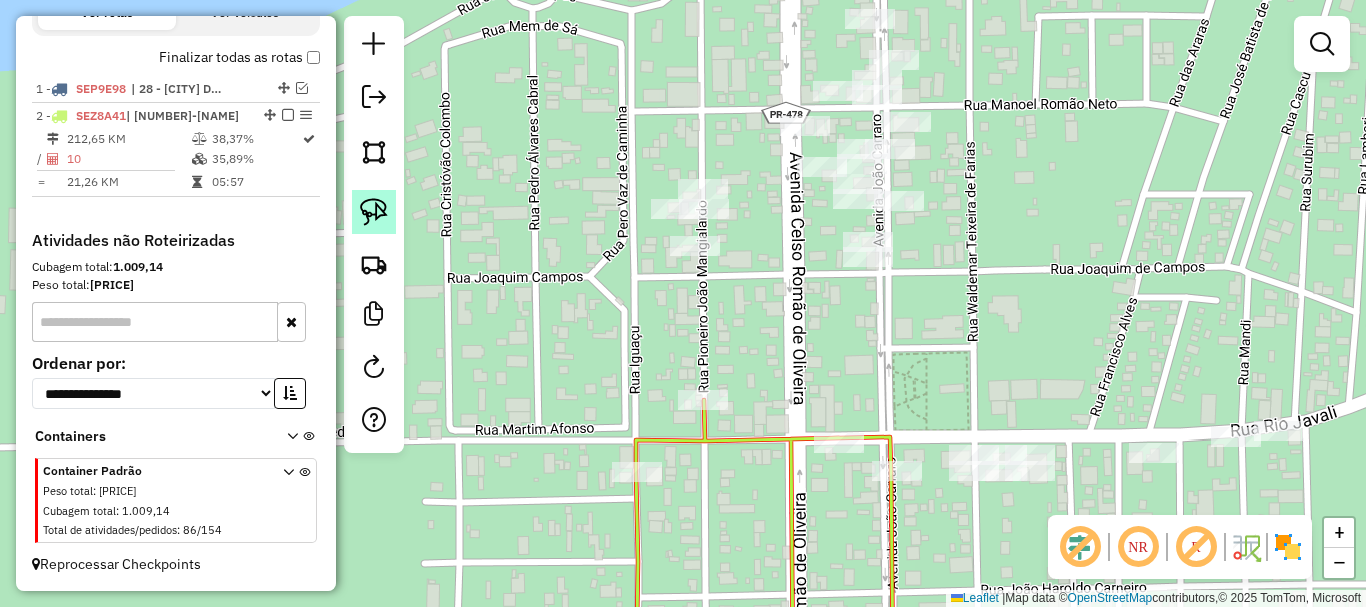 click 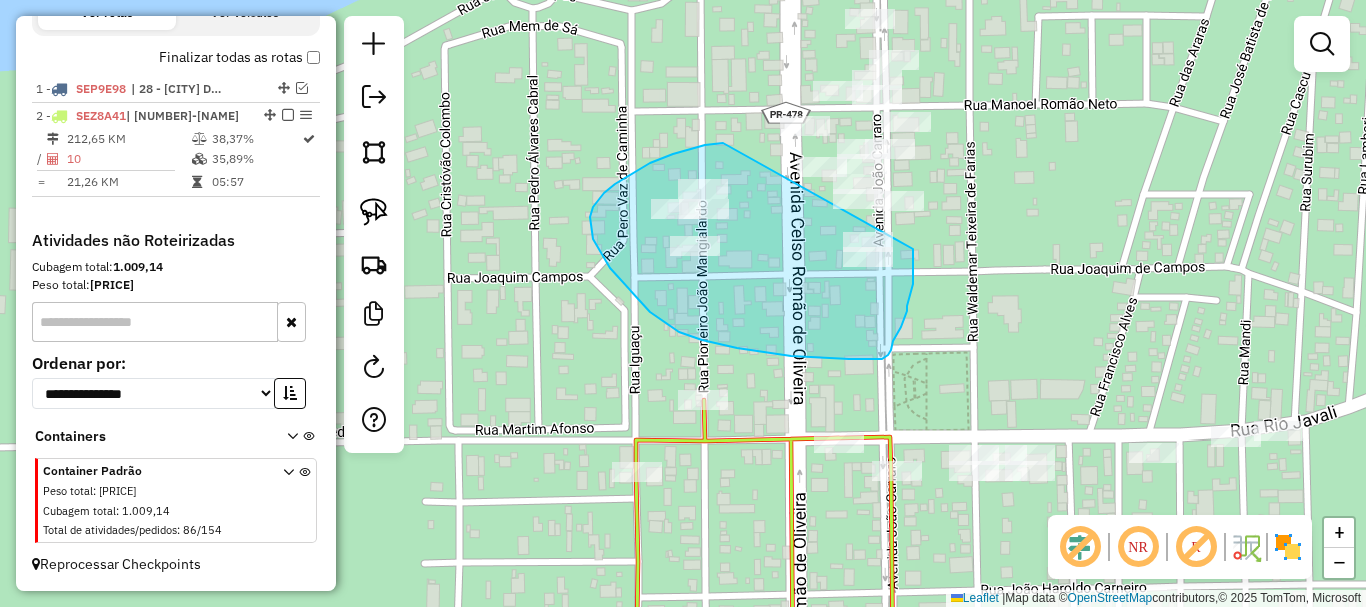 drag, startPoint x: 723, startPoint y: 143, endPoint x: 913, endPoint y: 248, distance: 217.08293 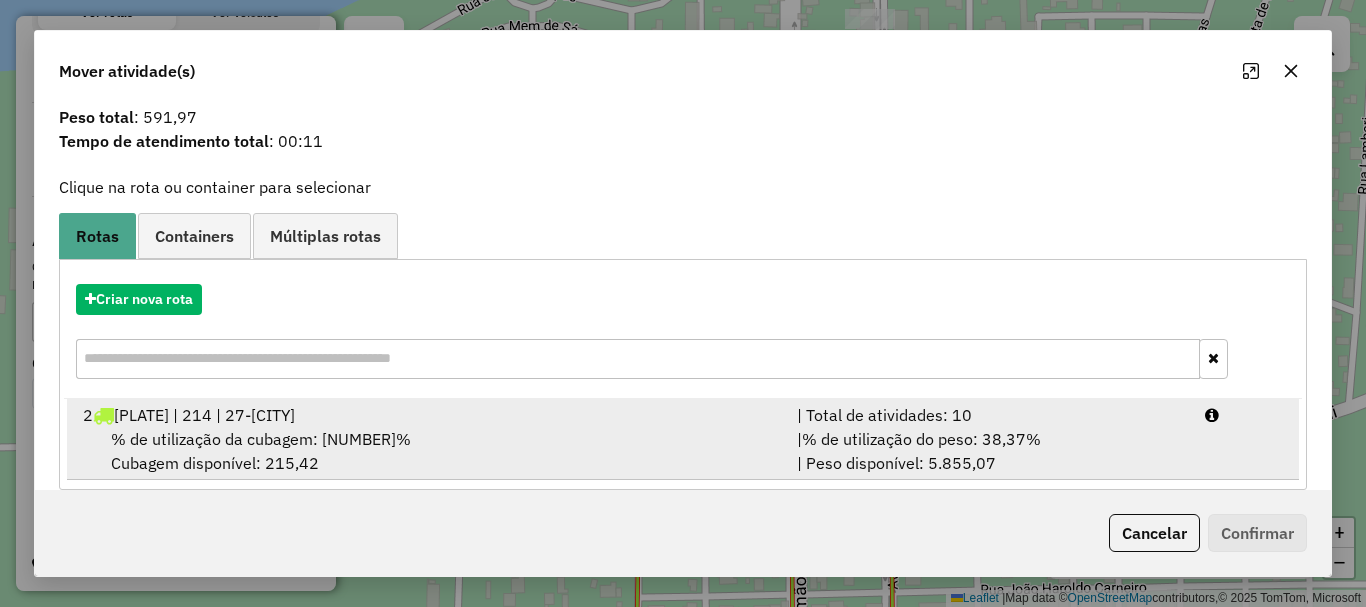 scroll, scrollTop: 78, scrollLeft: 0, axis: vertical 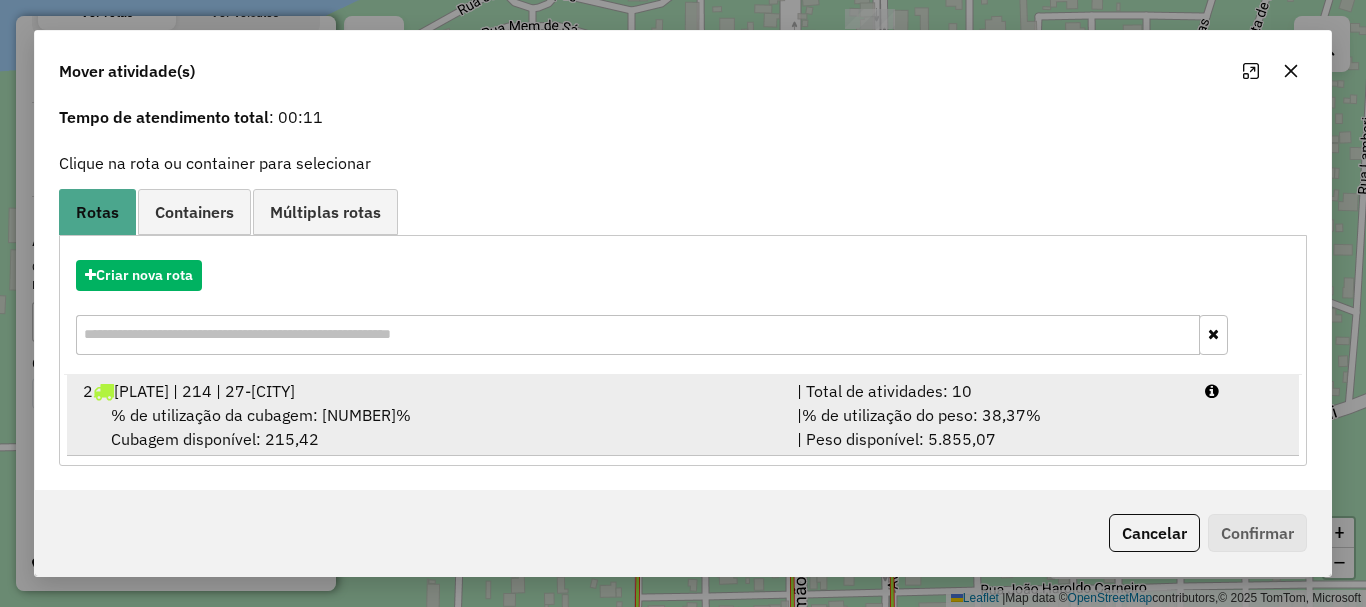click on "% de utilização do peso: 38,37%" at bounding box center (921, 415) 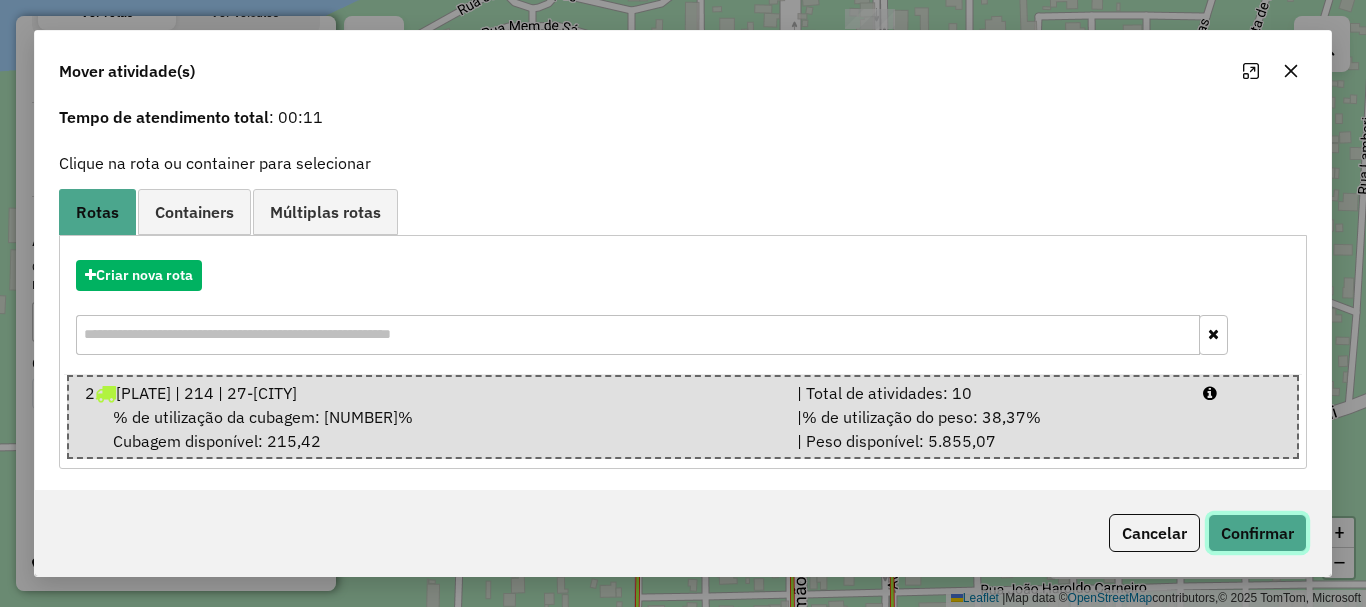 click on "Confirmar" 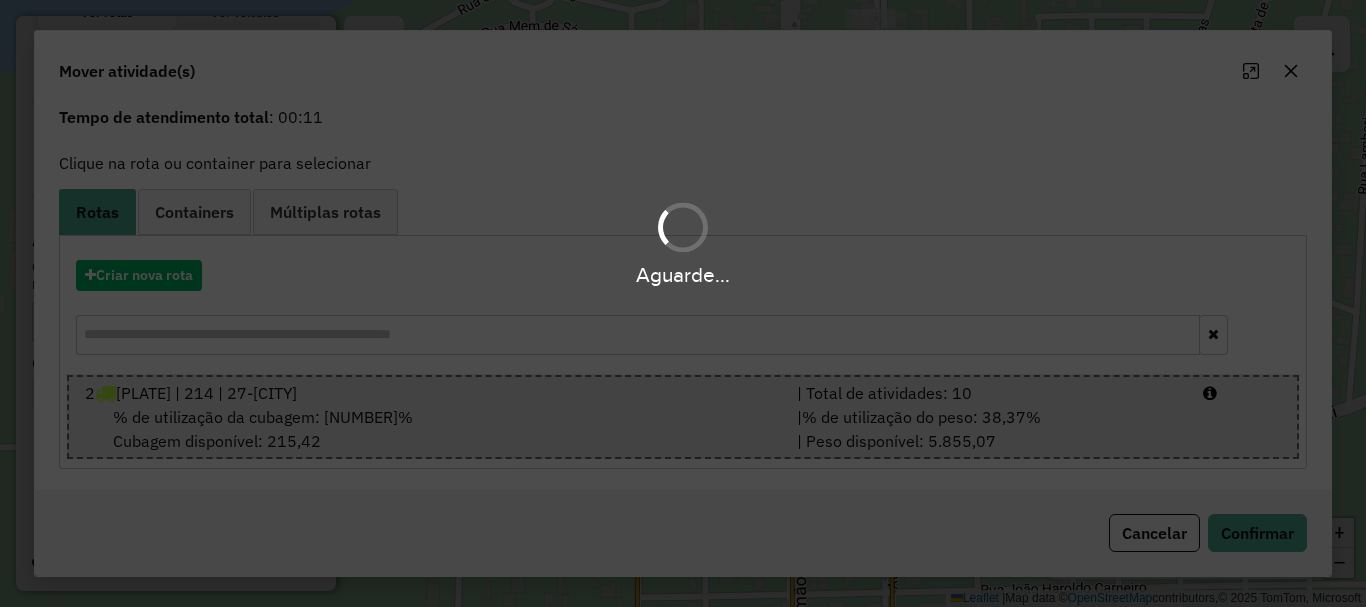 scroll, scrollTop: 0, scrollLeft: 0, axis: both 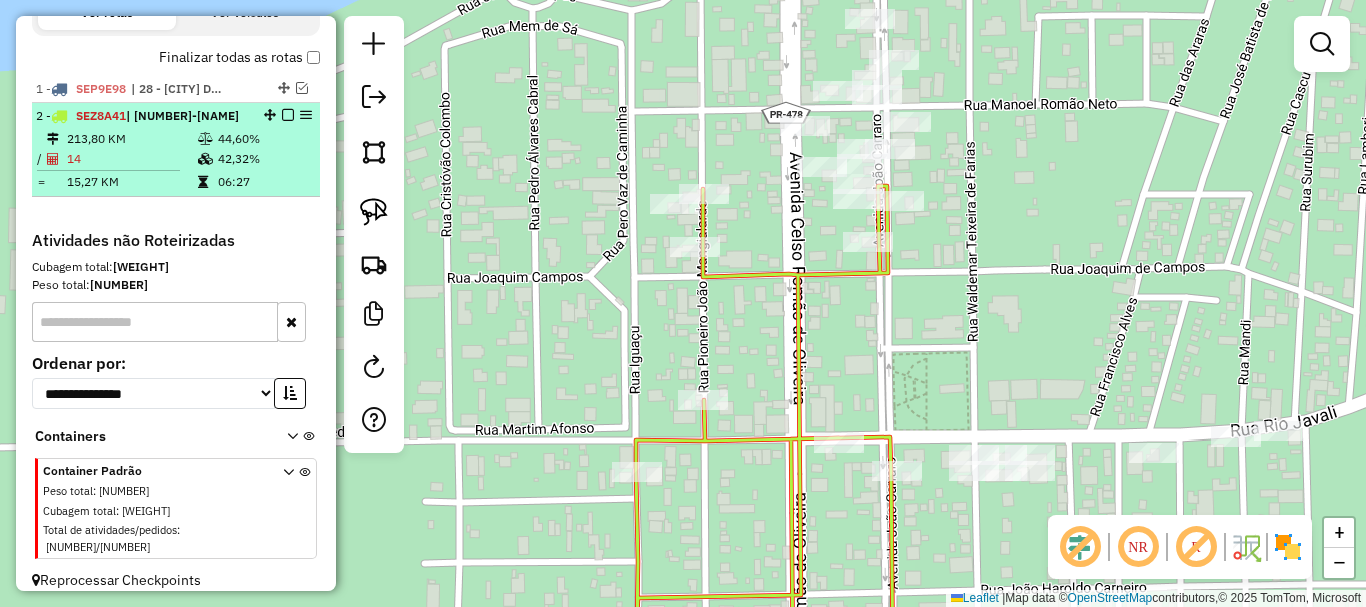 click on "15,27 KM" at bounding box center (131, 182) 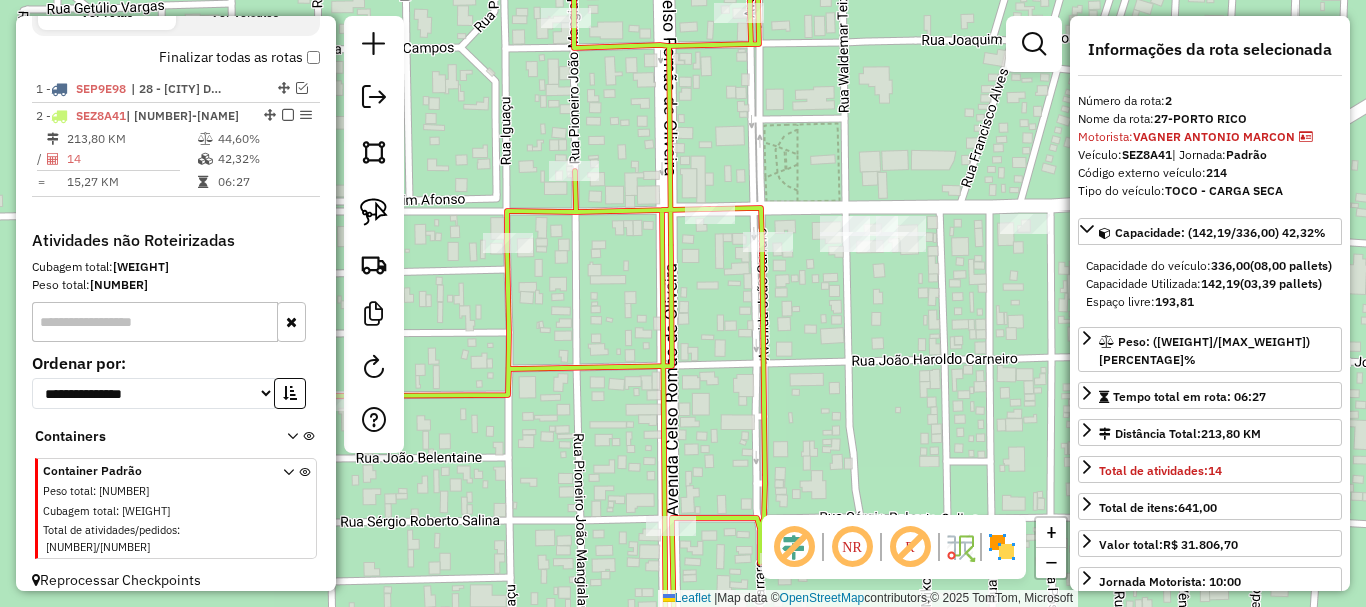drag, startPoint x: 923, startPoint y: 325, endPoint x: 863, endPoint y: 387, distance: 86.27862 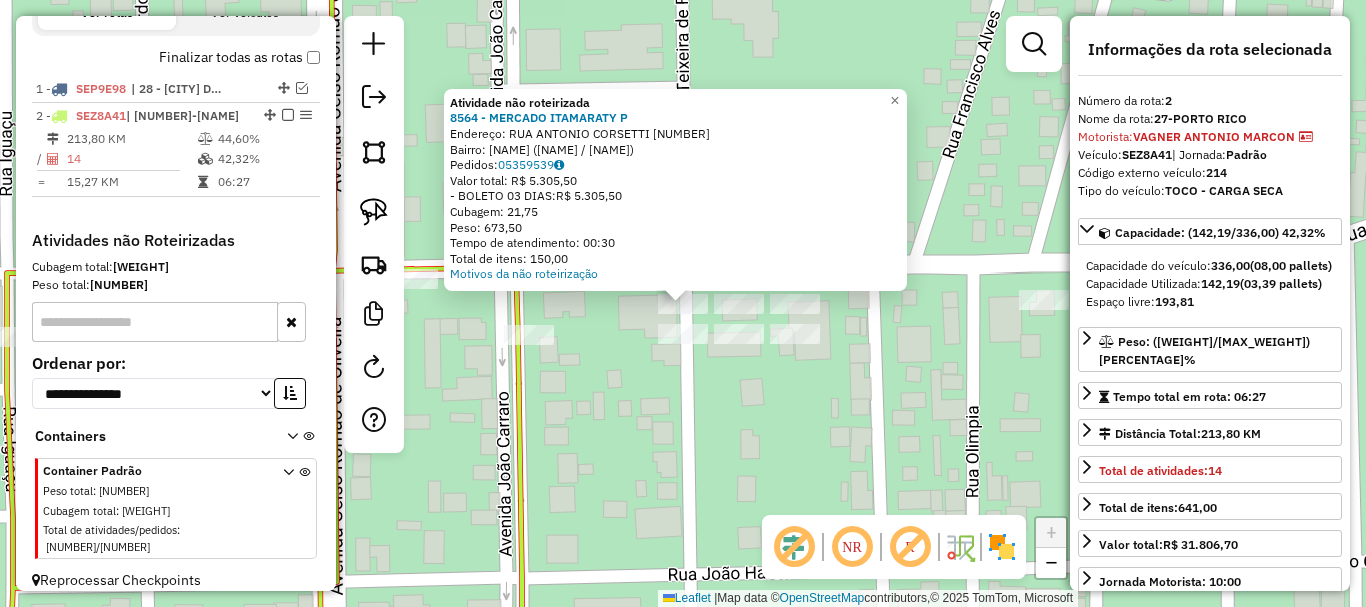 click on "Atividade não roteirizada 8564 - MERCADO ITAMARATY  P  Endereço:  RUA ANTONIO CORSETTI 2793   Bairro: CENTRO (PORTO RICO / PR)   Pedidos:  05359539   Valor total: R$ 5.305,50   - BOLETO 03 DIAS:  R$ 5.305,50   Cubagem: 21,75   Peso: 673,50   Tempo de atendimento: 00:30   Total de itens: 150,00  Motivos da não roteirização × Janela de atendimento Grade de atendimento Capacidade Transportadoras Veículos Cliente Pedidos  Rotas Selecione os dias de semana para filtrar as janelas de atendimento  Seg   Ter   Qua   Qui   Sex   Sáb   Dom  Informe o período da janela de atendimento: De: Até:  Filtrar exatamente a janela do cliente  Considerar janela de atendimento padrão  Selecione os dias de semana para filtrar as grades de atendimento  Seg   Ter   Qua   Qui   Sex   Sáb   Dom   Considerar clientes sem dia de atendimento cadastrado  Clientes fora do dia de atendimento selecionado Filtrar as atividades entre os valores definidos abaixo:  Peso mínimo:   Peso máximo:   Cubagem mínima:   Cubagem máxima:  +" 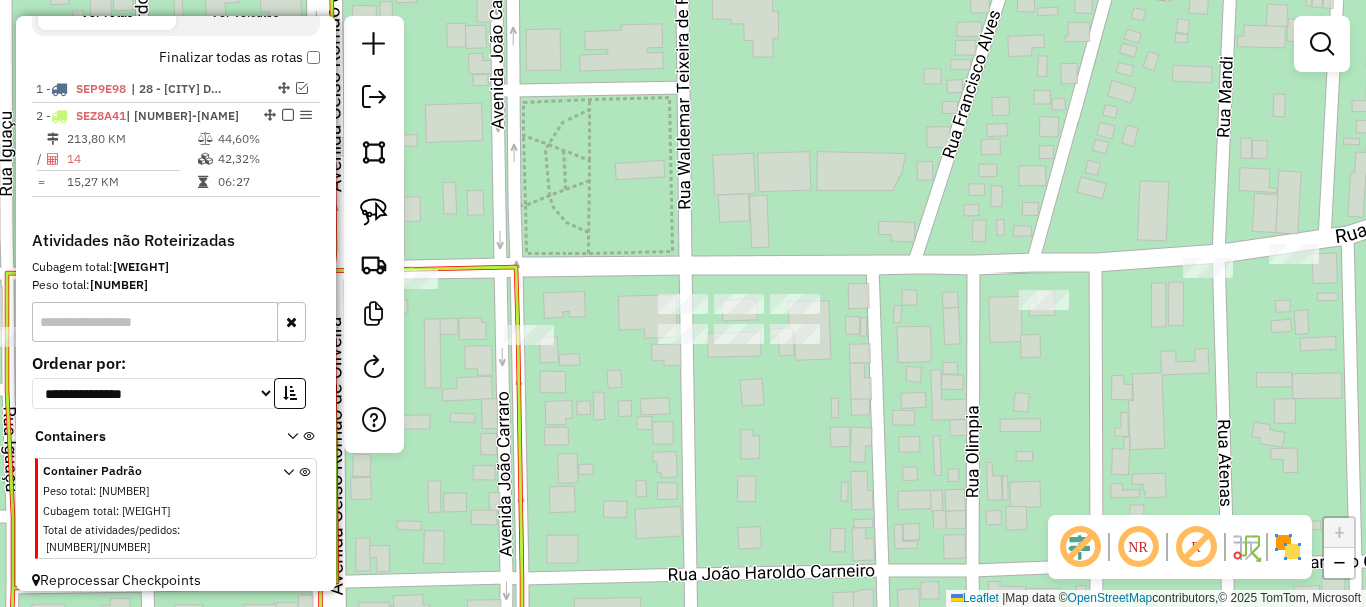 drag, startPoint x: 378, startPoint y: 207, endPoint x: 486, endPoint y: 213, distance: 108.16654 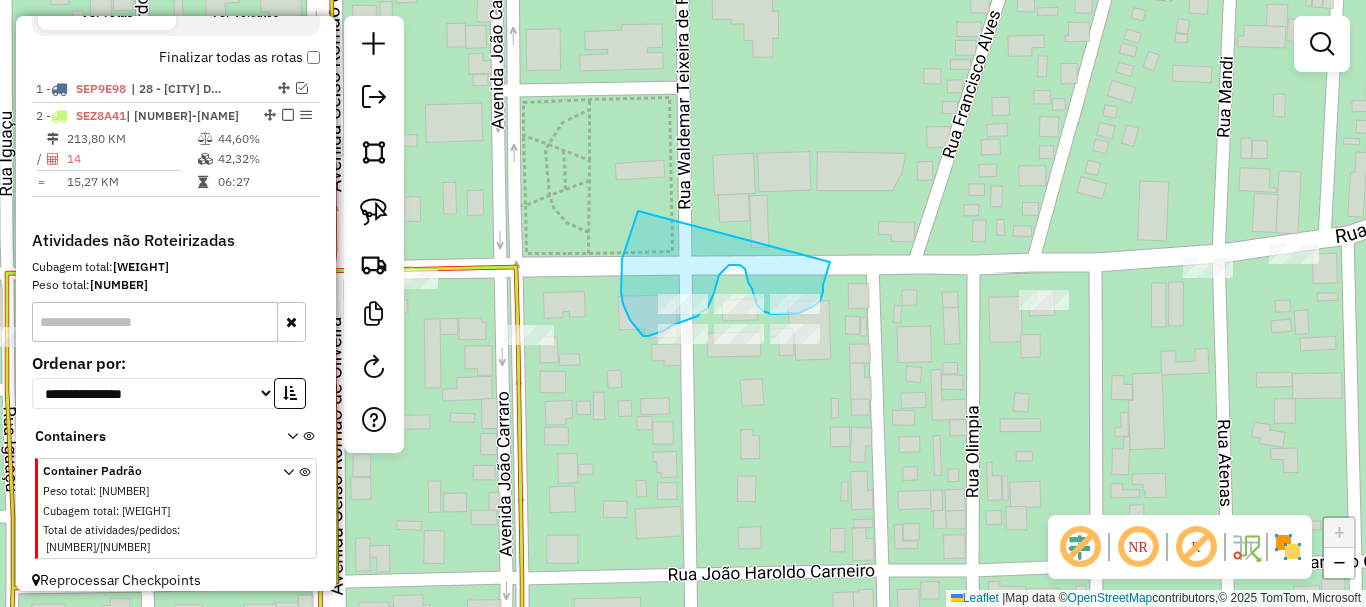 drag, startPoint x: 638, startPoint y: 211, endPoint x: 830, endPoint y: 260, distance: 198.15398 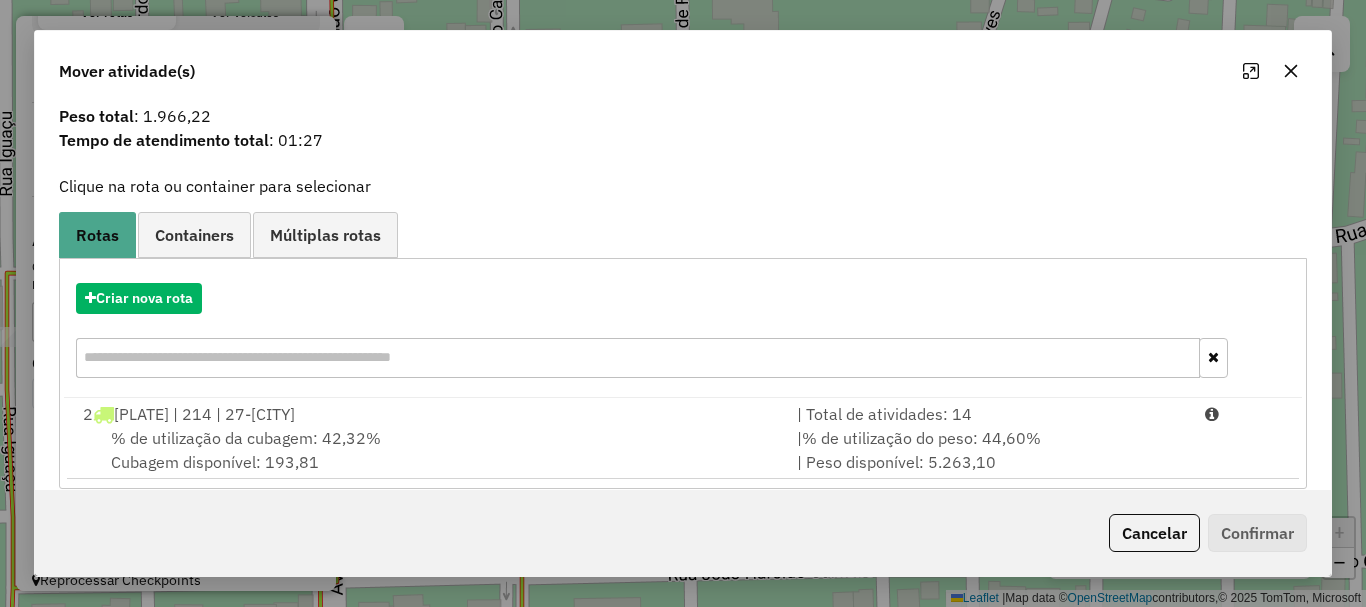 scroll, scrollTop: 78, scrollLeft: 0, axis: vertical 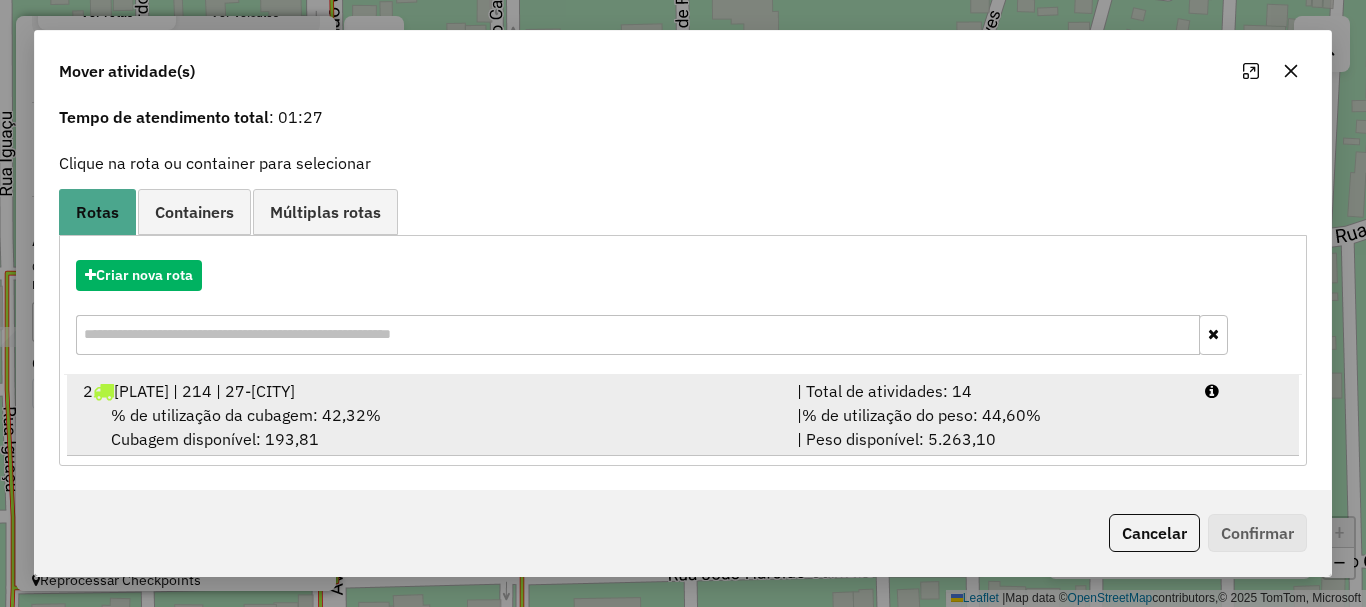 click on "% de utilização do peso: 44,60%" at bounding box center (921, 415) 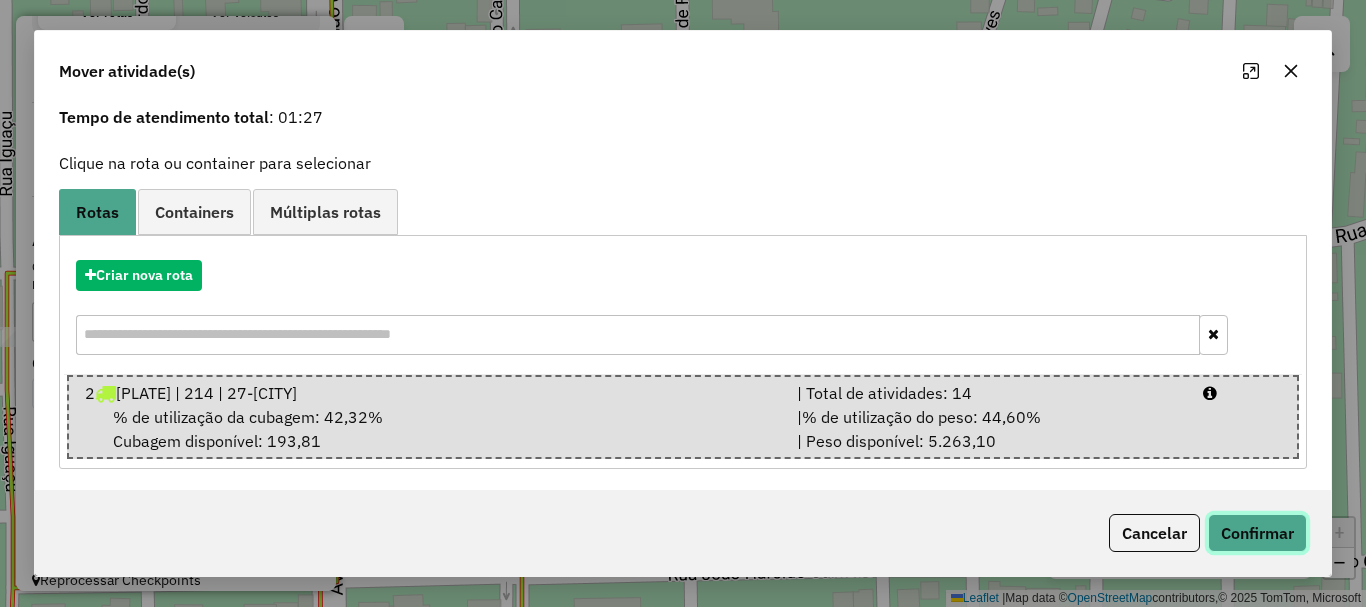 click on "Confirmar" 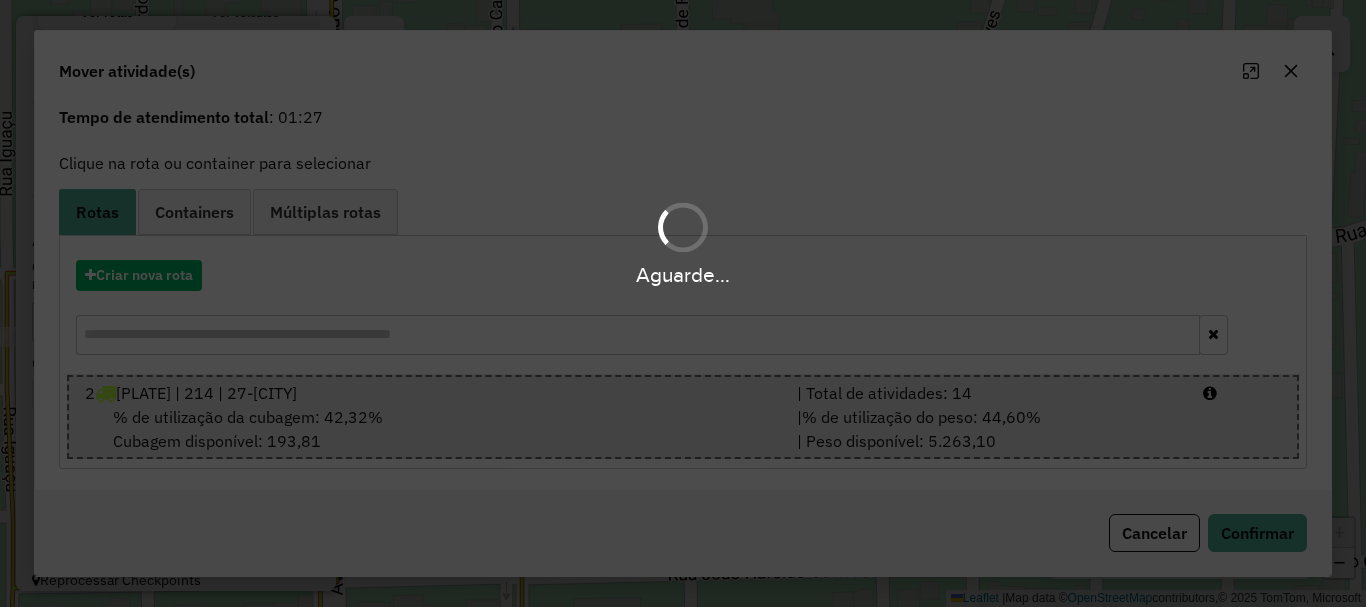 scroll, scrollTop: 0, scrollLeft: 0, axis: both 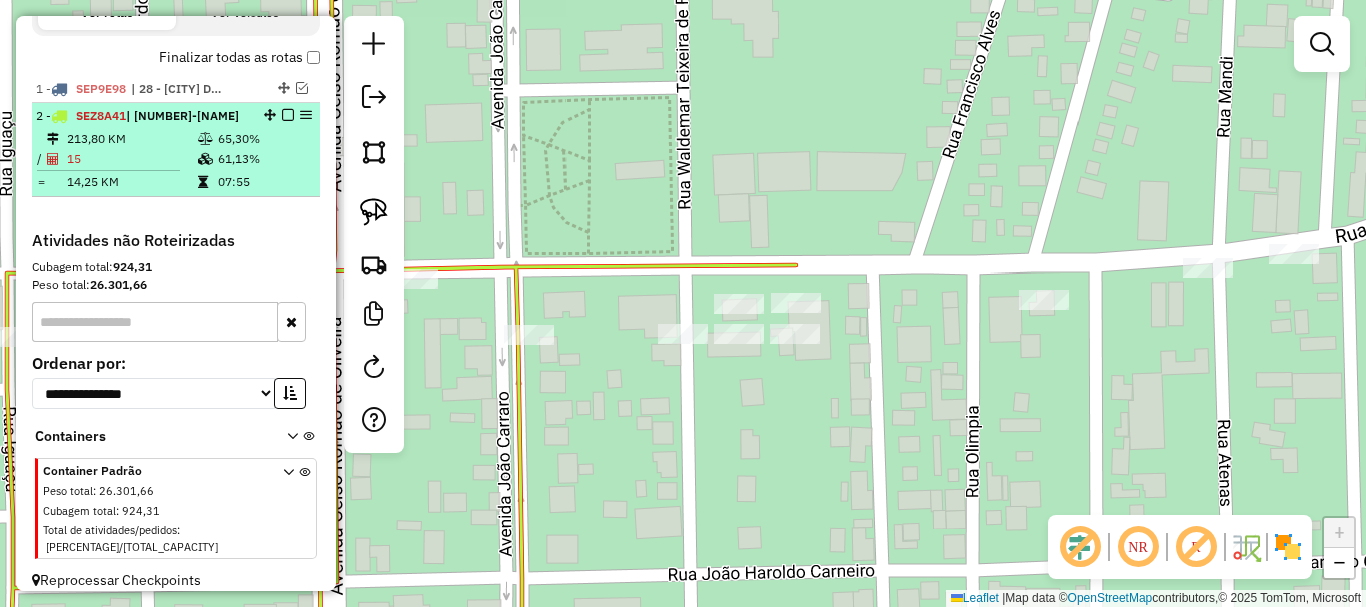 click on "15" at bounding box center (131, 159) 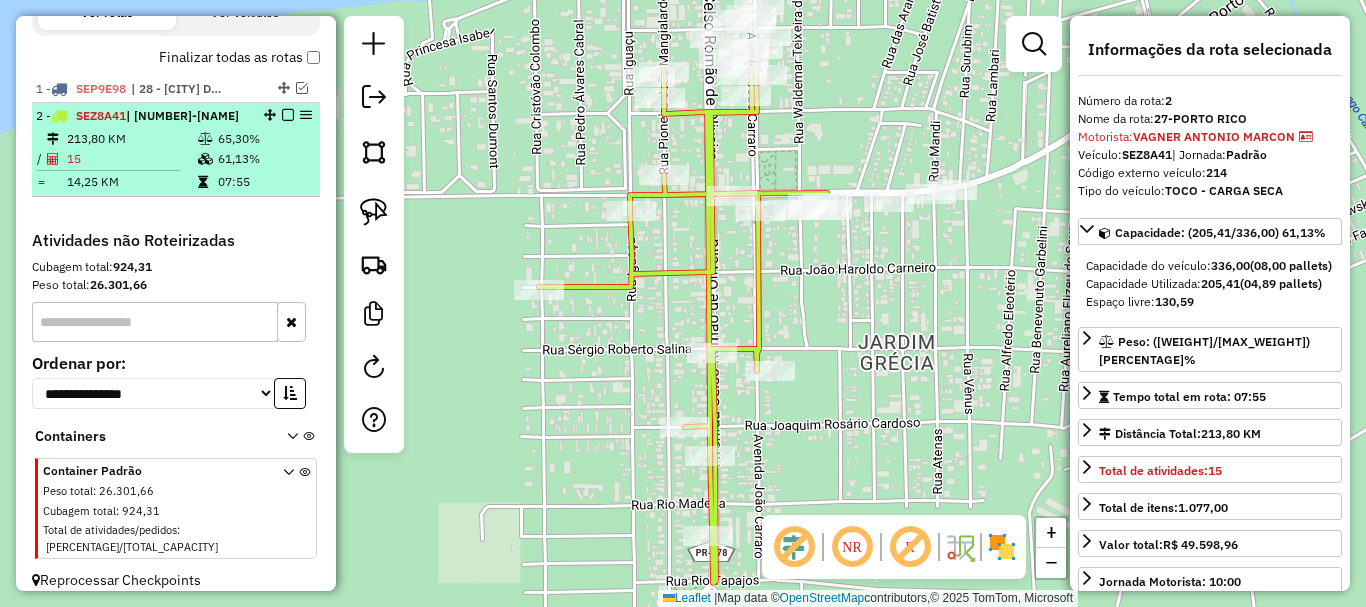 click at bounding box center (288, 115) 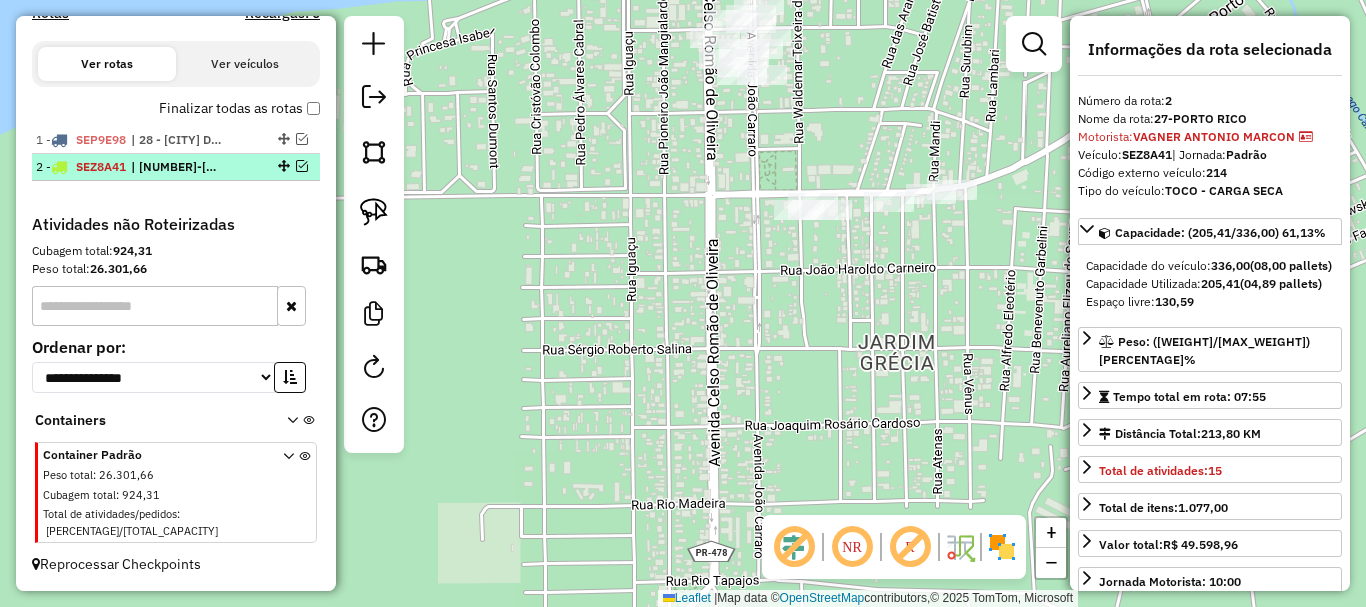 scroll, scrollTop: 672, scrollLeft: 0, axis: vertical 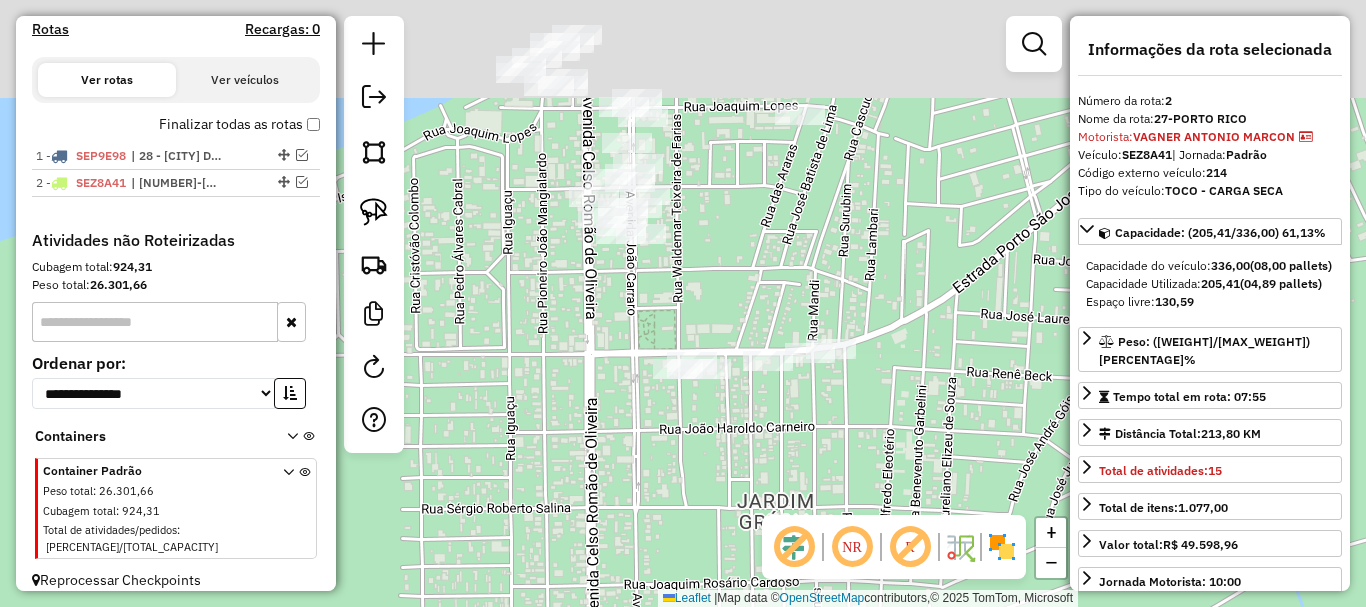 drag, startPoint x: 743, startPoint y: 382, endPoint x: 661, endPoint y: 472, distance: 121.75385 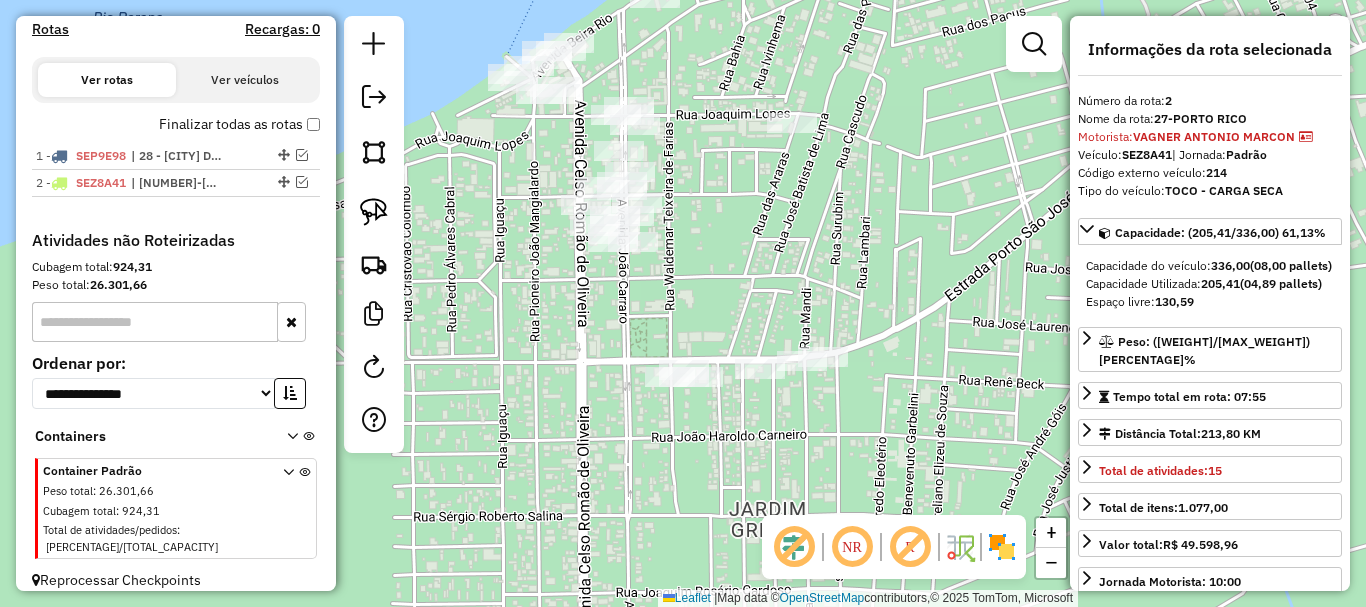 click on "Janela de atendimento Grade de atendimento Capacidade Transportadoras Veículos Cliente Pedidos  Rotas Selecione os dias de semana para filtrar as janelas de atendimento  Seg   Ter   Qua   Qui   Sex   Sáb   Dom  Informe o período da janela de atendimento: De: Até:  Filtrar exatamente a janela do cliente  Considerar janela de atendimento padrão  Selecione os dias de semana para filtrar as grades de atendimento  Seg   Ter   Qua   Qui   Sex   Sáb   Dom   Considerar clientes sem dia de atendimento cadastrado  Clientes fora do dia de atendimento selecionado Filtrar as atividades entre os valores definidos abaixo:  Peso mínimo:   Peso máximo:   Cubagem mínima:   Cubagem máxima:   De:   Até:  Filtrar as atividades entre o tempo de atendimento definido abaixo:  De:   Até:   Considerar capacidade total dos clientes não roteirizados Transportadora: Selecione um ou mais itens Tipo de veículo: Selecione um ou mais itens Veículo: Selecione um ou mais itens Motorista: Selecione um ou mais itens Nome: Rótulo:" 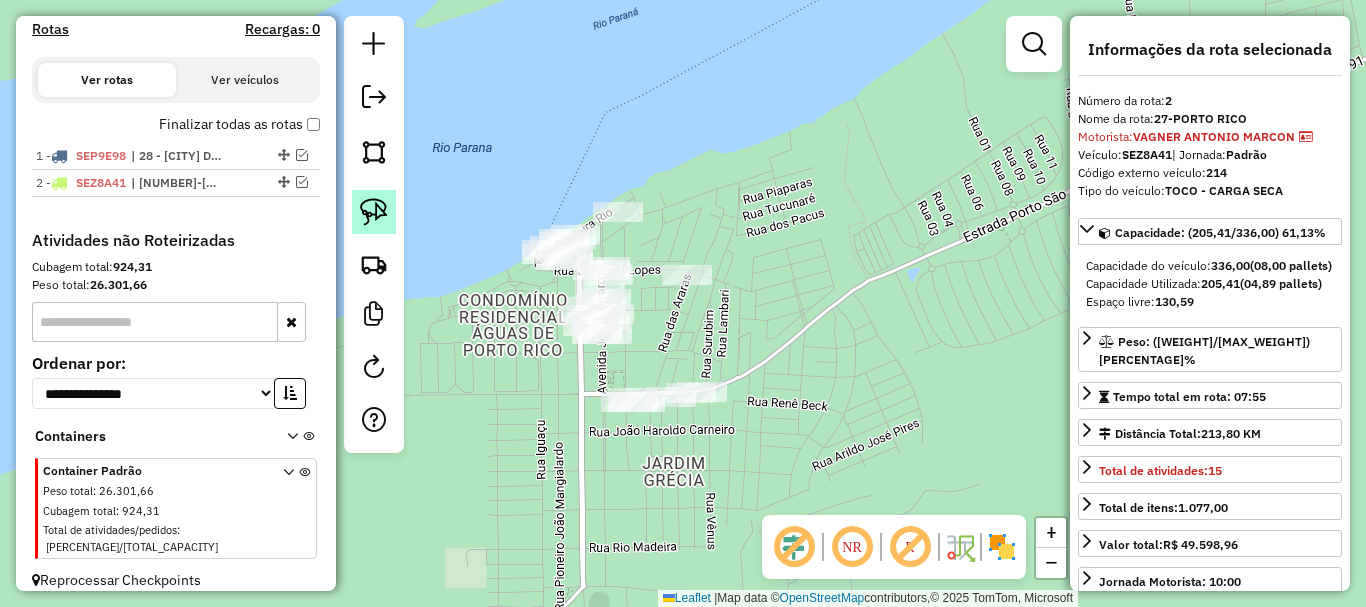 click 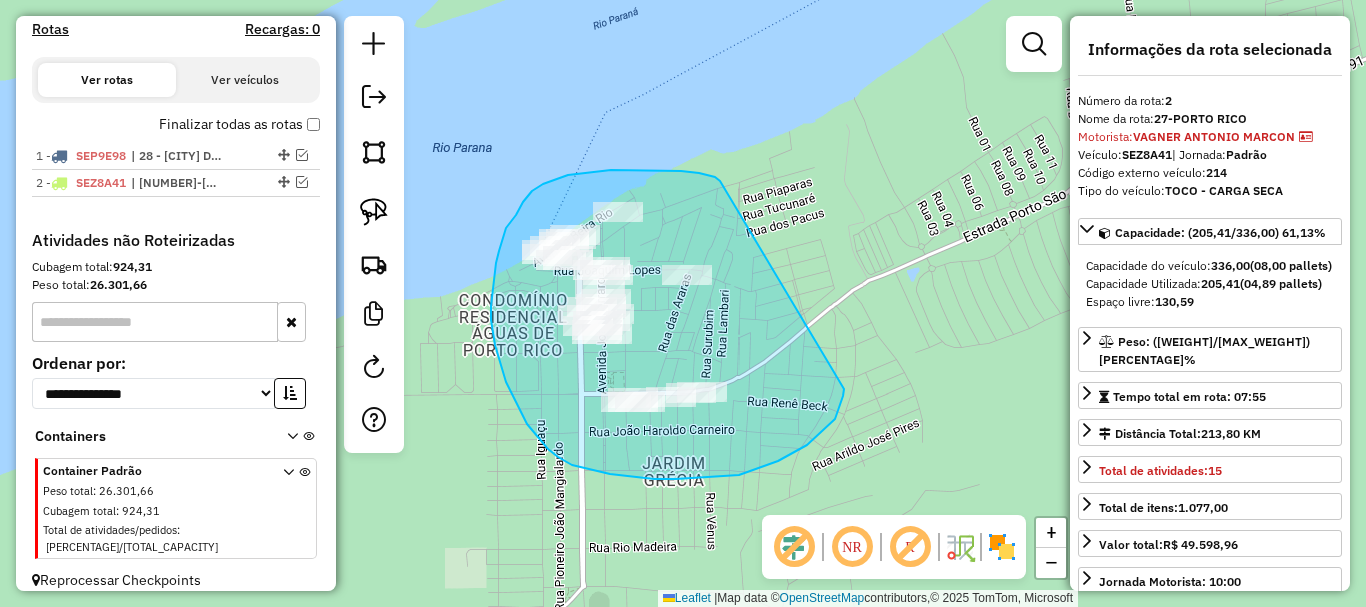 drag, startPoint x: 715, startPoint y: 177, endPoint x: 844, endPoint y: 378, distance: 238.83467 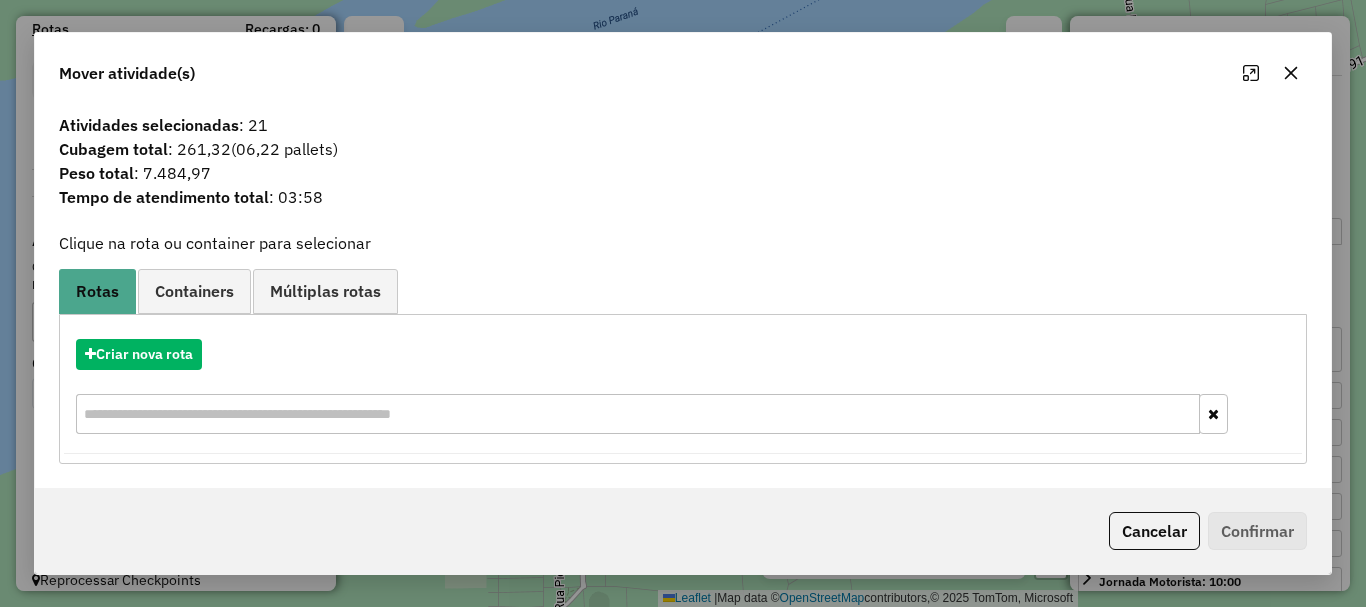 click 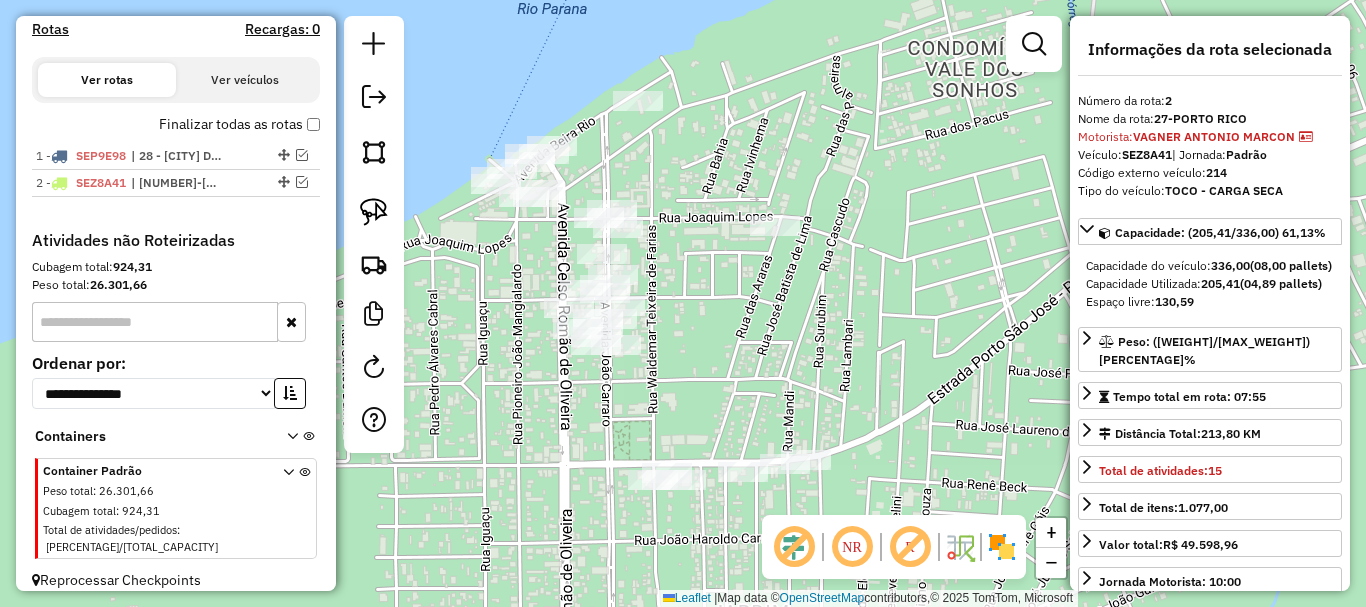 drag, startPoint x: 730, startPoint y: 314, endPoint x: 759, endPoint y: 314, distance: 29 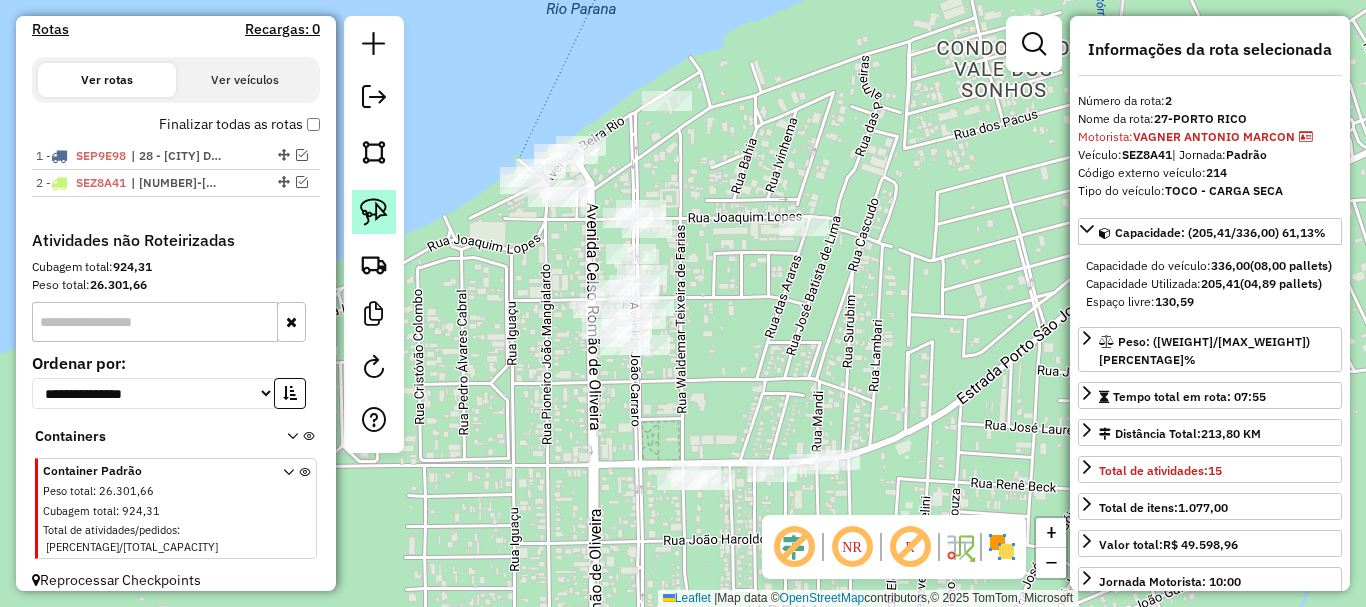 click 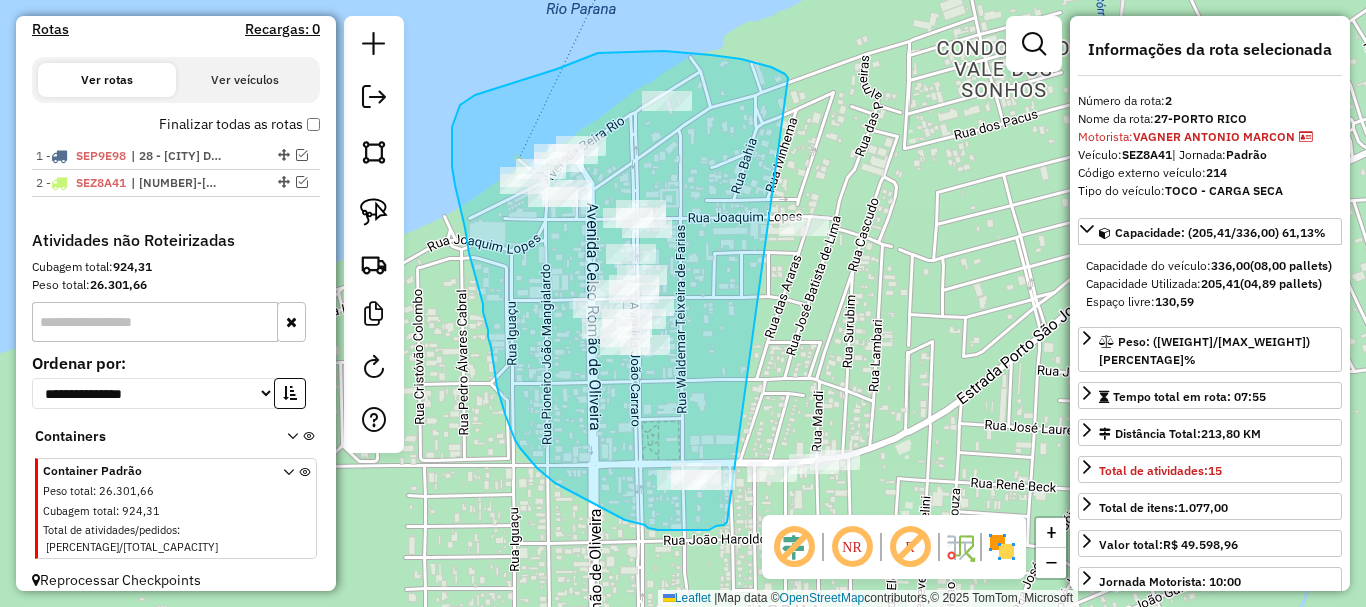 drag, startPoint x: 788, startPoint y: 78, endPoint x: 727, endPoint y: 522, distance: 448.17072 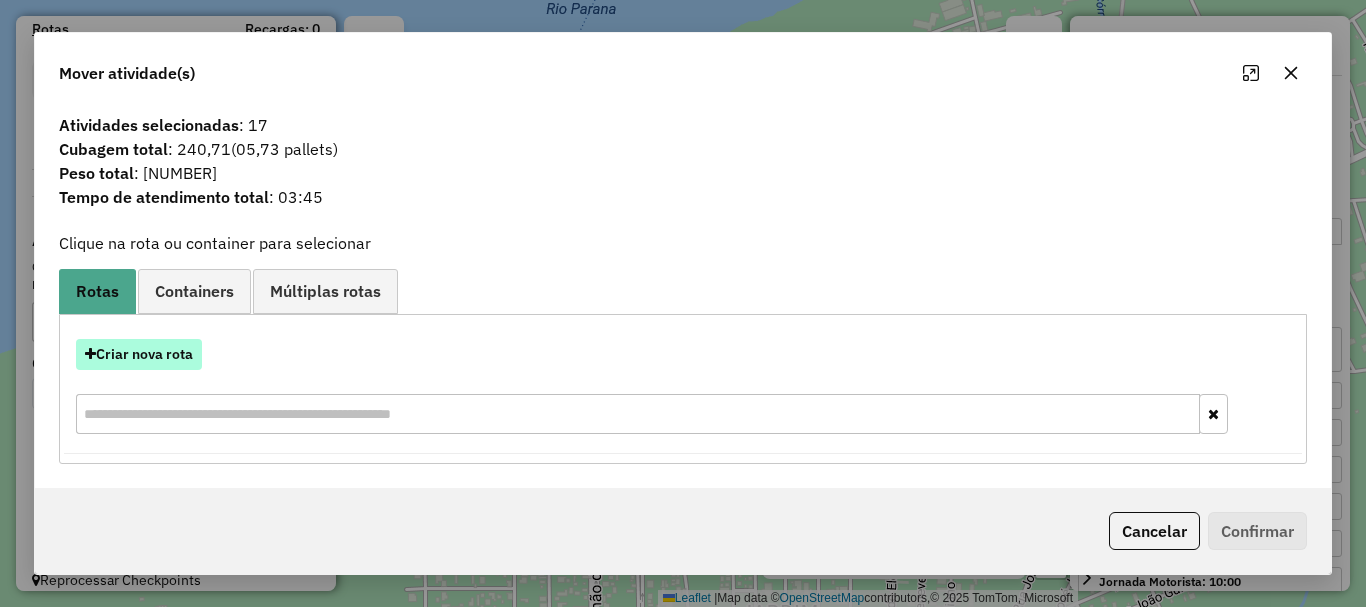 click on "Criar nova rota" at bounding box center [139, 354] 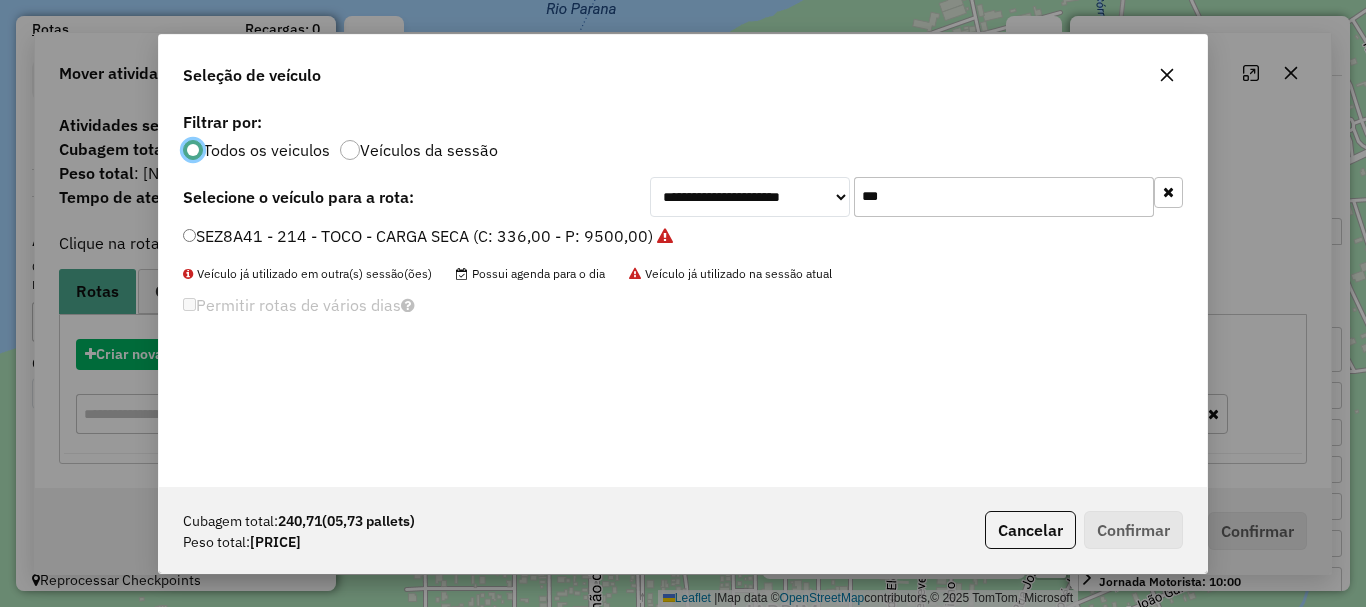 scroll, scrollTop: 11, scrollLeft: 6, axis: both 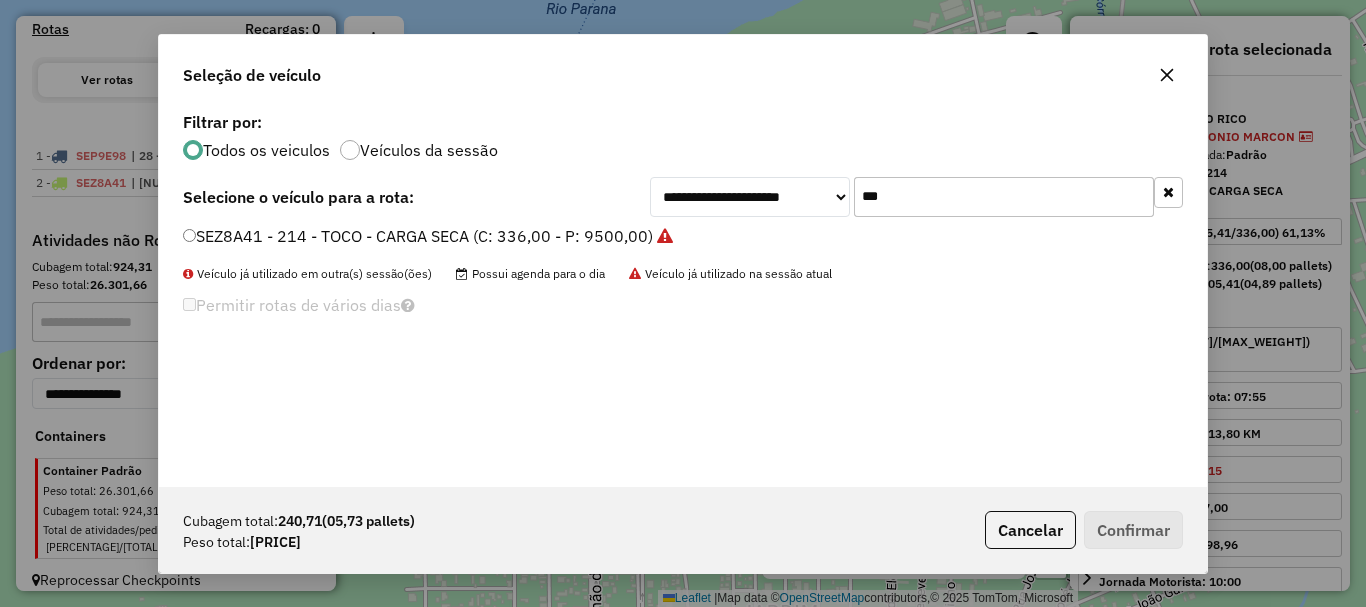drag, startPoint x: 899, startPoint y: 198, endPoint x: 807, endPoint y: 185, distance: 92.91394 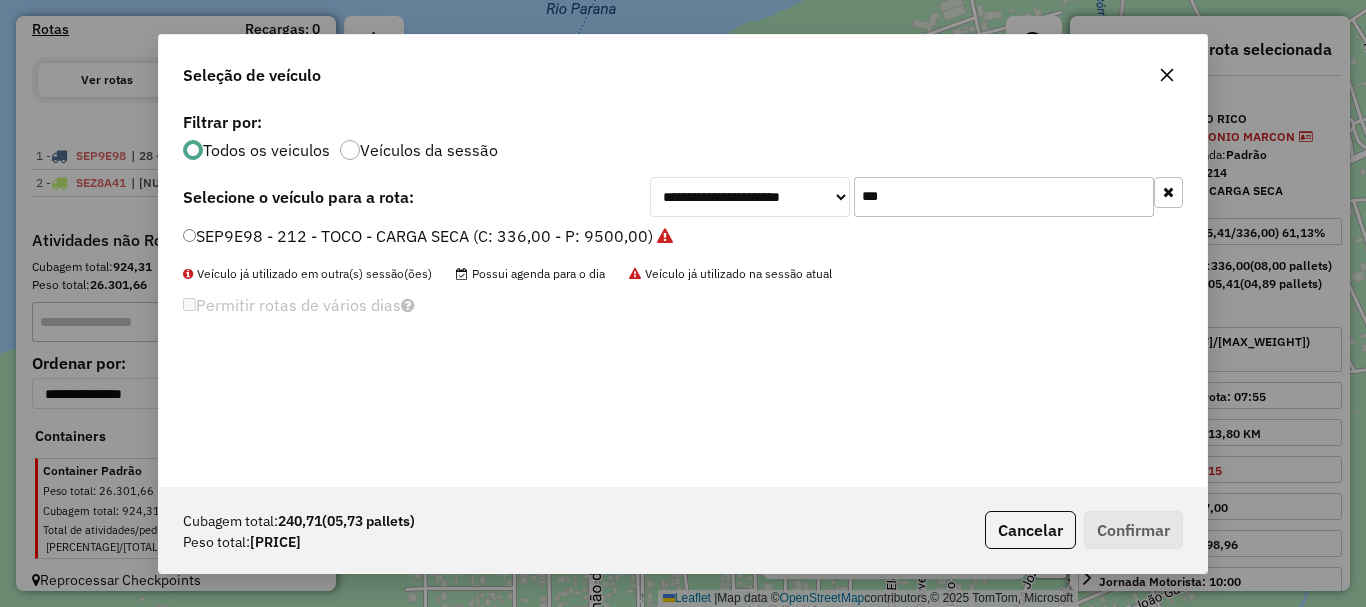 type on "***" 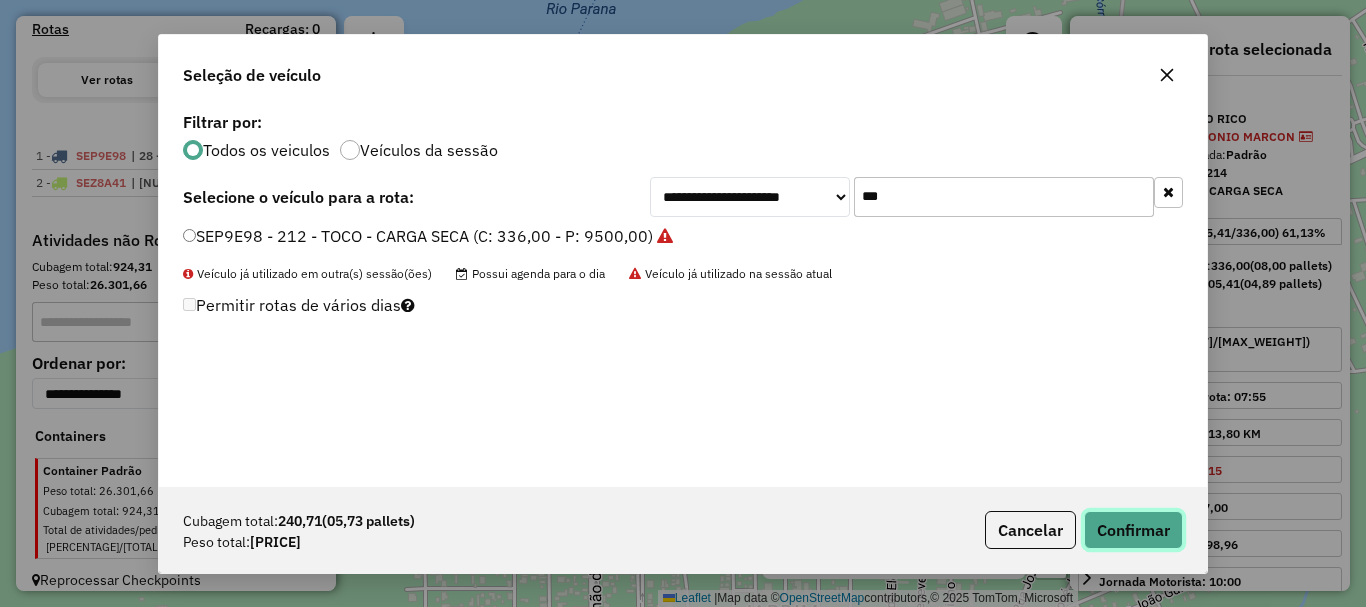 click on "Confirmar" 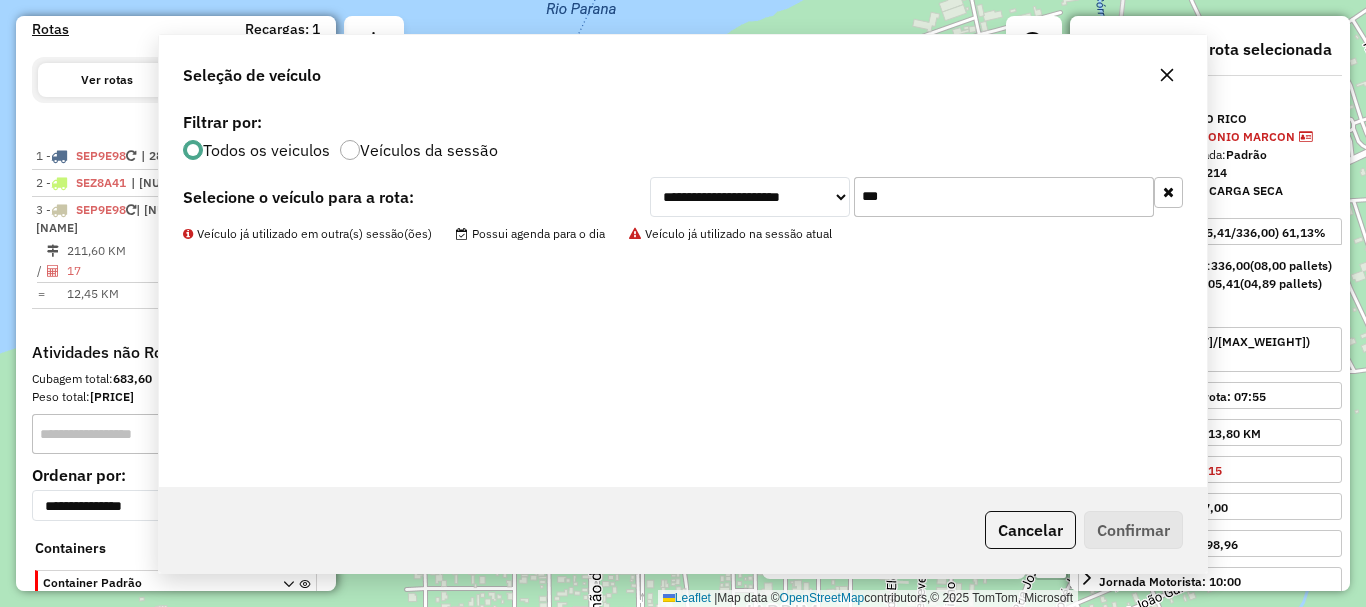 scroll, scrollTop: 784, scrollLeft: 0, axis: vertical 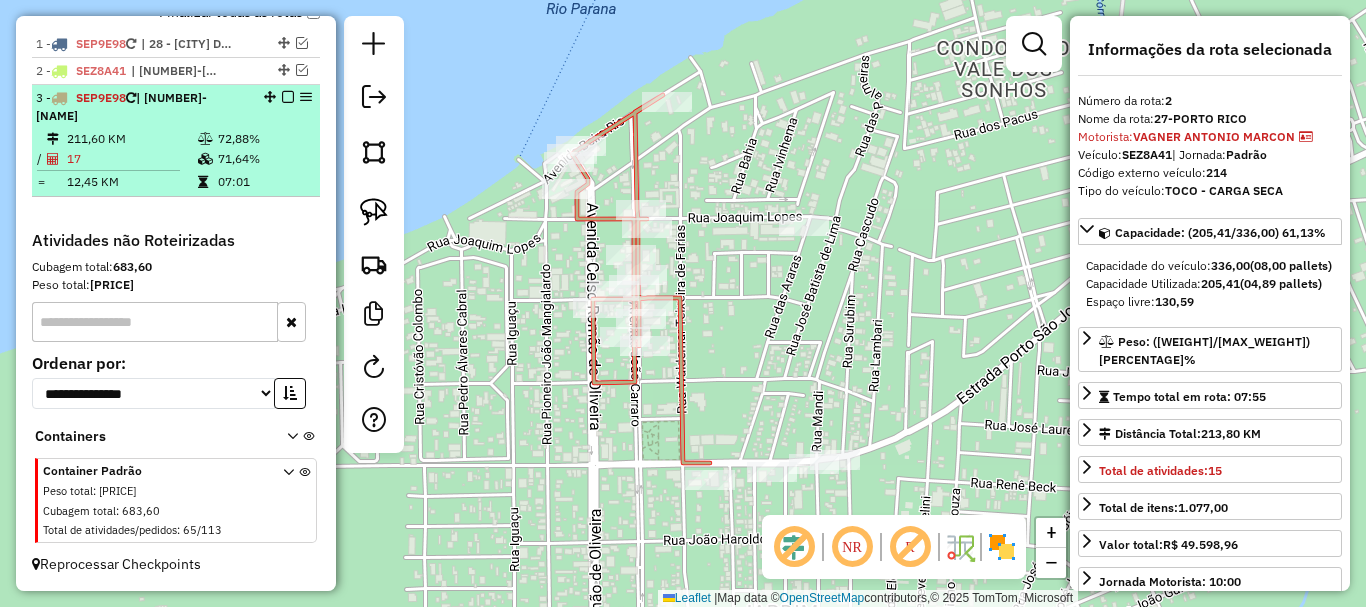 click on "17" at bounding box center (131, 159) 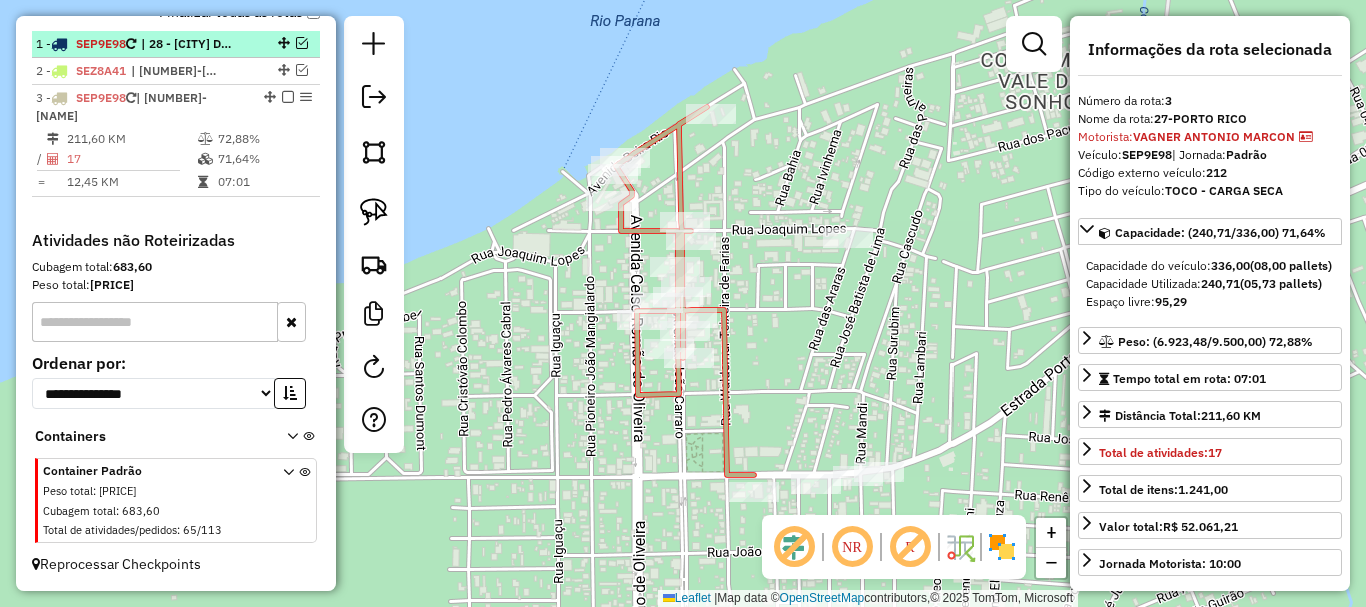 click on "| 28 - SANTA CRUZ DE MONTE CASTELO" at bounding box center [187, 44] 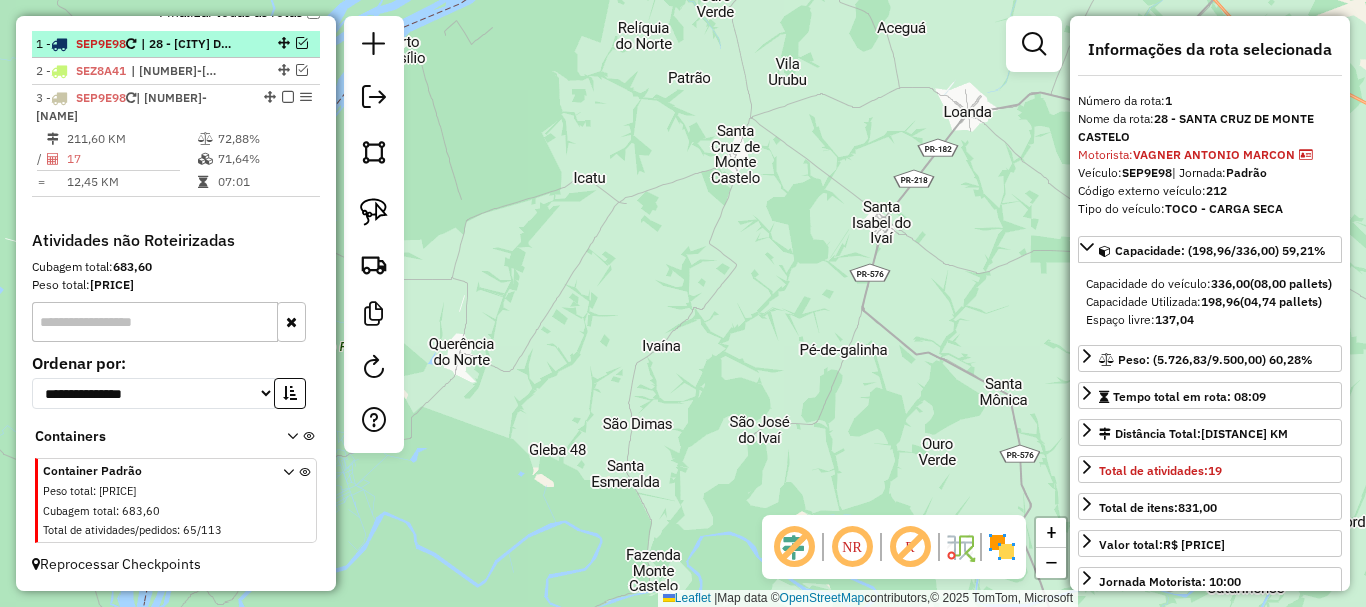 click at bounding box center (302, 43) 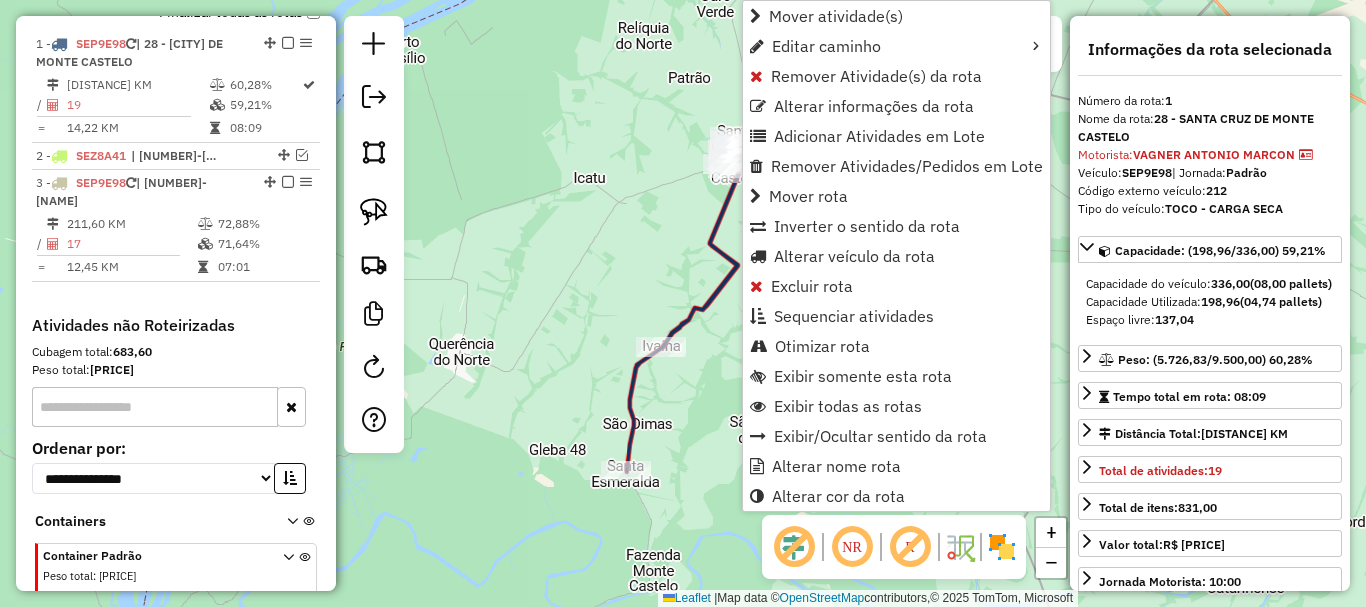 scroll, scrollTop: 799, scrollLeft: 0, axis: vertical 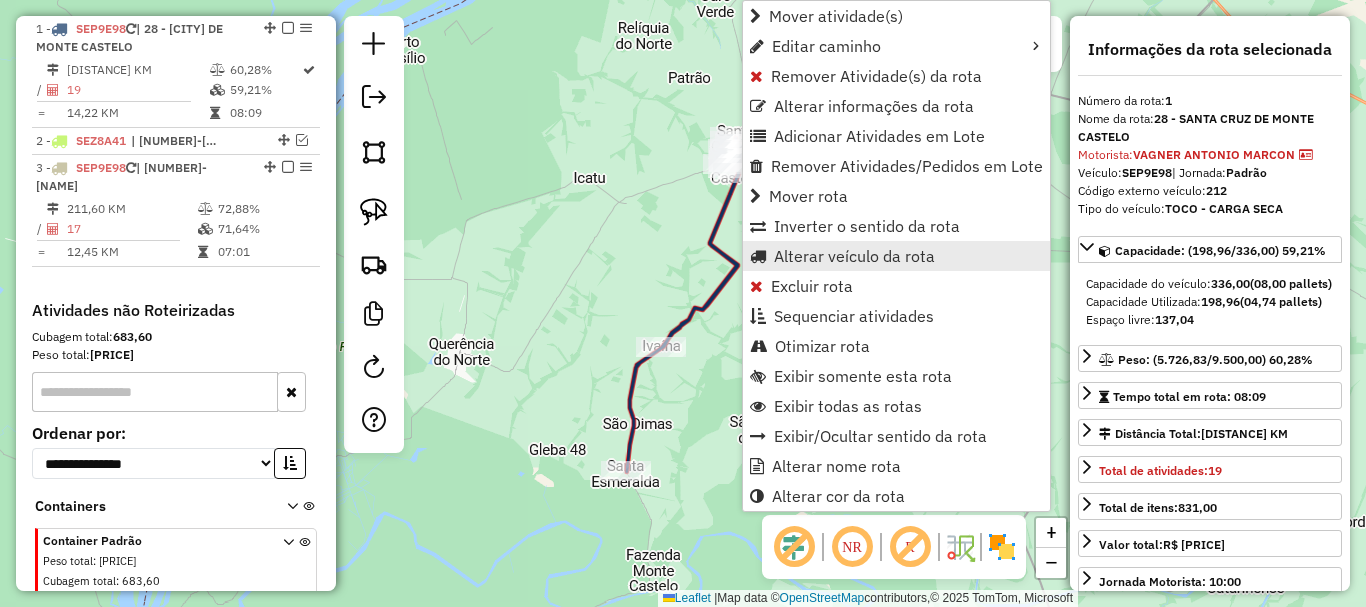 click on "Alterar veículo da rota" at bounding box center (854, 256) 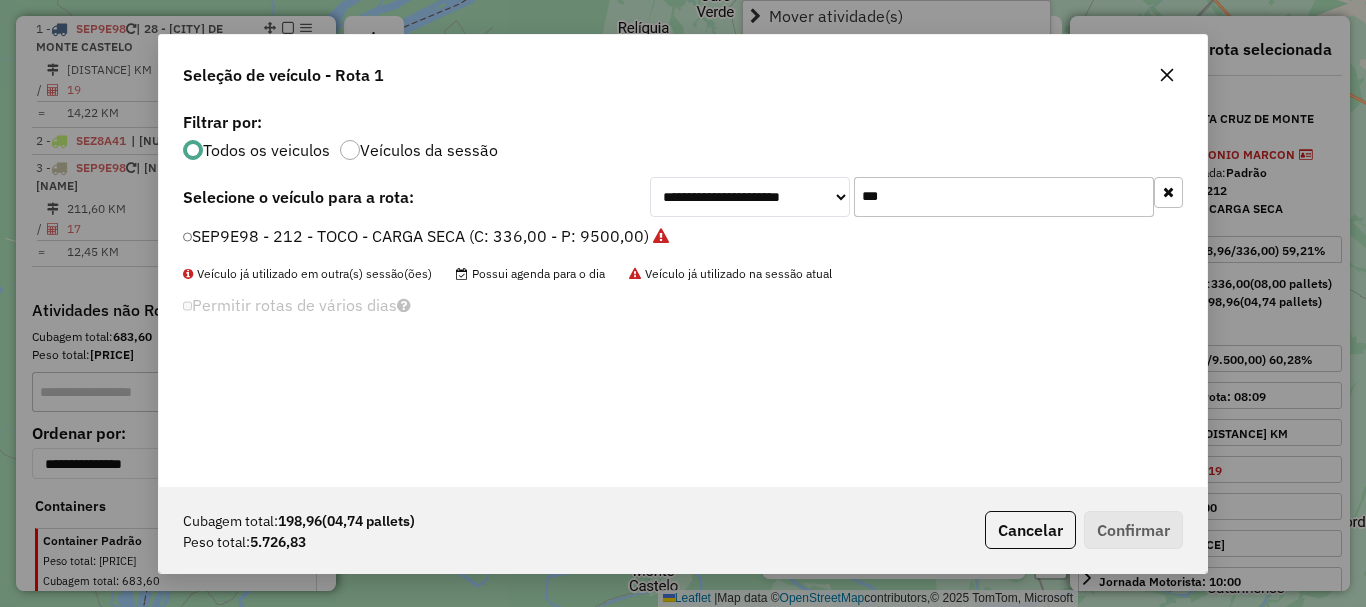 scroll, scrollTop: 11, scrollLeft: 6, axis: both 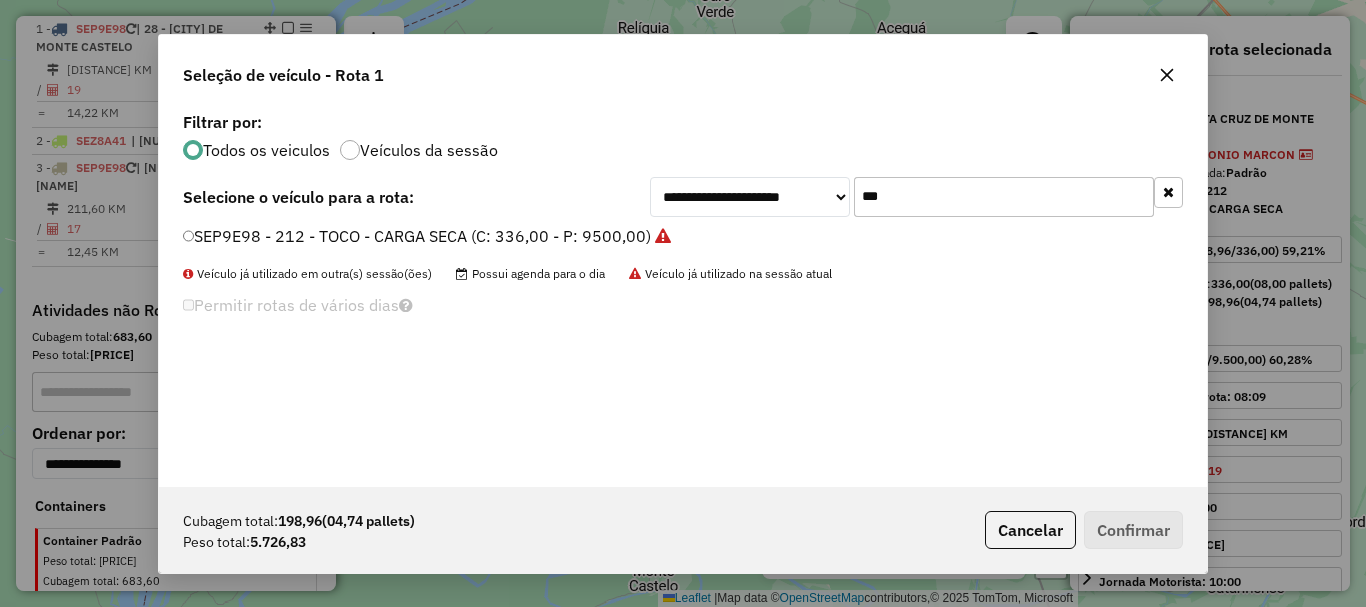 drag, startPoint x: 885, startPoint y: 190, endPoint x: 754, endPoint y: 97, distance: 160.6549 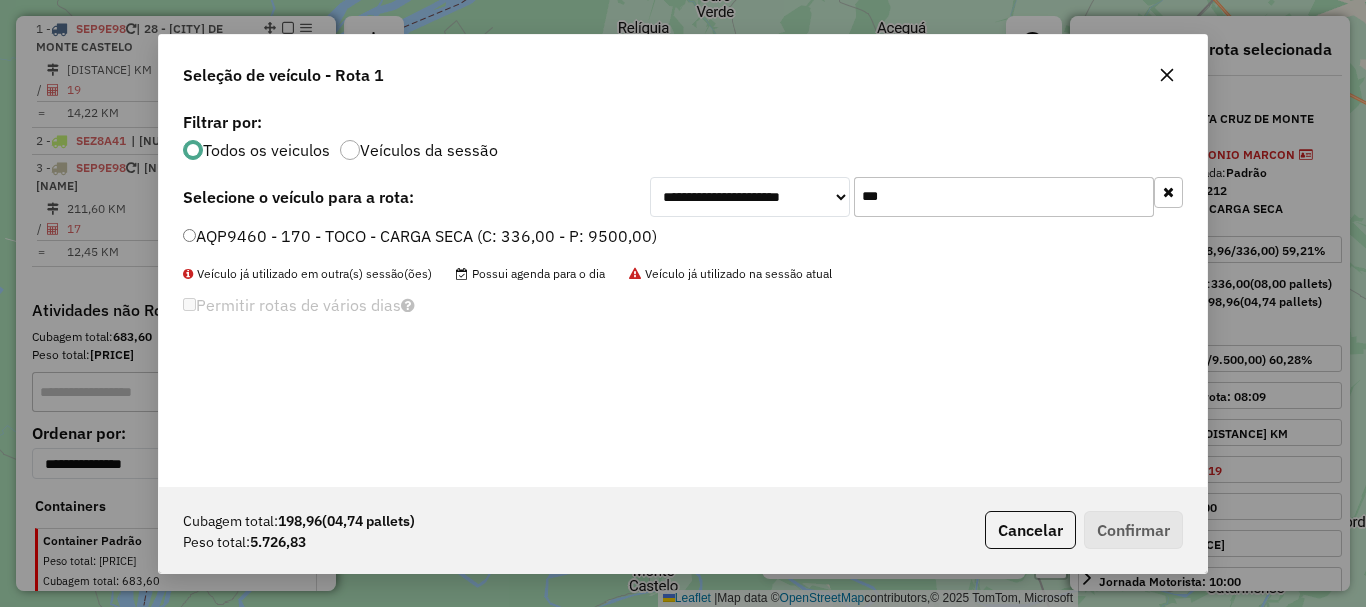 type on "***" 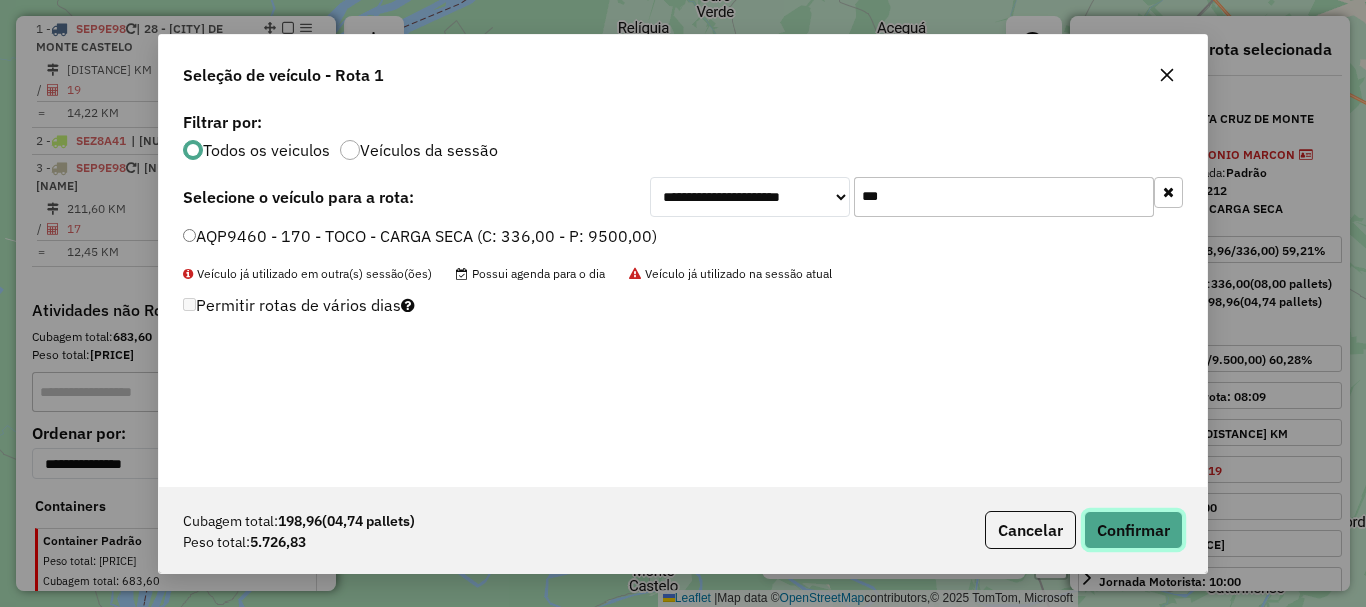click on "Confirmar" 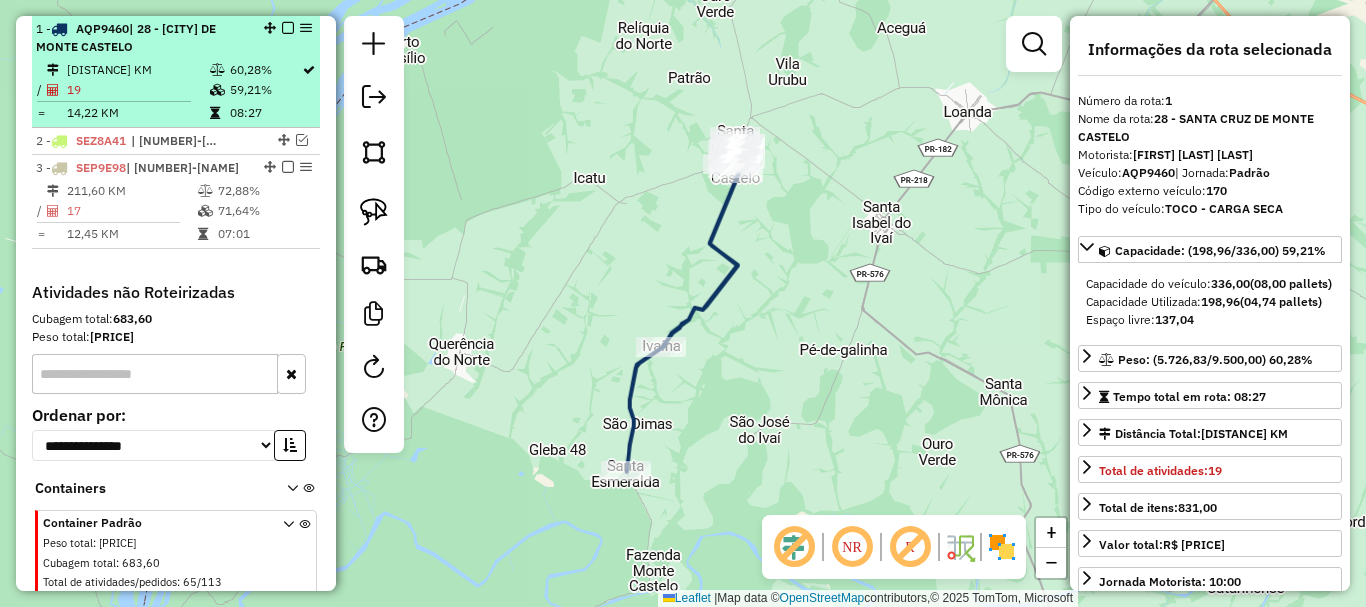click at bounding box center [288, 28] 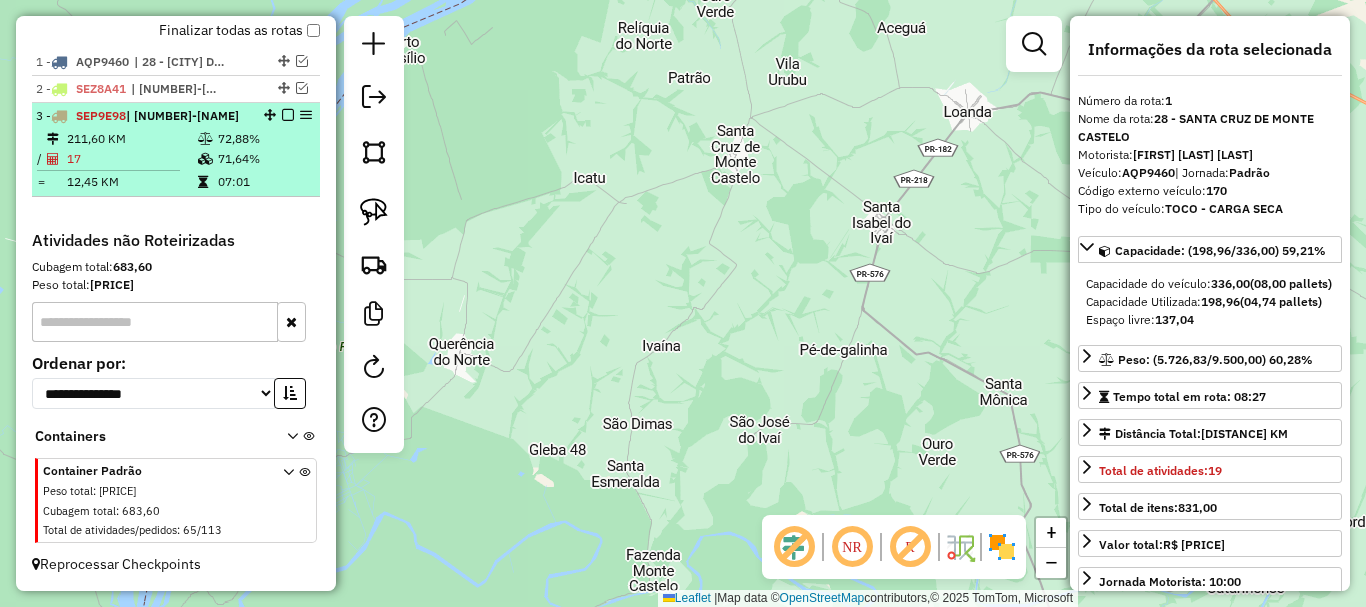 click on "17" at bounding box center (131, 159) 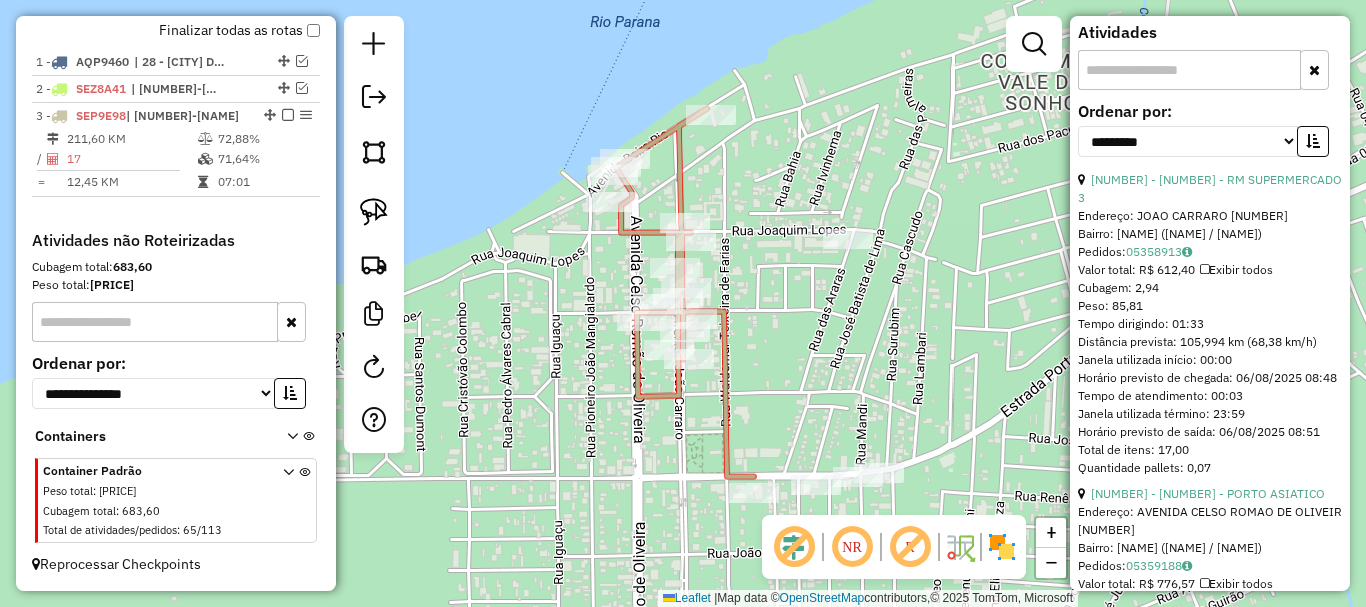 scroll, scrollTop: 600, scrollLeft: 0, axis: vertical 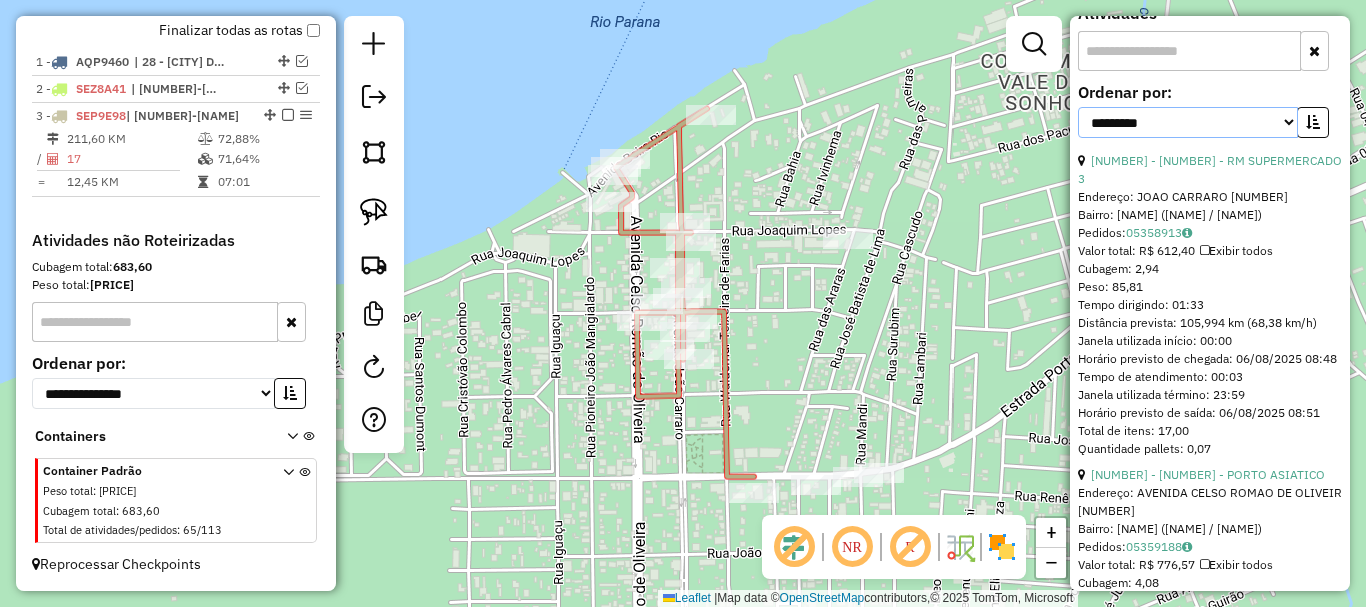 click on "**********" at bounding box center [1188, 122] 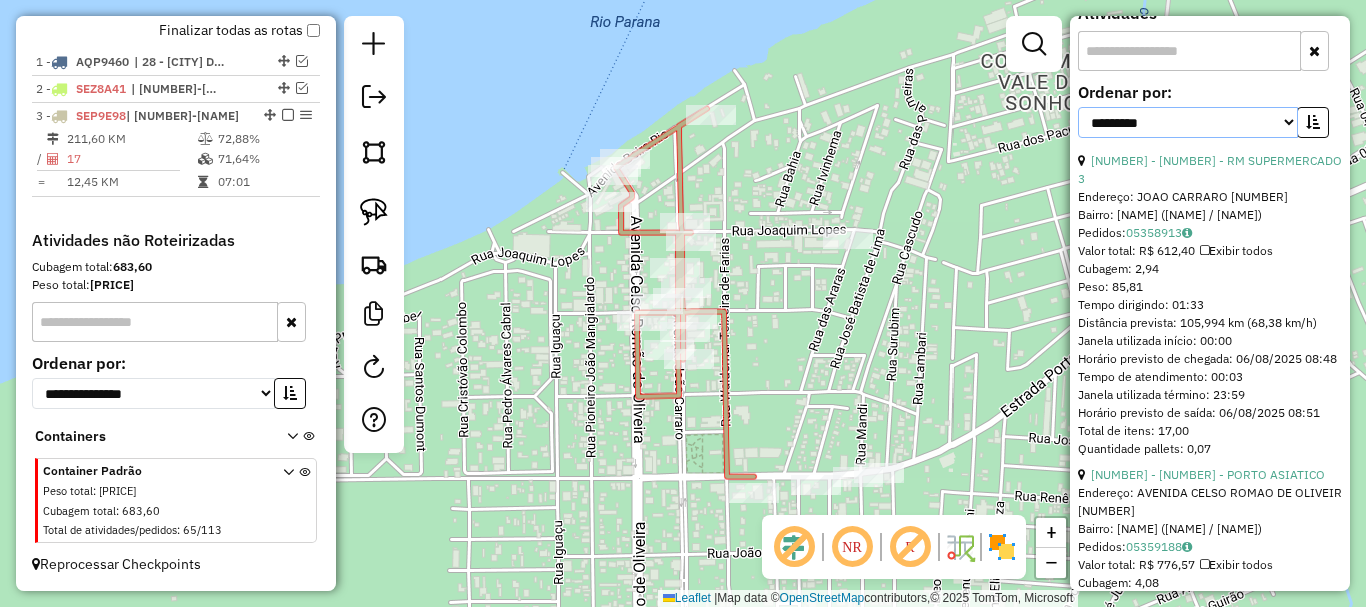select on "*********" 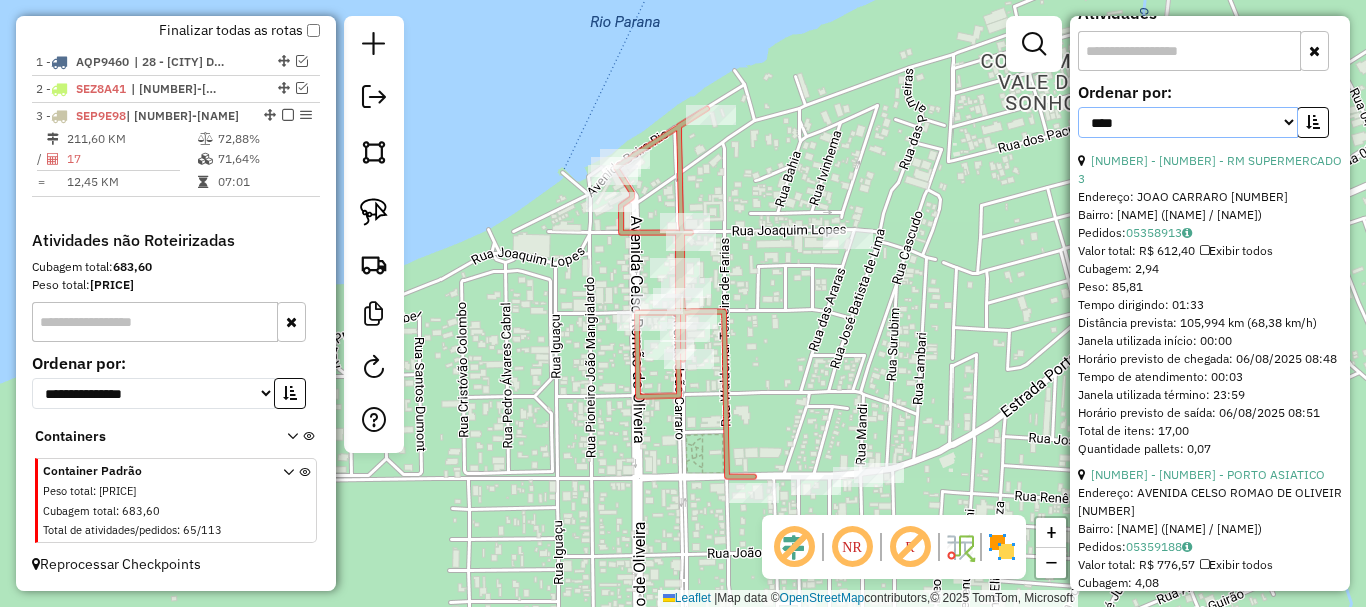 click on "**********" at bounding box center [1188, 122] 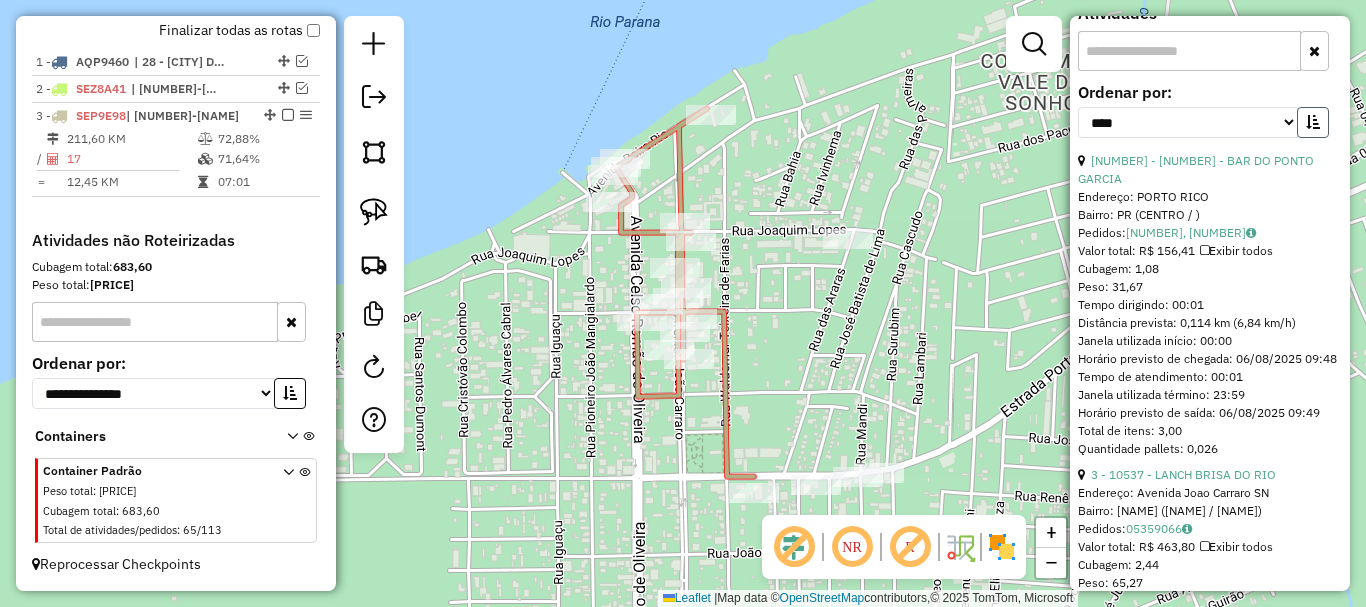 click at bounding box center (1313, 122) 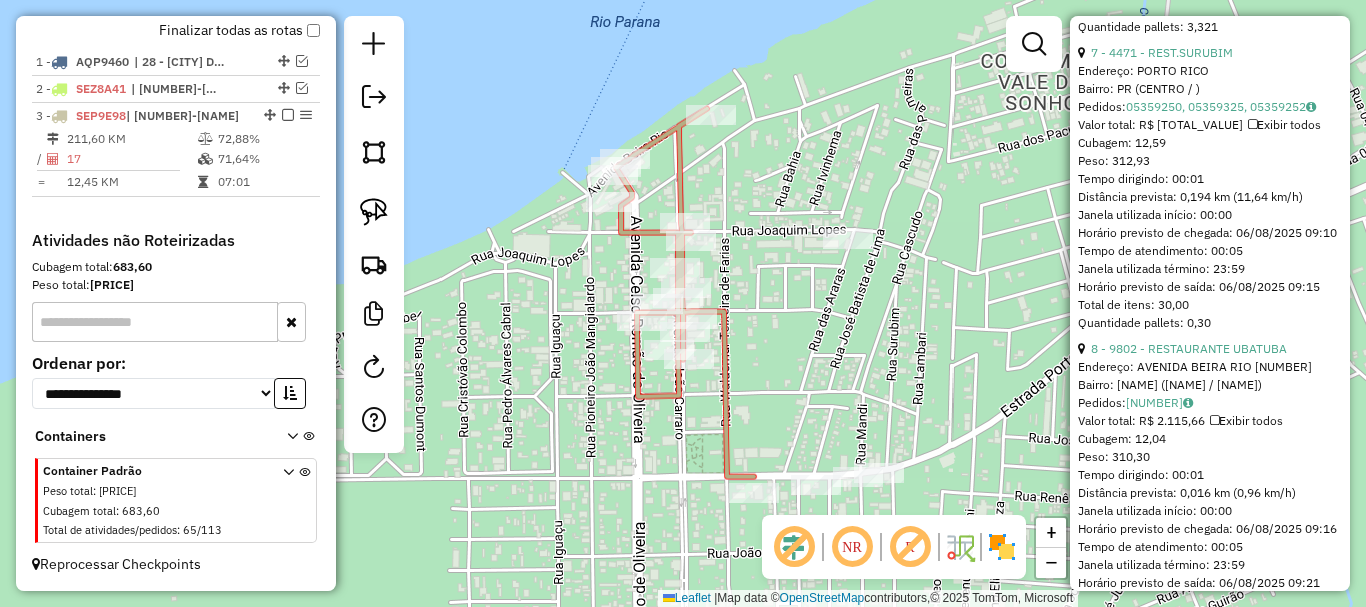 scroll, scrollTop: 1100, scrollLeft: 0, axis: vertical 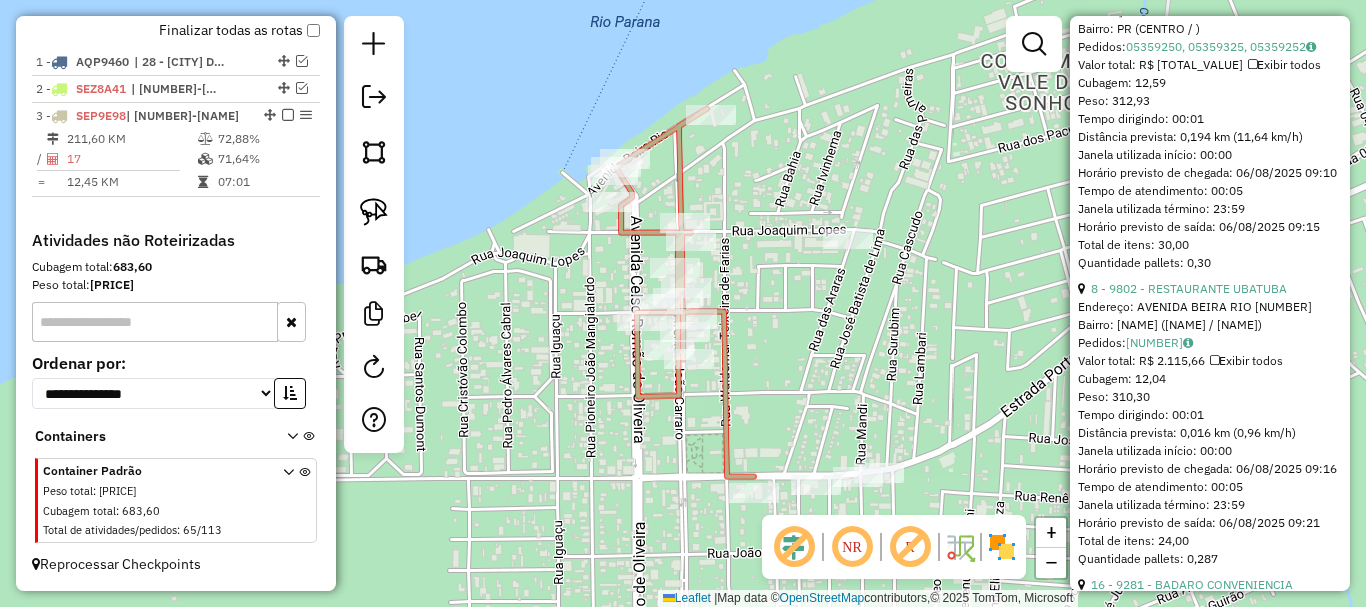 click on "7 - 4471 - REST.SURUBIM" at bounding box center [1162, -8] 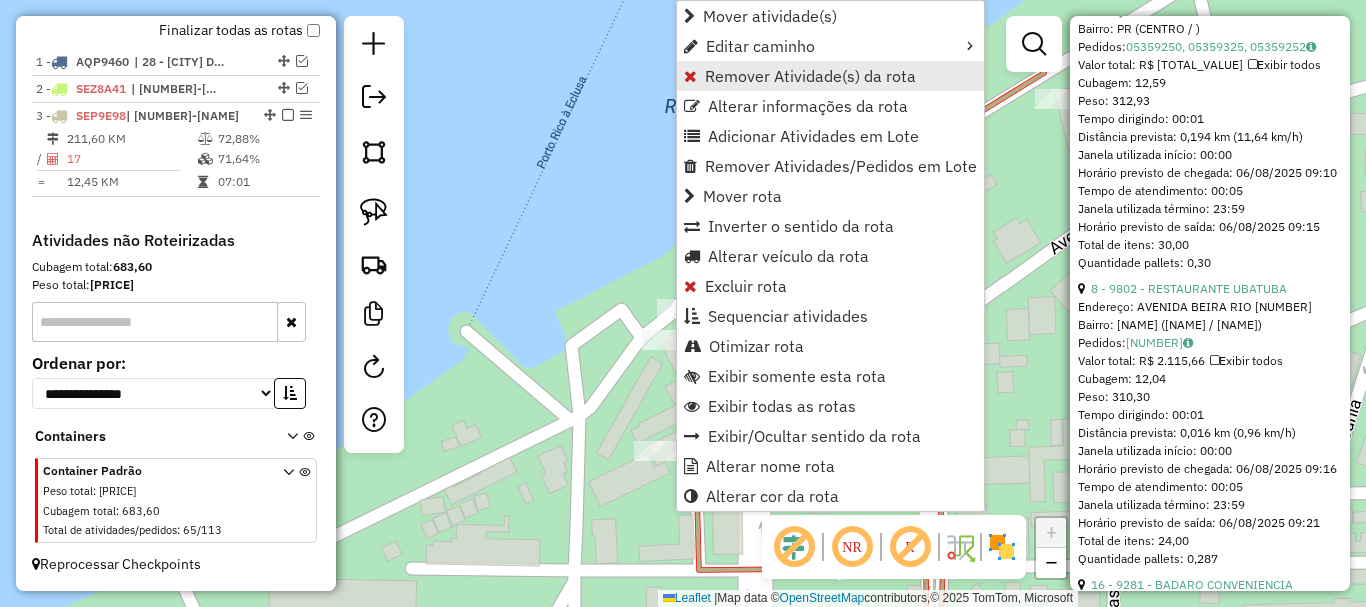 click on "Remover Atividade(s) da rota" at bounding box center [810, 76] 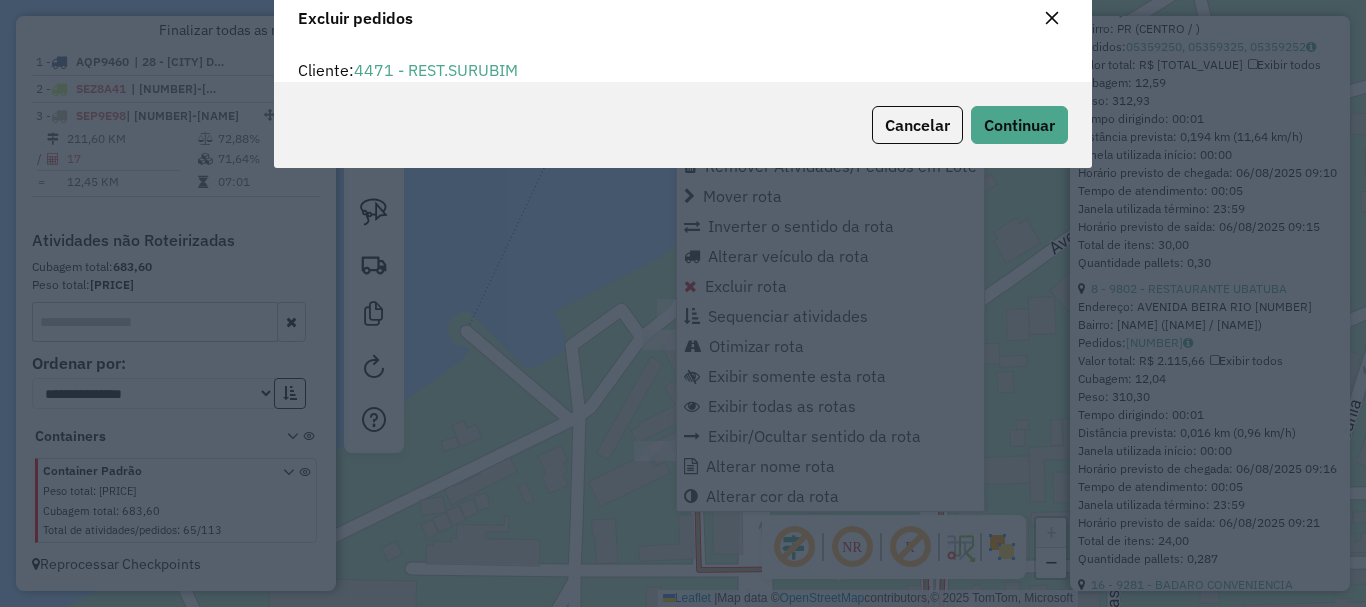 scroll, scrollTop: 12, scrollLeft: 6, axis: both 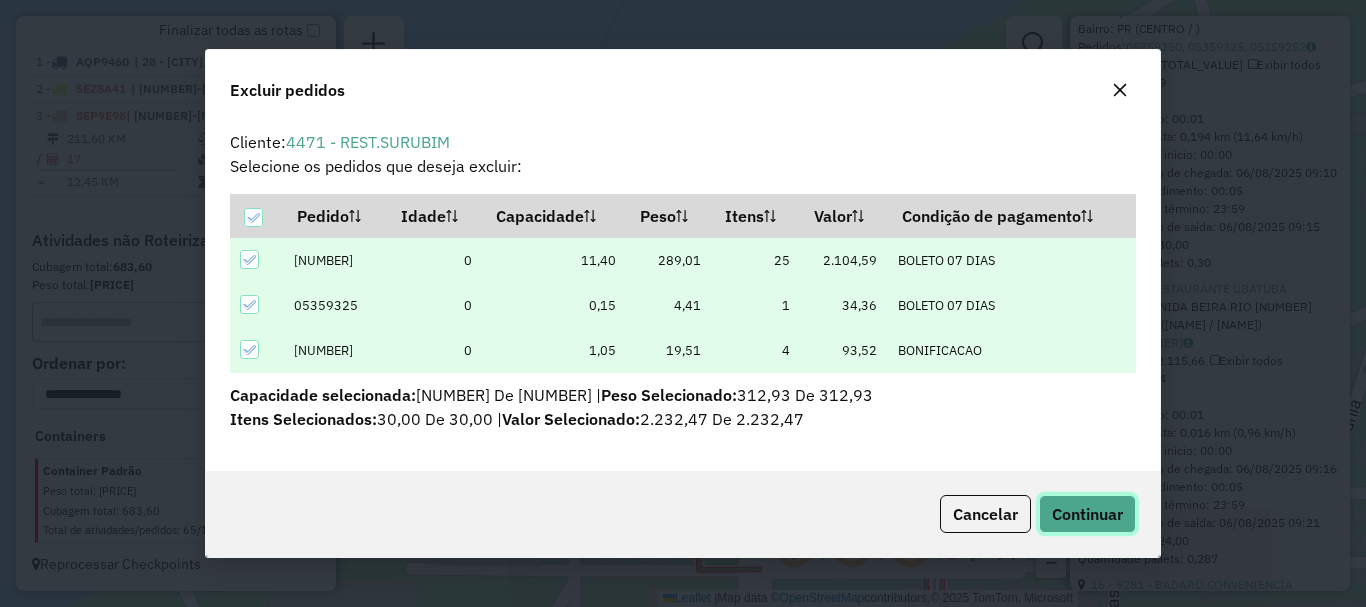 click on "Continuar" 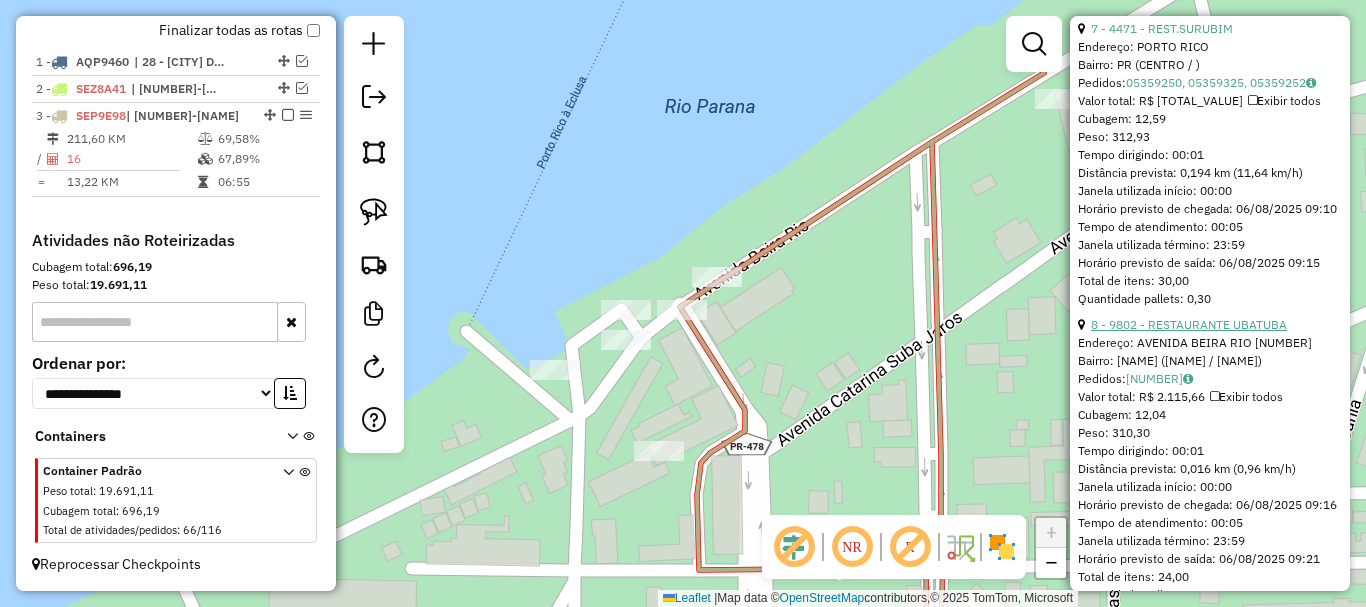 click on "8 - 9802 - RESTAURANTE UBATUBA" at bounding box center (1189, 324) 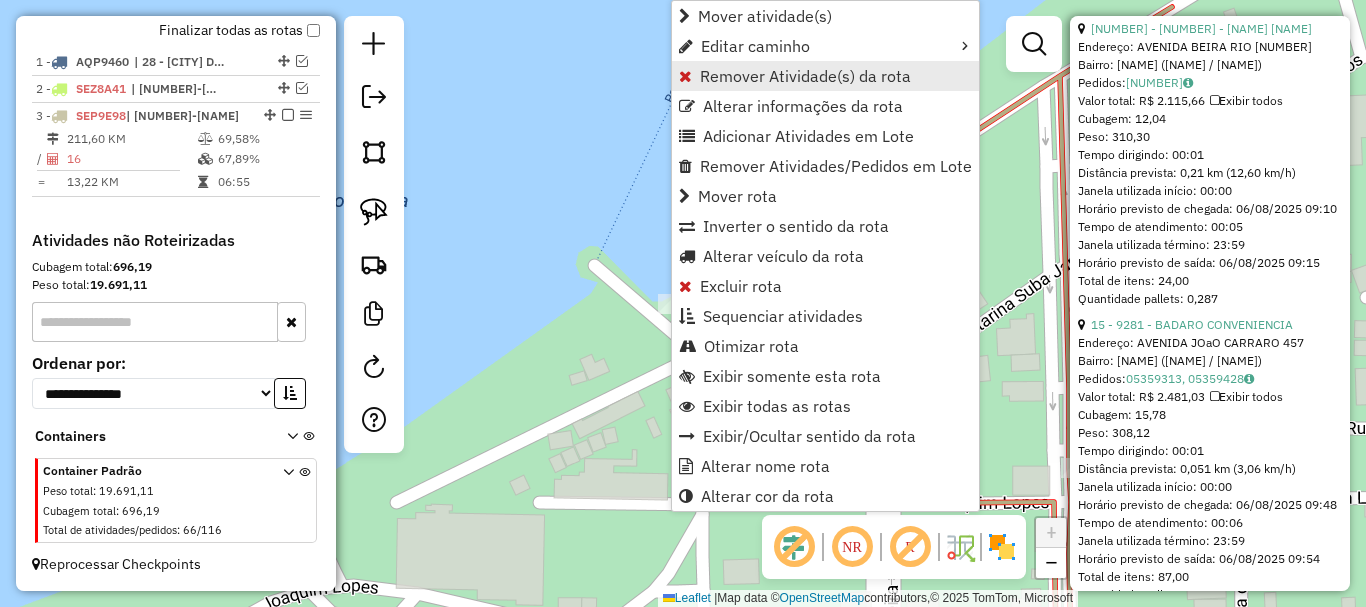 click on "Remover Atividade(s) da rota" at bounding box center [805, 76] 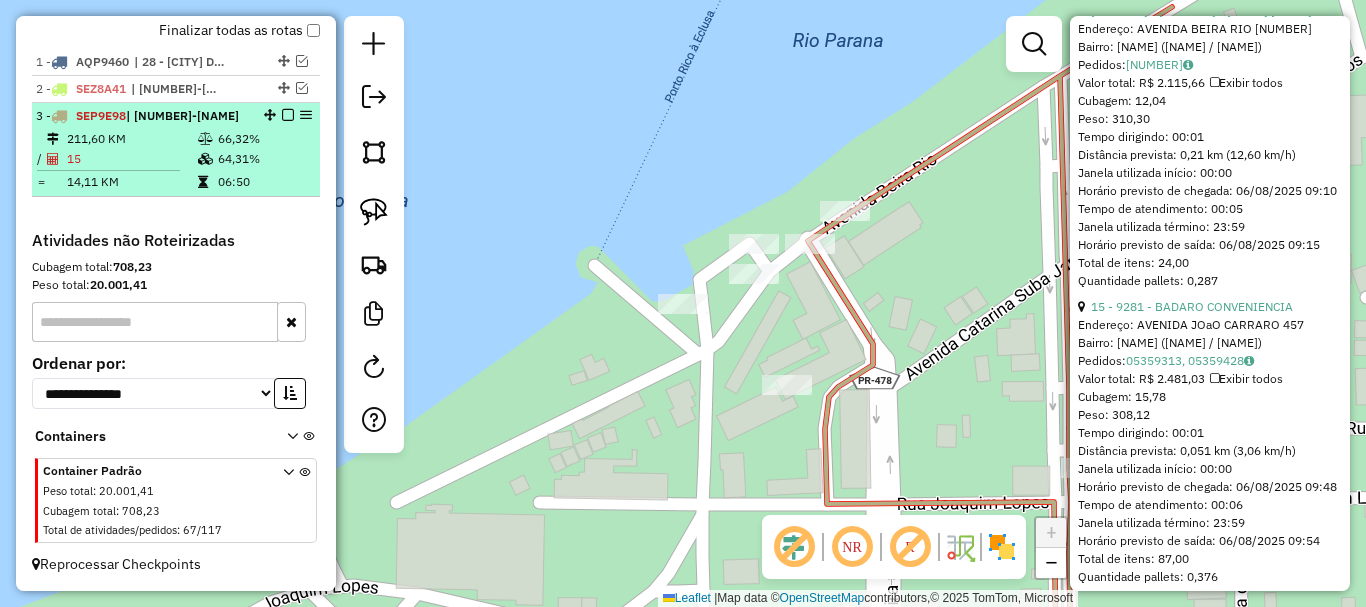 click at bounding box center (288, 115) 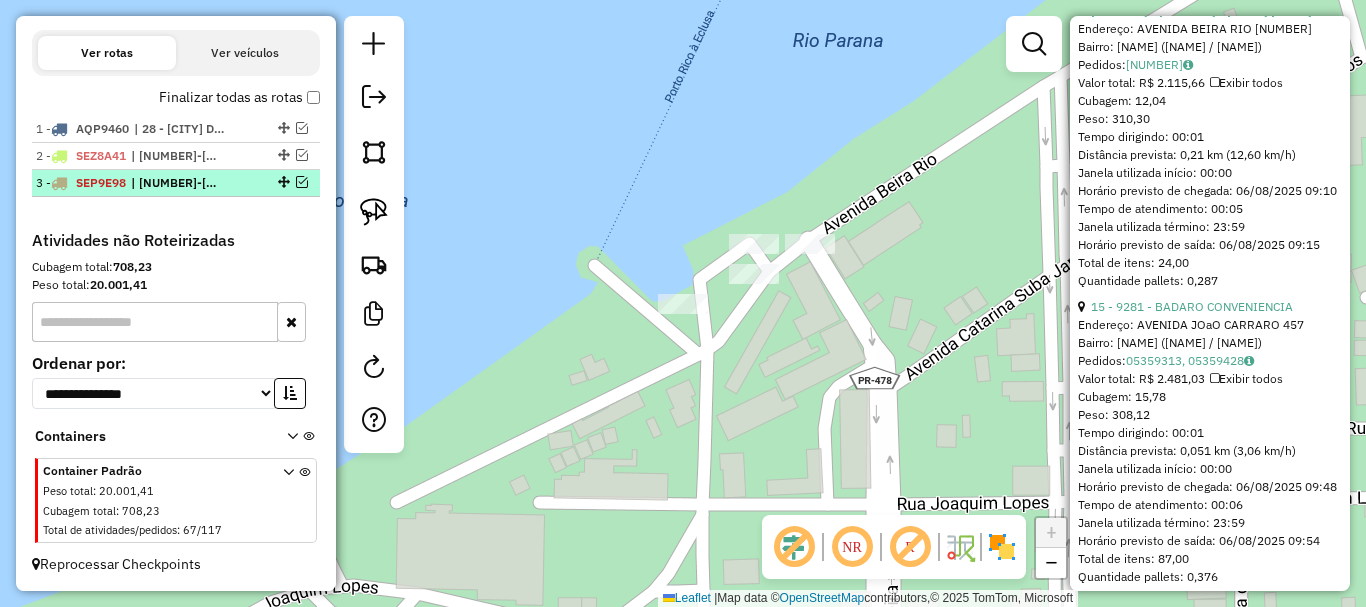 scroll, scrollTop: 699, scrollLeft: 0, axis: vertical 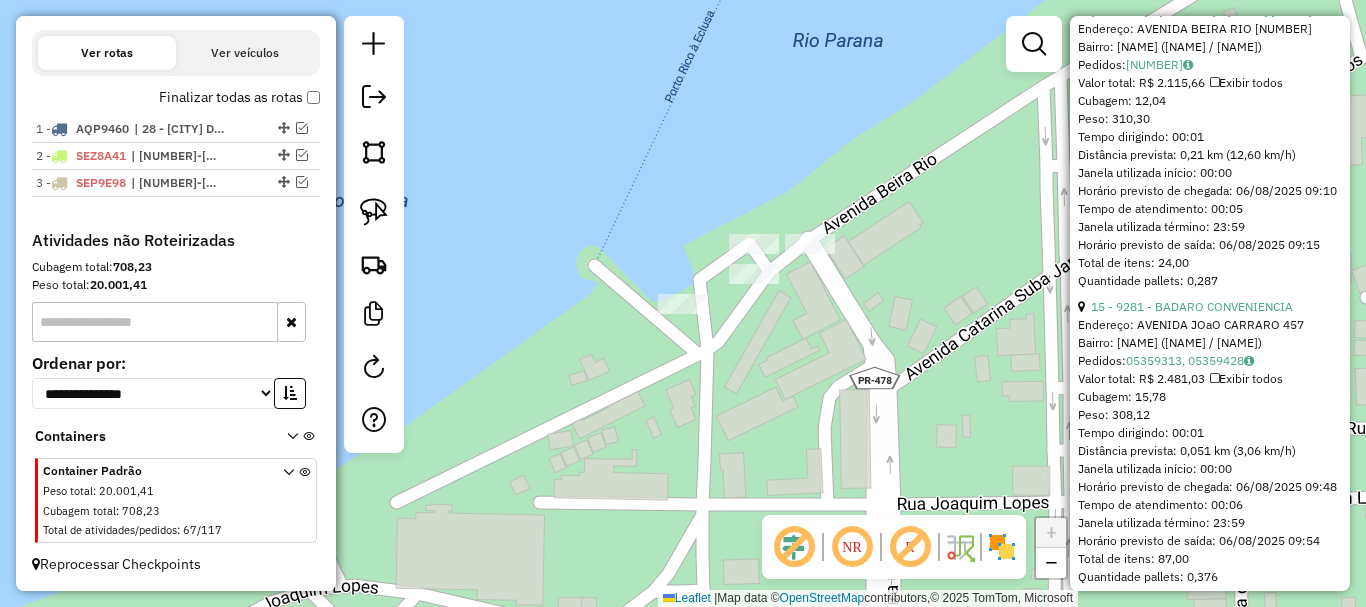 drag, startPoint x: 569, startPoint y: 327, endPoint x: 565, endPoint y: 287, distance: 40.1995 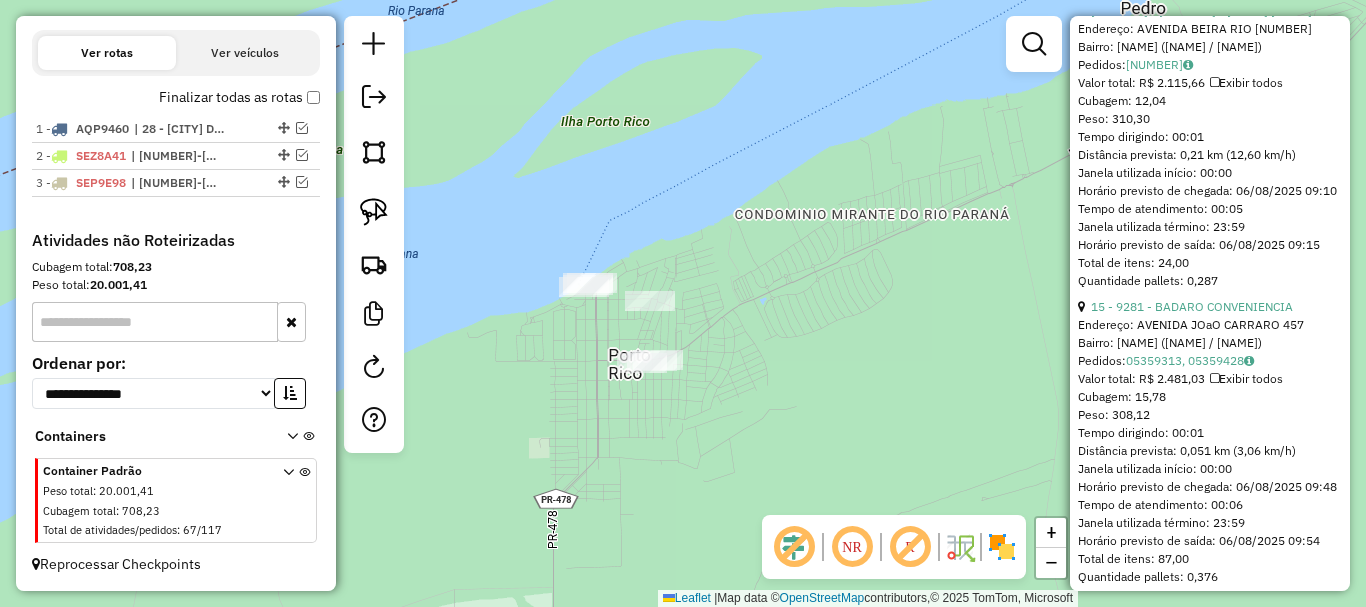 drag, startPoint x: 557, startPoint y: 342, endPoint x: 582, endPoint y: 359, distance: 30.232433 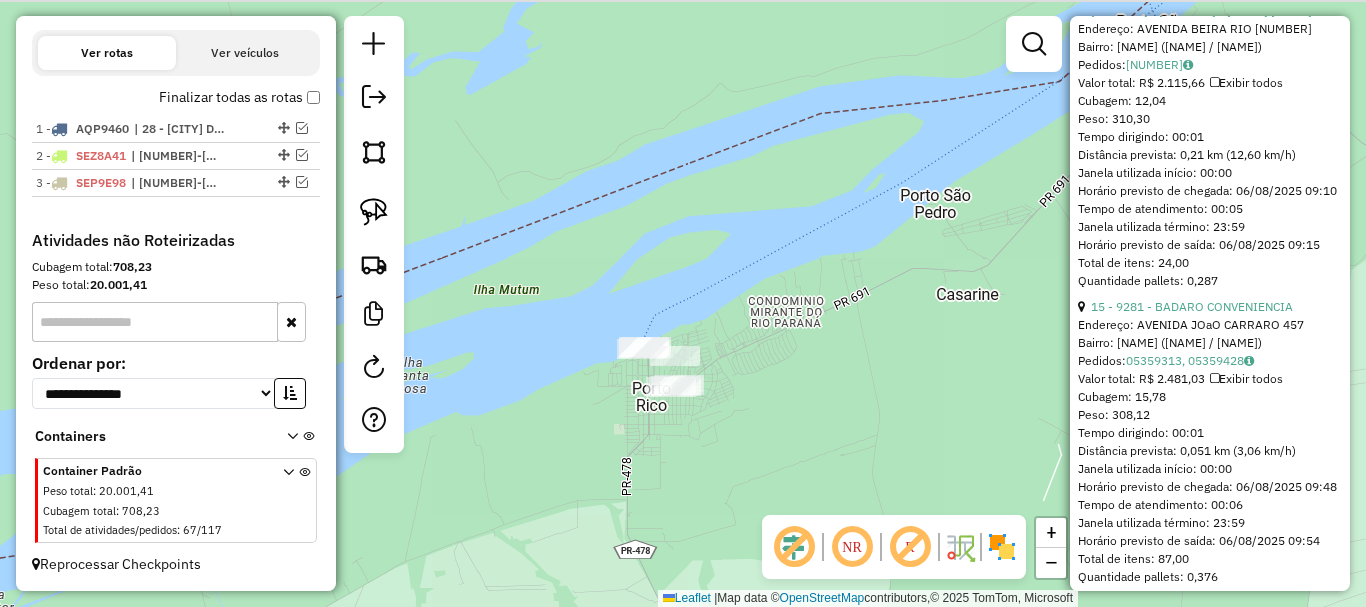 drag, startPoint x: 525, startPoint y: 360, endPoint x: 575, endPoint y: 383, distance: 55.03635 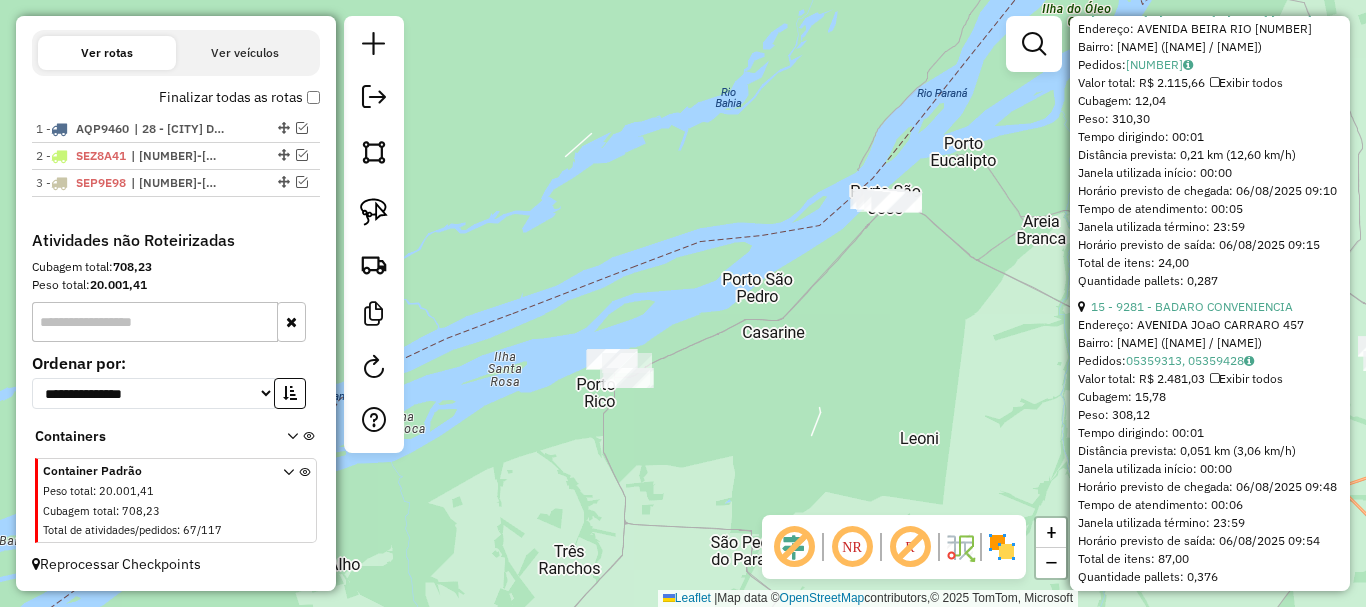 click on "Janela de atendimento Grade de atendimento Capacidade Transportadoras Veículos Cliente Pedidos  Rotas Selecione os dias de semana para filtrar as janelas de atendimento  Seg   Ter   Qua   Qui   Sex   Sáb   Dom  Informe o período da janela de atendimento: De: Até:  Filtrar exatamente a janela do cliente  Considerar janela de atendimento padrão  Selecione os dias de semana para filtrar as grades de atendimento  Seg   Ter   Qua   Qui   Sex   Sáb   Dom   Considerar clientes sem dia de atendimento cadastrado  Clientes fora do dia de atendimento selecionado Filtrar as atividades entre os valores definidos abaixo:  Peso mínimo:   Peso máximo:   Cubagem mínima:   Cubagem máxima:   De:   Até:  Filtrar as atividades entre o tempo de atendimento definido abaixo:  De:   Até:   Considerar capacidade total dos clientes não roteirizados Transportadora: Selecione um ou mais itens Tipo de veículo: Selecione um ou mais itens Veículo: Selecione um ou mais itens Motorista: Selecione um ou mais itens Nome: Rótulo:" 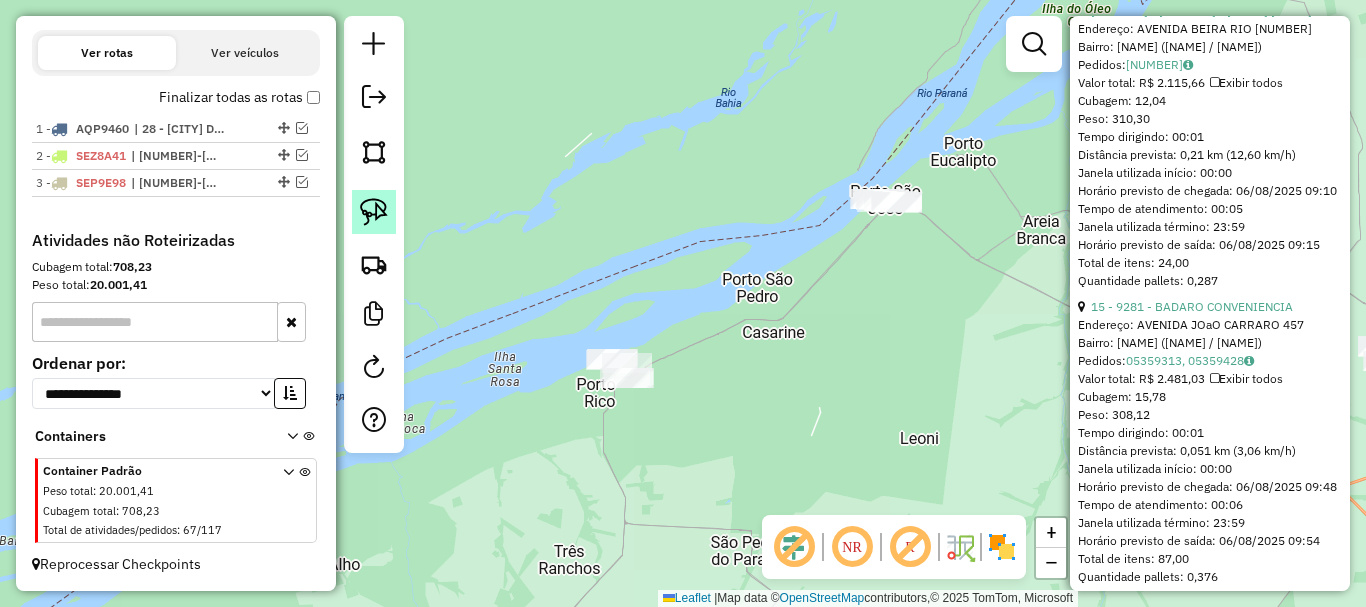 click 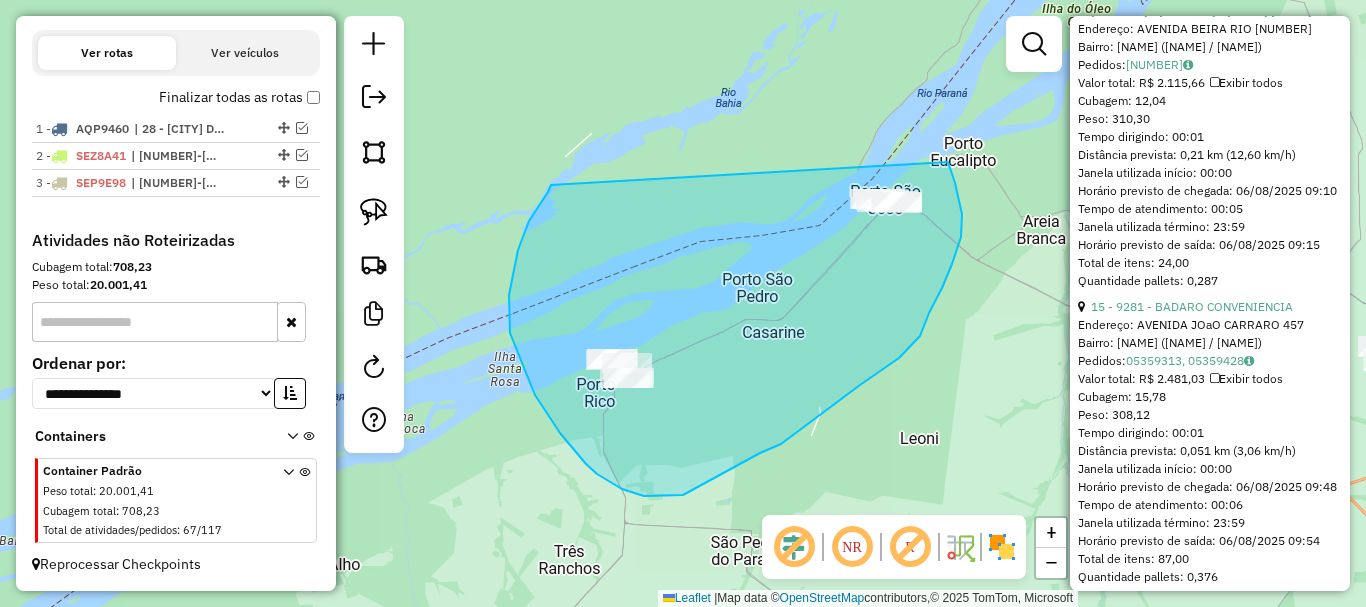 drag, startPoint x: 551, startPoint y: 185, endPoint x: 928, endPoint y: 122, distance: 382.2277 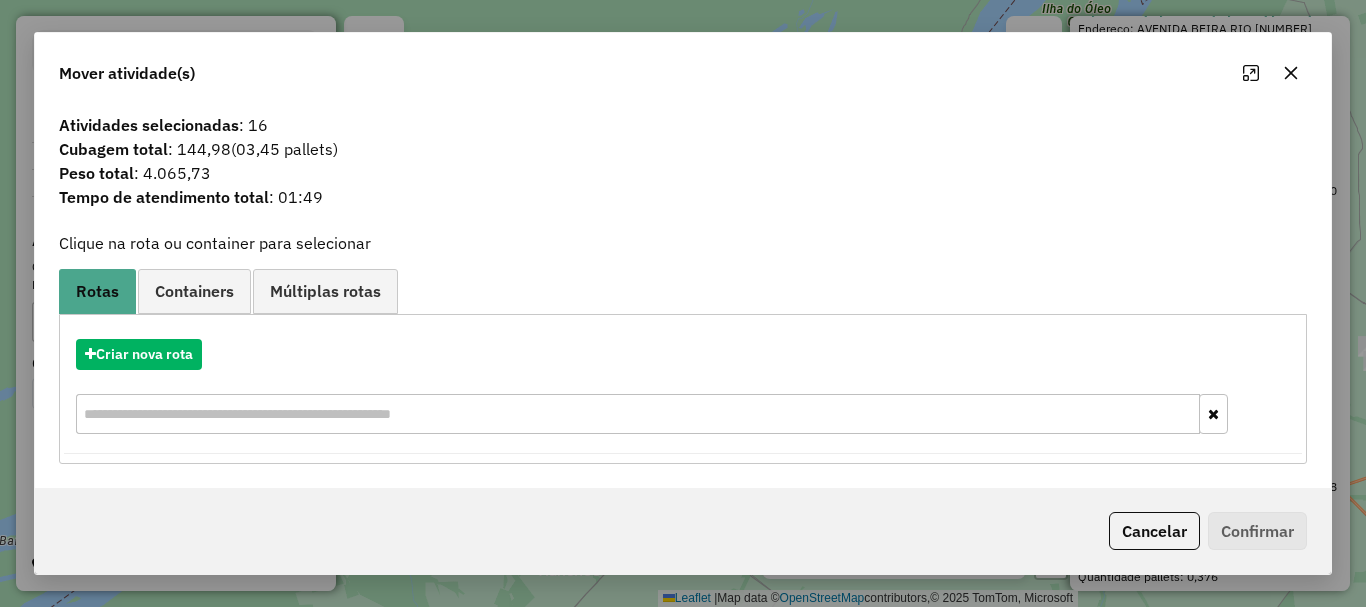 click 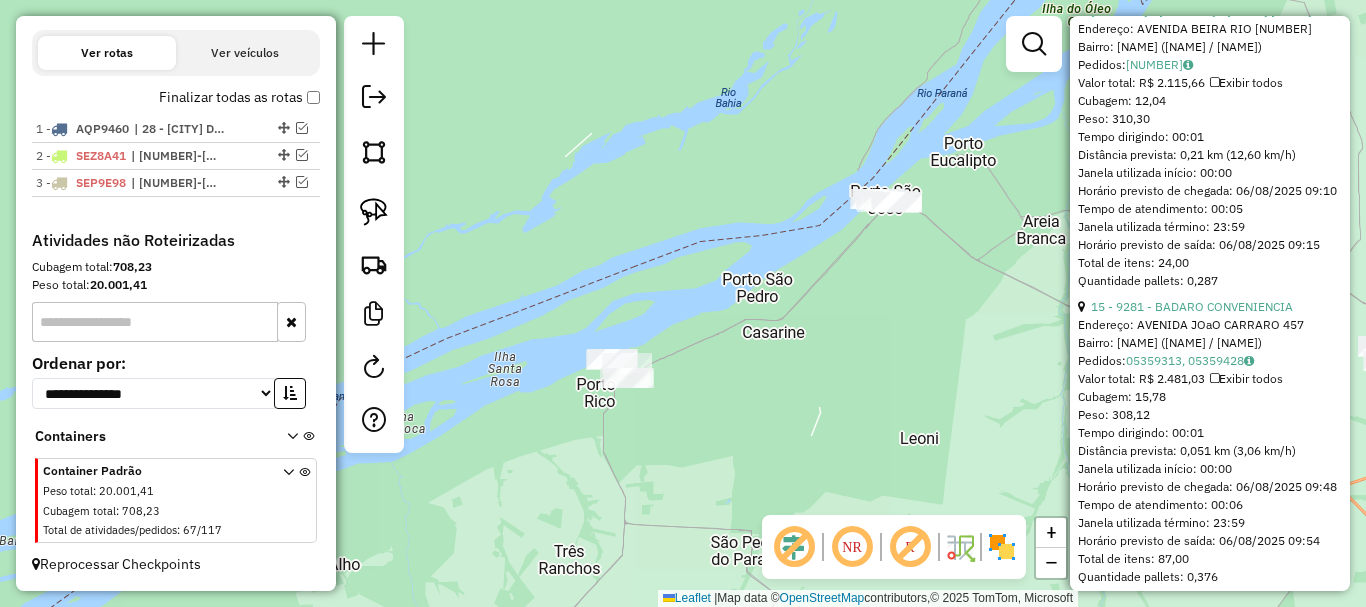 drag, startPoint x: 993, startPoint y: 319, endPoint x: 817, endPoint y: 309, distance: 176.28386 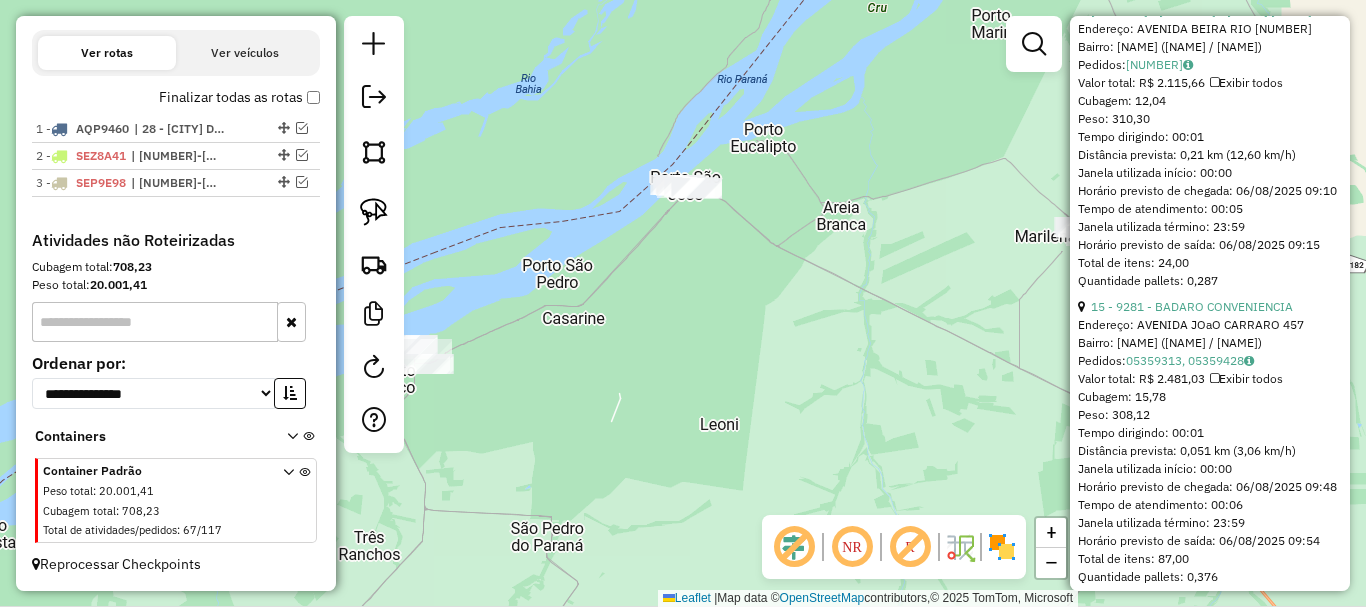 drag, startPoint x: 854, startPoint y: 324, endPoint x: 742, endPoint y: 309, distance: 113 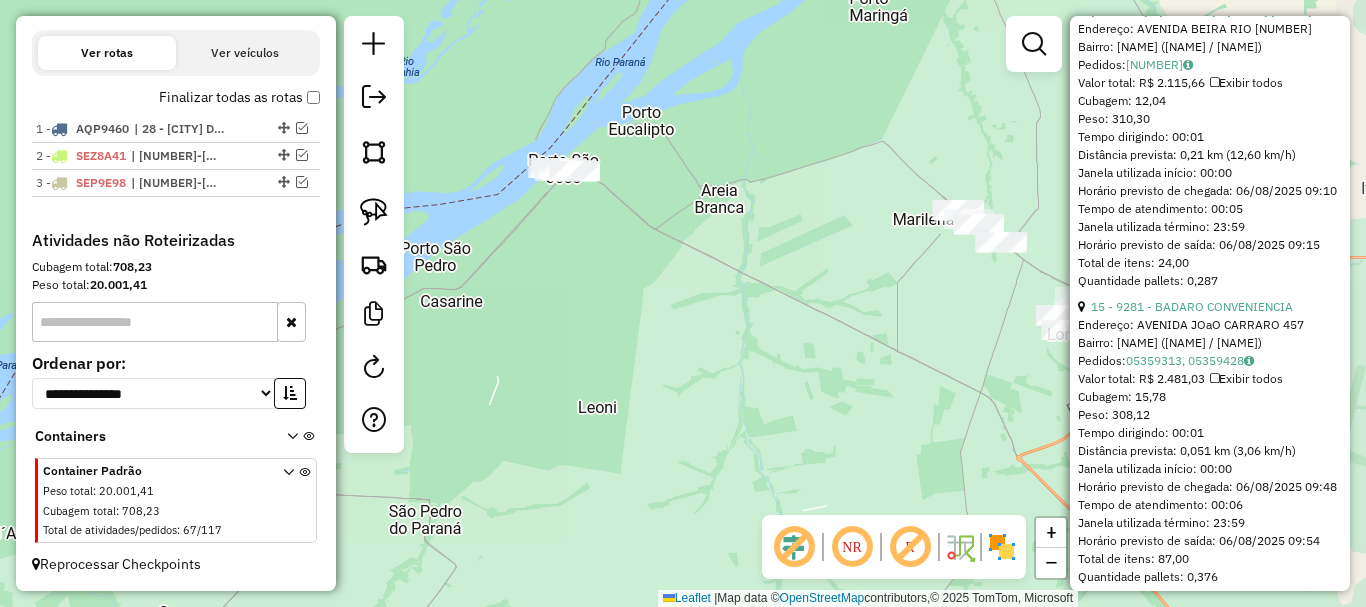 drag, startPoint x: 793, startPoint y: 341, endPoint x: 661, endPoint y: 304, distance: 137.08757 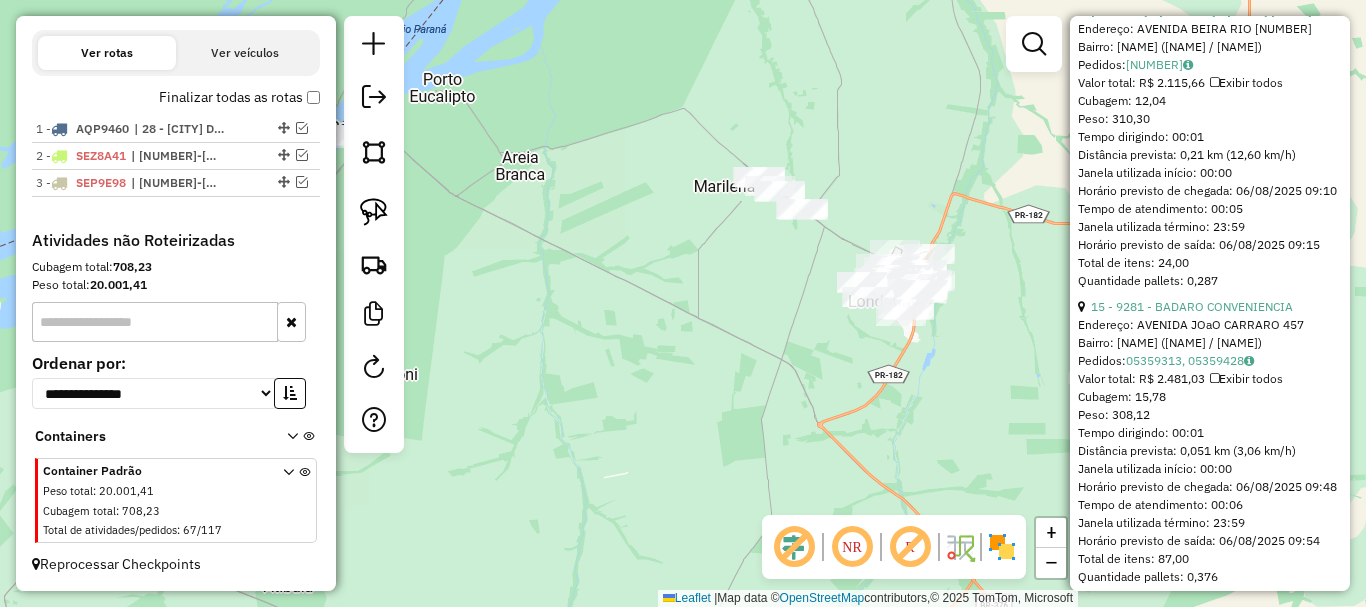 drag, startPoint x: 694, startPoint y: 347, endPoint x: 679, endPoint y: 340, distance: 16.552946 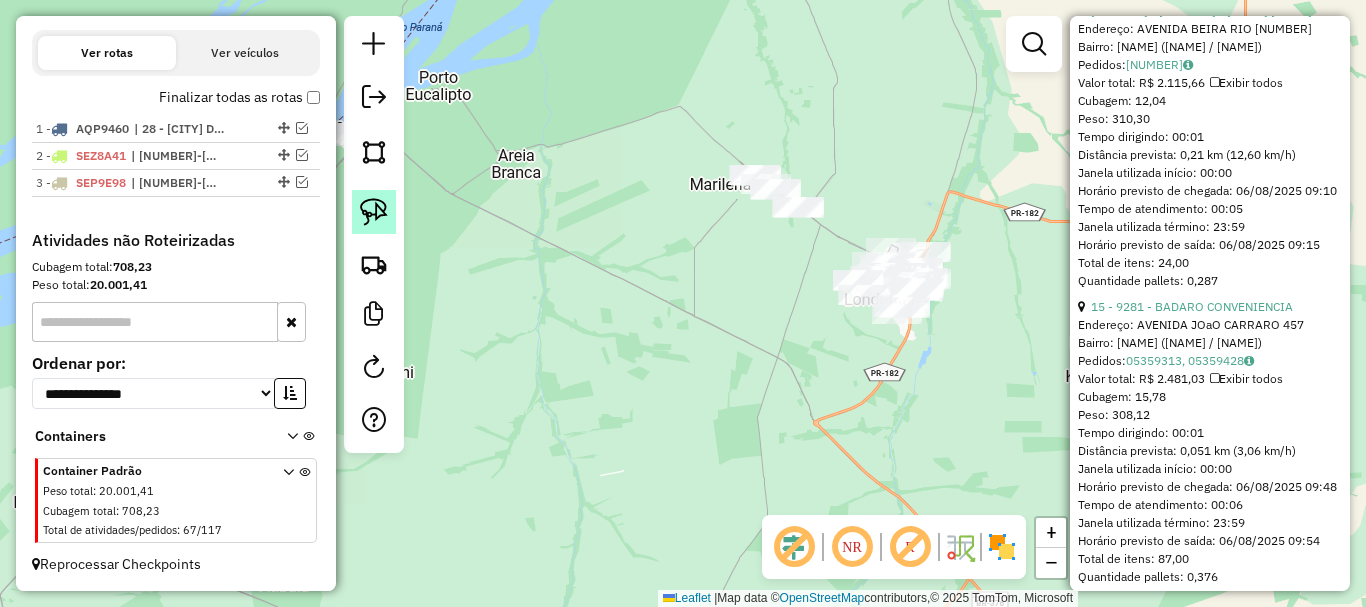 click 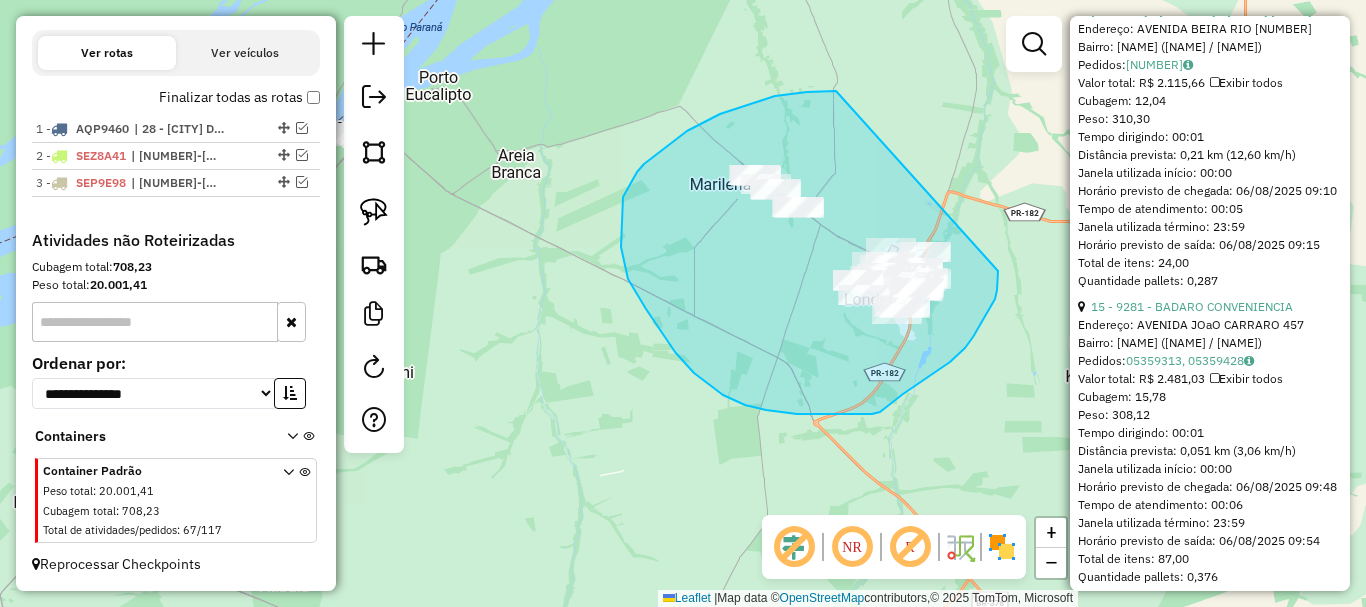 drag, startPoint x: 836, startPoint y: 91, endPoint x: 991, endPoint y: 223, distance: 203.59027 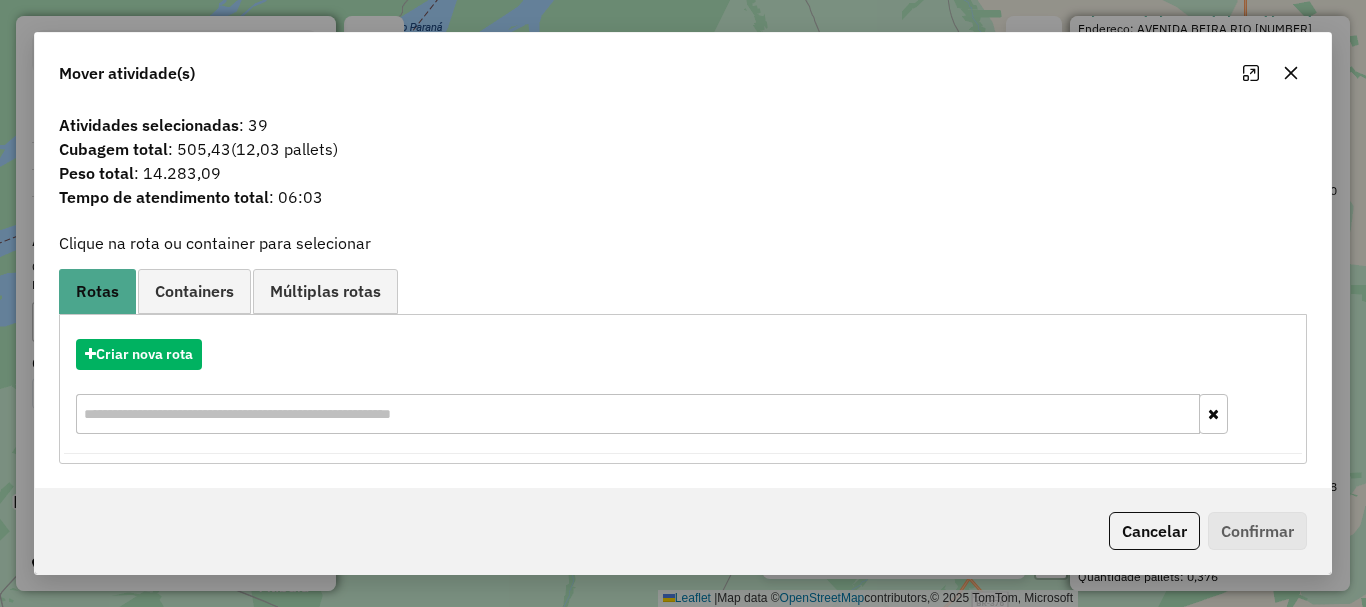 click 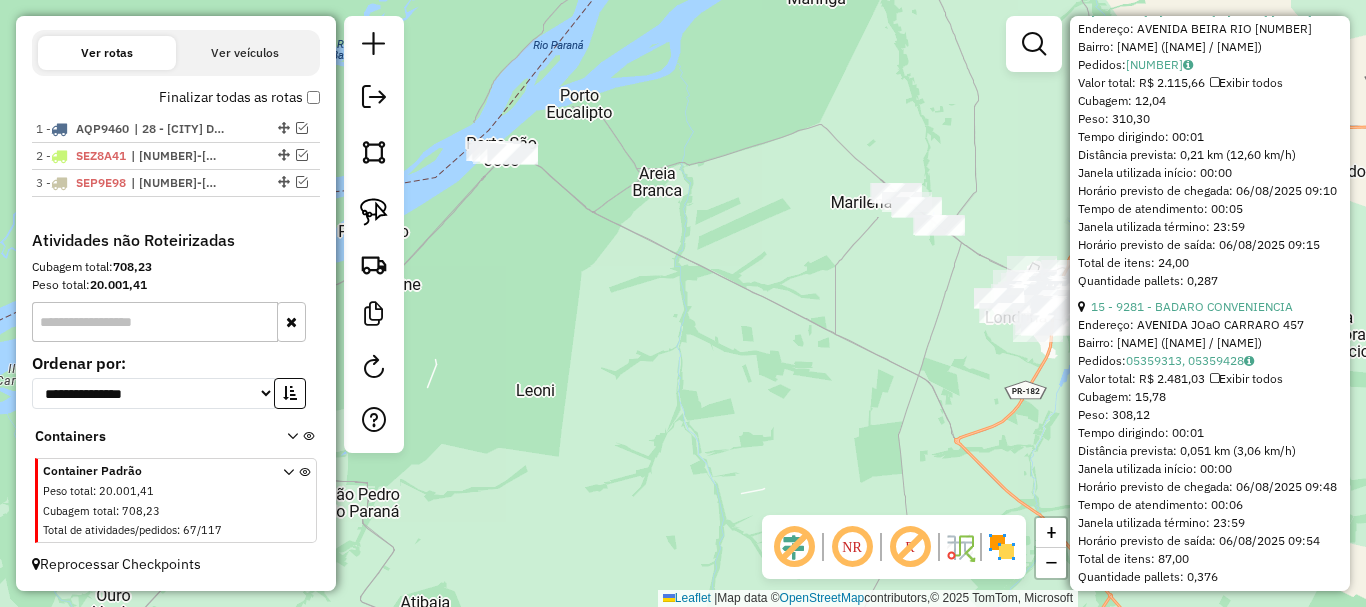 drag, startPoint x: 644, startPoint y: 310, endPoint x: 842, endPoint y: 334, distance: 199.44925 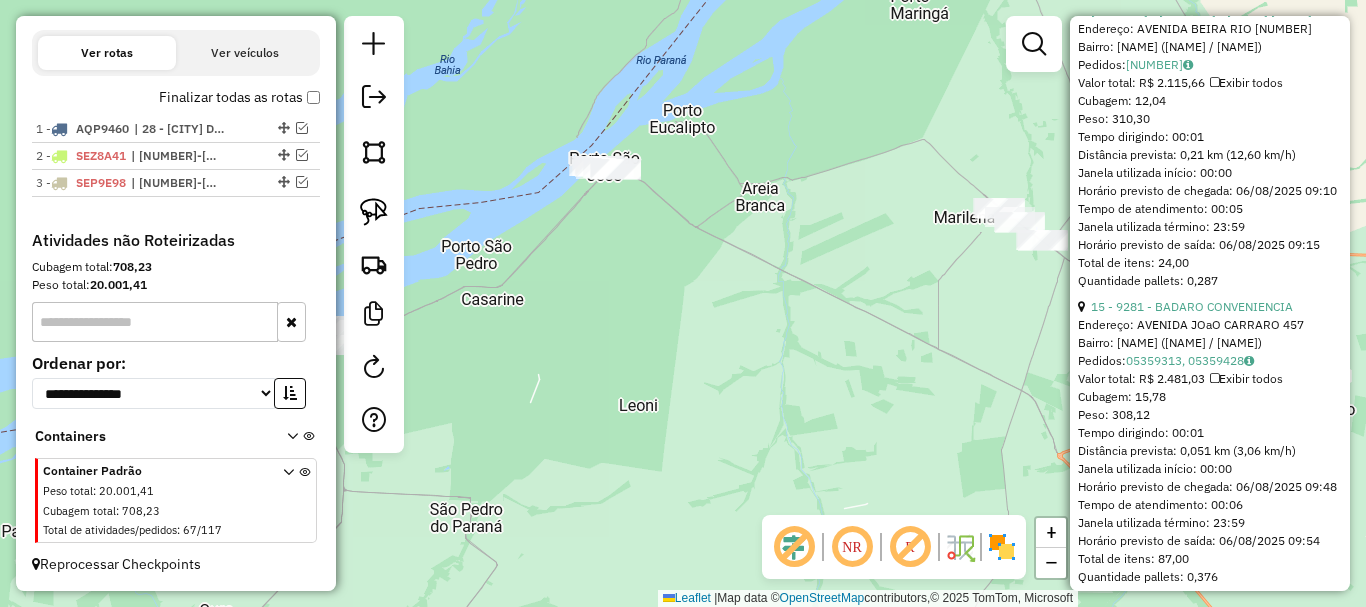 drag, startPoint x: 678, startPoint y: 359, endPoint x: 898, endPoint y: 372, distance: 220.38376 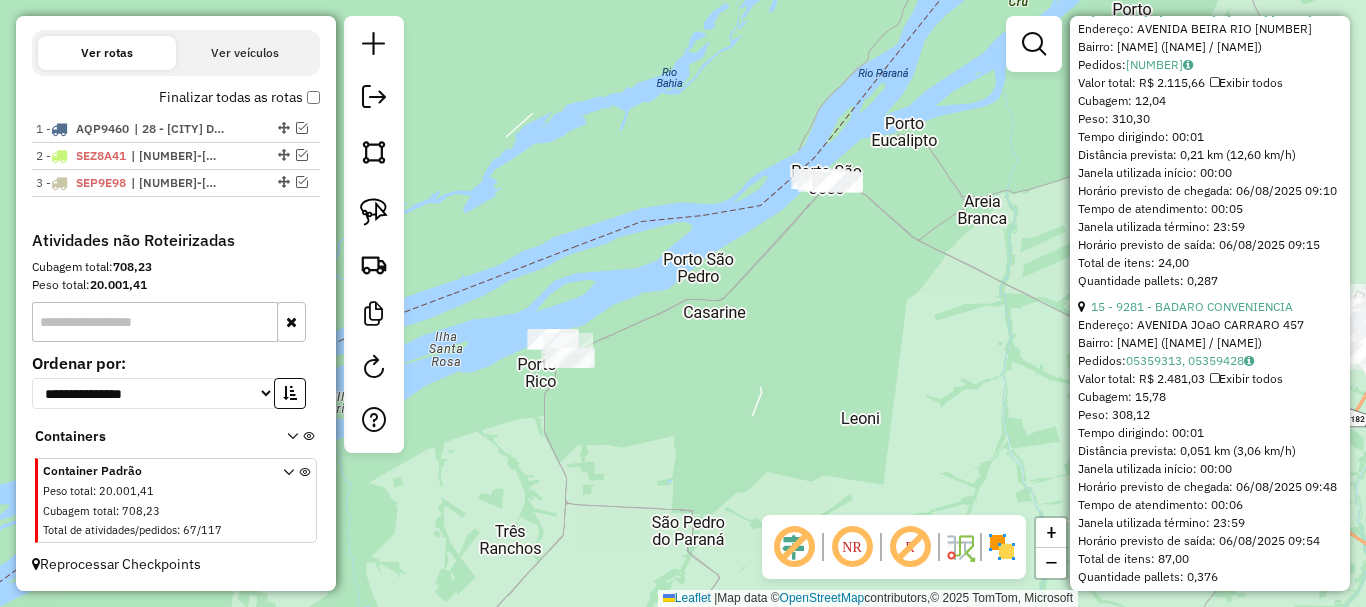 drag, startPoint x: 744, startPoint y: 379, endPoint x: 763, endPoint y: 379, distance: 19 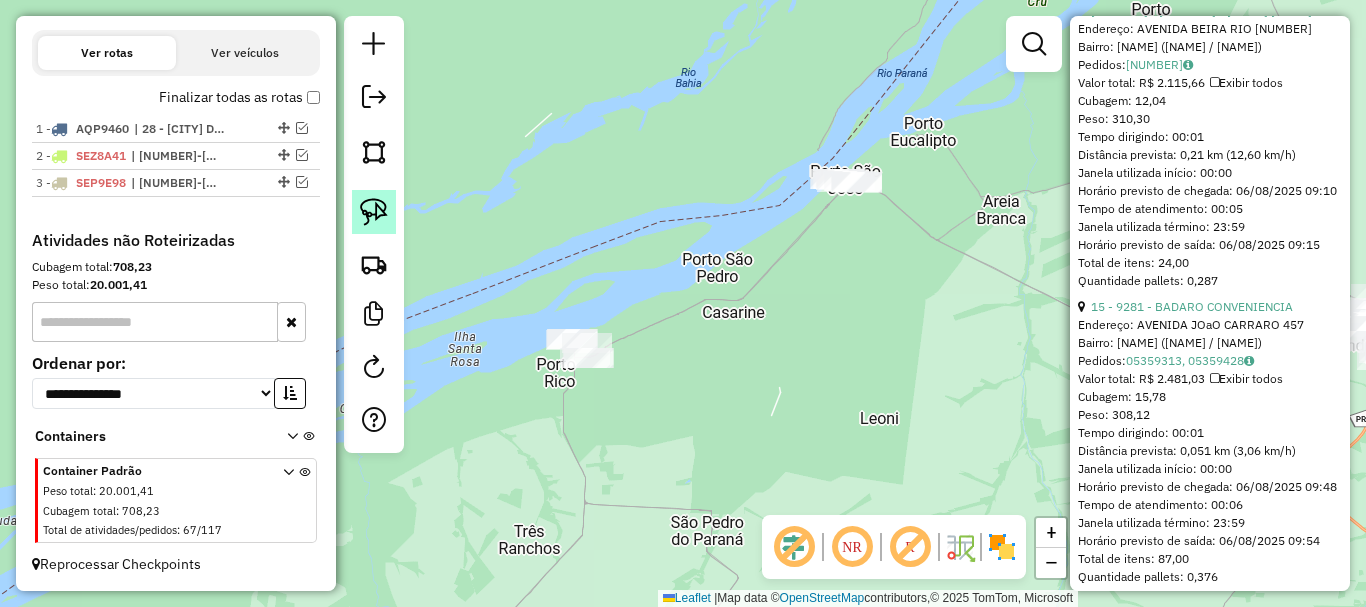 click 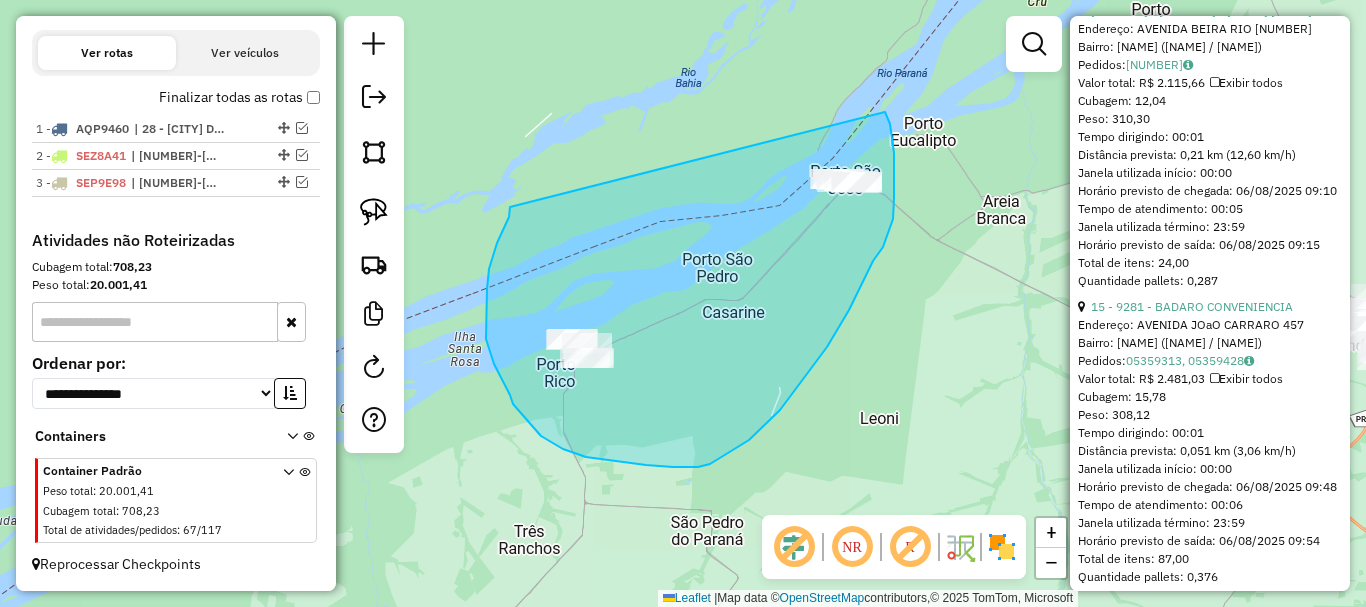 drag, startPoint x: 510, startPoint y: 207, endPoint x: 885, endPoint y: 112, distance: 386.84622 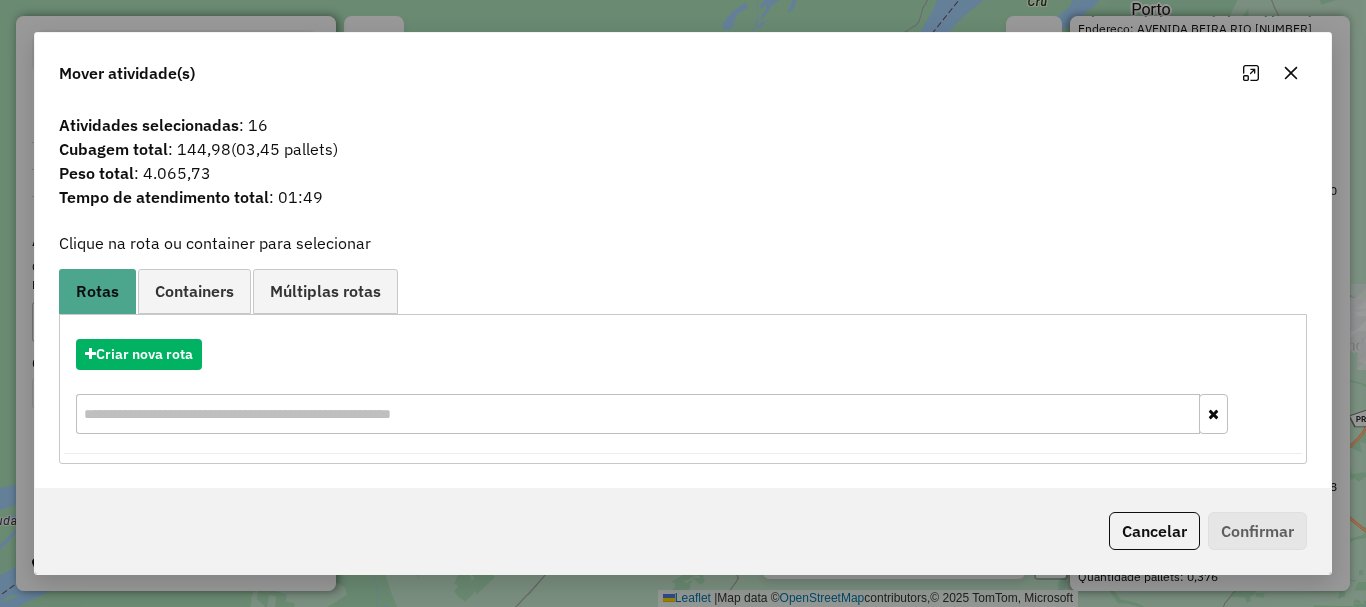 click 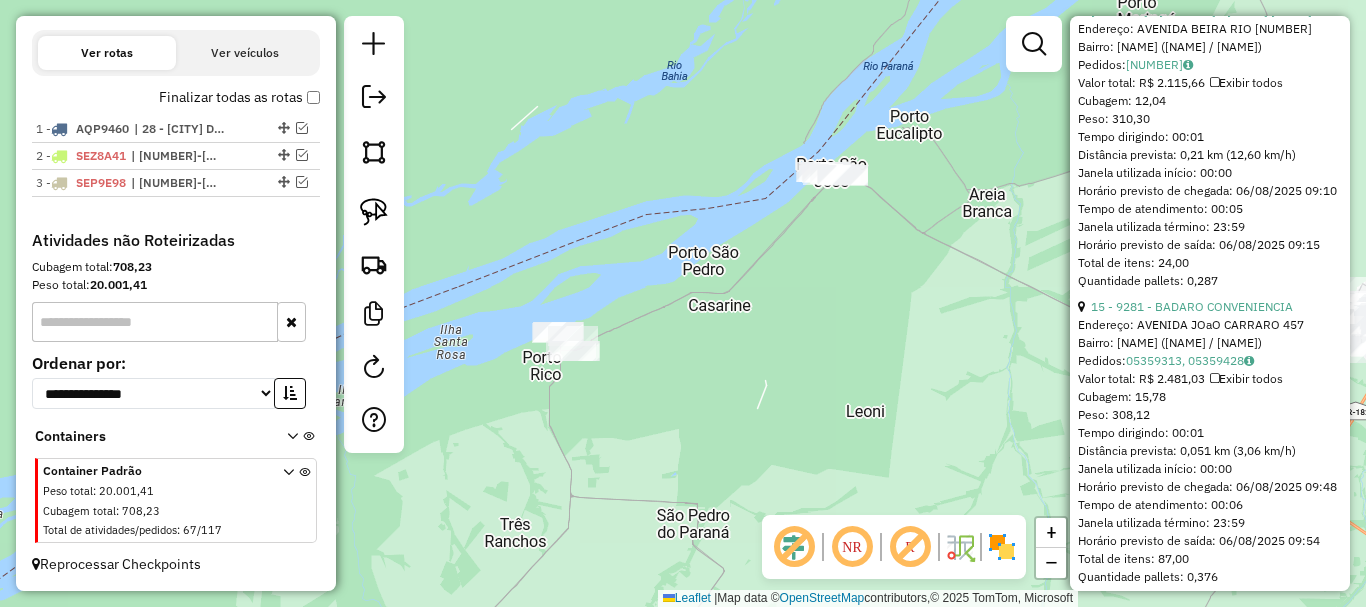 drag, startPoint x: 732, startPoint y: 255, endPoint x: 702, endPoint y: 226, distance: 41.725292 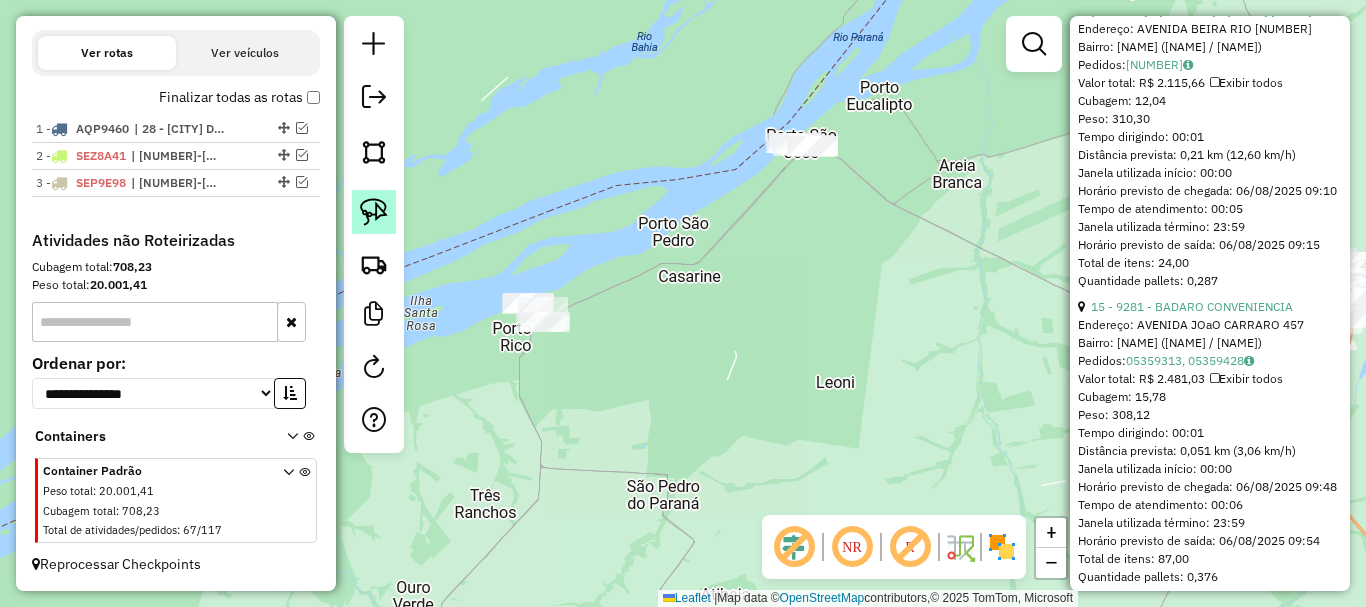 click 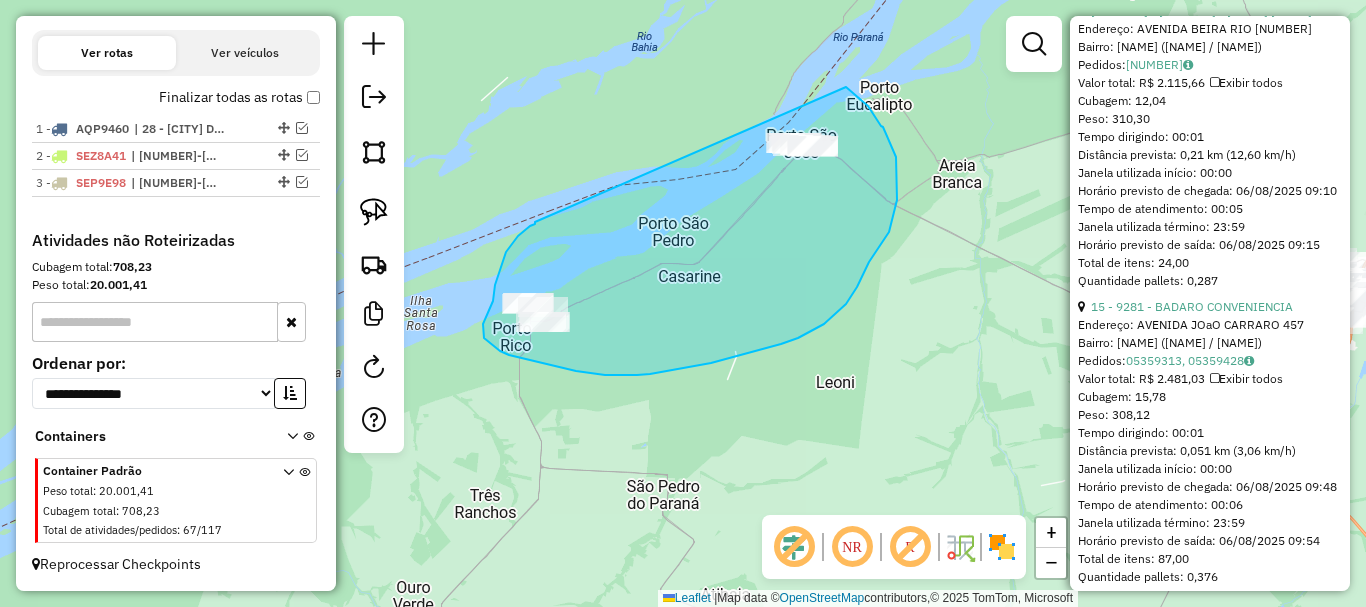drag, startPoint x: 535, startPoint y: 222, endPoint x: 846, endPoint y: 87, distance: 339.03687 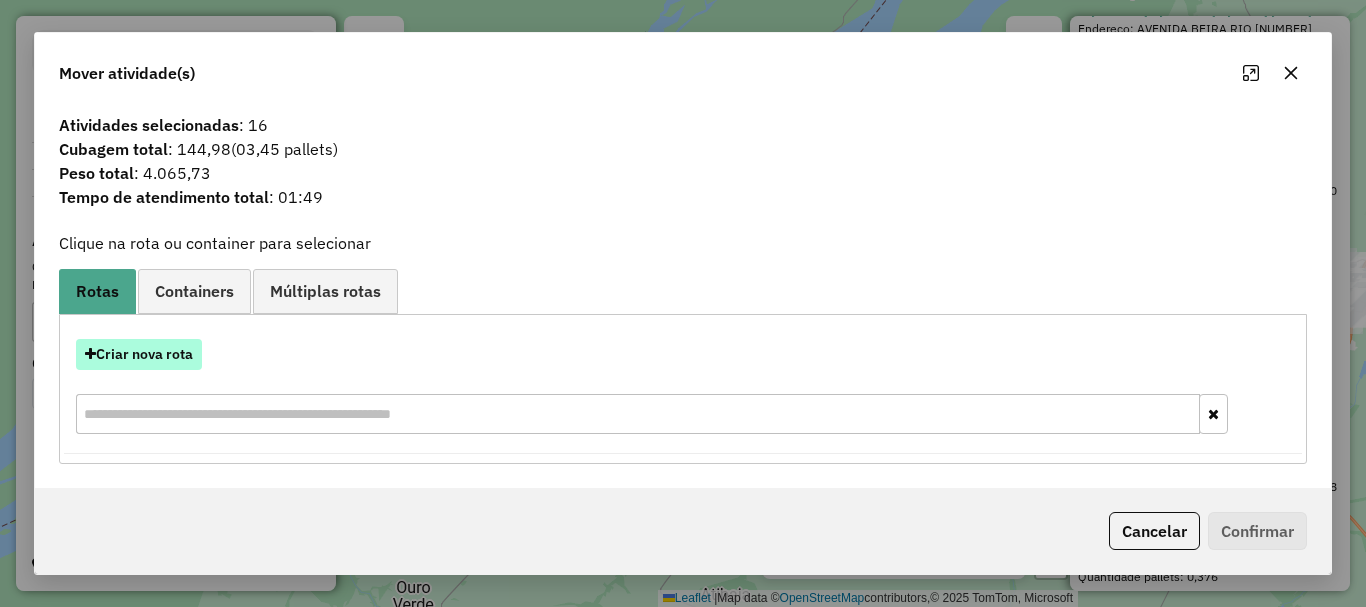 click on "Criar nova rota" at bounding box center (139, 354) 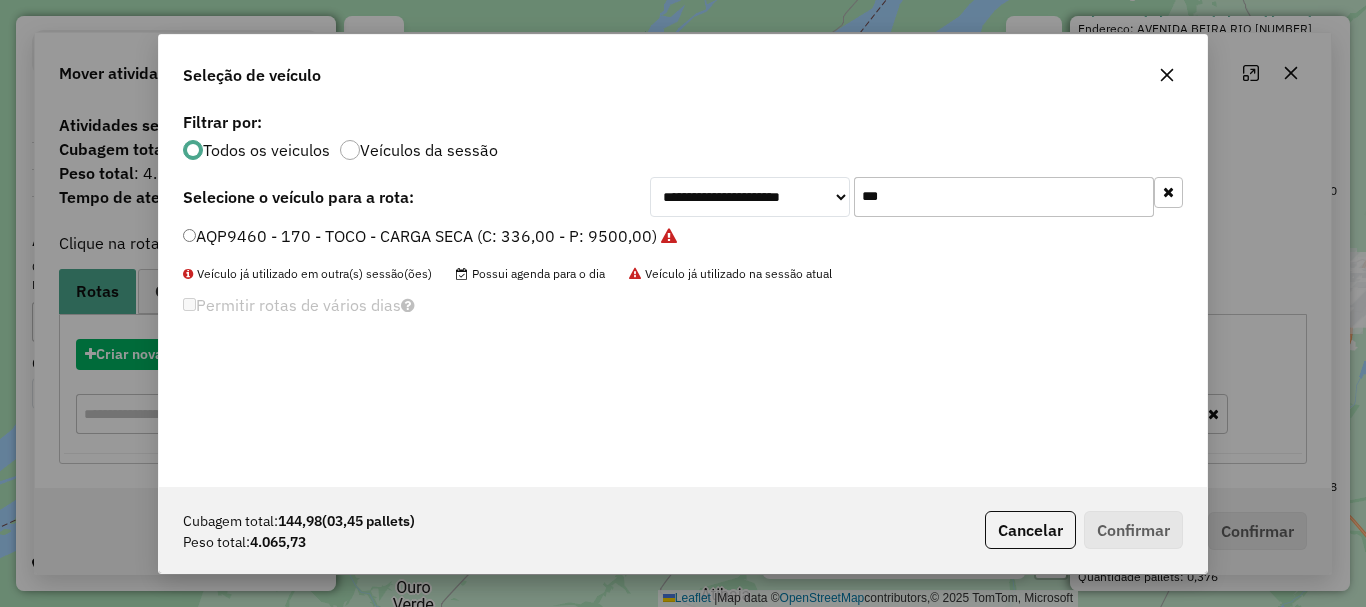 scroll, scrollTop: 11, scrollLeft: 6, axis: both 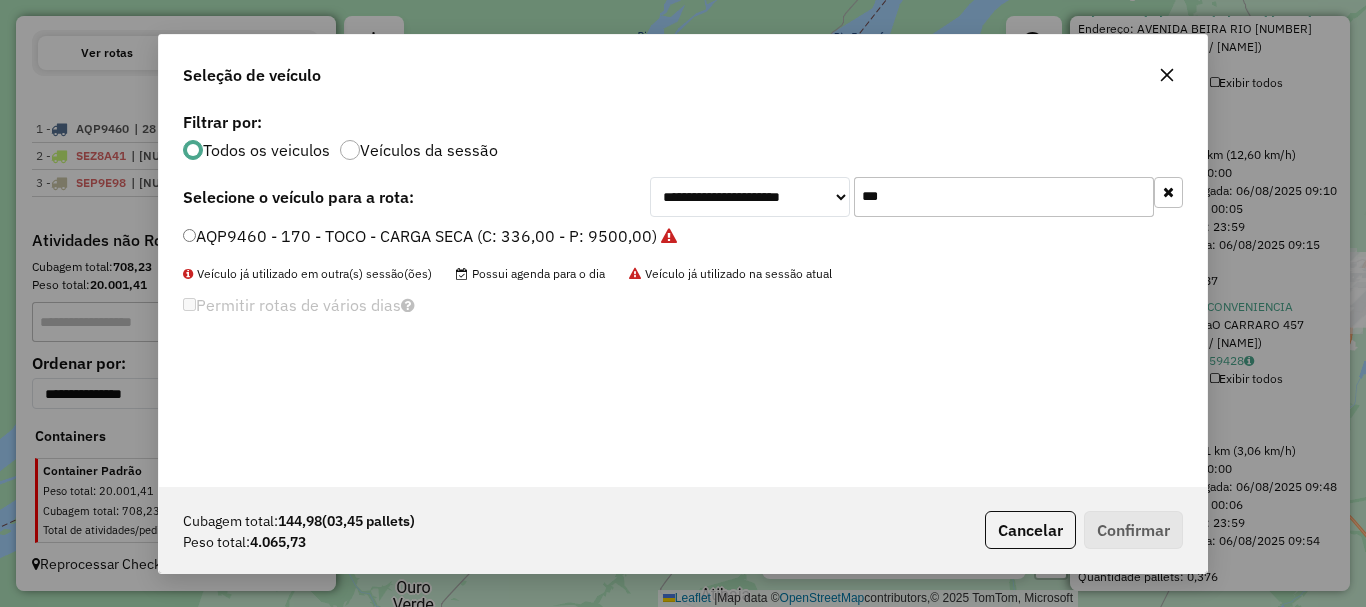 drag, startPoint x: 957, startPoint y: 198, endPoint x: 696, endPoint y: 182, distance: 261.48996 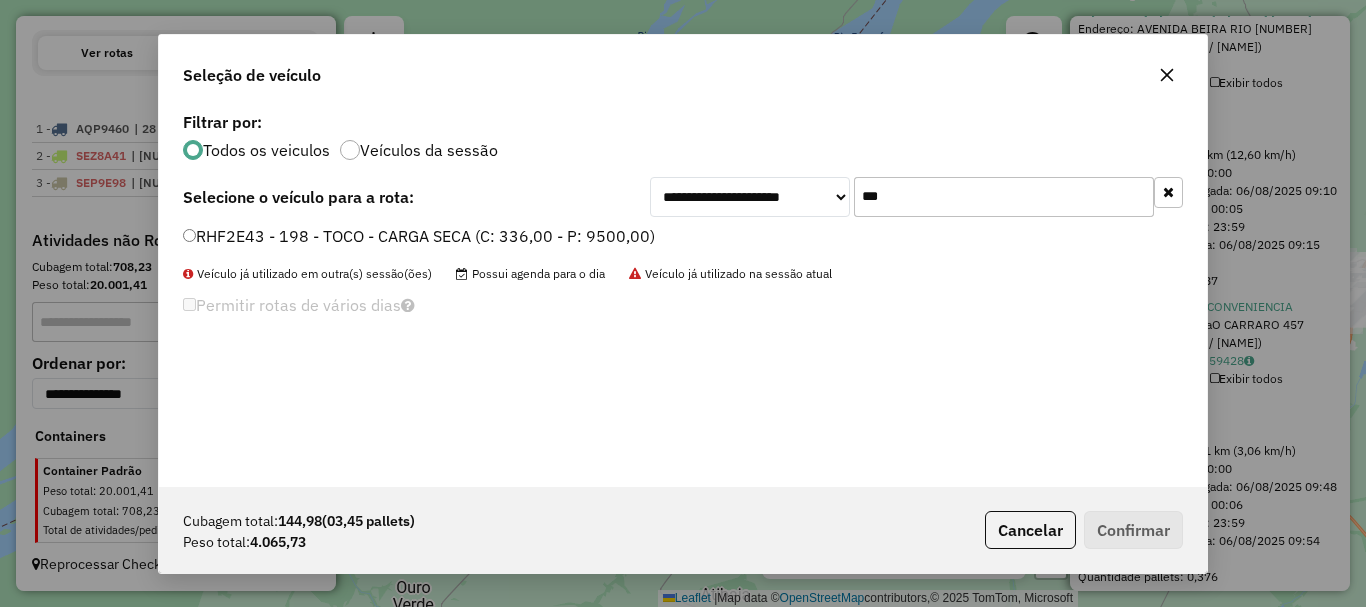 type on "***" 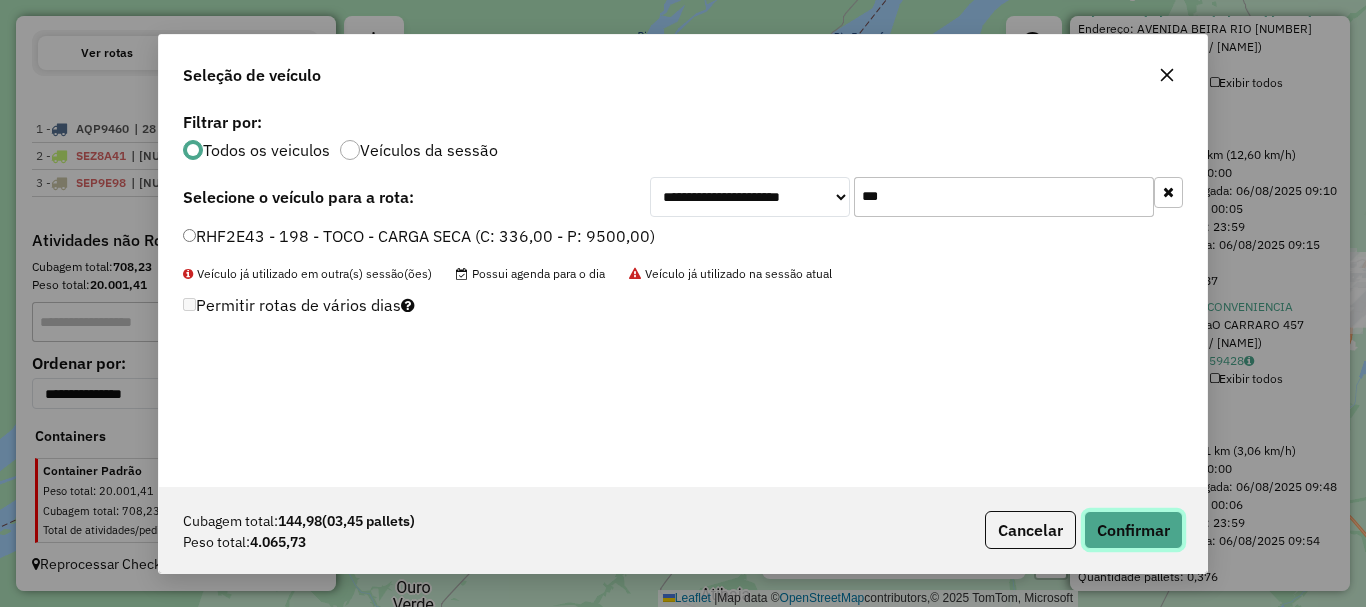 click on "Confirmar" 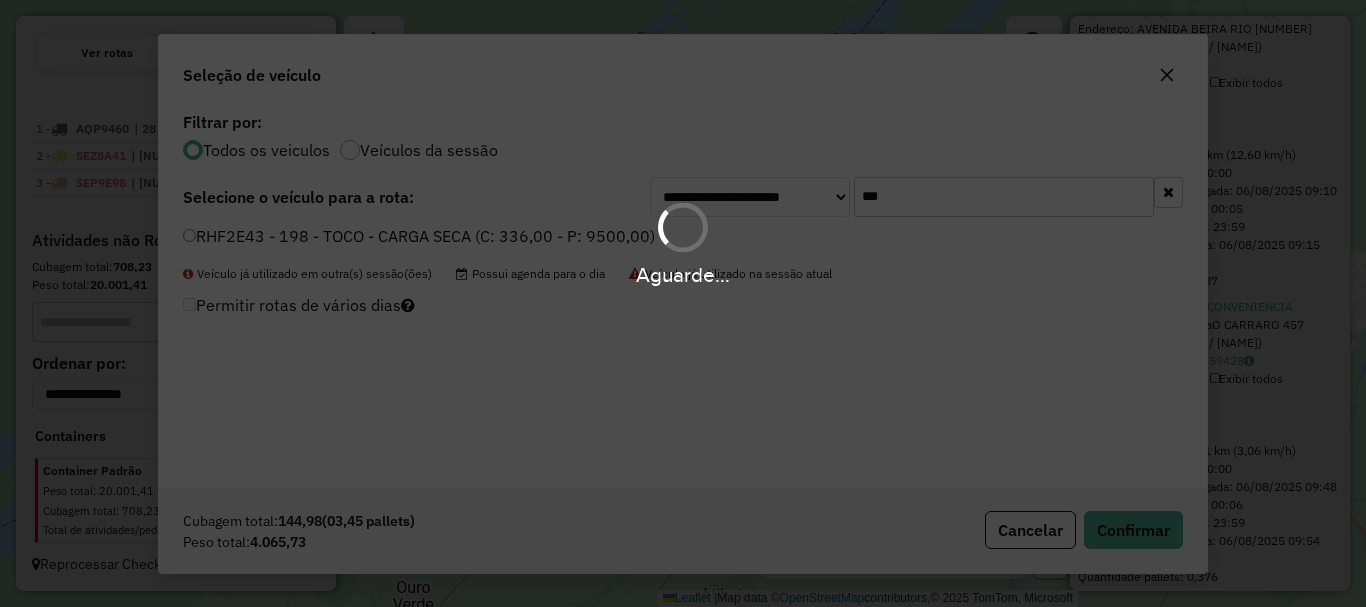 scroll, scrollTop: 811, scrollLeft: 0, axis: vertical 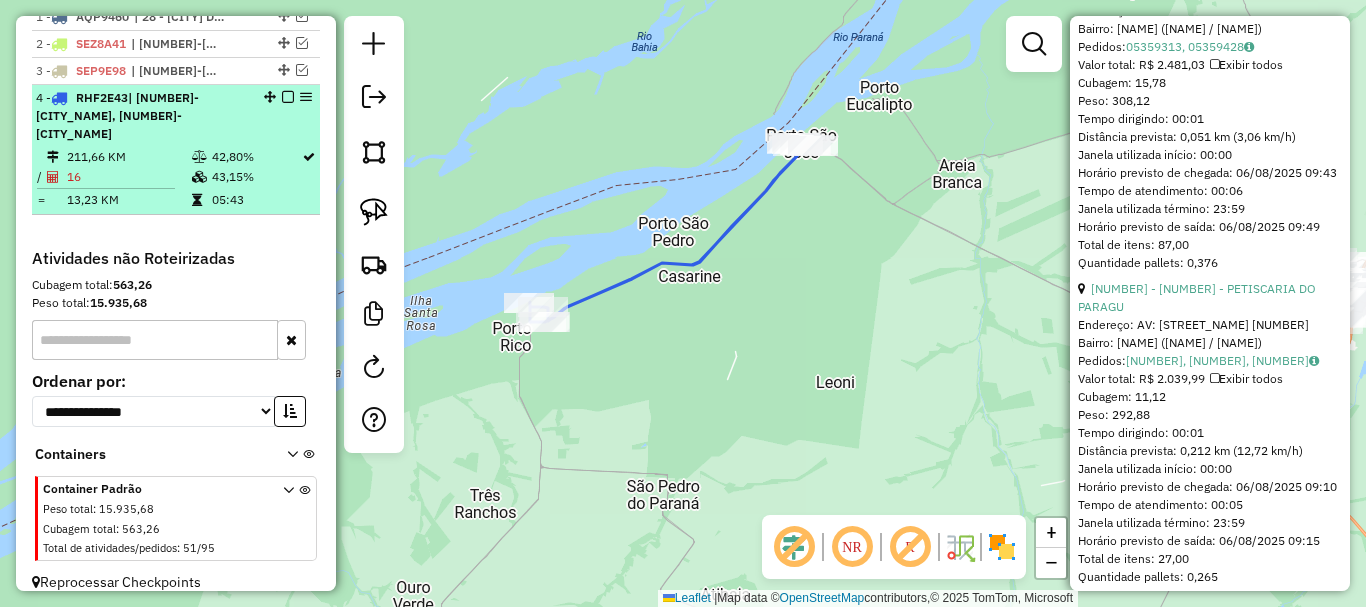 click at bounding box center [288, 97] 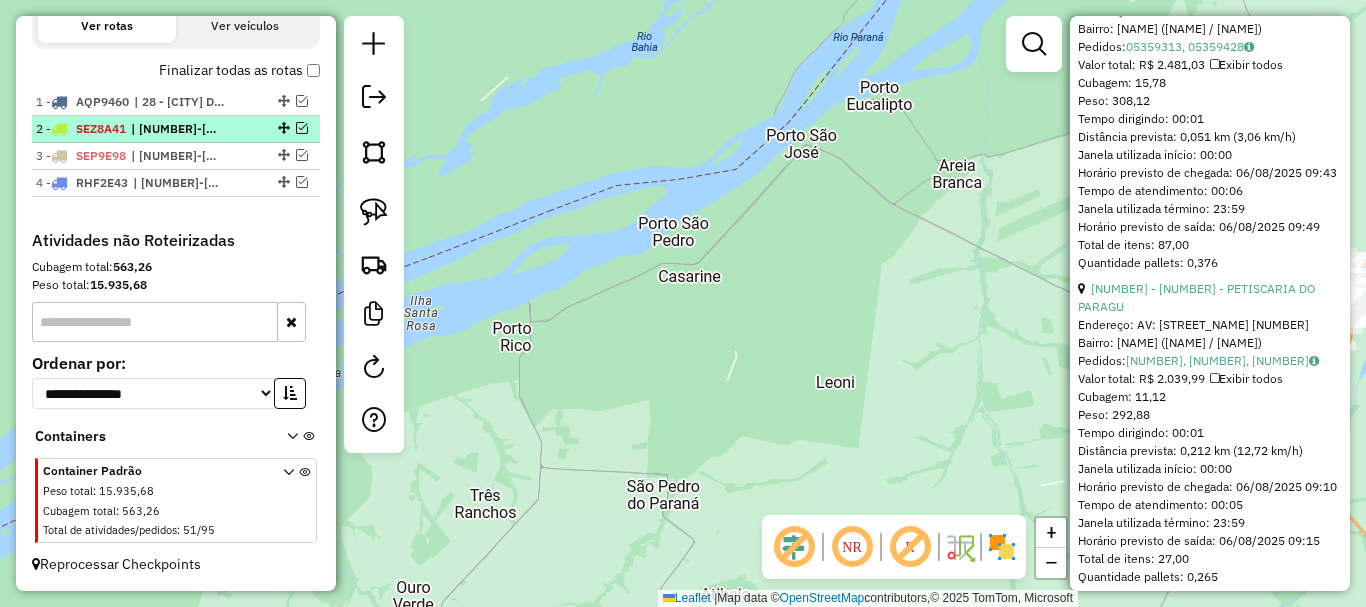 click at bounding box center (302, 128) 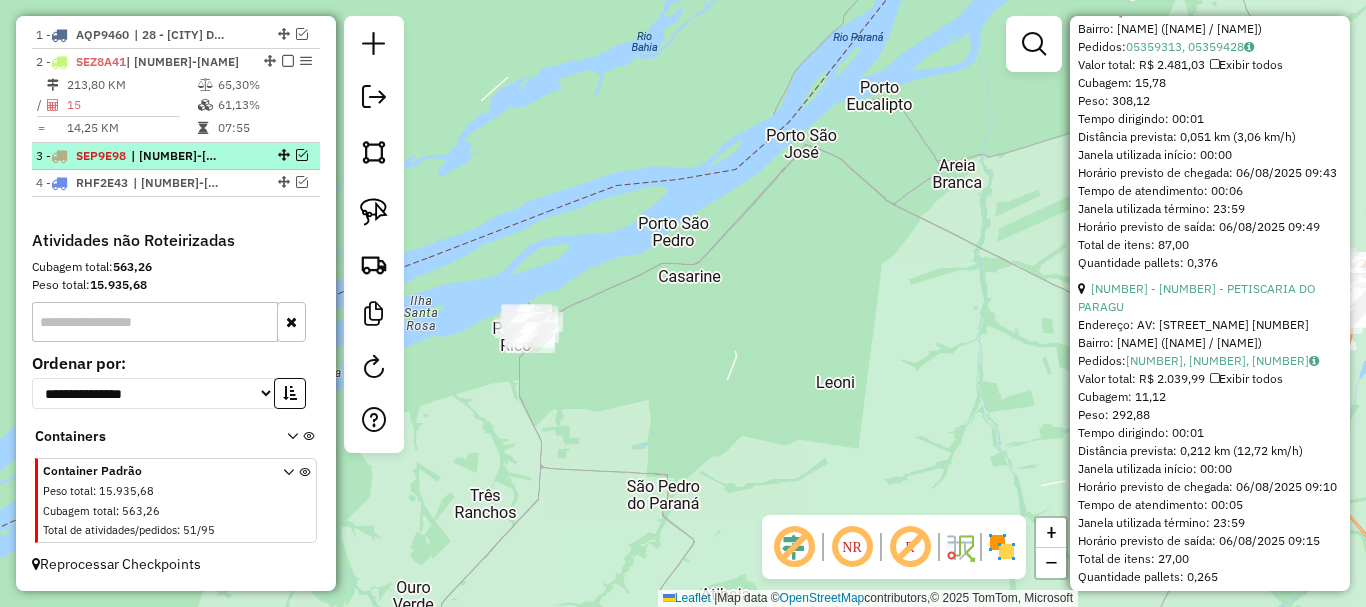 click at bounding box center [302, 155] 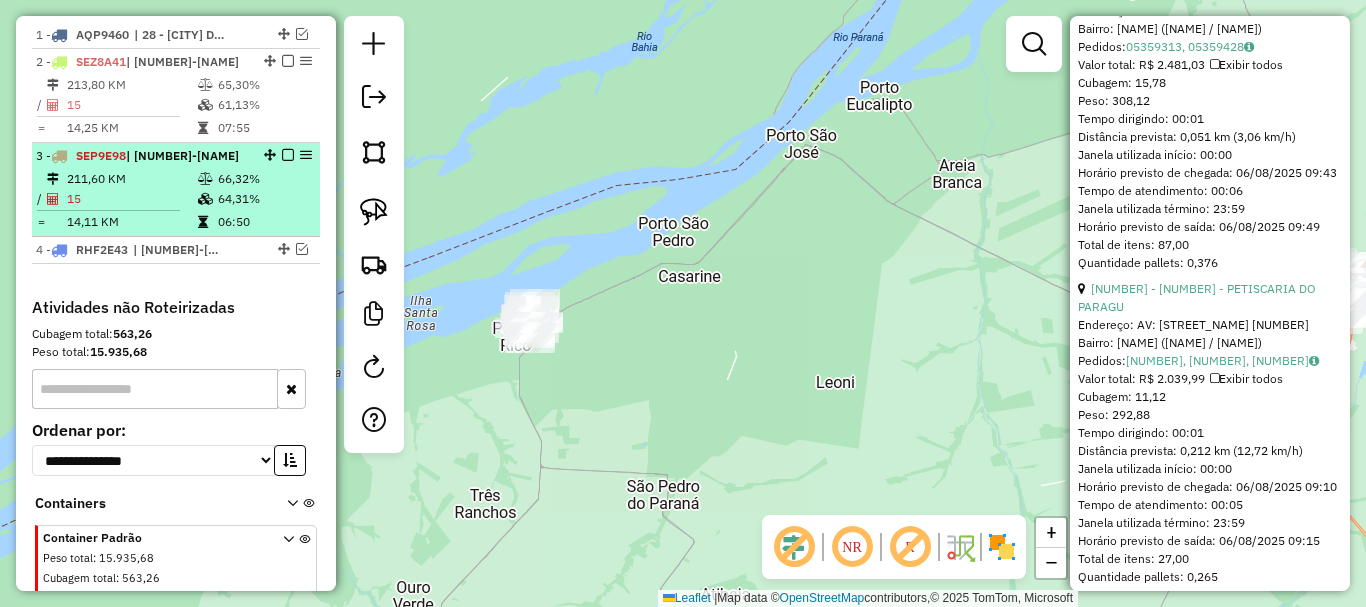 scroll, scrollTop: 811, scrollLeft: 0, axis: vertical 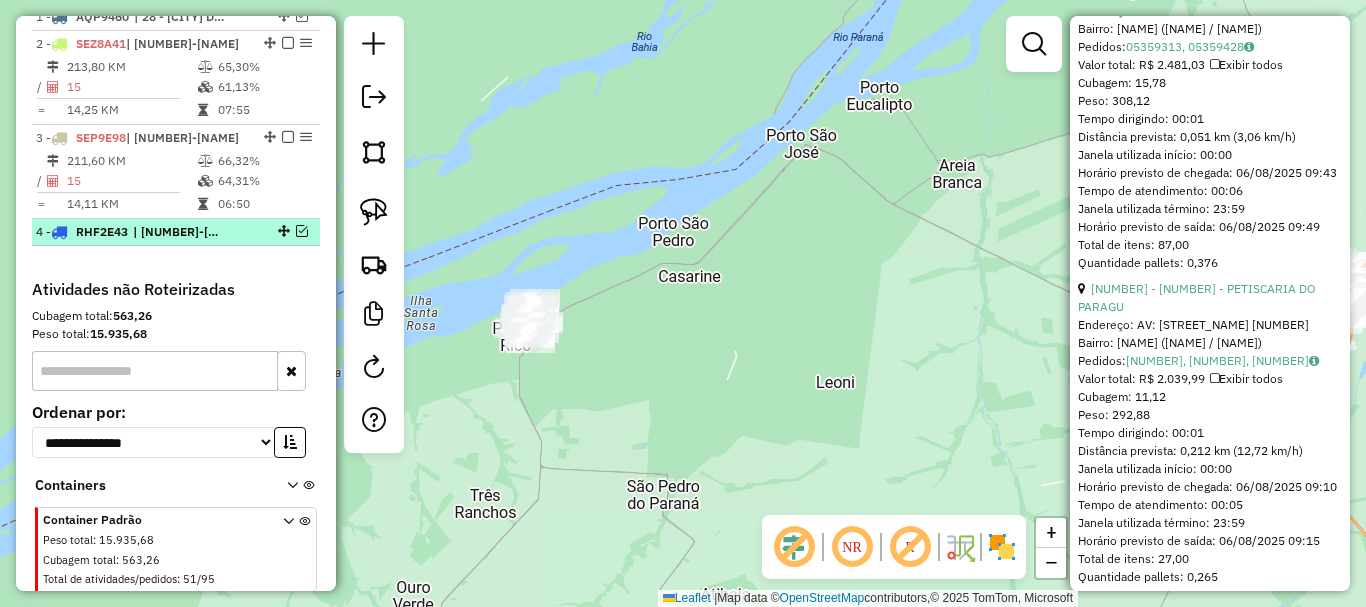 click at bounding box center (302, 231) 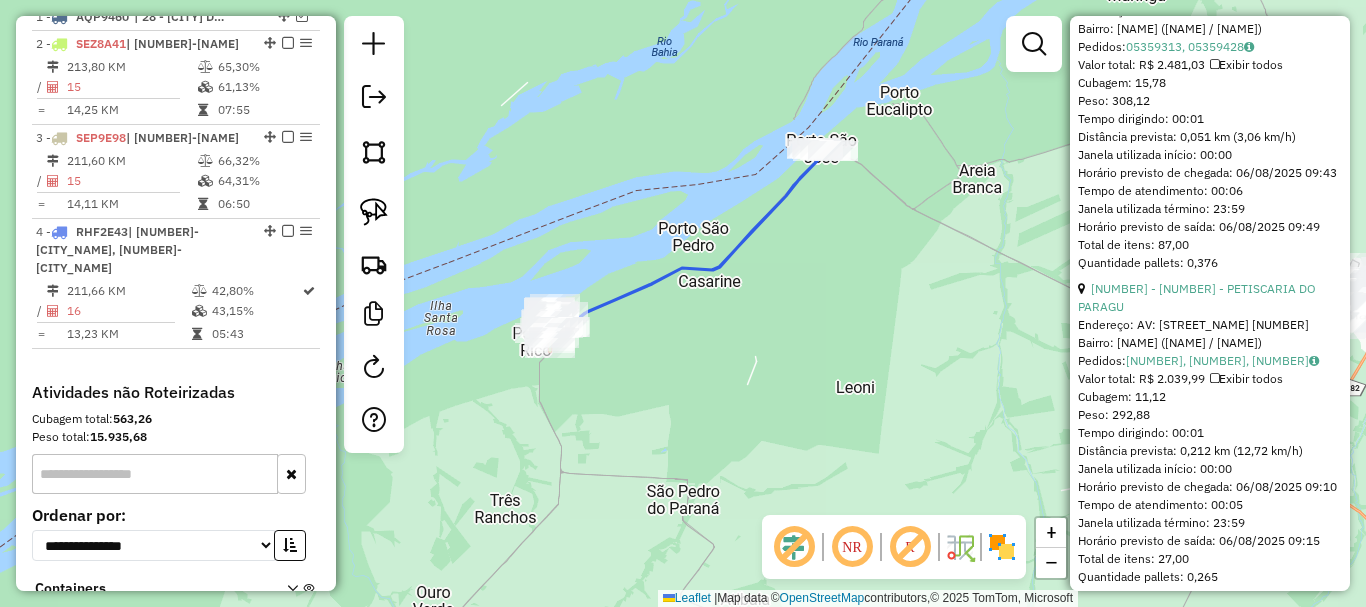 drag, startPoint x: 548, startPoint y: 422, endPoint x: 581, endPoint y: 424, distance: 33.06055 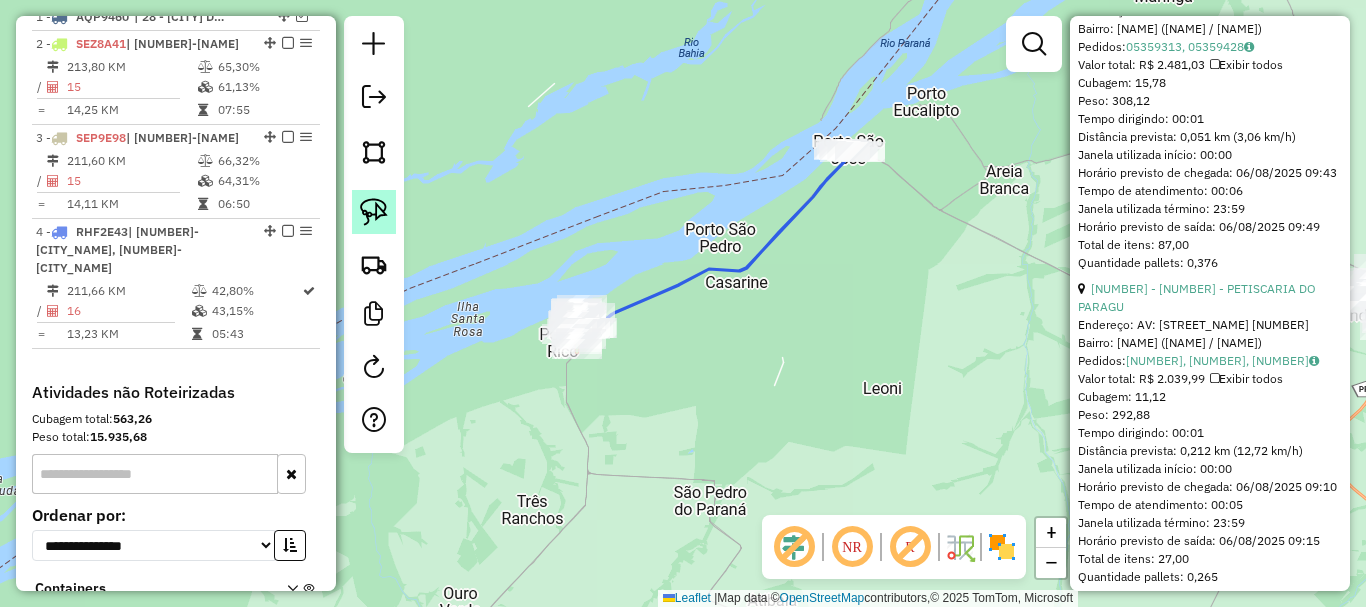 click 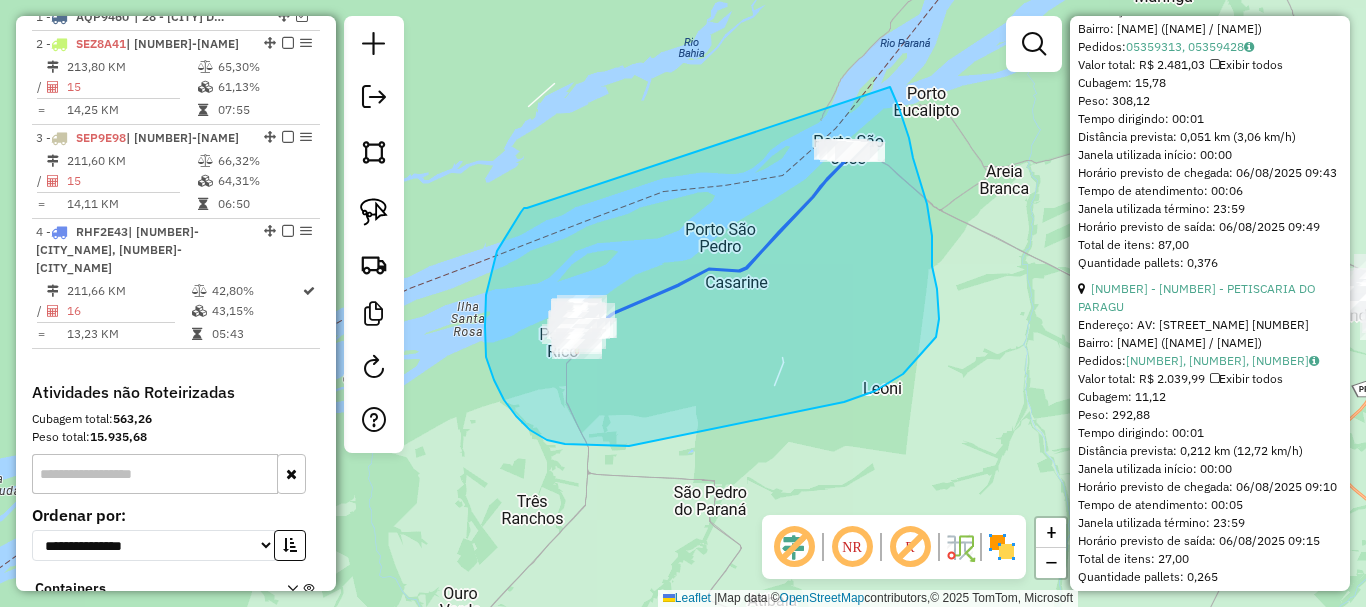 drag, startPoint x: 524, startPoint y: 208, endPoint x: 870, endPoint y: 55, distance: 378.31863 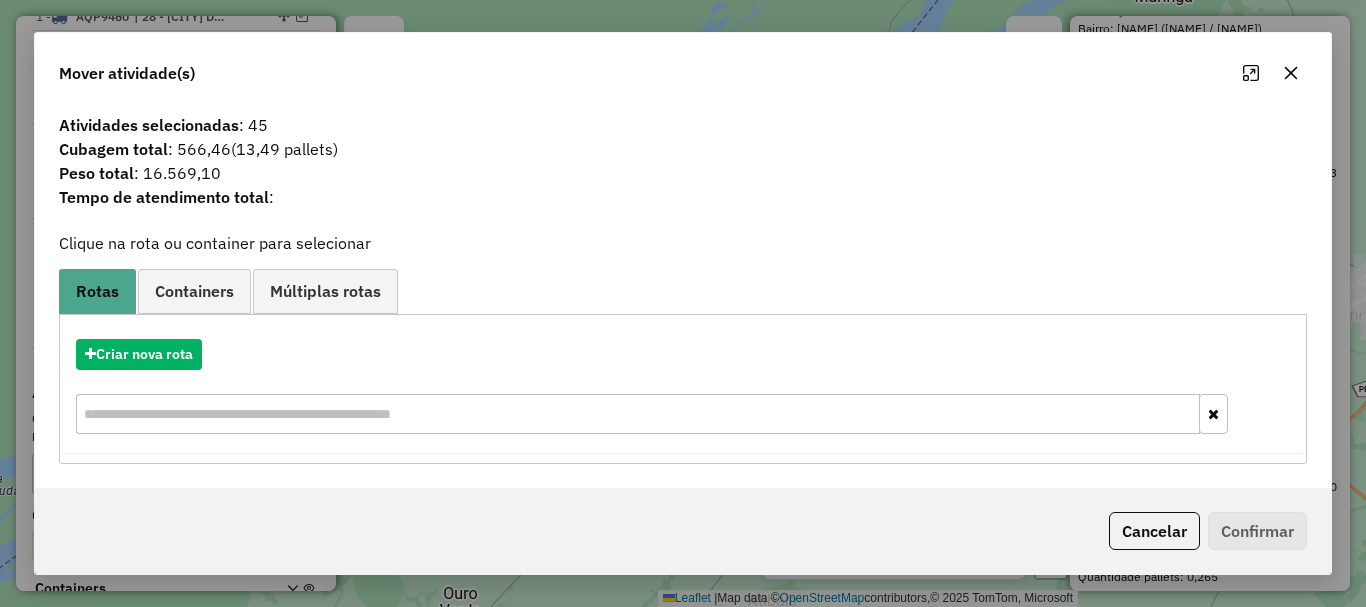 click 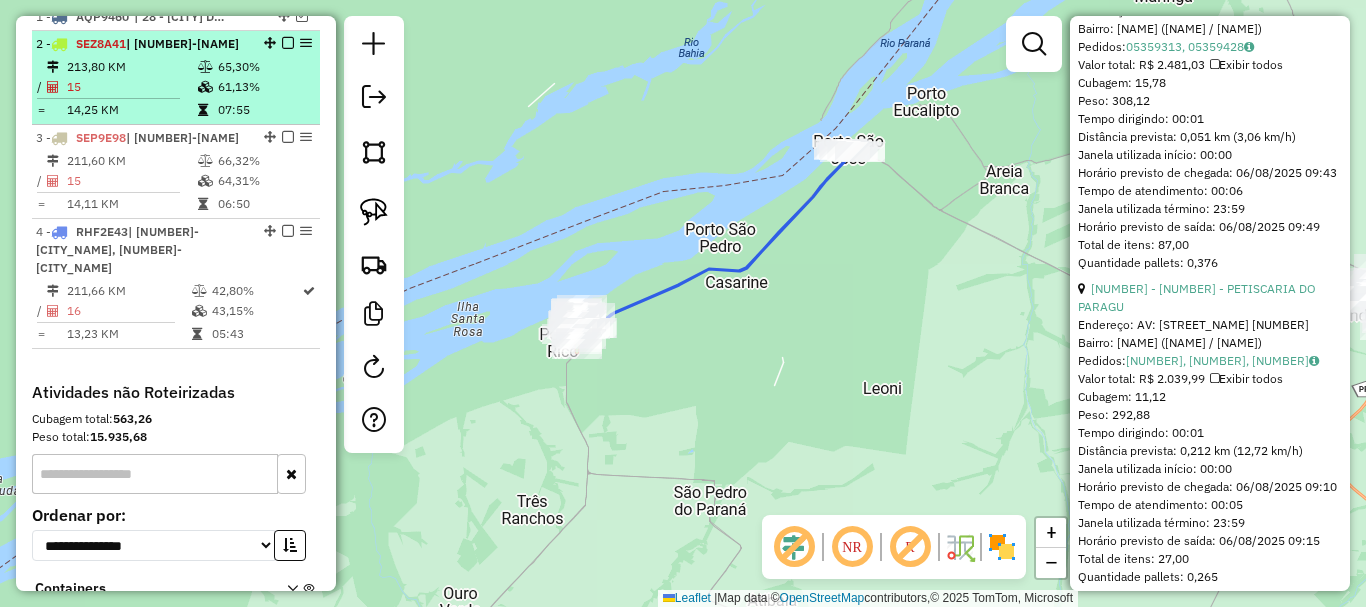 click on "15" at bounding box center (131, 87) 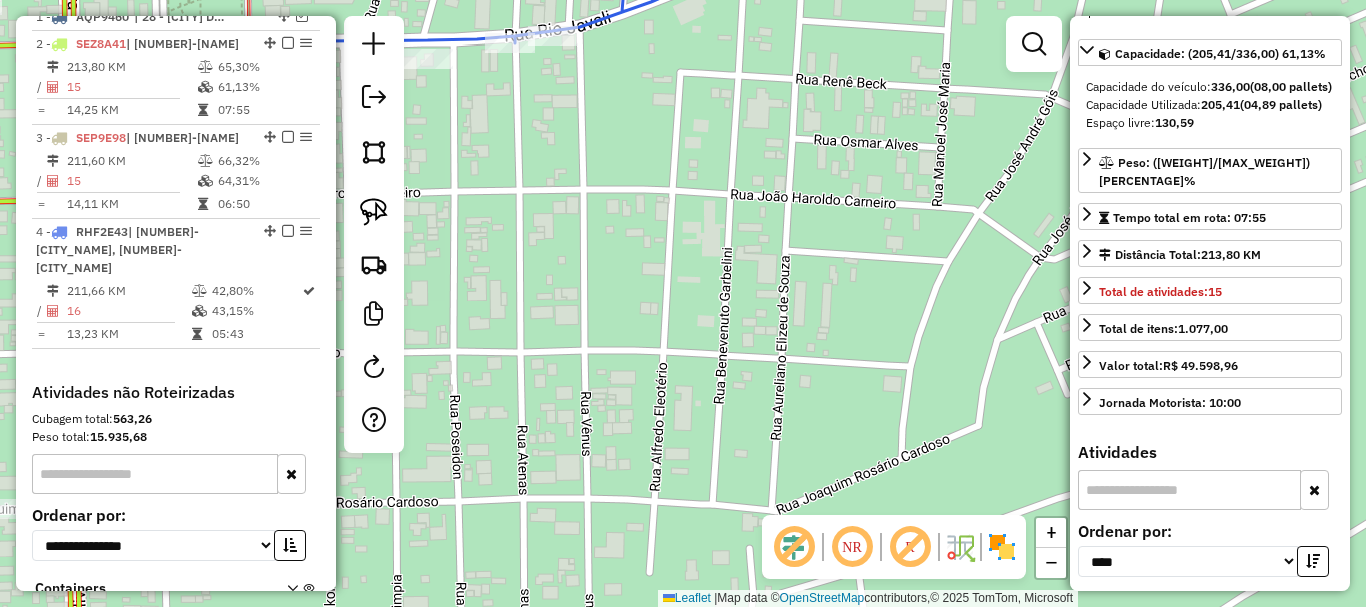 scroll, scrollTop: 0, scrollLeft: 0, axis: both 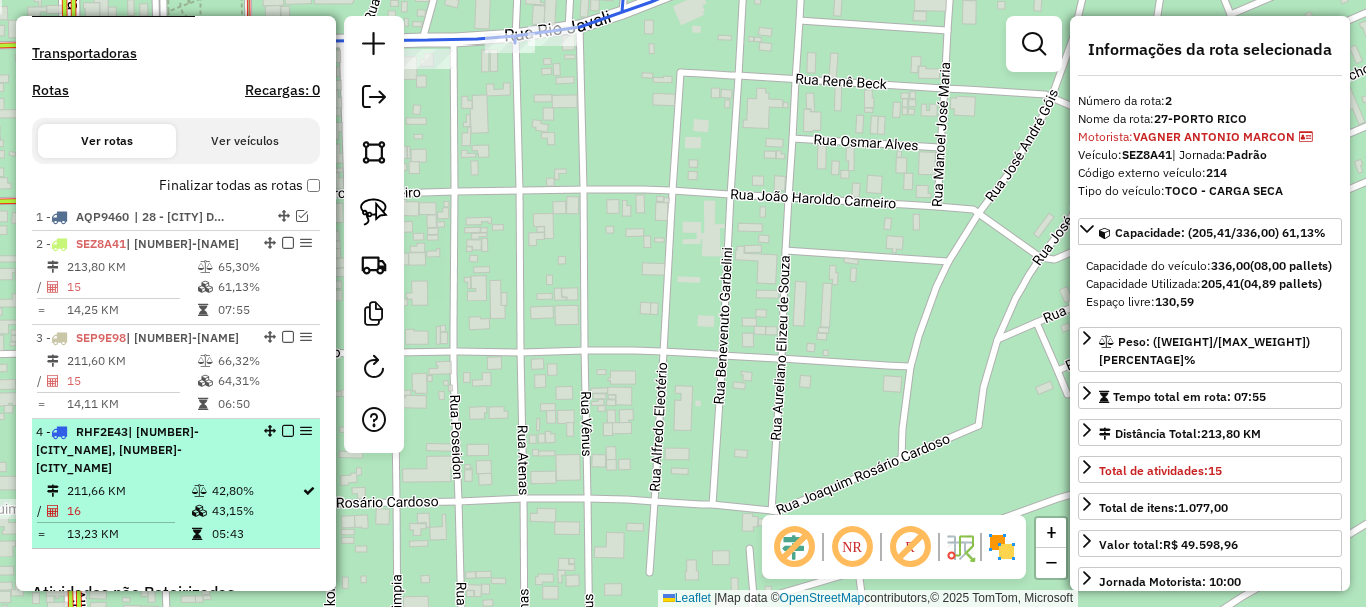 click at bounding box center (288, 431) 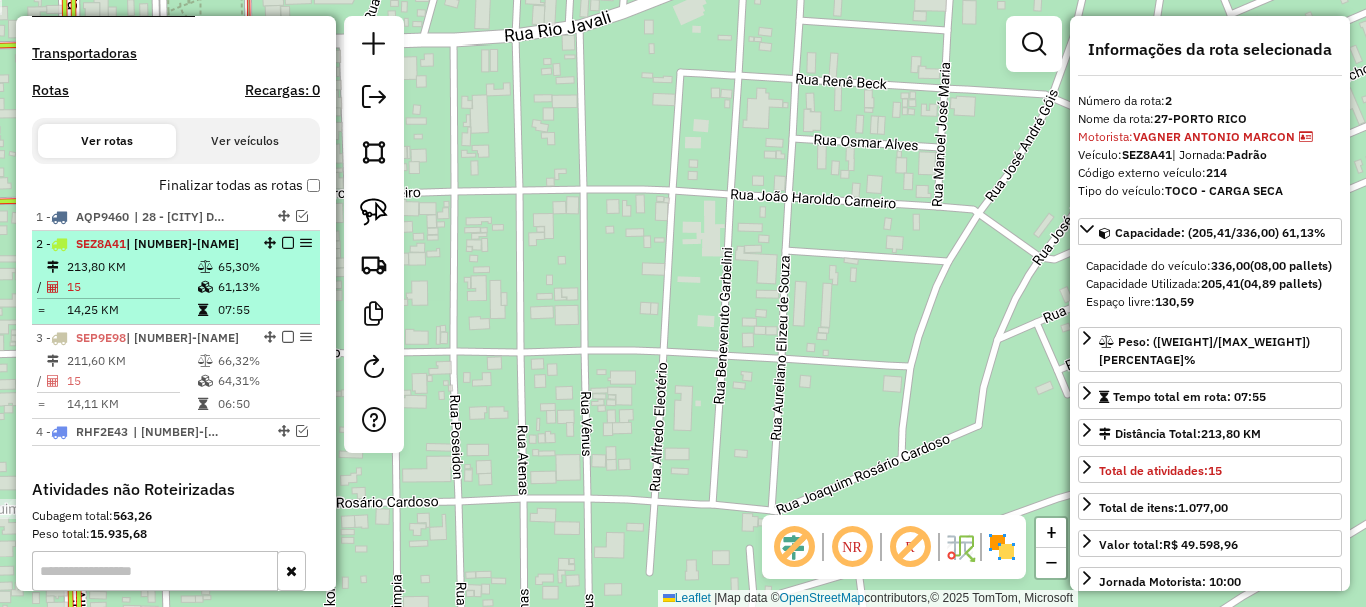 click at bounding box center [108, 298] 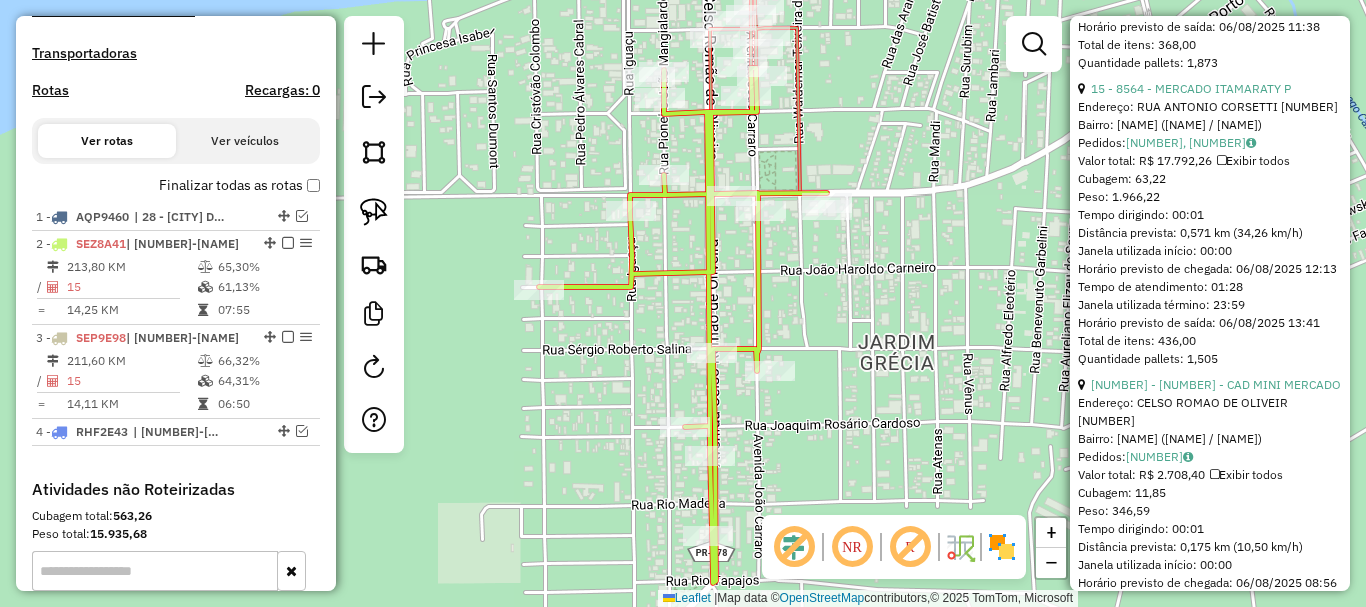 scroll, scrollTop: 1000, scrollLeft: 0, axis: vertical 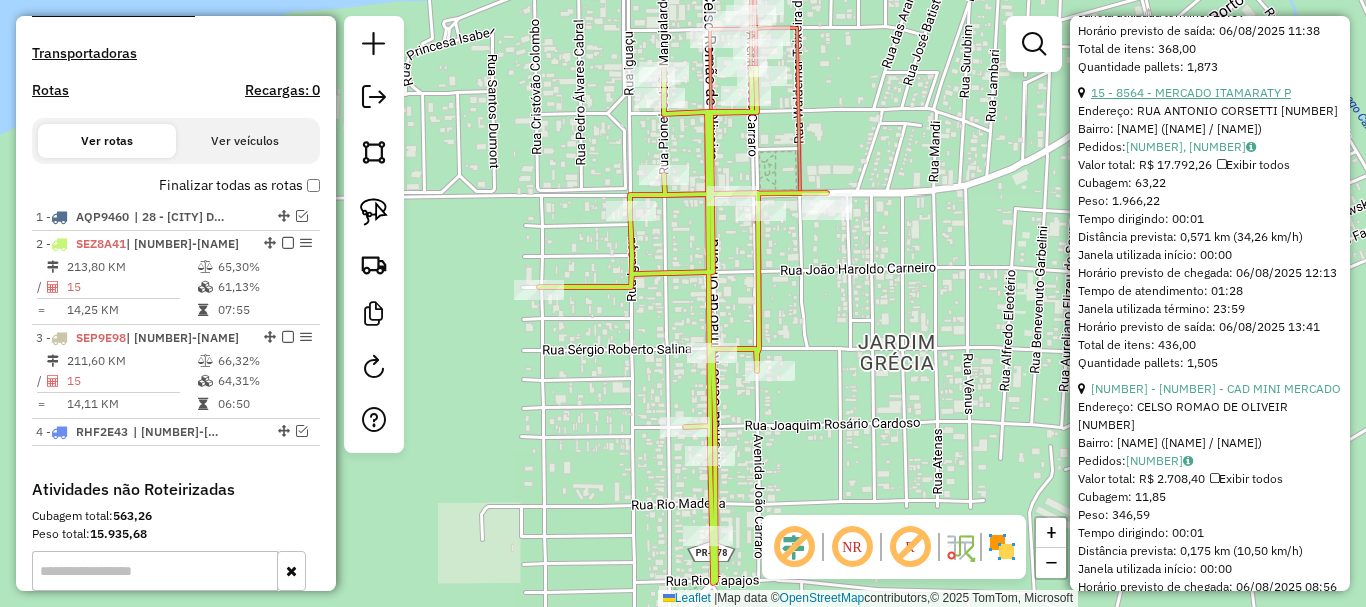 click on "15 - 8564 - MERCADO ITAMARATY  P" at bounding box center (1191, 92) 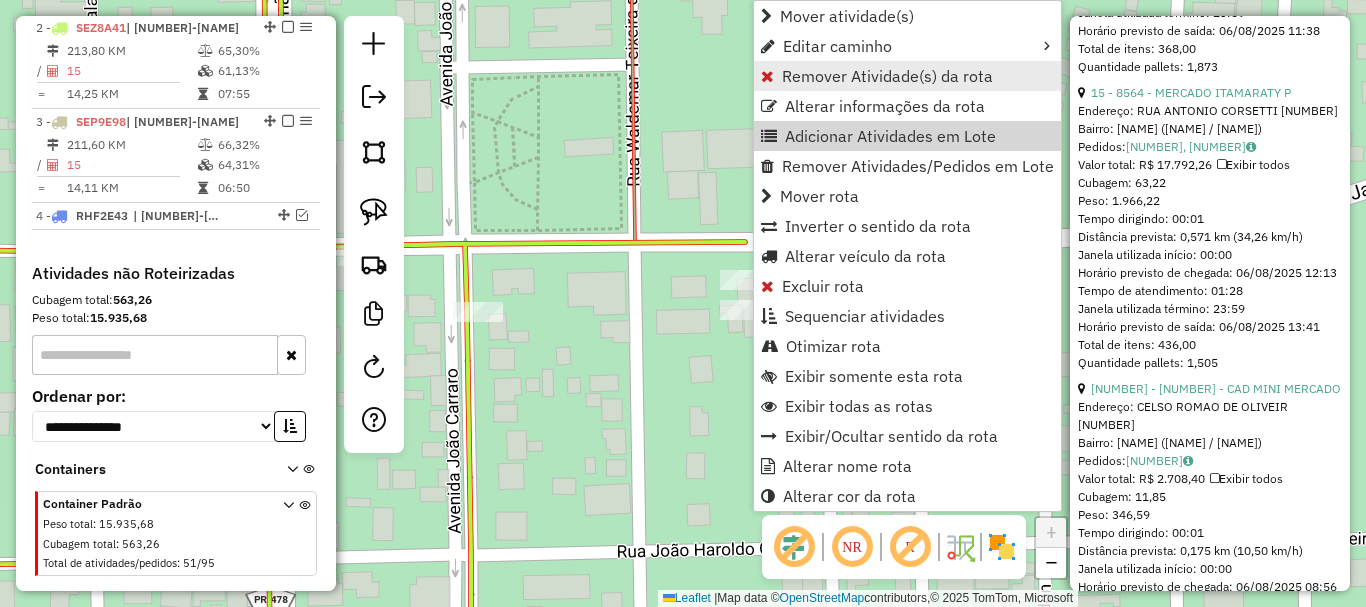 scroll, scrollTop: 826, scrollLeft: 0, axis: vertical 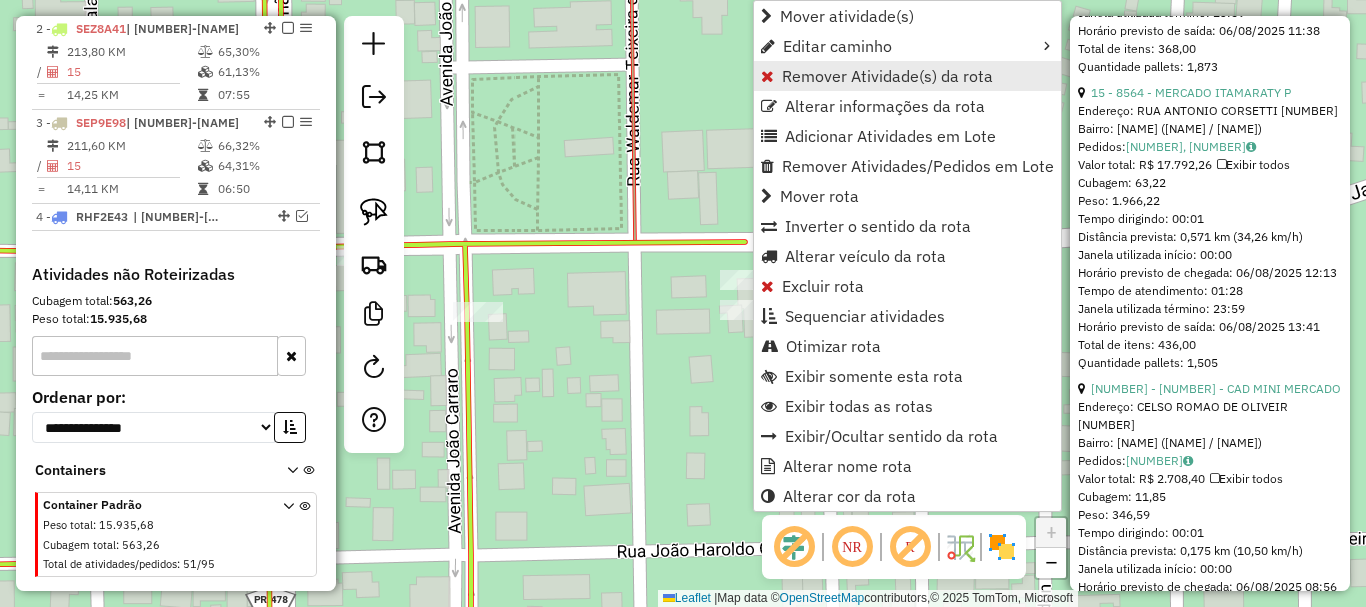 click on "Remover Atividade(s) da rota" at bounding box center [887, 76] 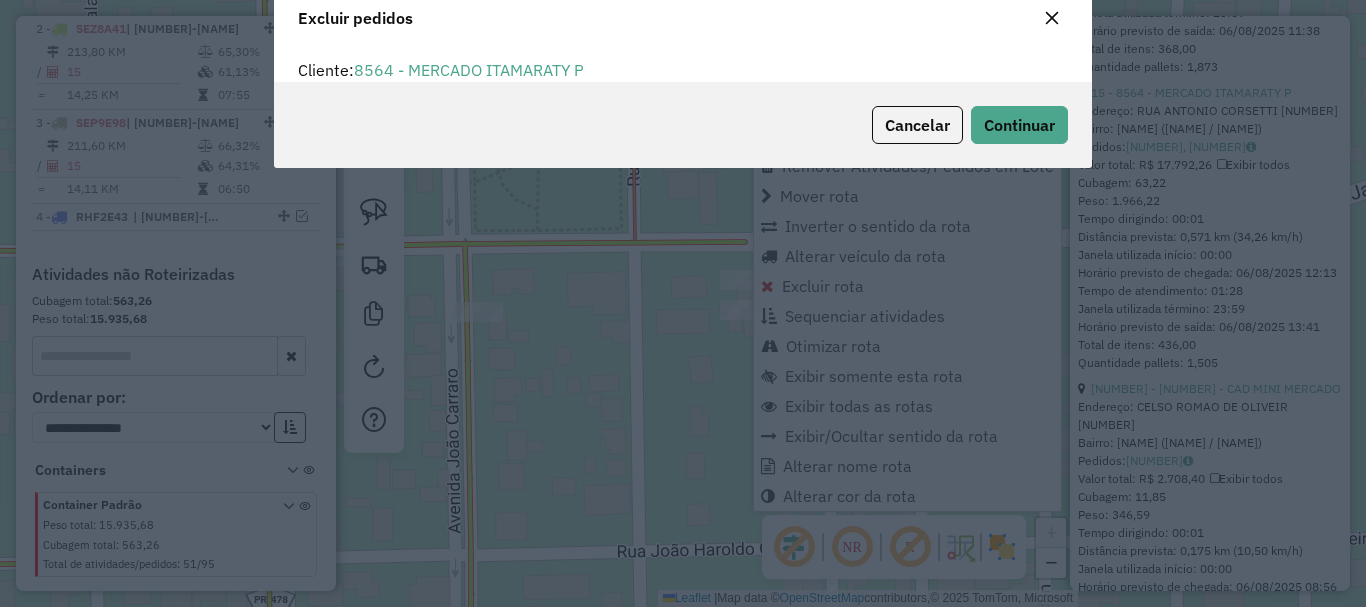 scroll, scrollTop: 12, scrollLeft: 6, axis: both 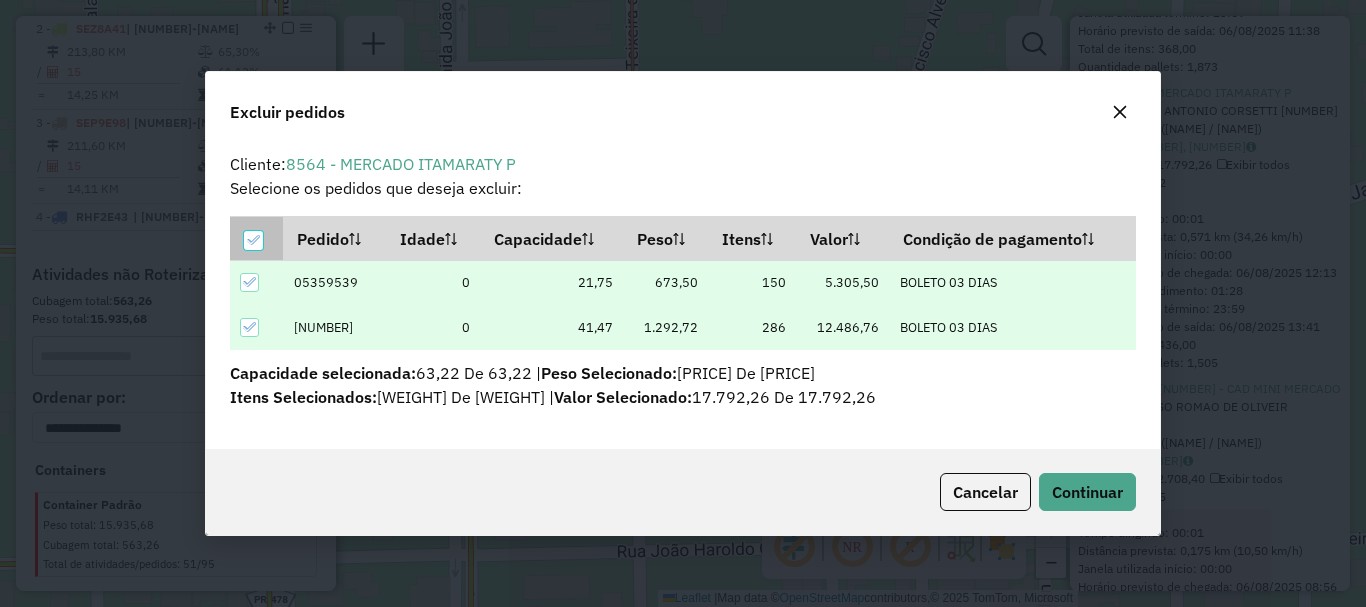 click at bounding box center [253, 240] 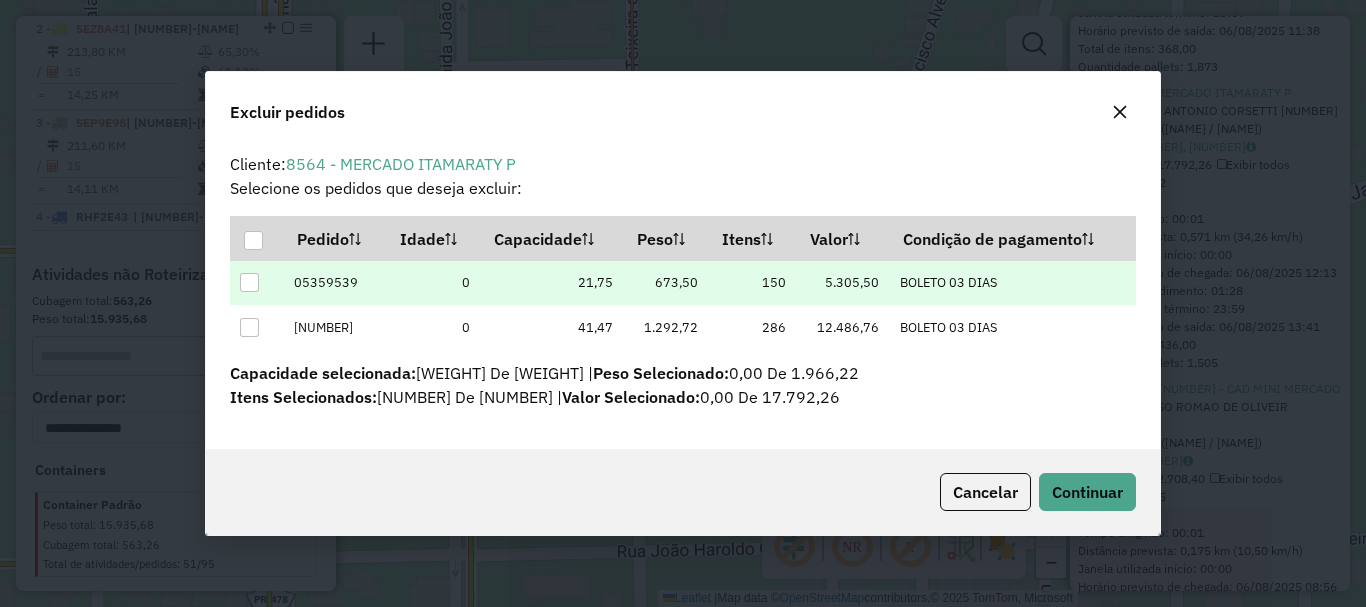 click at bounding box center (249, 282) 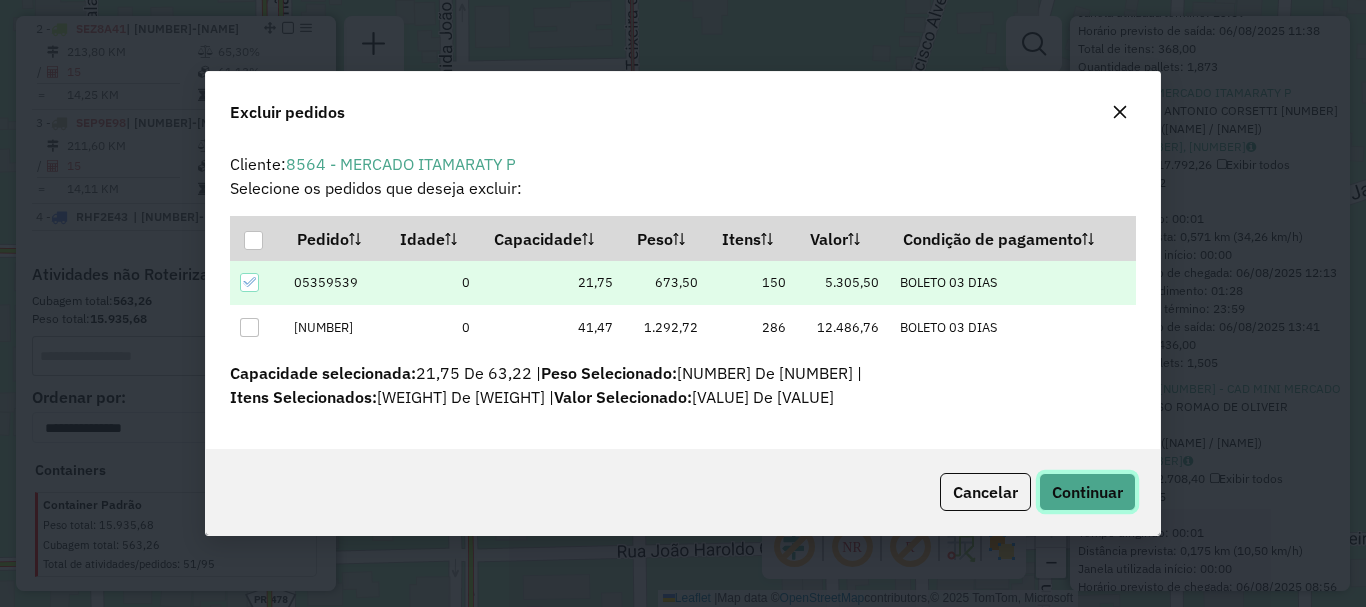 click on "Continuar" 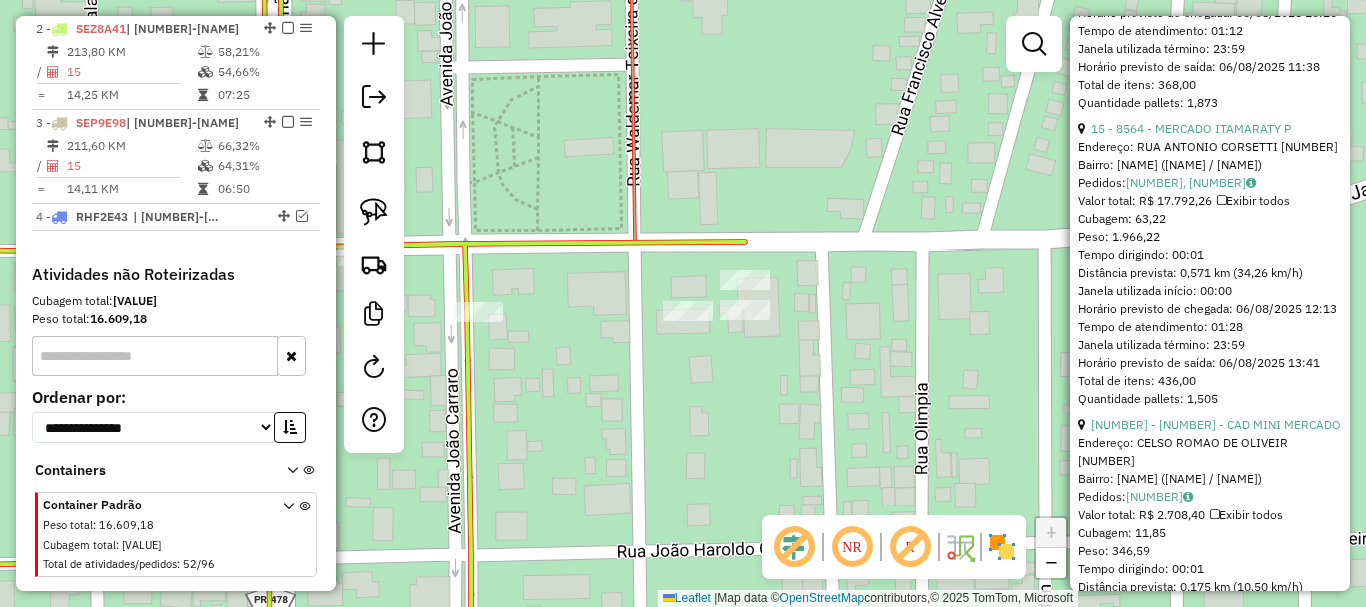 click at bounding box center [288, 28] 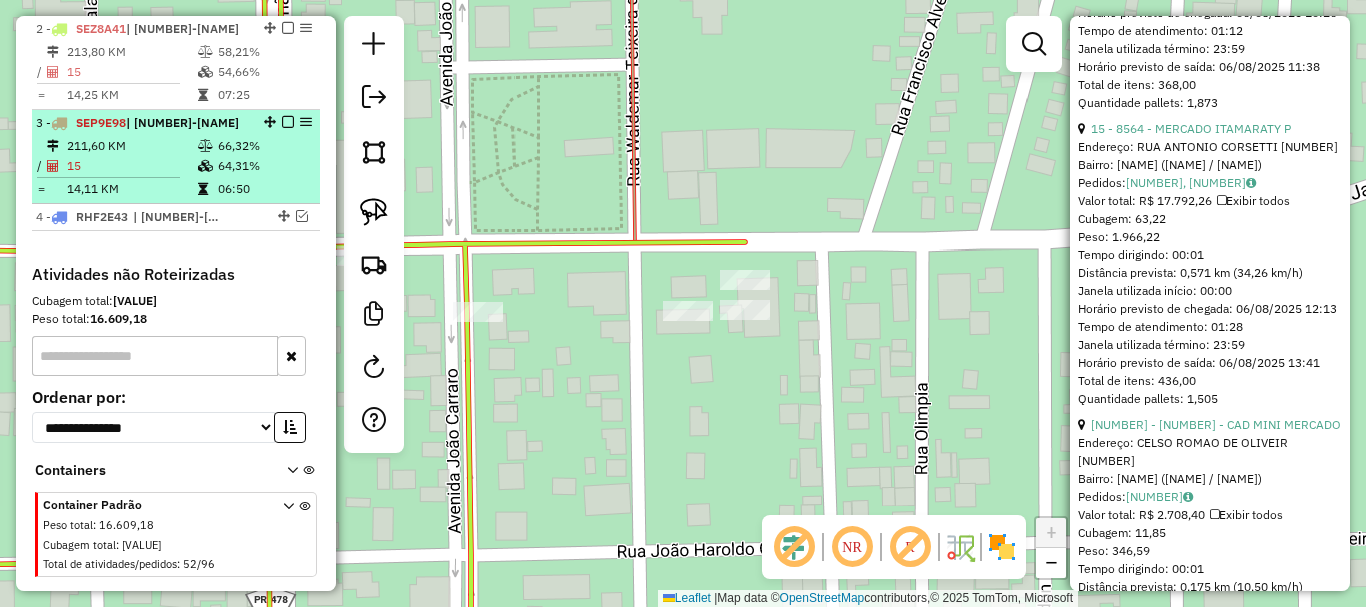 scroll, scrollTop: 793, scrollLeft: 0, axis: vertical 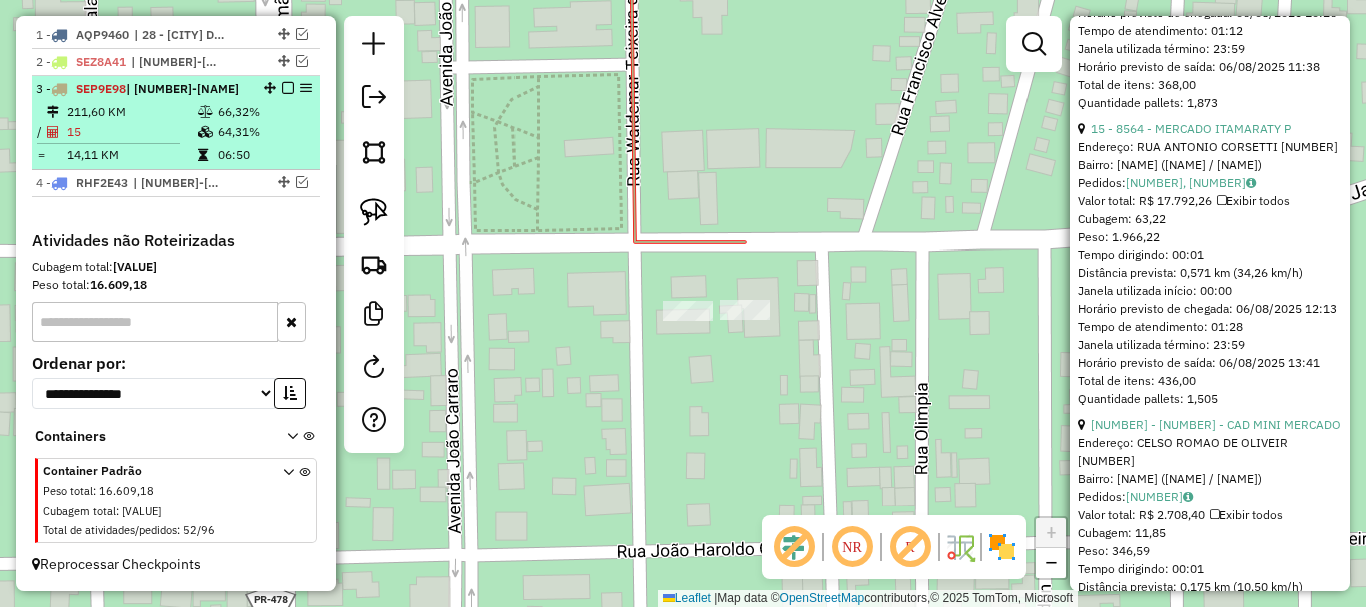 click at bounding box center [207, 112] 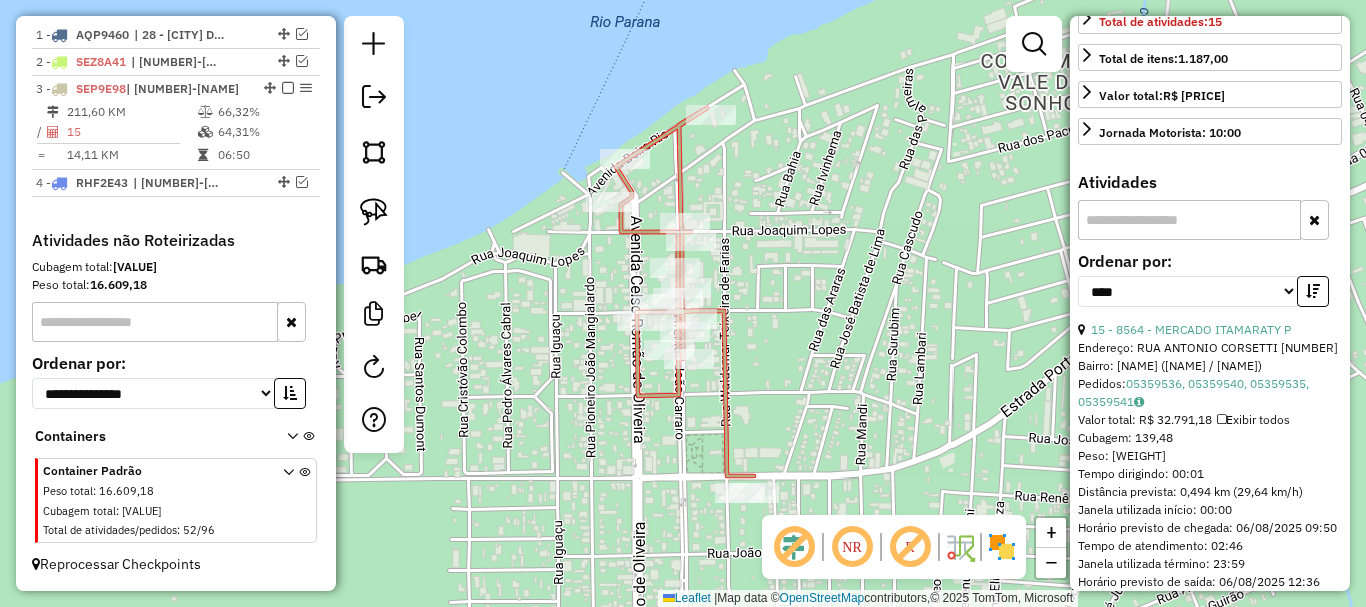 scroll, scrollTop: 500, scrollLeft: 0, axis: vertical 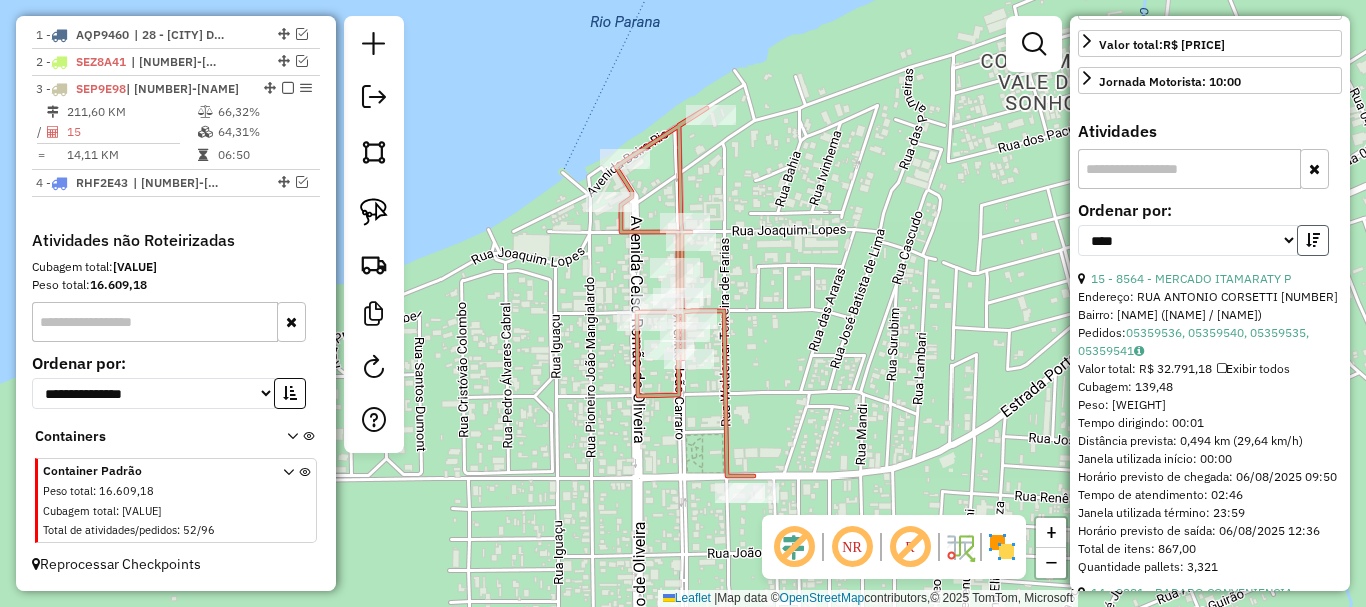 click at bounding box center [1313, 240] 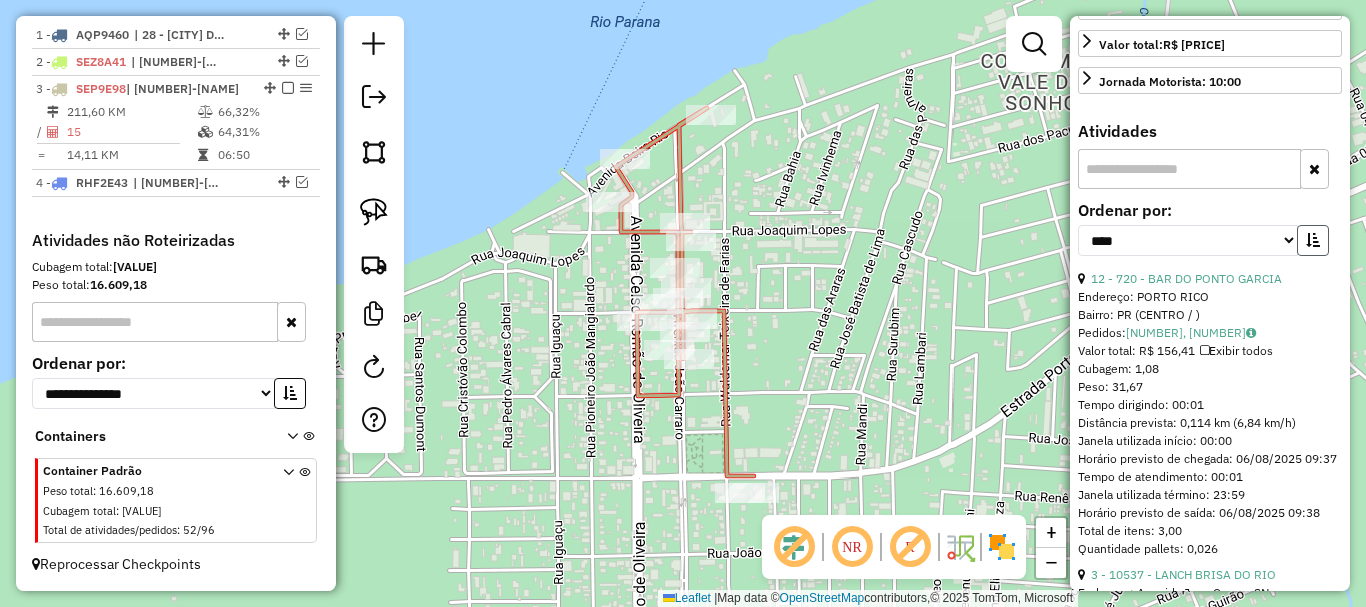 click at bounding box center [1313, 240] 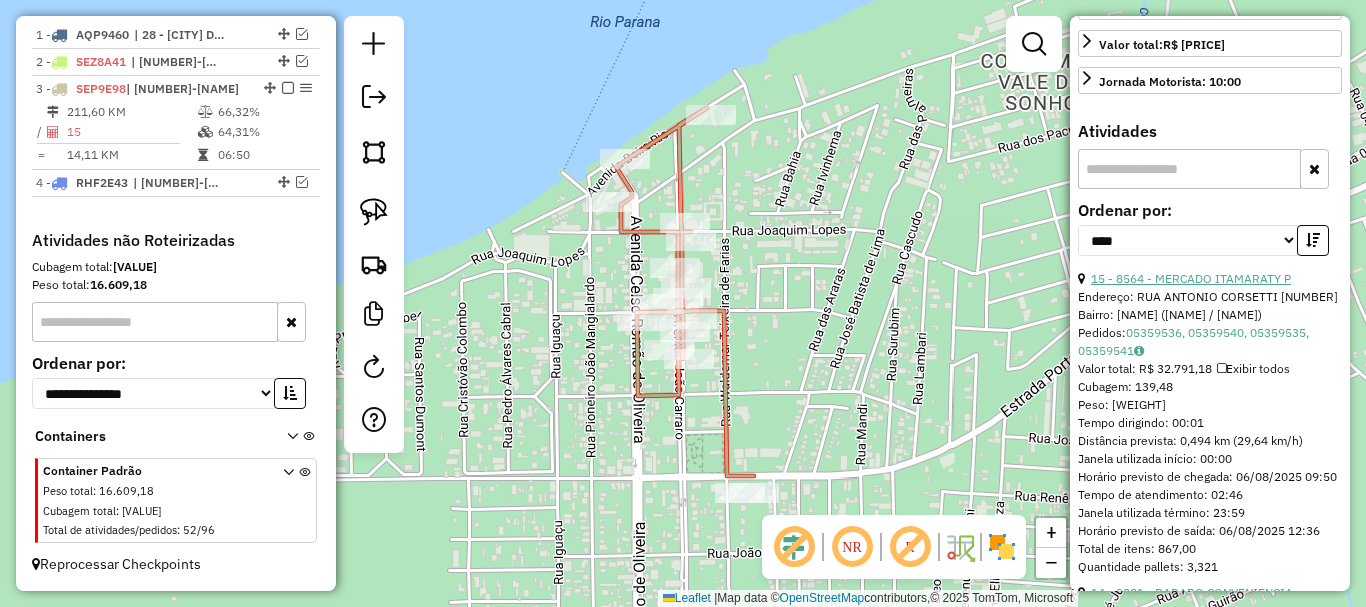 click on "15 - 8564 - MERCADO ITAMARATY  P" at bounding box center [1191, 278] 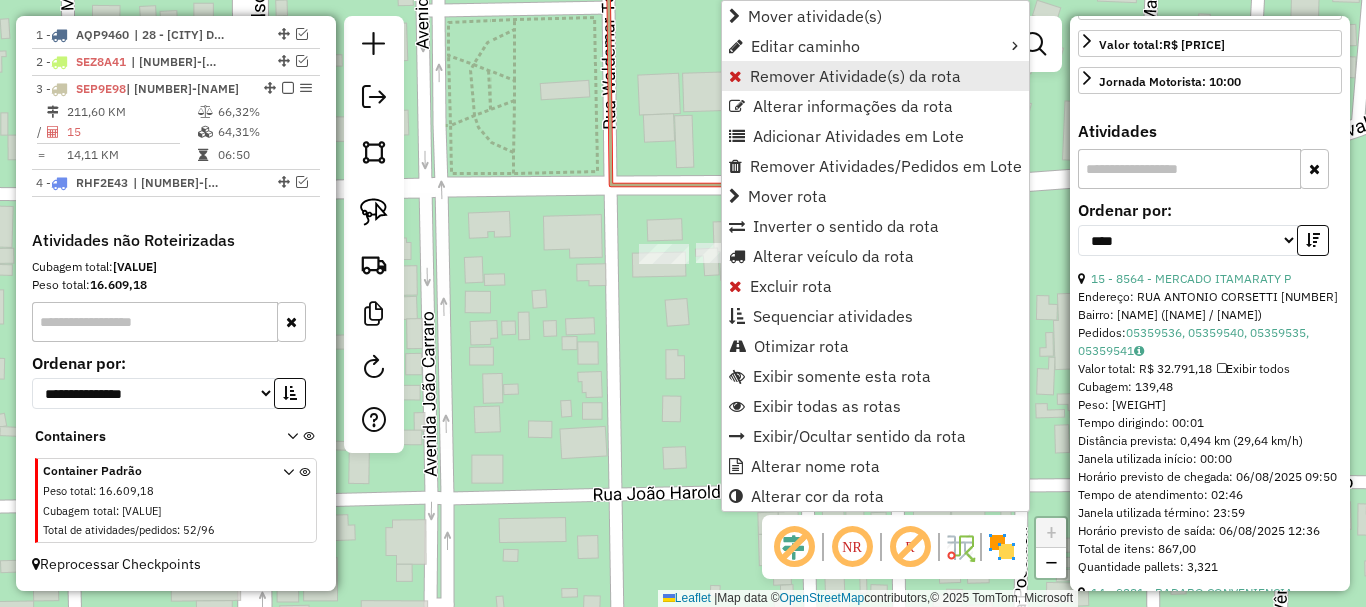 click on "Remover Atividade(s) da rota" at bounding box center (855, 76) 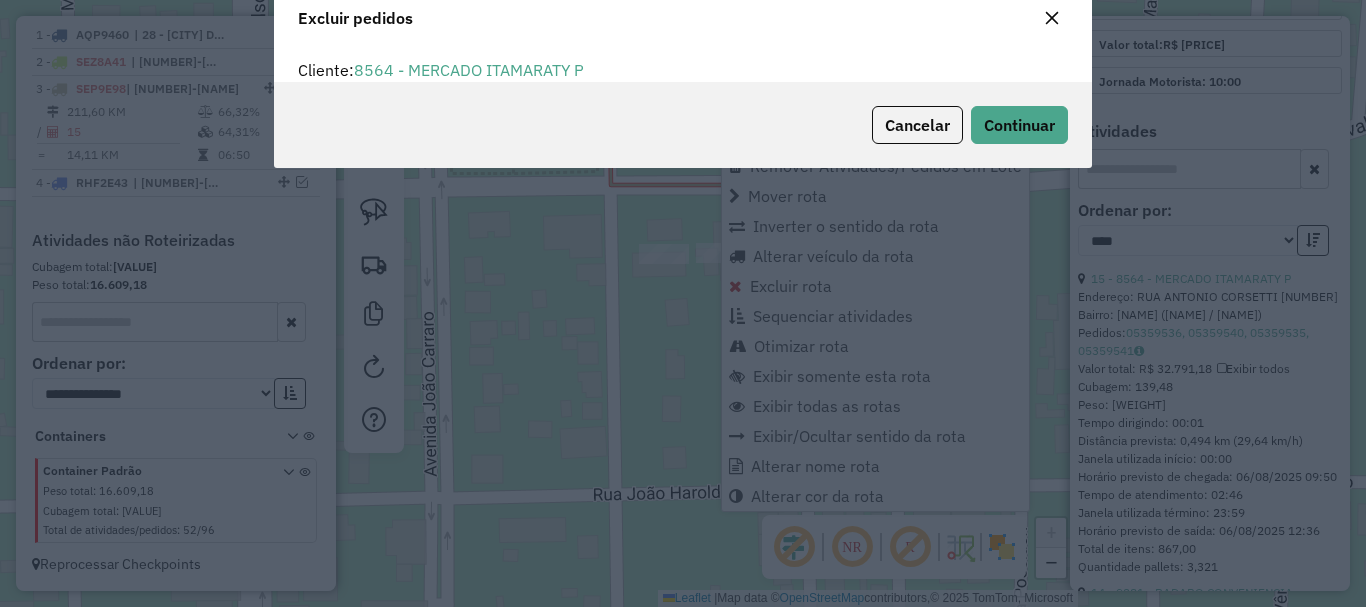 scroll, scrollTop: 12, scrollLeft: 6, axis: both 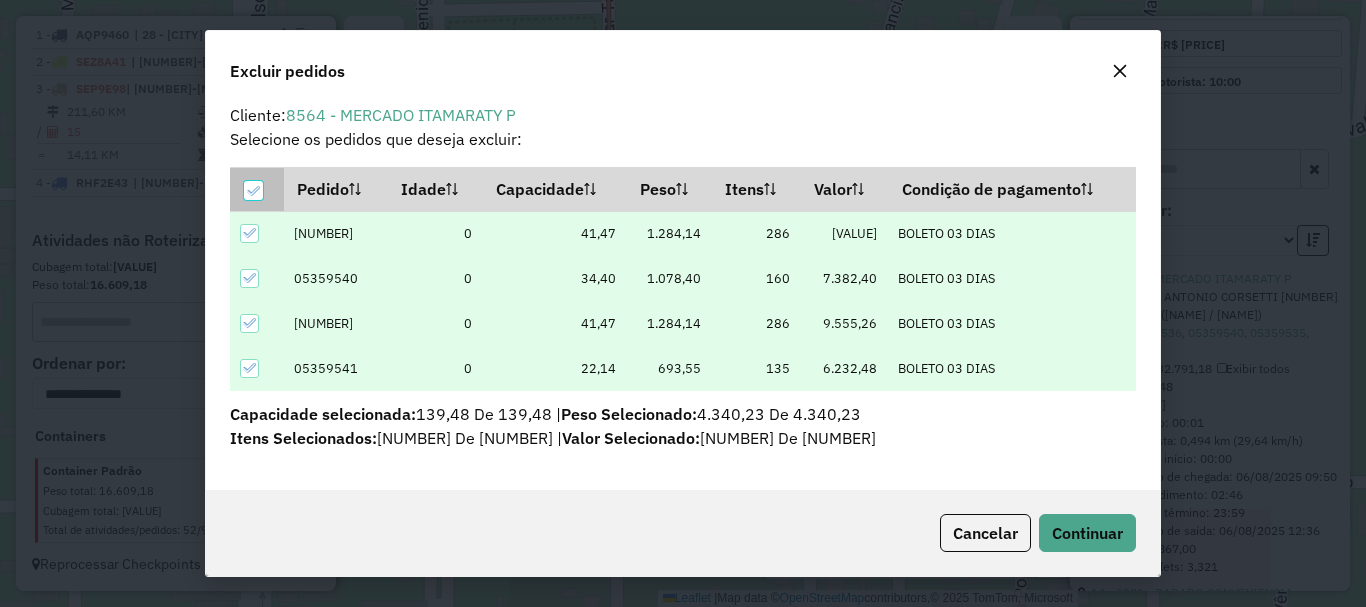 click 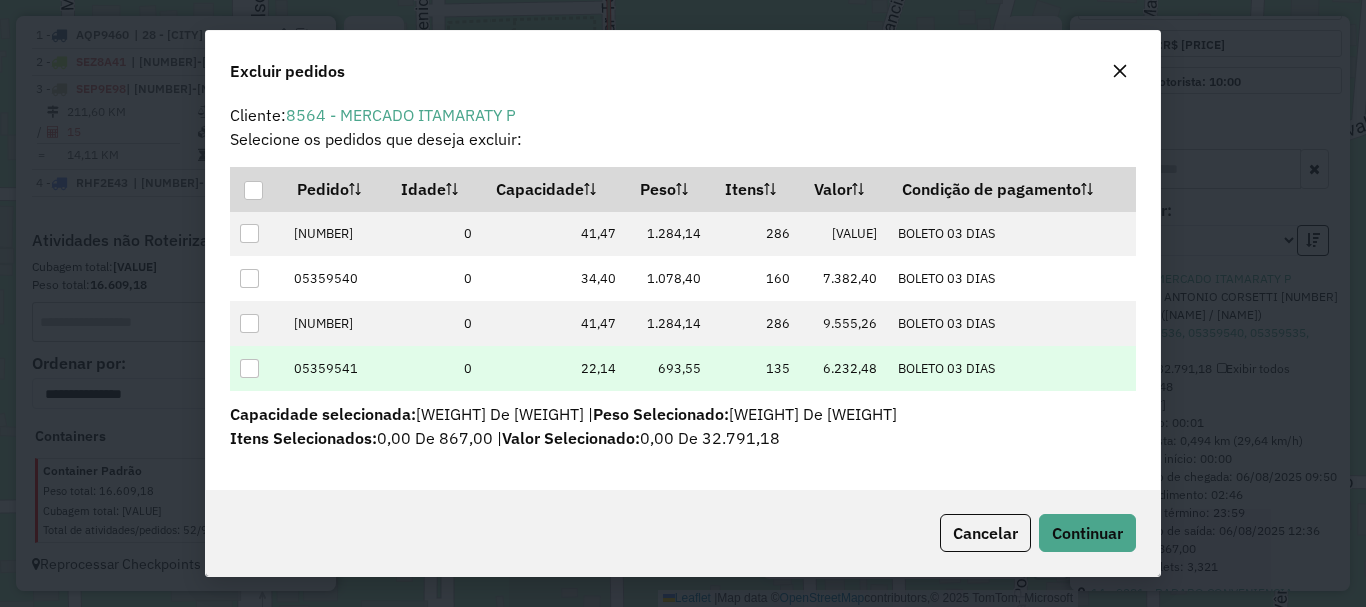 click at bounding box center [249, 368] 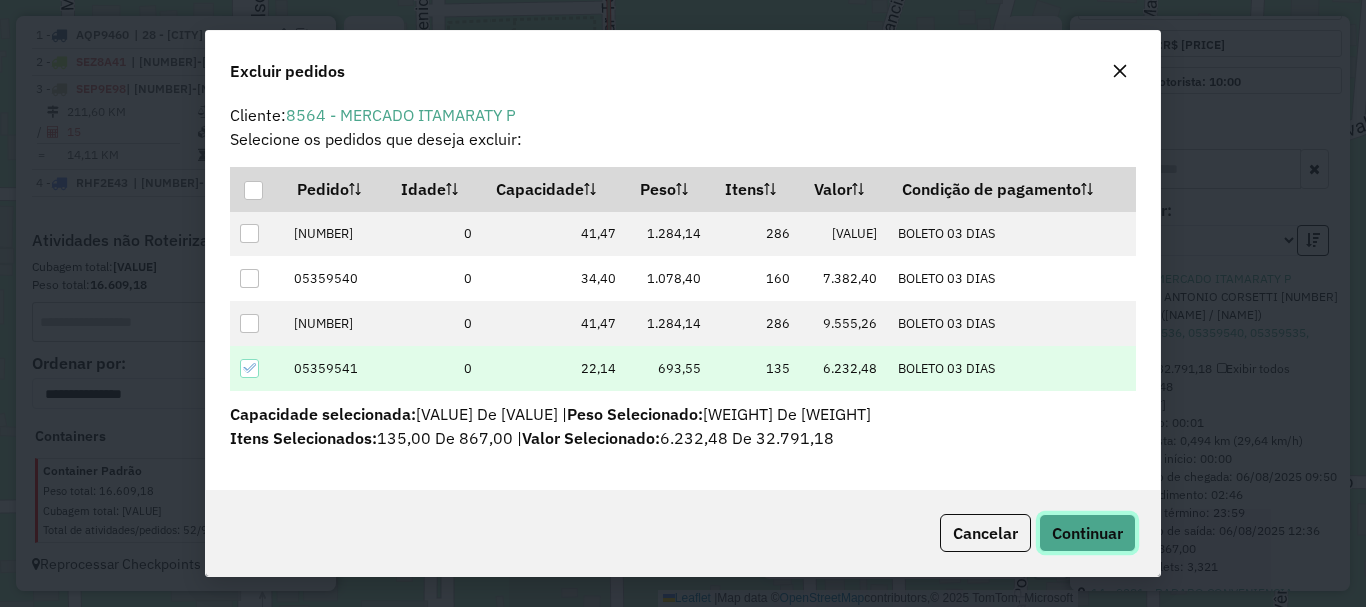 click on "Continuar" 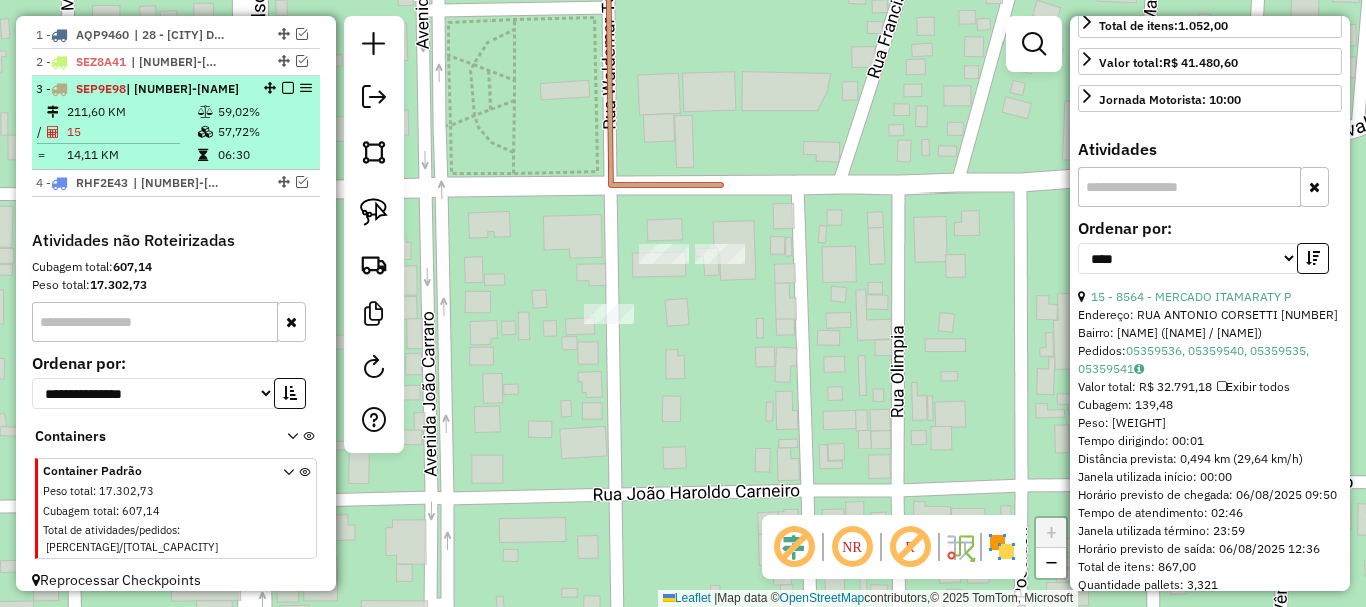 click at bounding box center [288, 88] 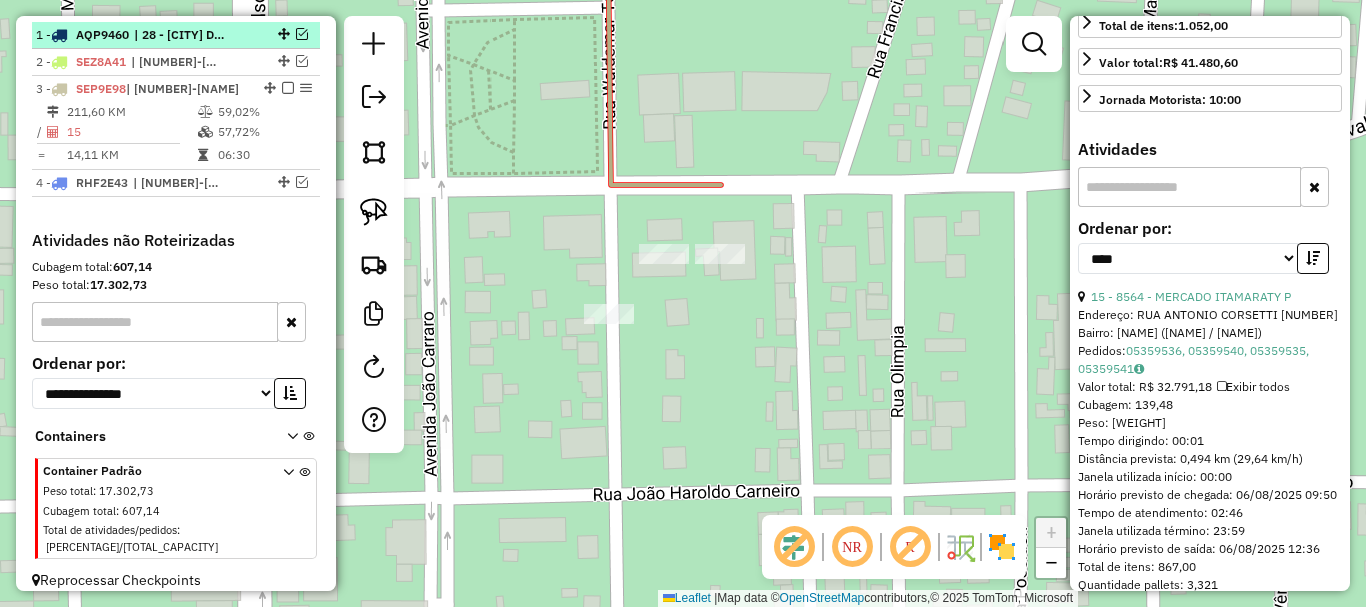 scroll, scrollTop: 726, scrollLeft: 0, axis: vertical 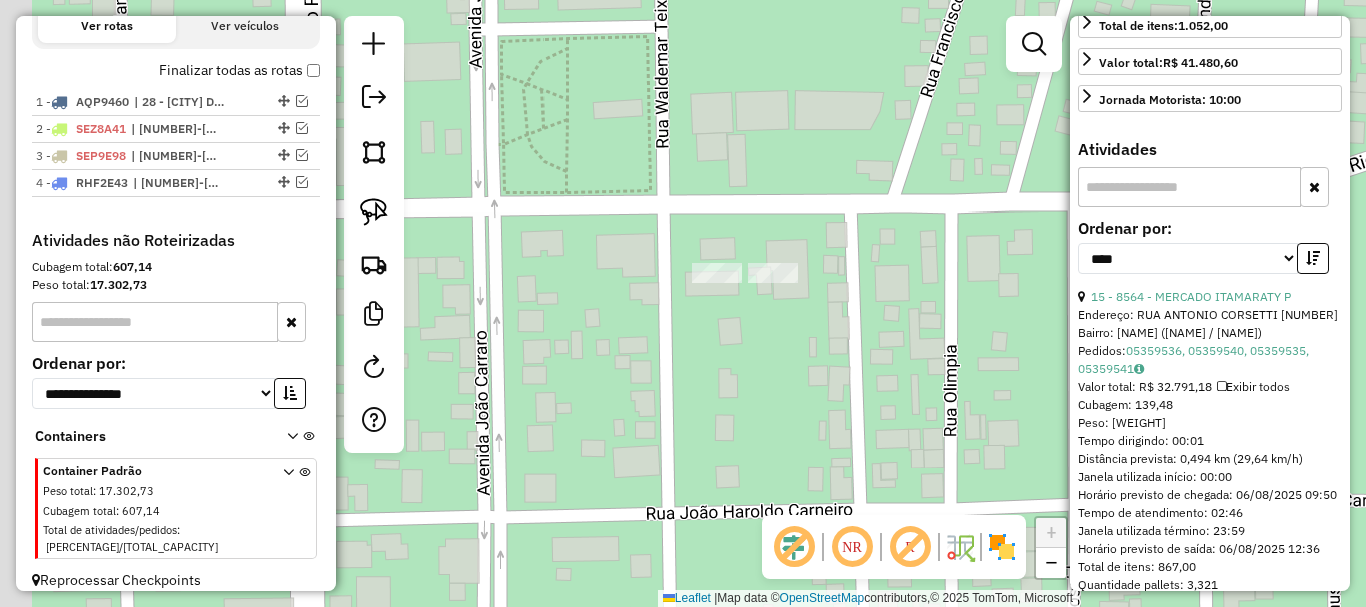 drag, startPoint x: 529, startPoint y: 311, endPoint x: 601, endPoint y: 336, distance: 76.2168 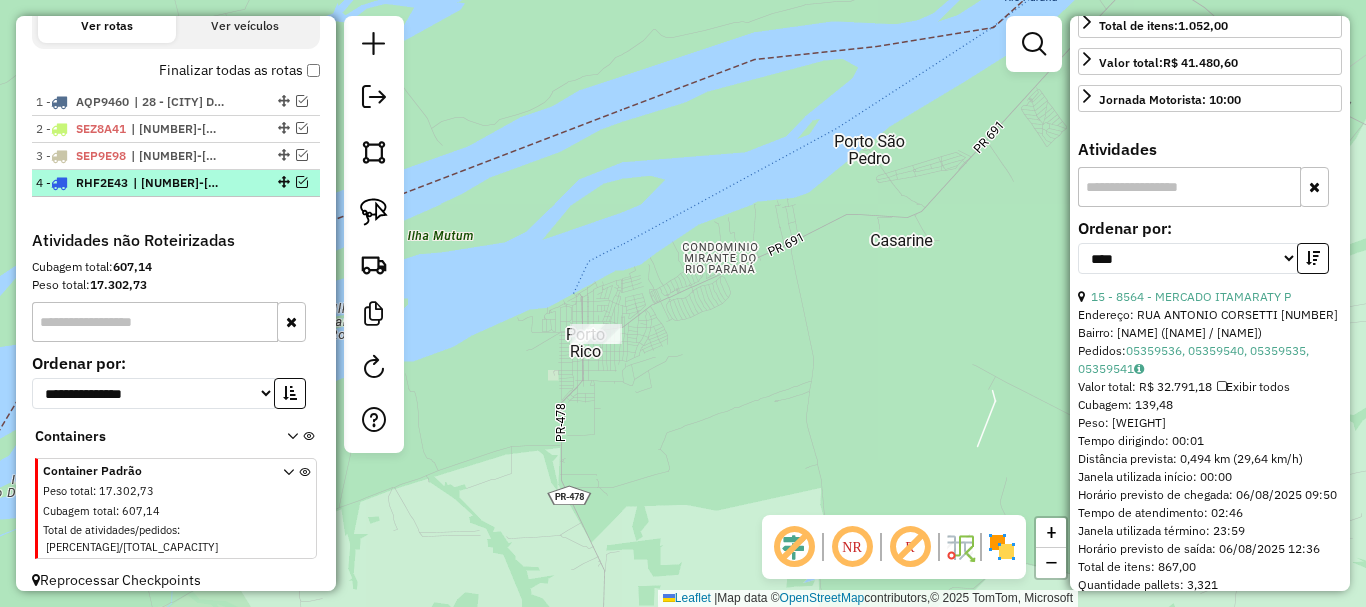 click at bounding box center [302, 182] 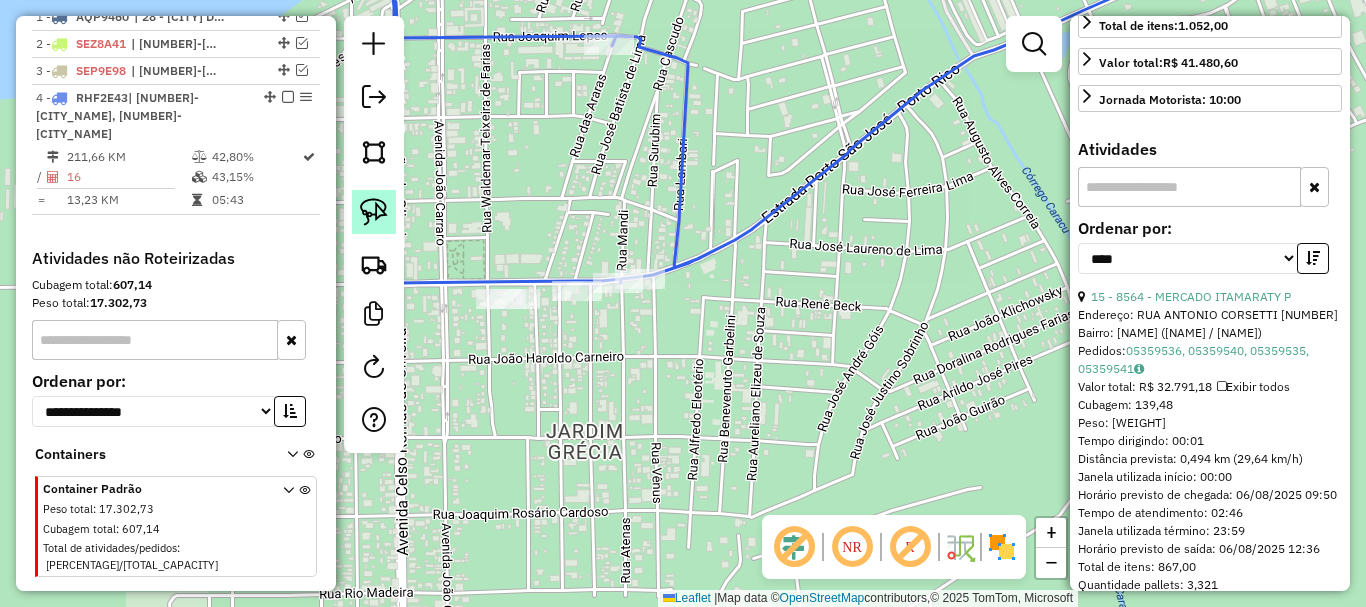 click 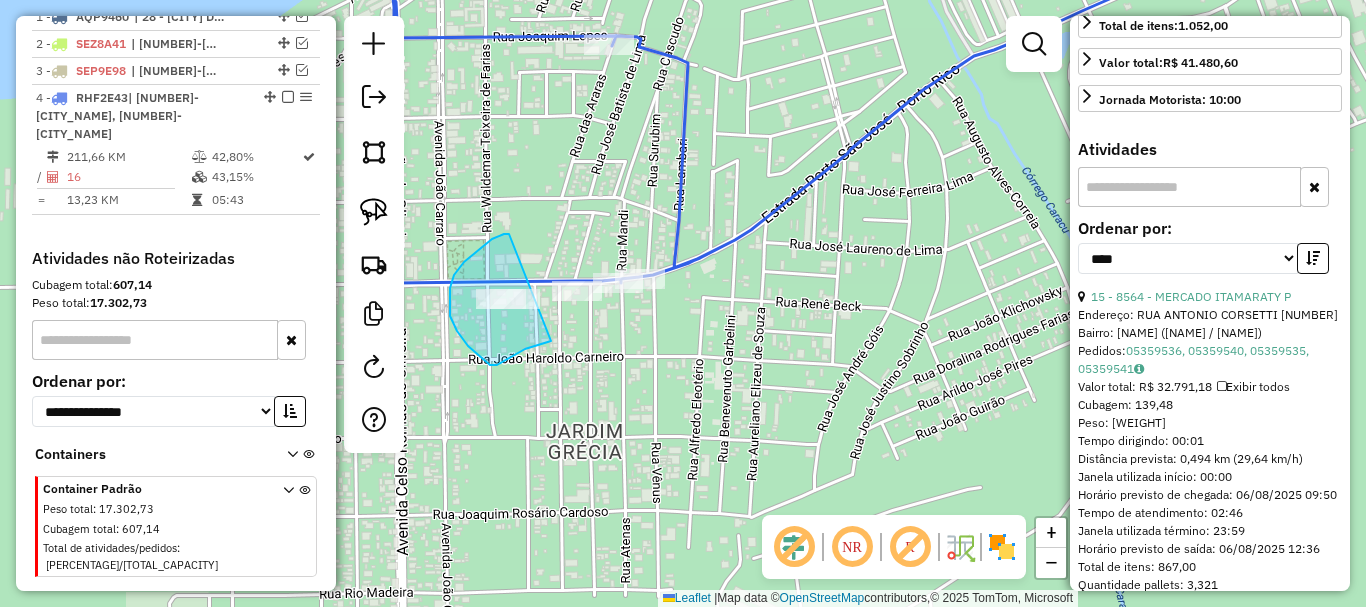 drag, startPoint x: 509, startPoint y: 234, endPoint x: 552, endPoint y: 341, distance: 115.316956 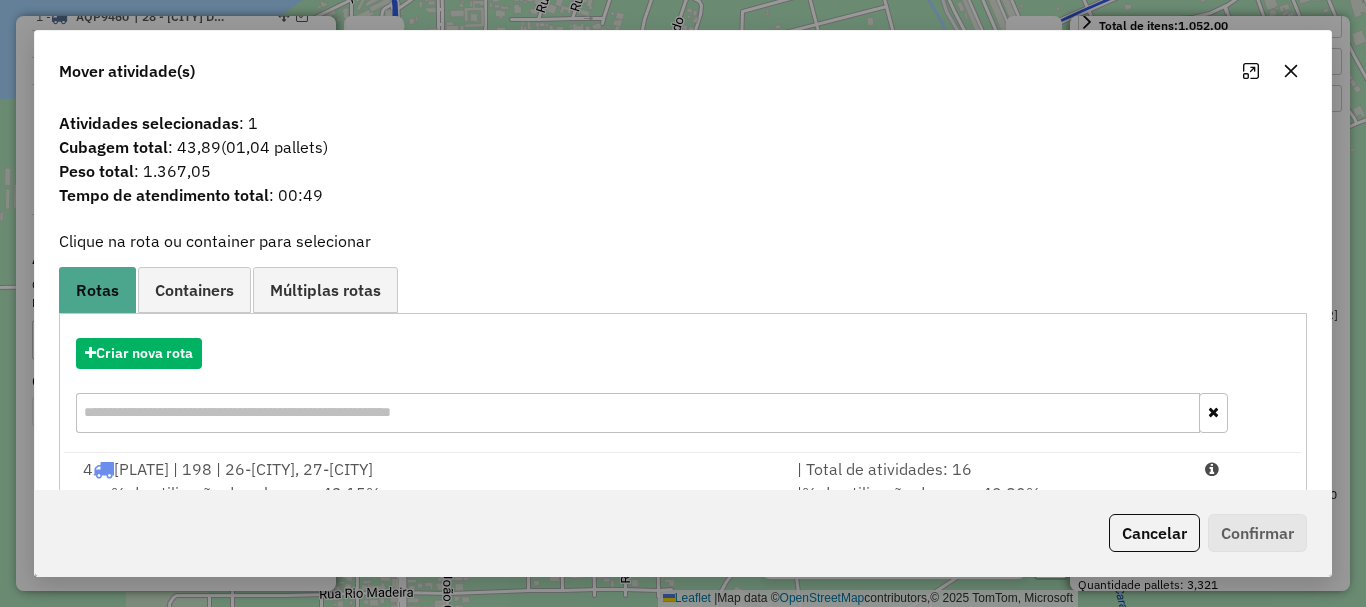 scroll, scrollTop: 78, scrollLeft: 0, axis: vertical 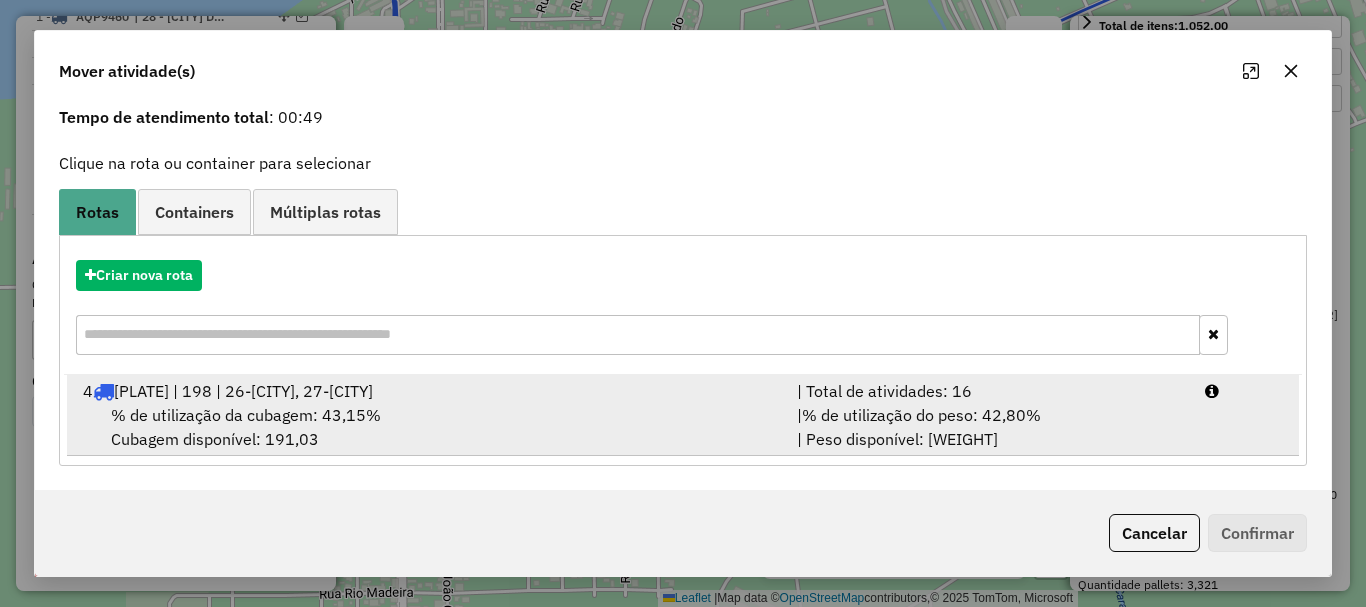 drag, startPoint x: 647, startPoint y: 423, endPoint x: 749, endPoint y: 444, distance: 104.13933 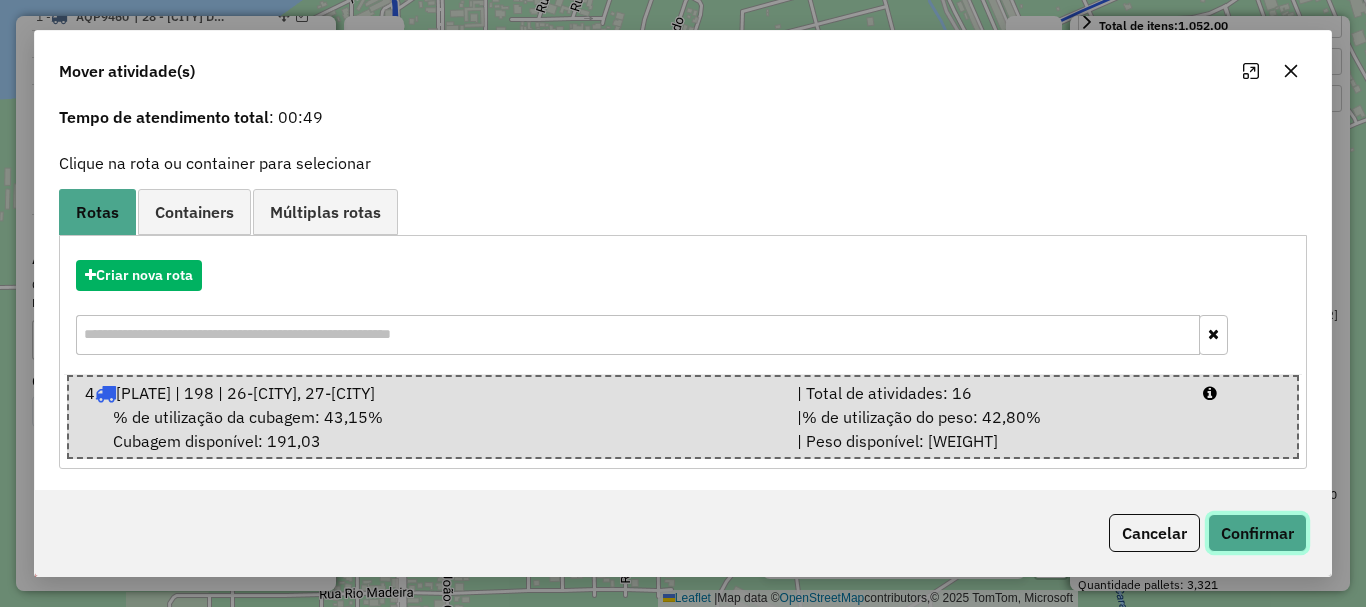 click on "Confirmar" 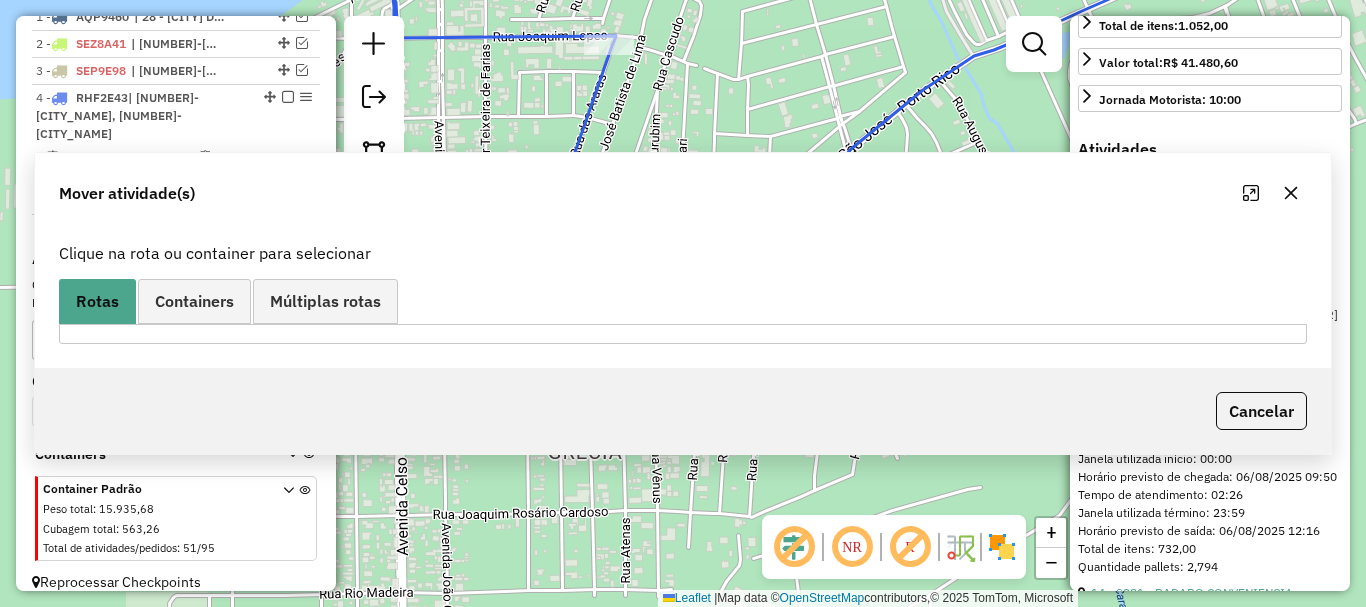 scroll, scrollTop: 0, scrollLeft: 0, axis: both 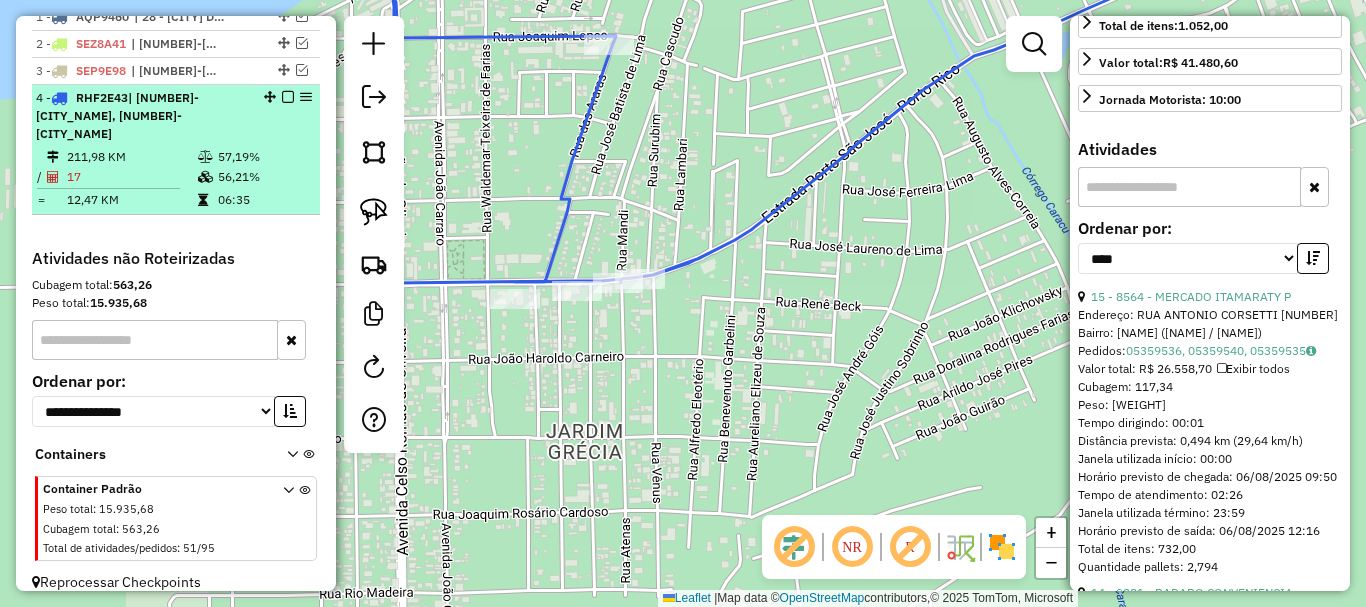click on "211,98 KM" at bounding box center (131, 157) 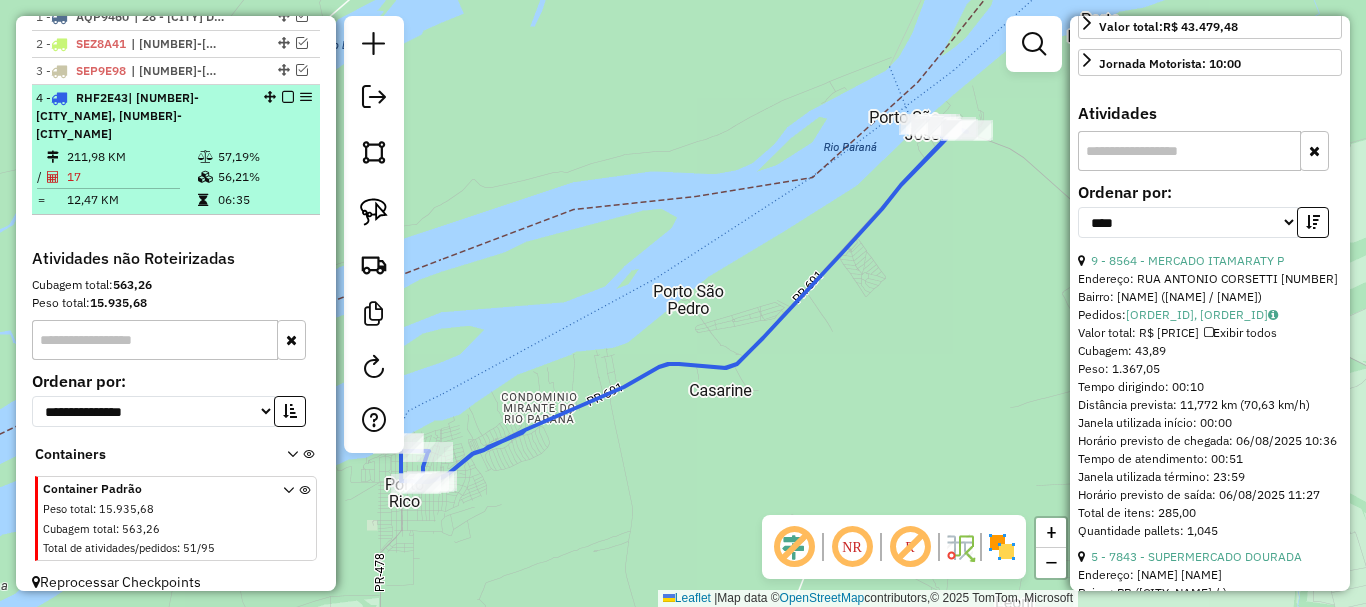 scroll, scrollTop: 236, scrollLeft: 0, axis: vertical 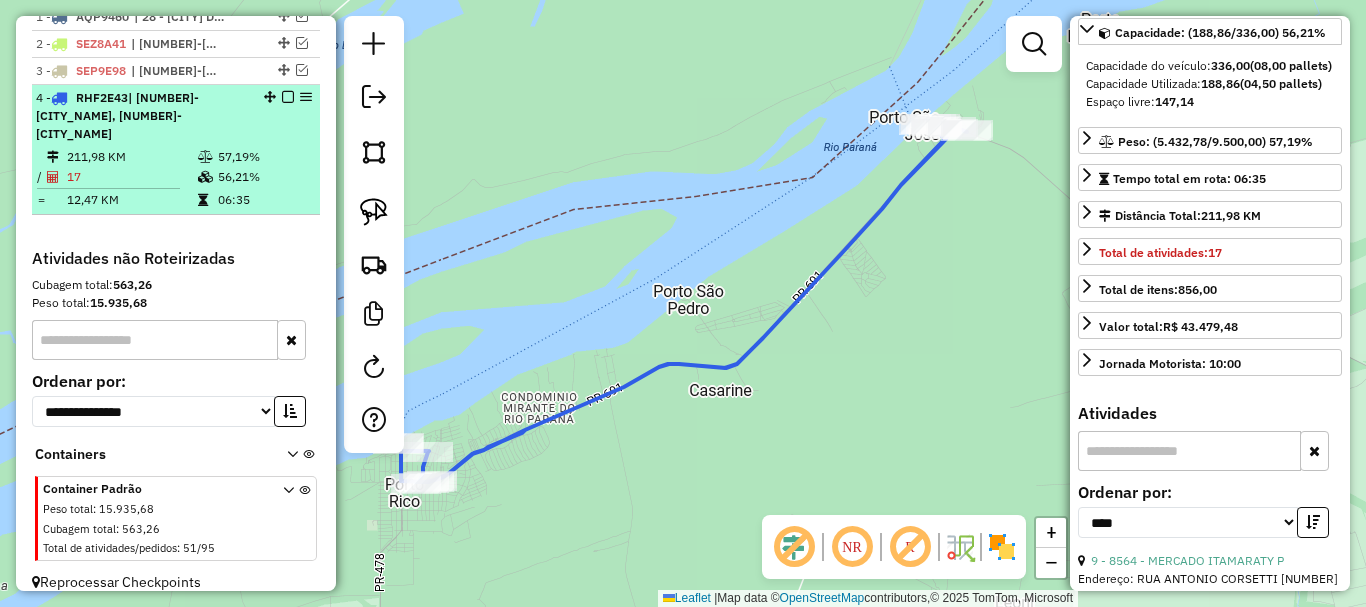 click at bounding box center (288, 97) 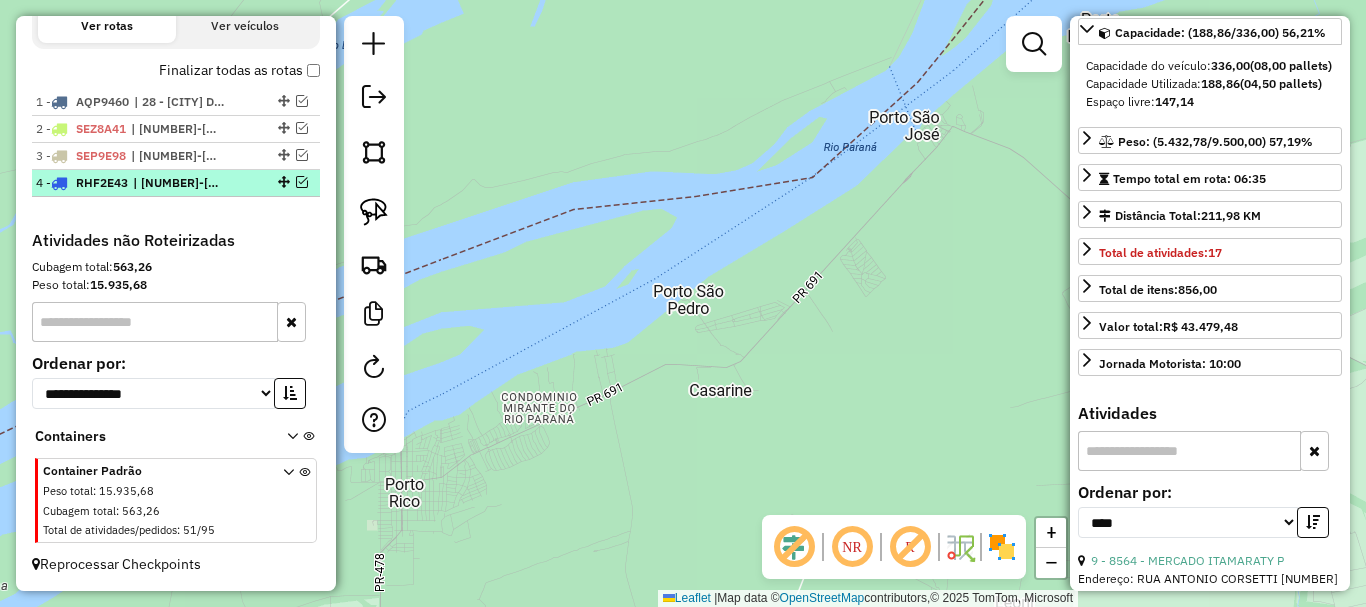 scroll, scrollTop: 726, scrollLeft: 0, axis: vertical 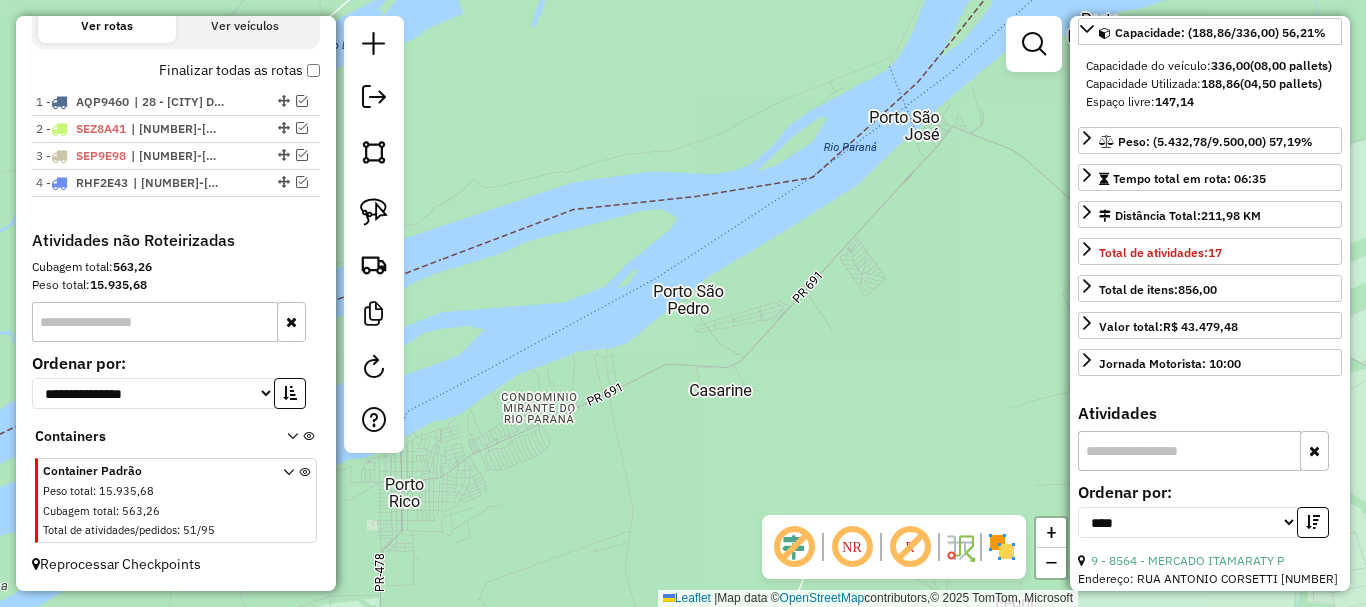 drag, startPoint x: 622, startPoint y: 307, endPoint x: 519, endPoint y: 290, distance: 104.393486 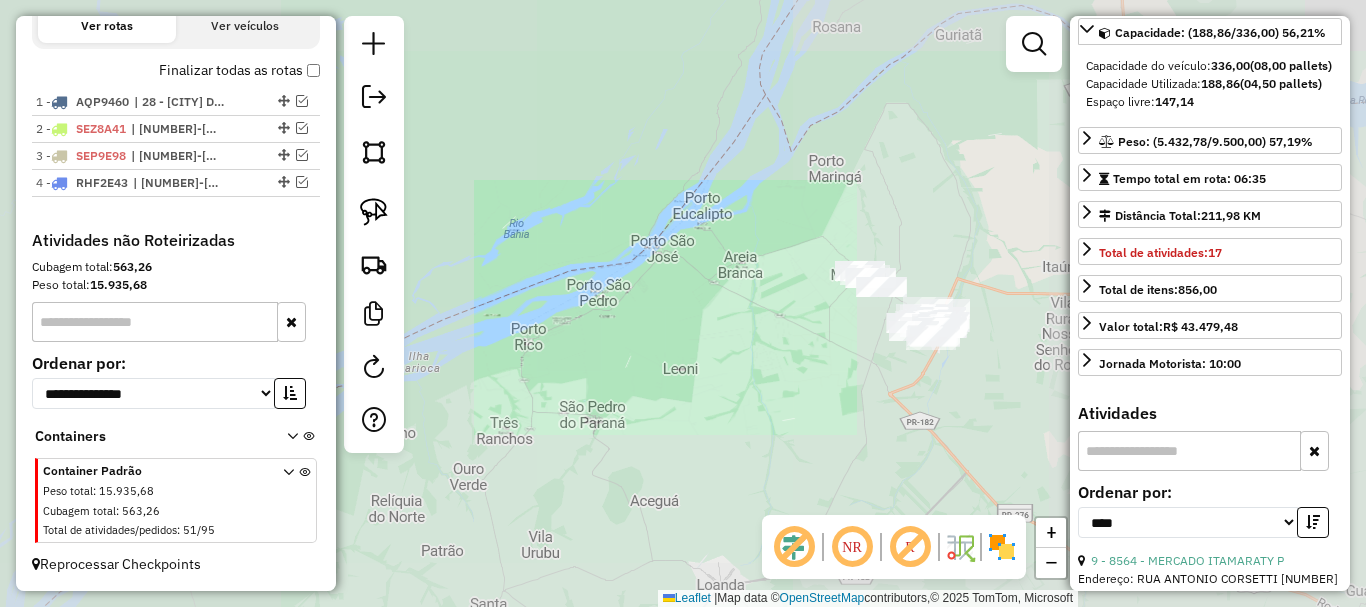drag, startPoint x: 739, startPoint y: 305, endPoint x: 627, endPoint y: 316, distance: 112.53888 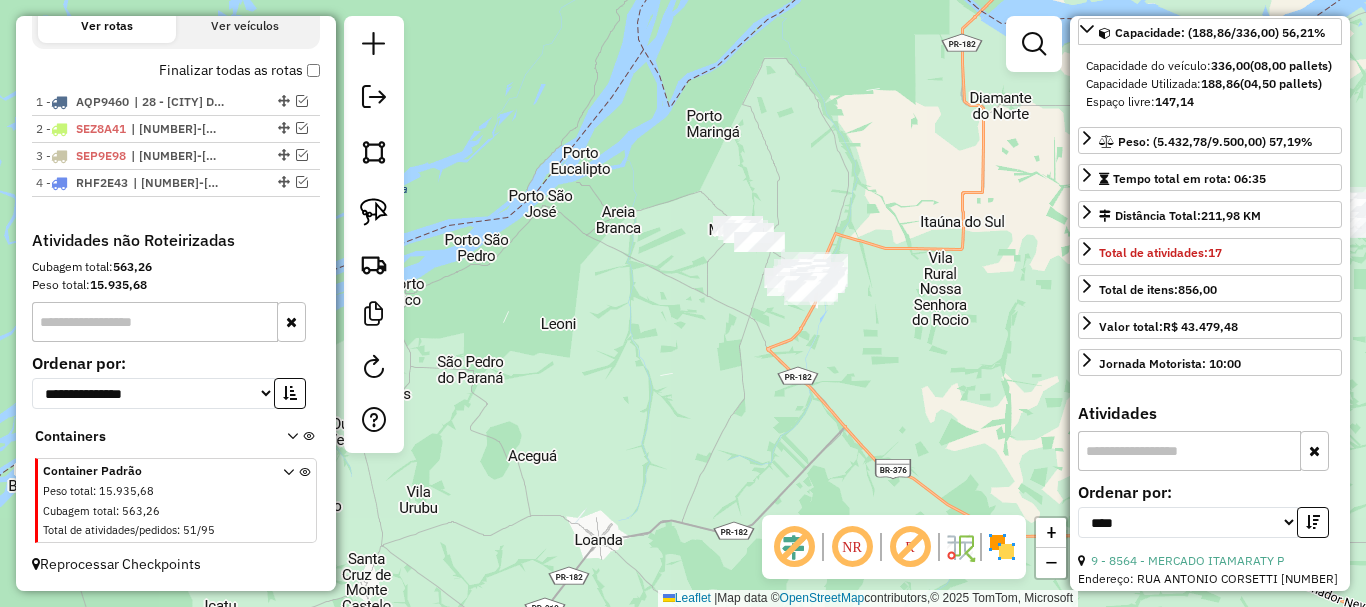 drag, startPoint x: 664, startPoint y: 361, endPoint x: 644, endPoint y: 284, distance: 79.555016 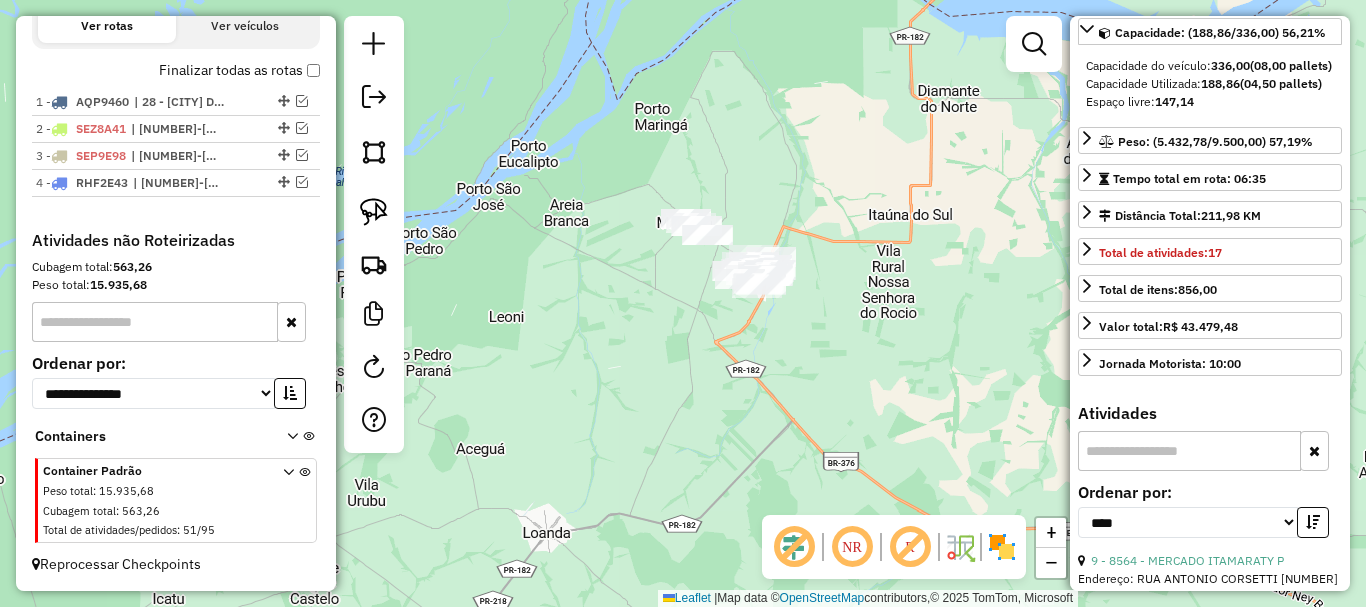 drag, startPoint x: 644, startPoint y: 284, endPoint x: 590, endPoint y: 298, distance: 55.7853 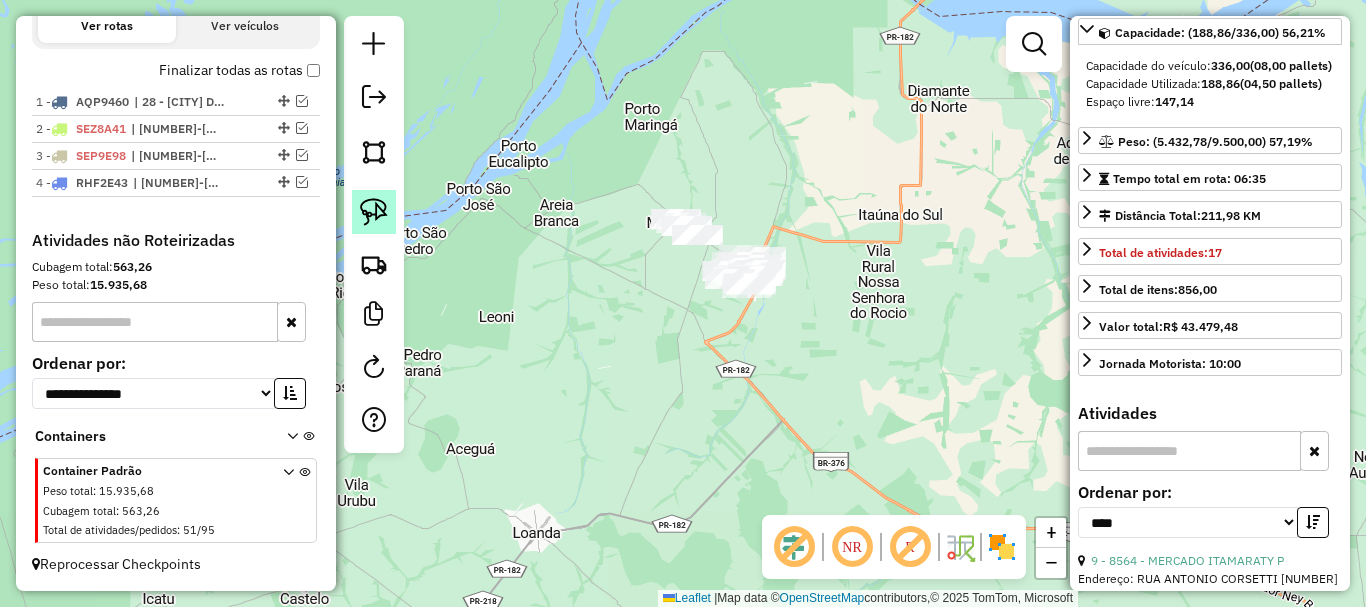 click 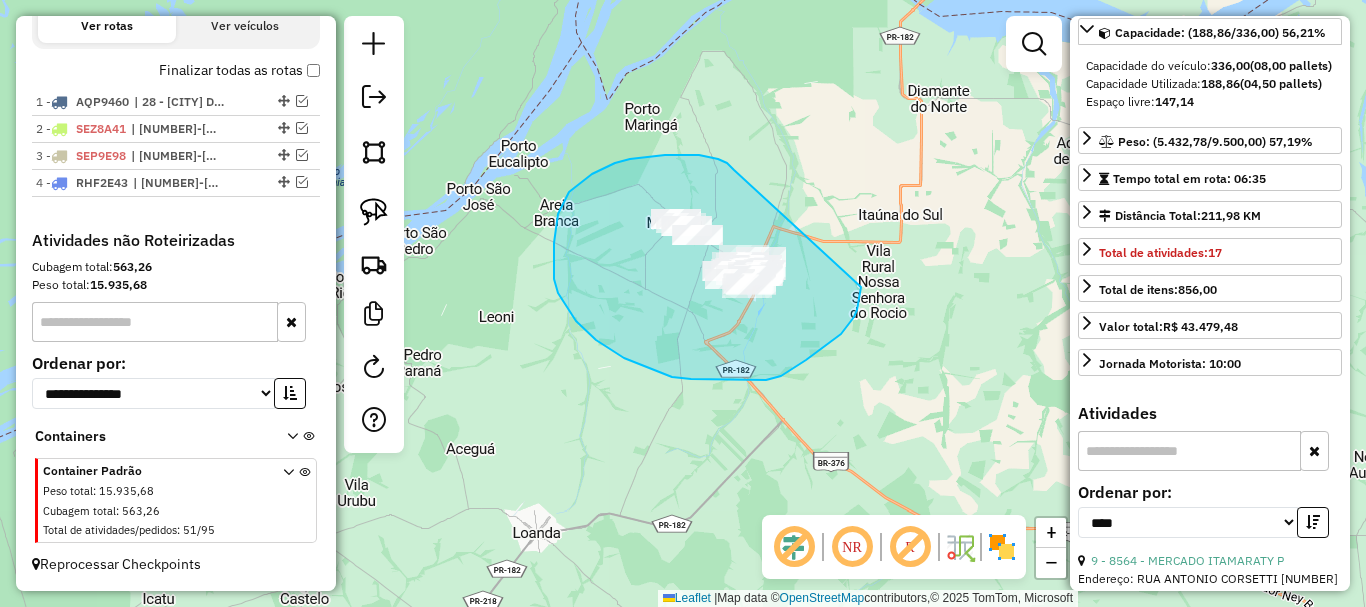 drag, startPoint x: 713, startPoint y: 158, endPoint x: 863, endPoint y: 255, distance: 178.6309 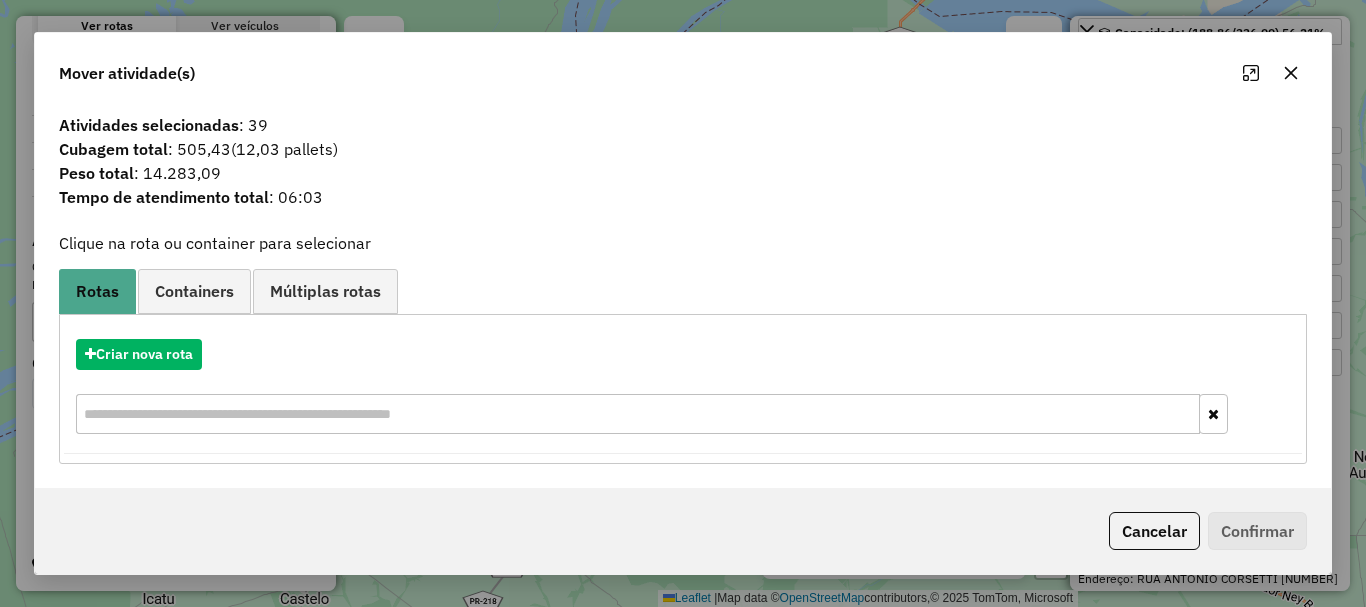 click 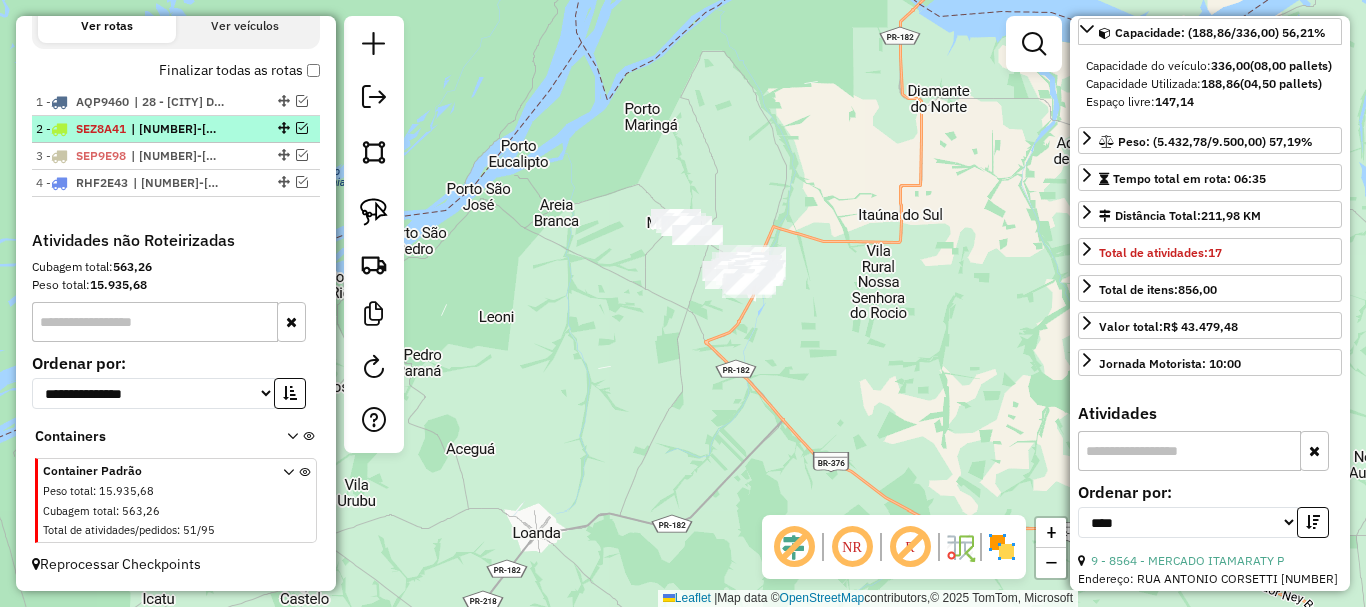 click at bounding box center (302, 128) 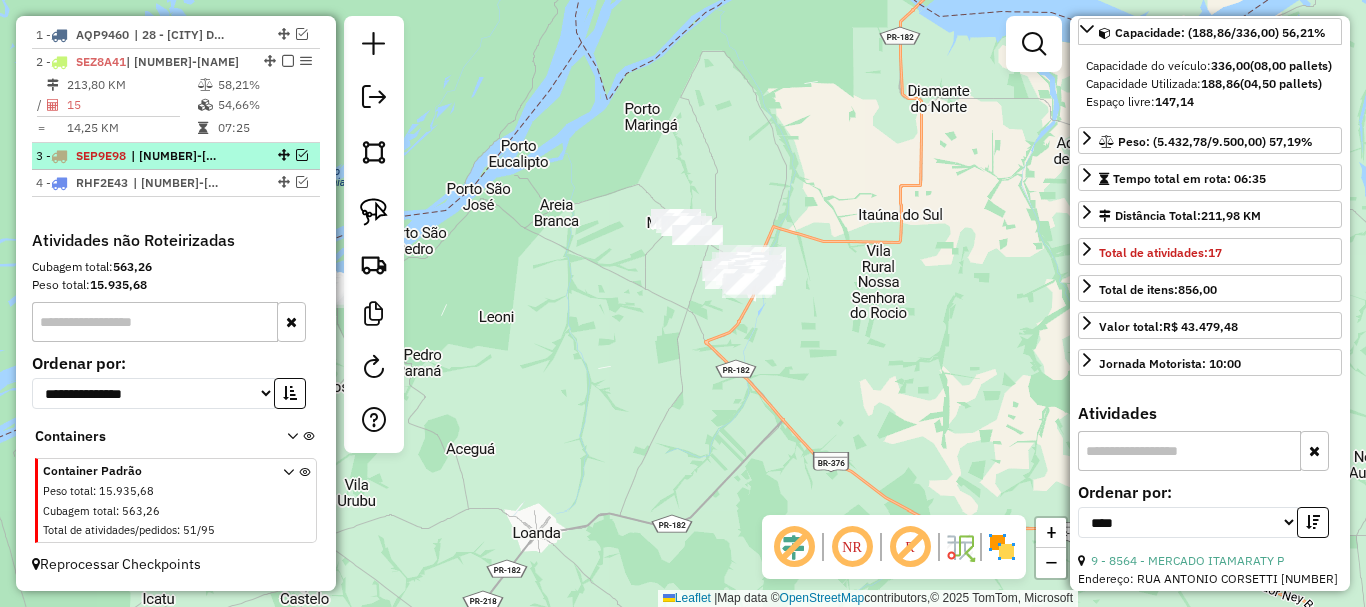 click at bounding box center [302, 155] 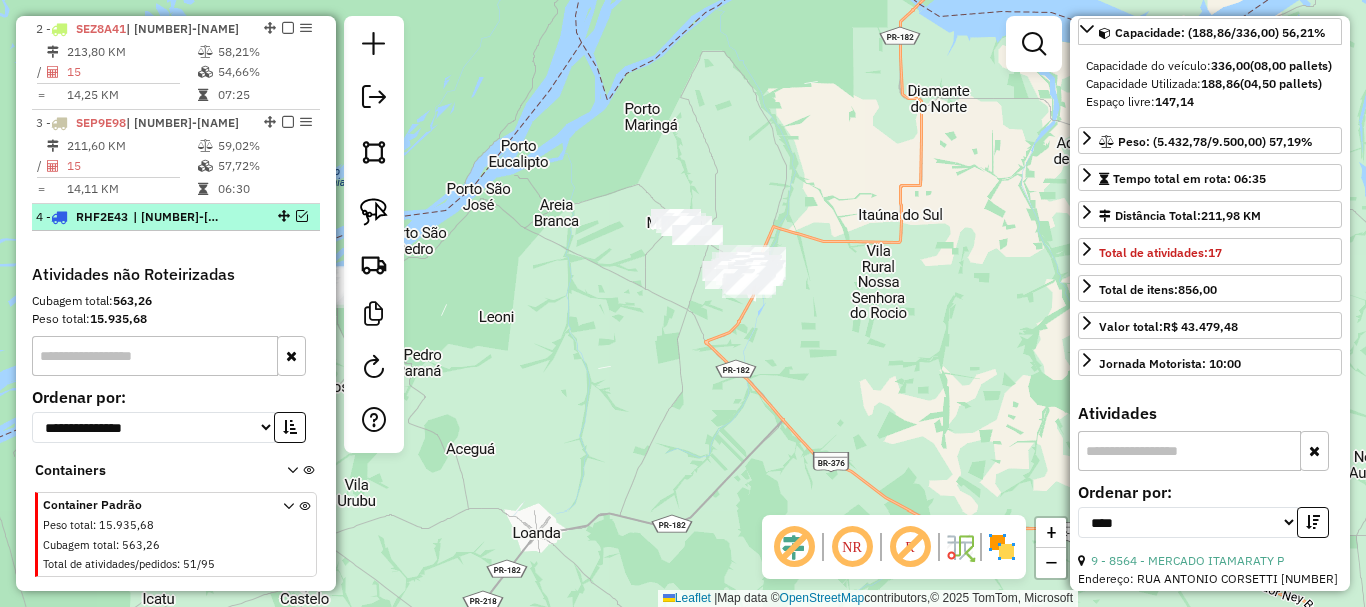 click at bounding box center [302, 216] 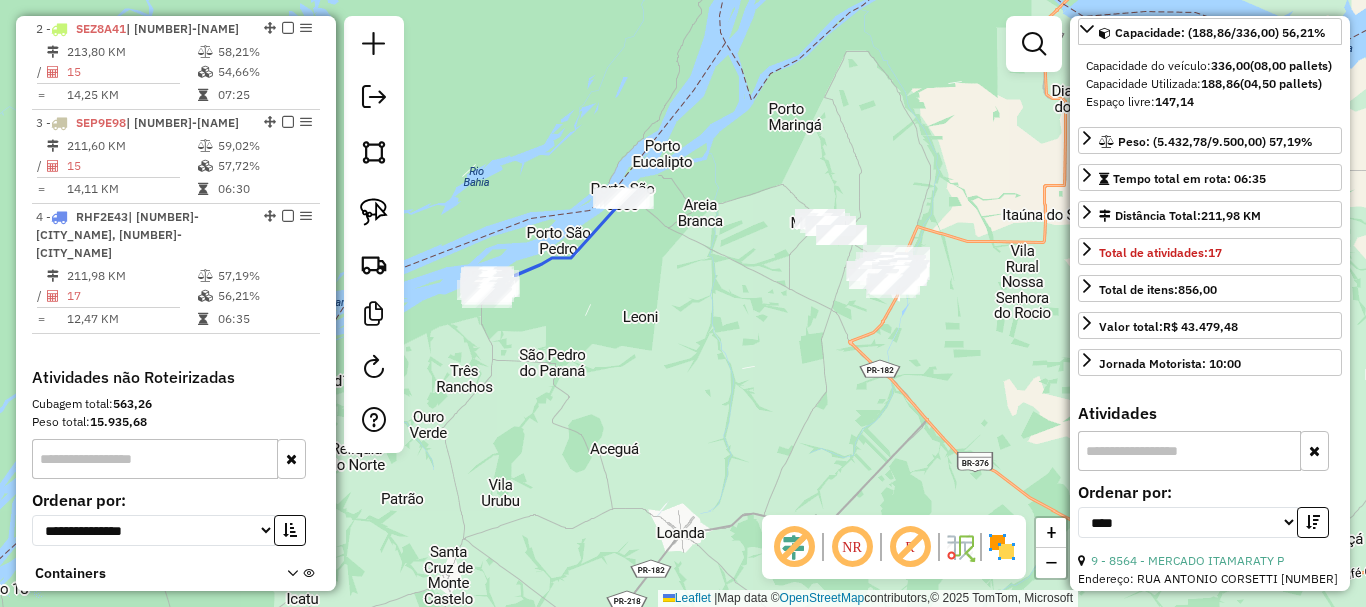 drag, startPoint x: 553, startPoint y: 370, endPoint x: 697, endPoint y: 370, distance: 144 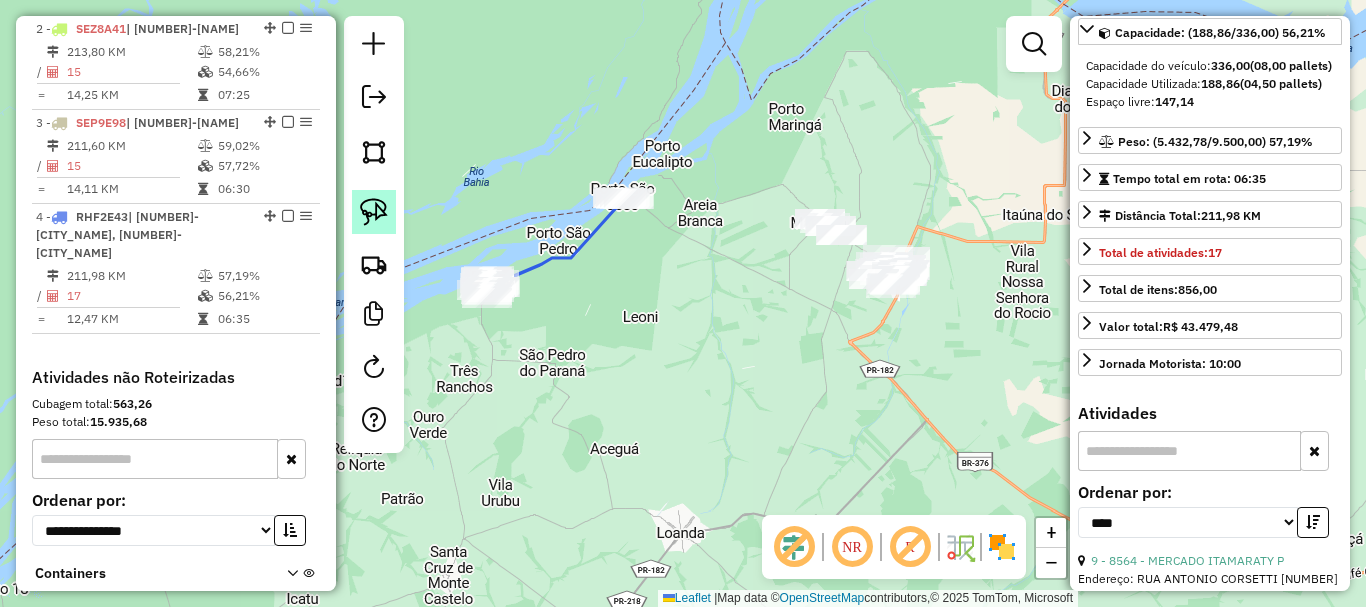 click 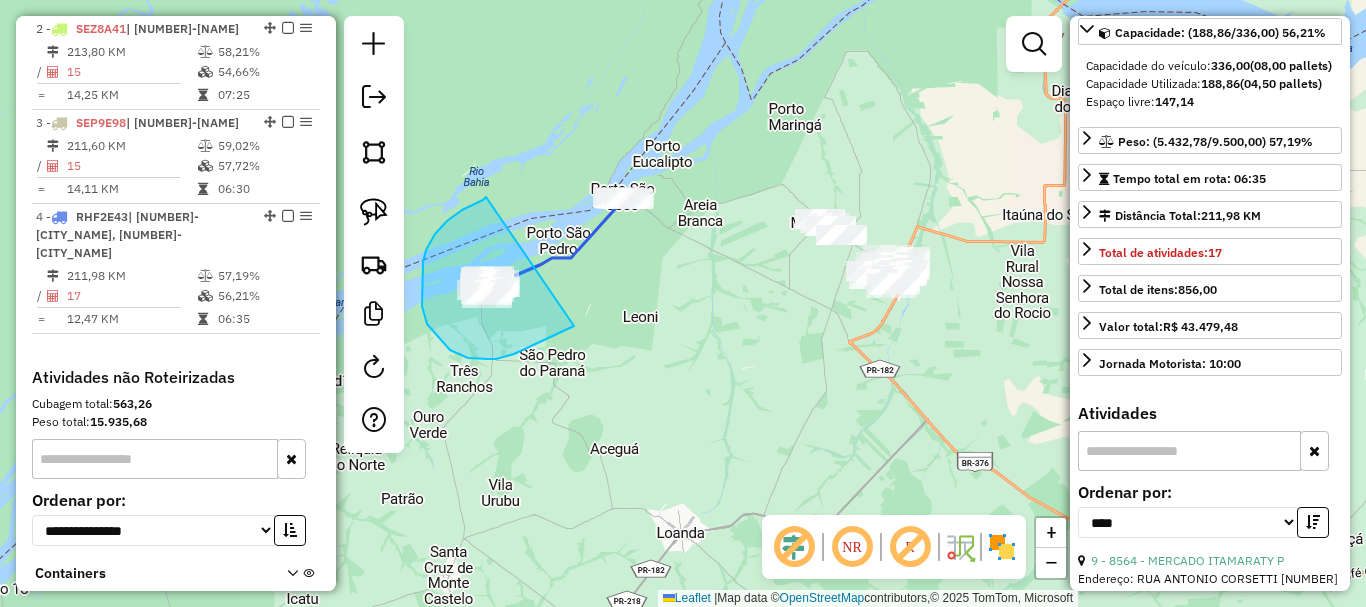 drag, startPoint x: 486, startPoint y: 197, endPoint x: 574, endPoint y: 326, distance: 156.15697 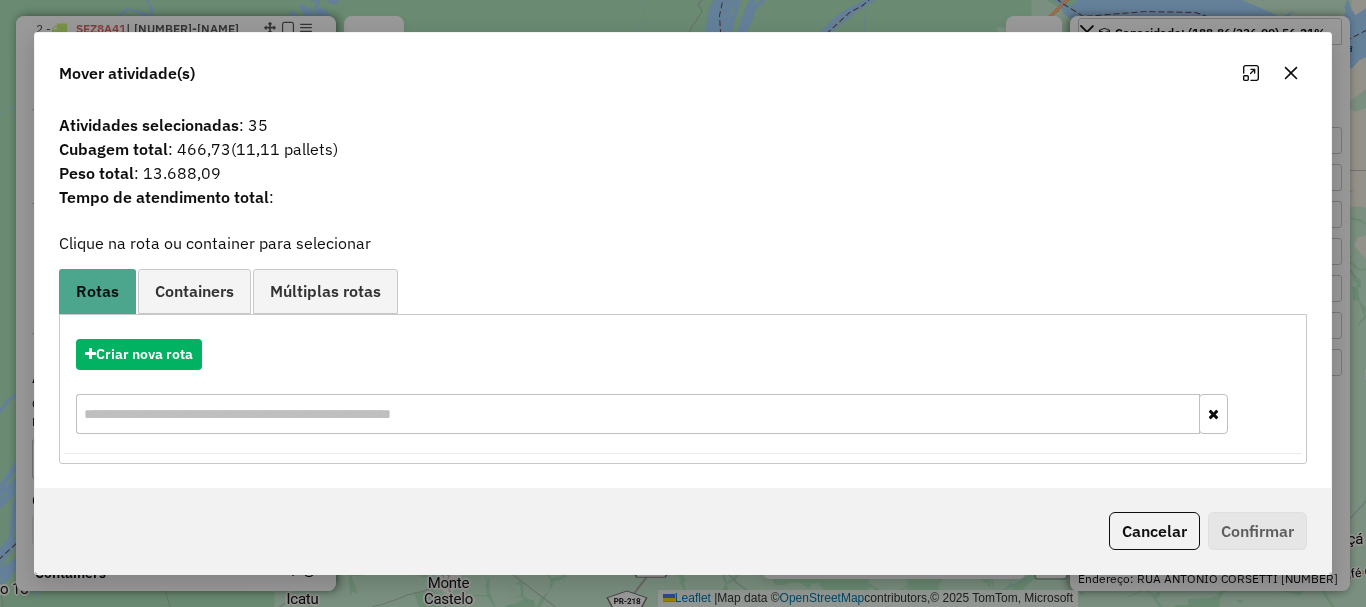 click 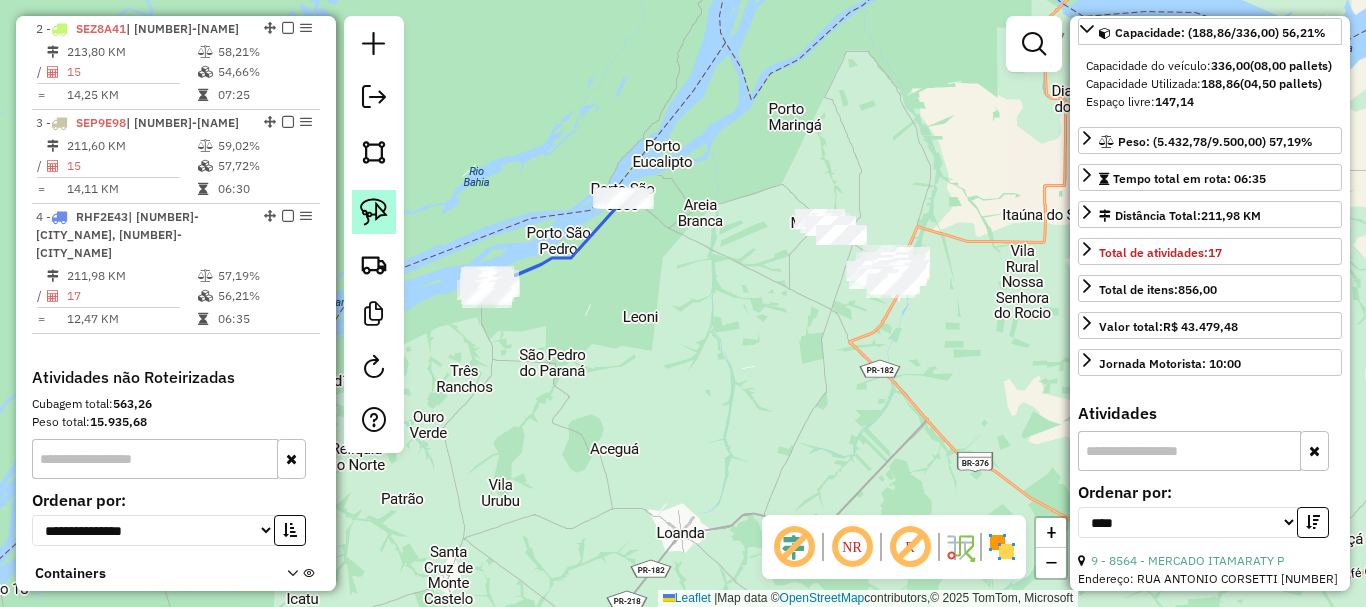 click 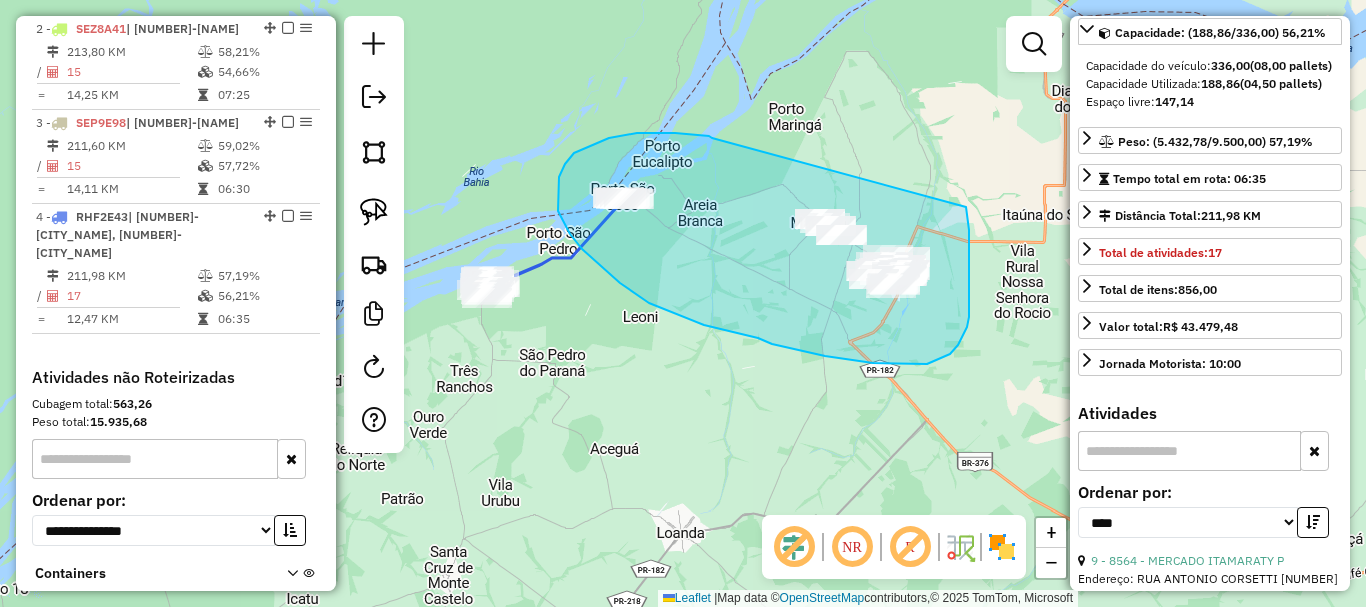 drag, startPoint x: 712, startPoint y: 138, endPoint x: 966, endPoint y: 207, distance: 263.20523 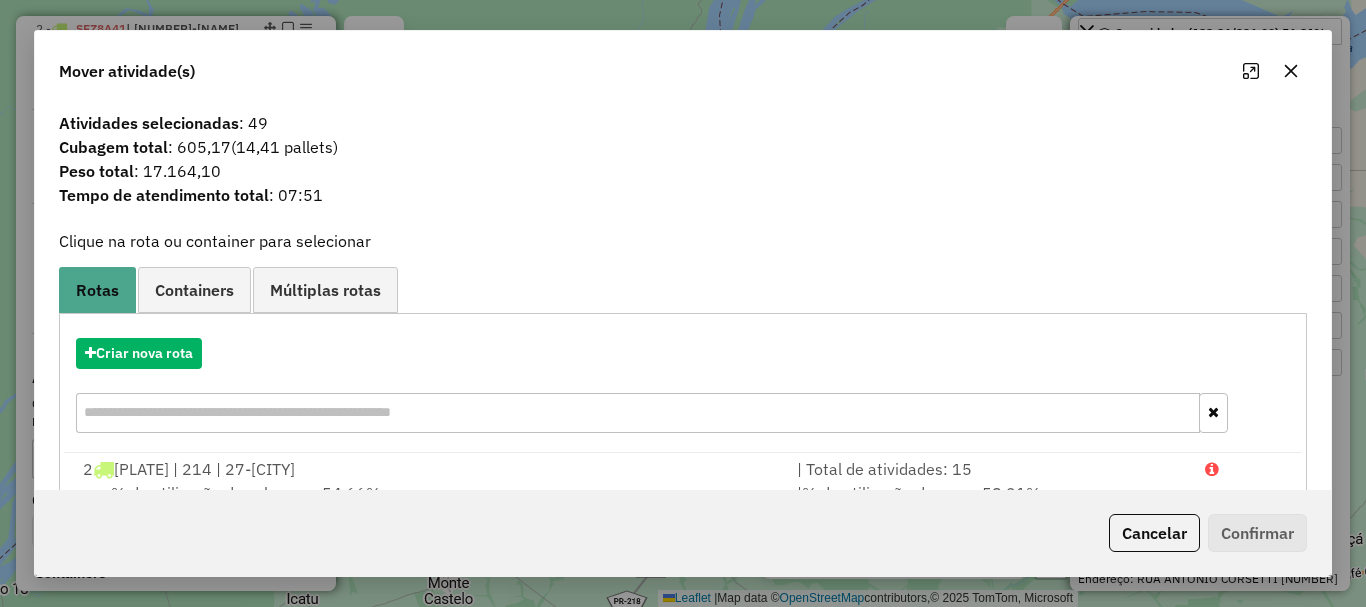 click 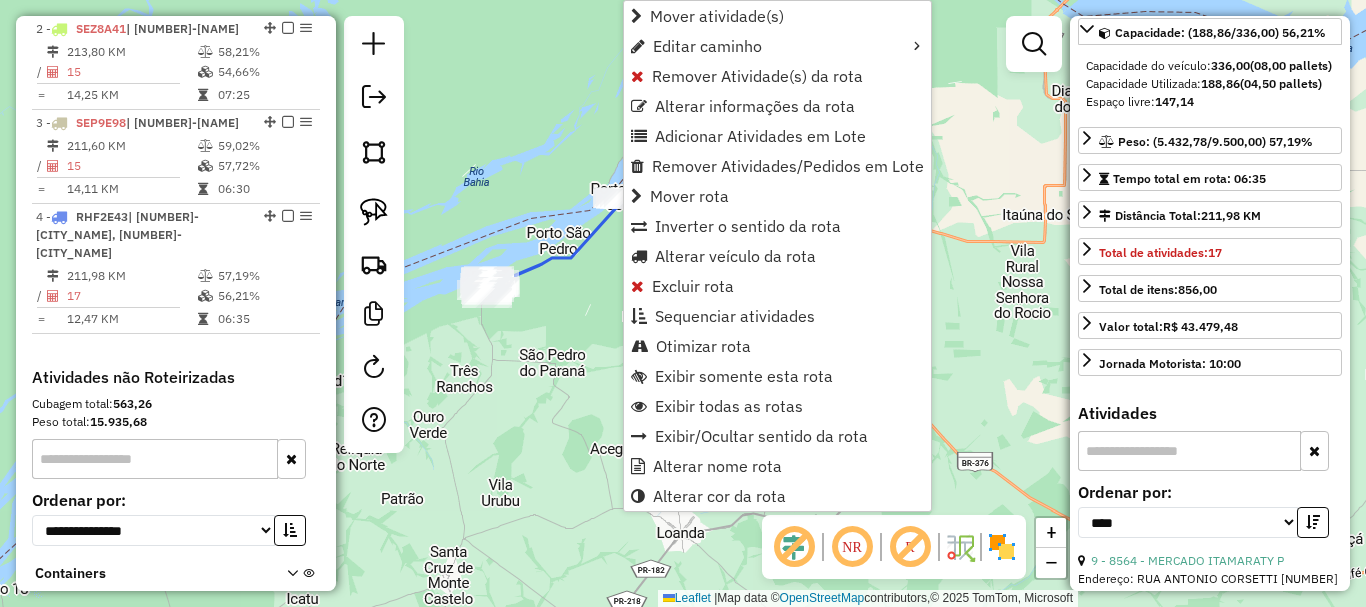 scroll, scrollTop: 945, scrollLeft: 0, axis: vertical 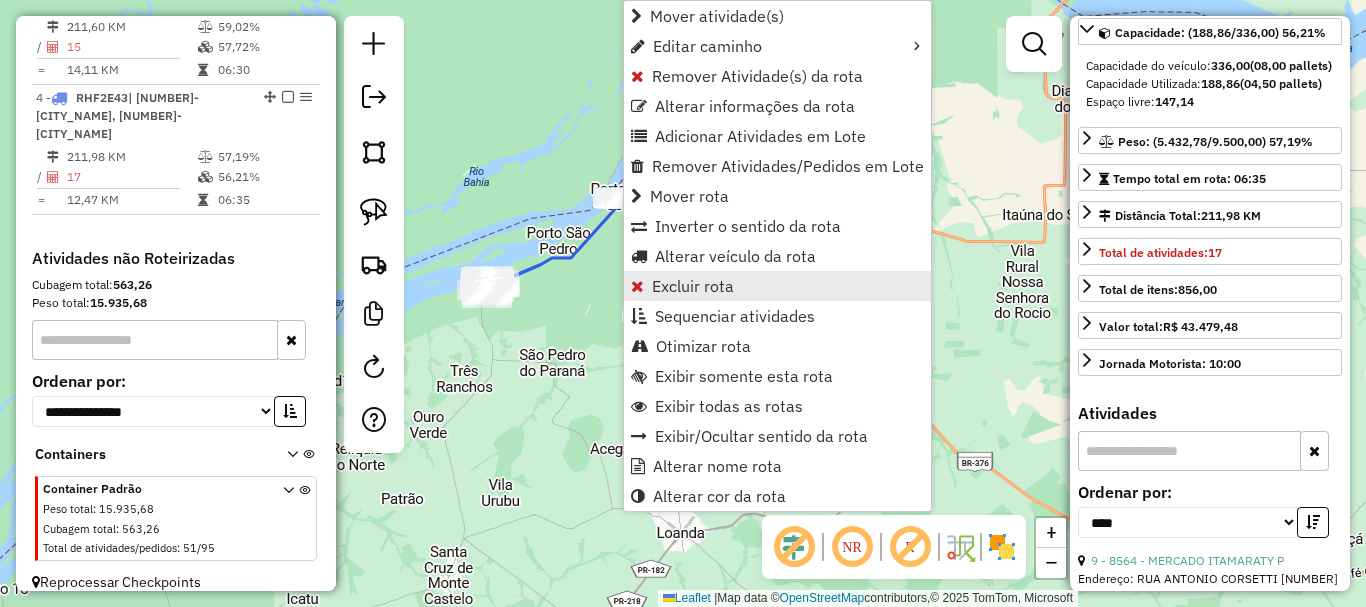 click on "Excluir rota" at bounding box center [693, 286] 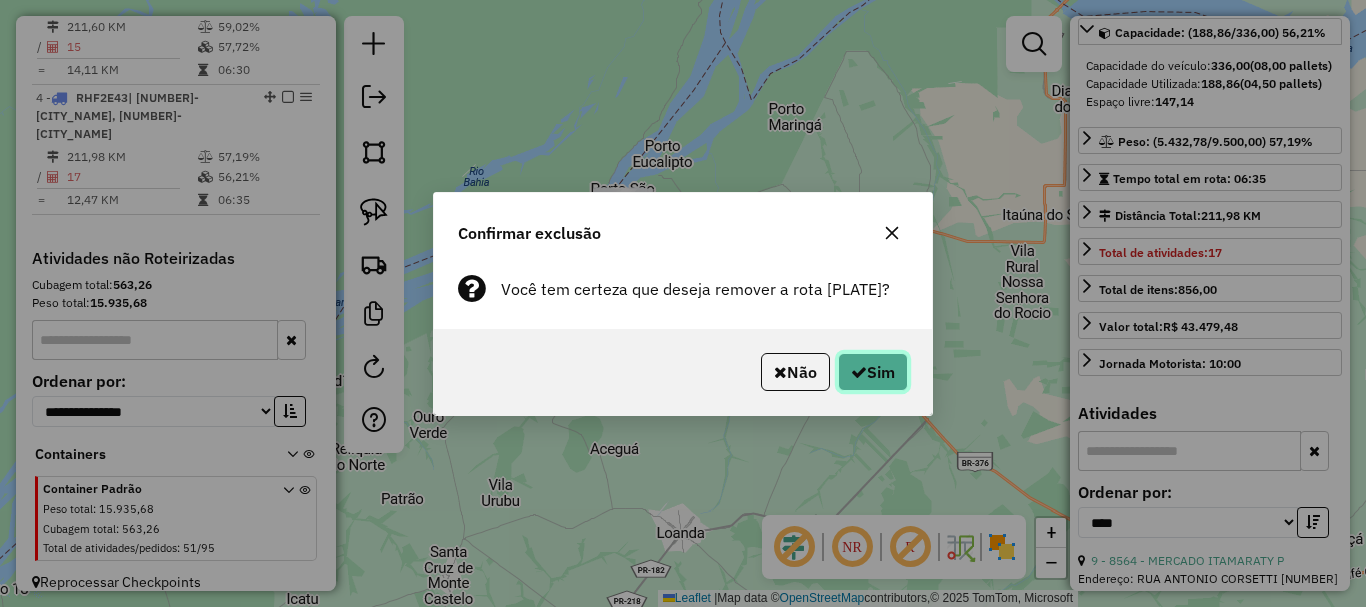click 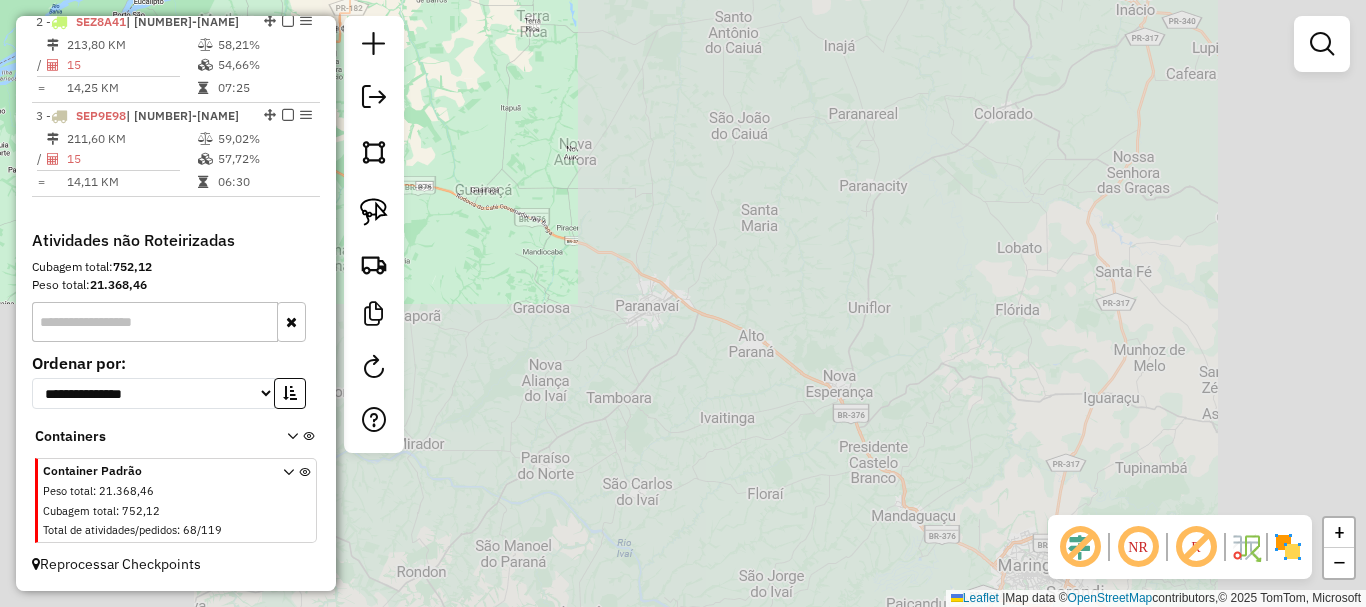 scroll, scrollTop: 833, scrollLeft: 0, axis: vertical 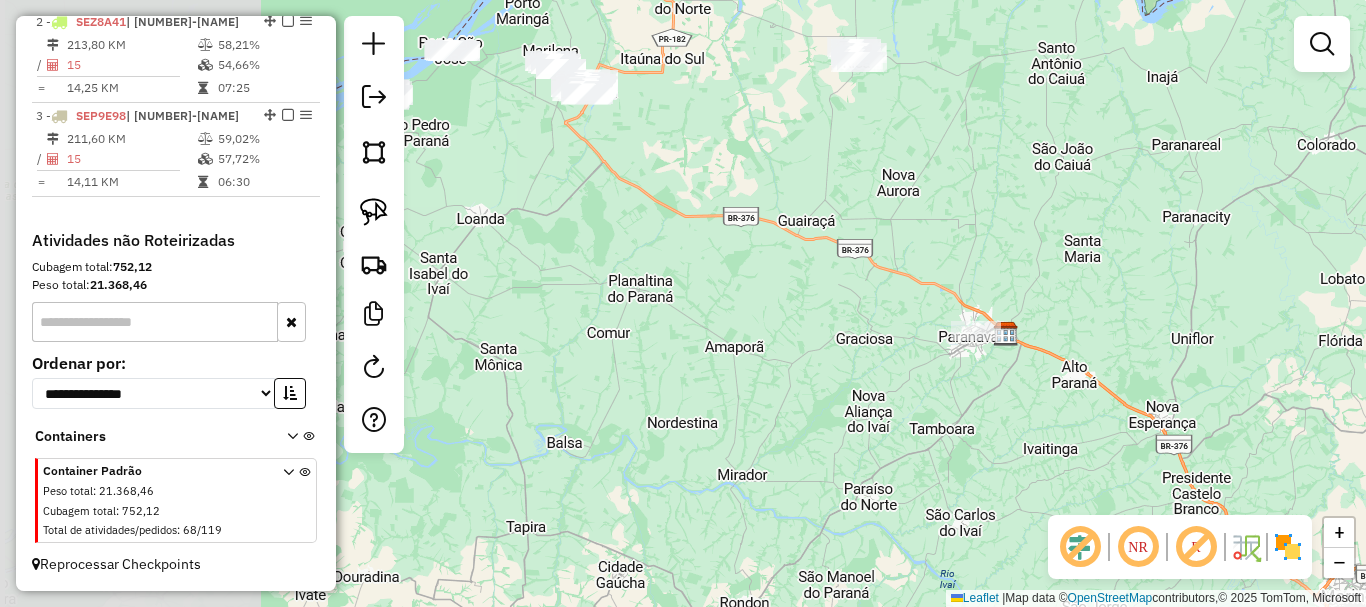 drag, startPoint x: 597, startPoint y: 380, endPoint x: 938, endPoint y: 402, distance: 341.70895 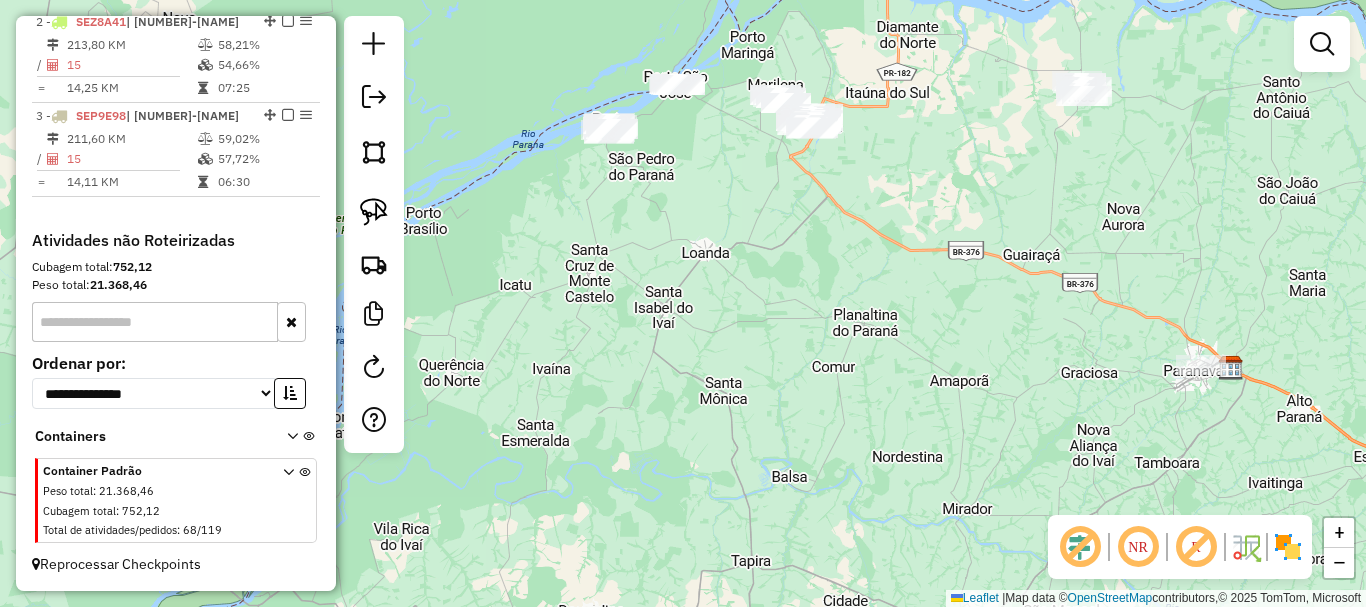 drag, startPoint x: 568, startPoint y: 366, endPoint x: 884, endPoint y: 409, distance: 318.9122 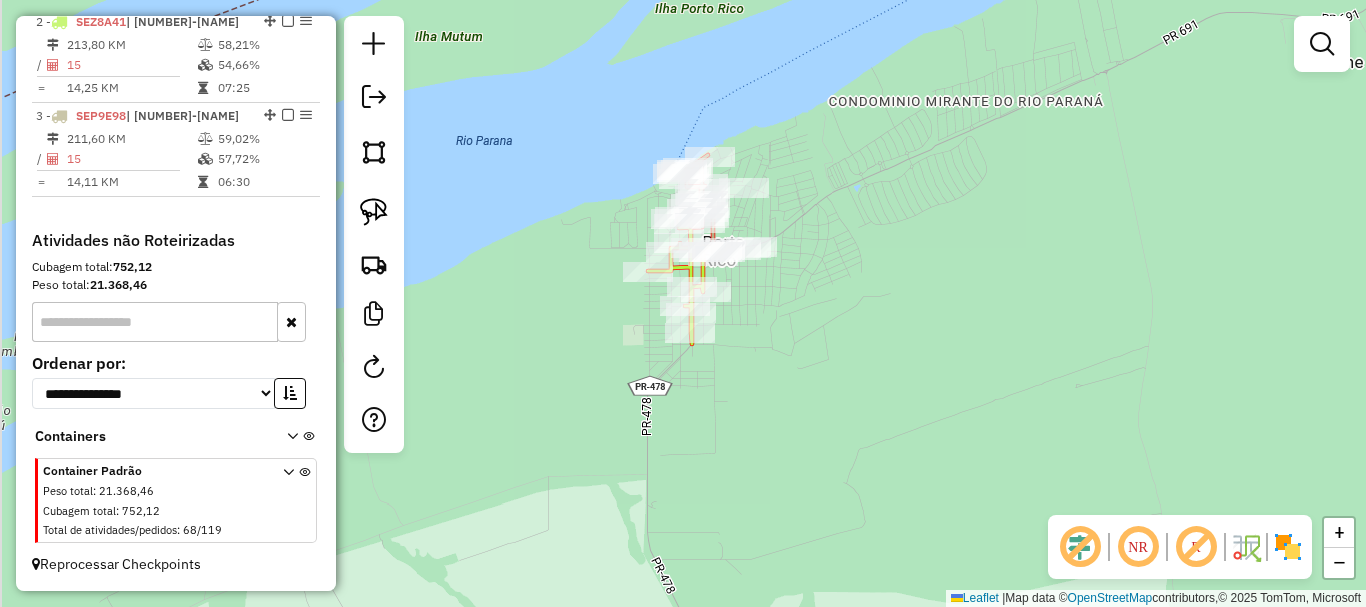 drag, startPoint x: 833, startPoint y: 266, endPoint x: 845, endPoint y: 267, distance: 12.0415945 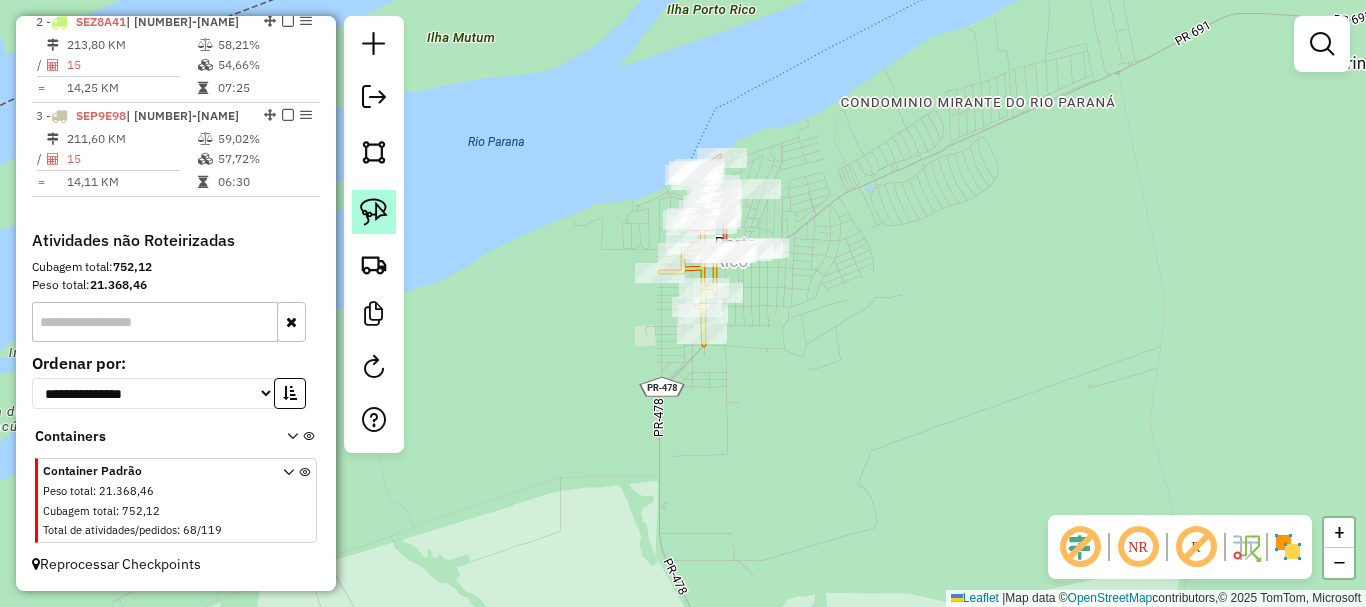 click 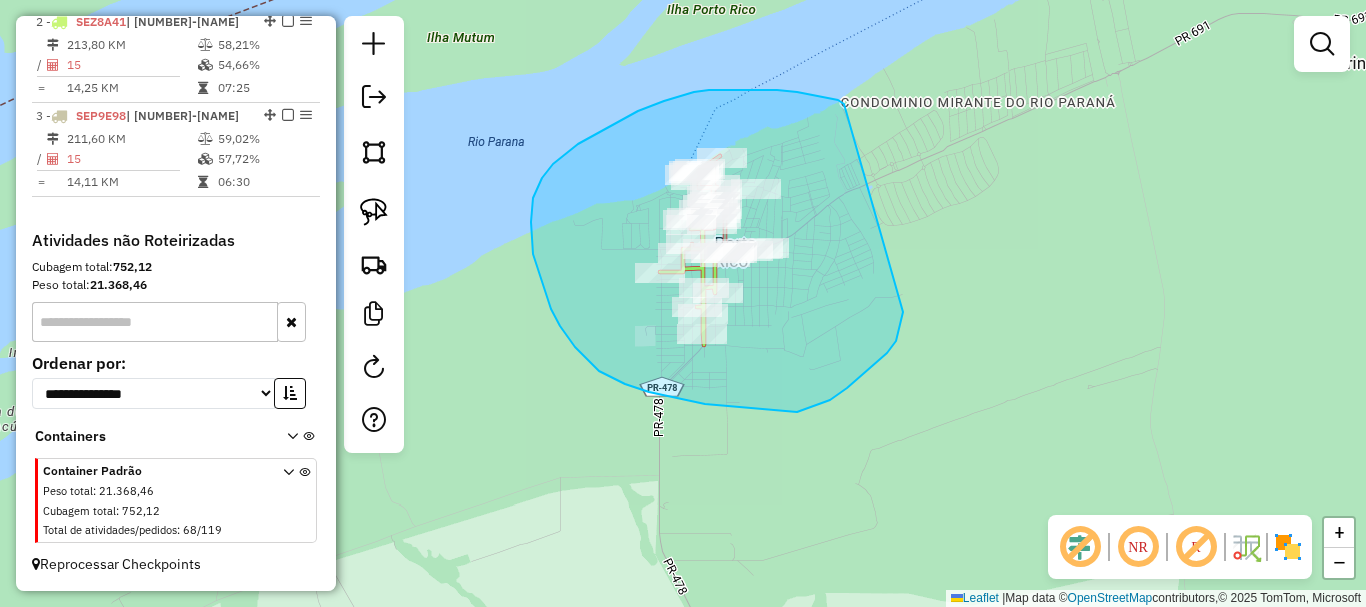 drag, startPoint x: 844, startPoint y: 104, endPoint x: 903, endPoint y: 312, distance: 216.20592 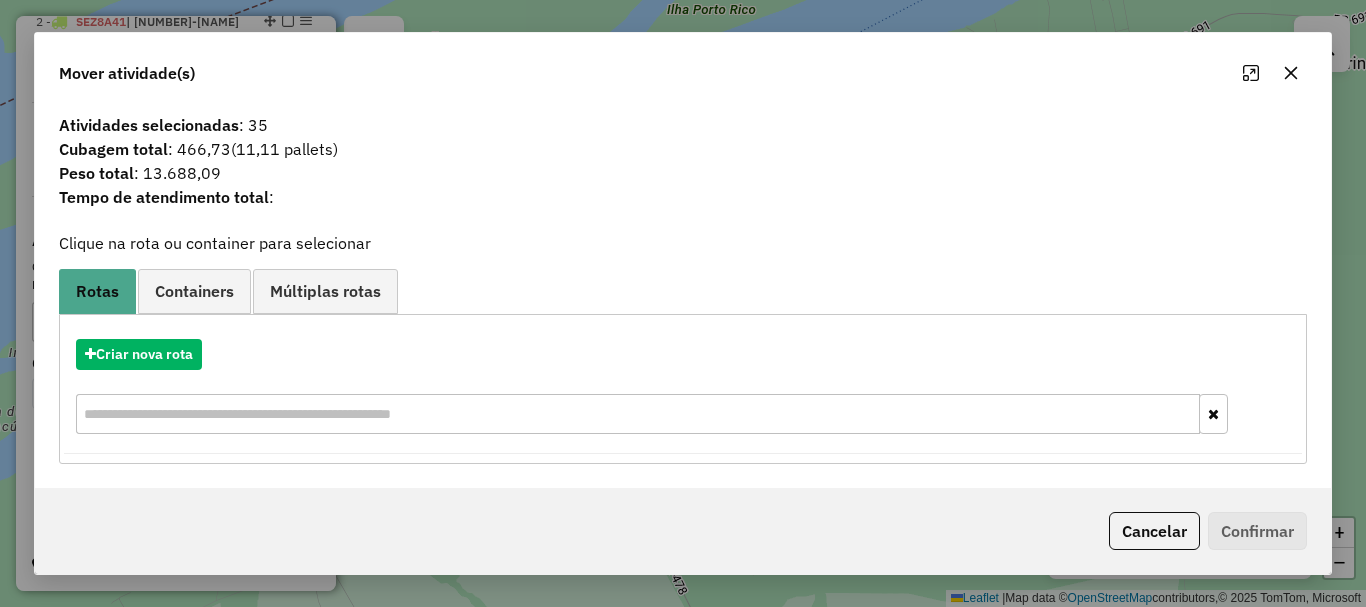 drag, startPoint x: 1288, startPoint y: 73, endPoint x: 1274, endPoint y: 77, distance: 14.56022 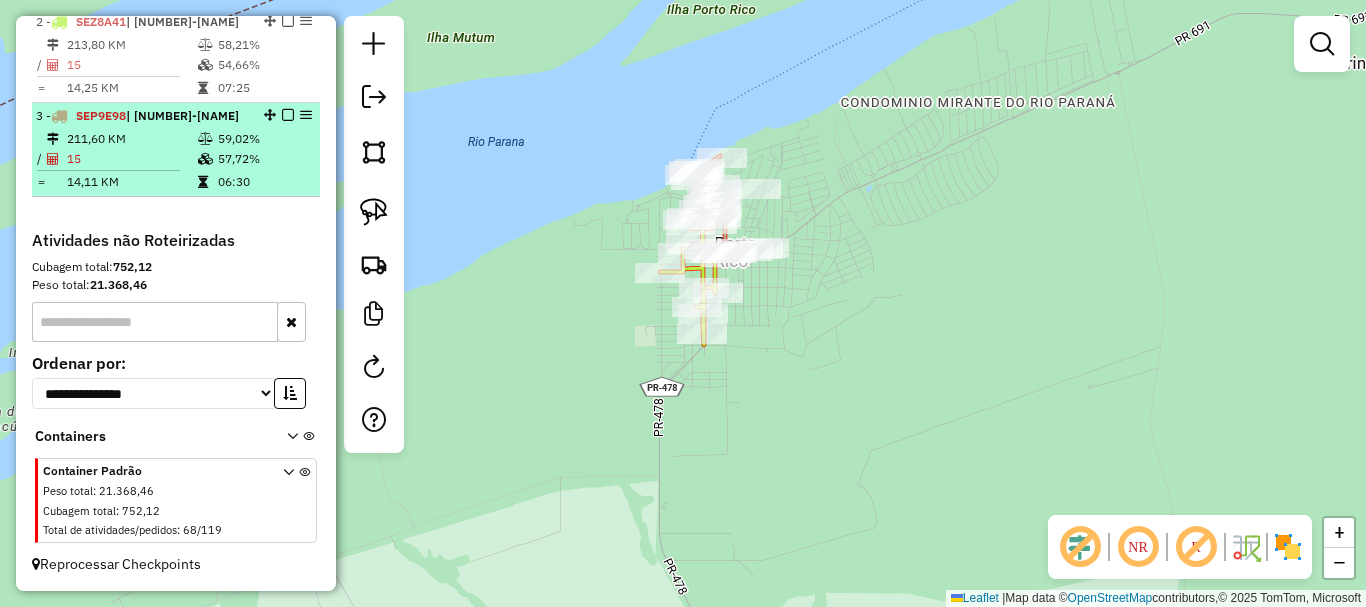 click at bounding box center (288, 115) 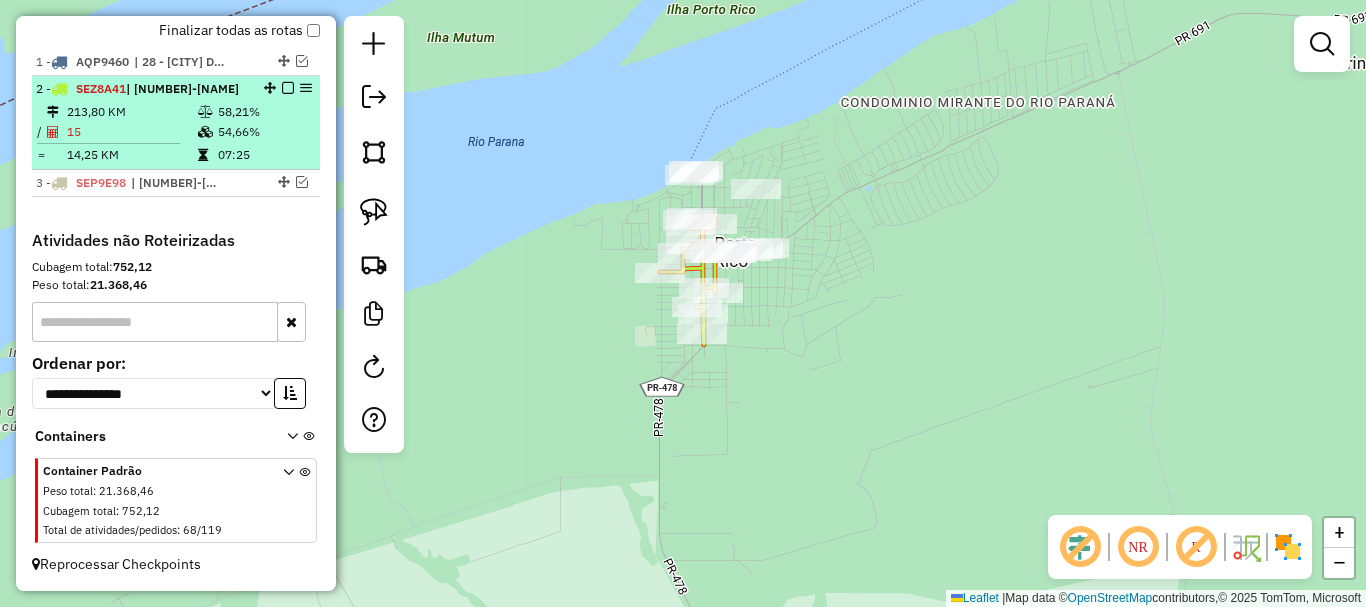 click at bounding box center (288, 88) 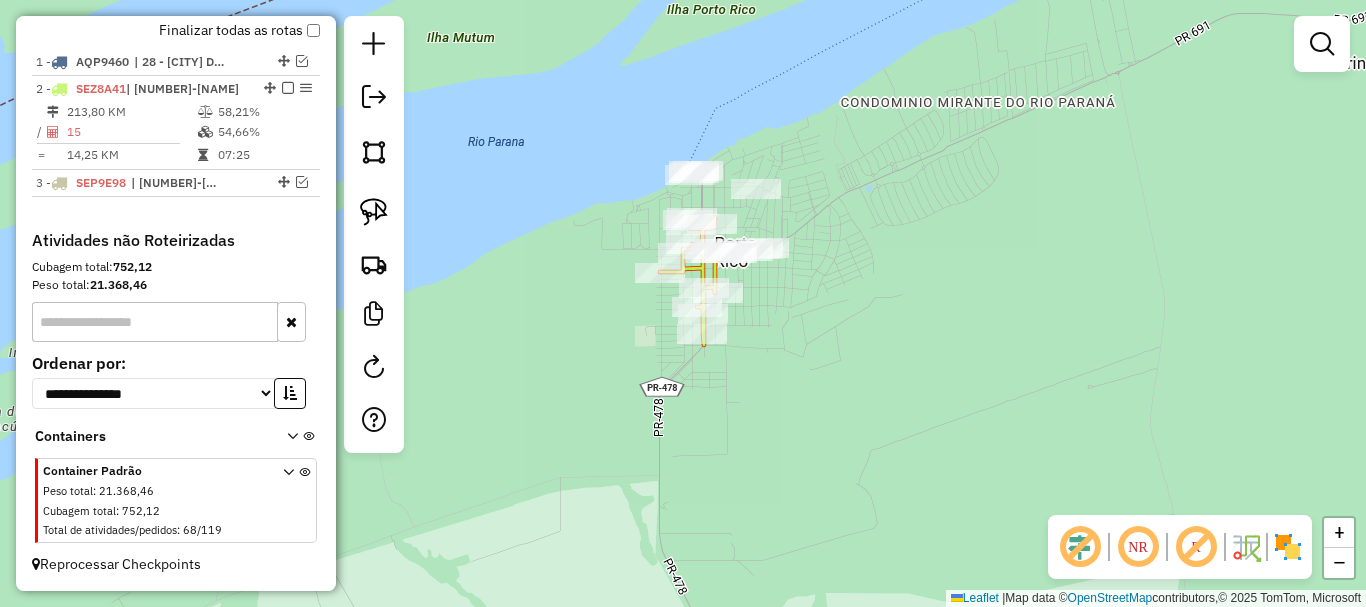 scroll, scrollTop: 699, scrollLeft: 0, axis: vertical 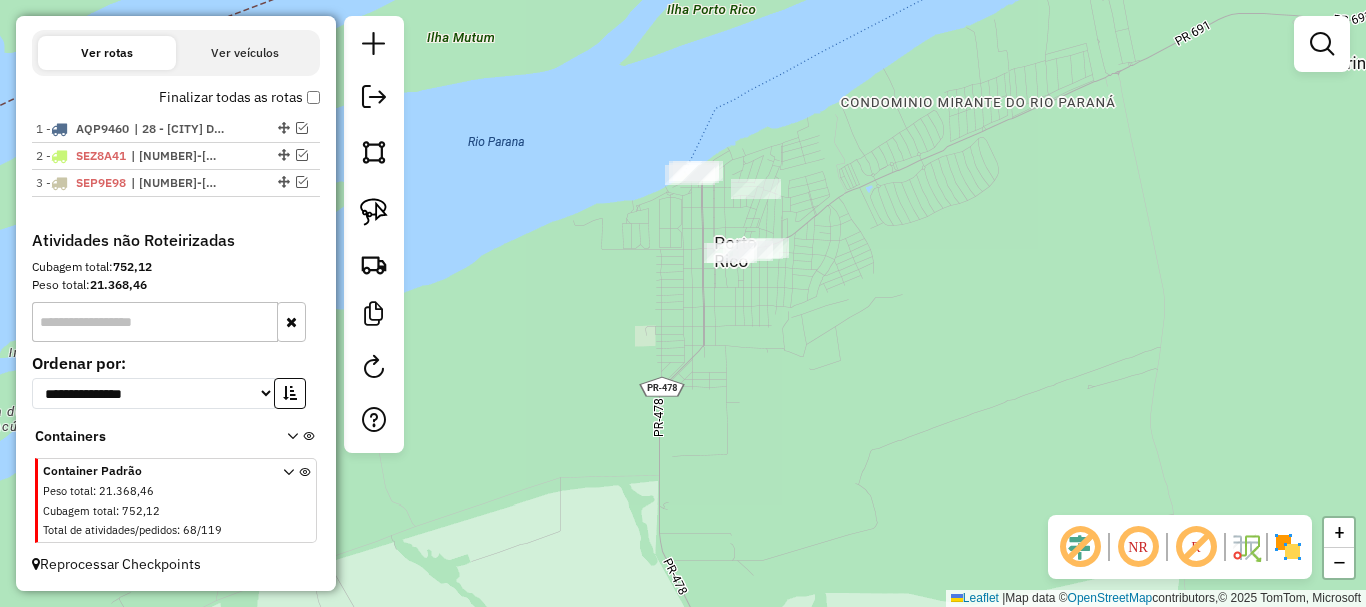 click on "Janela de atendimento Grade de atendimento Capacidade Transportadoras Veículos Cliente Pedidos  Rotas Selecione os dias de semana para filtrar as janelas de atendimento  Seg   Ter   Qua   Qui   Sex   Sáb   Dom  Informe o período da janela de atendimento: De: Até:  Filtrar exatamente a janela do cliente  Considerar janela de atendimento padrão  Selecione os dias de semana para filtrar as grades de atendimento  Seg   Ter   Qua   Qui   Sex   Sáb   Dom   Considerar clientes sem dia de atendimento cadastrado  Clientes fora do dia de atendimento selecionado Filtrar as atividades entre os valores definidos abaixo:  Peso mínimo:   Peso máximo:   Cubagem mínima:   Cubagem máxima:   De:   Até:  Filtrar as atividades entre o tempo de atendimento definido abaixo:  De:   Até:   Considerar capacidade total dos clientes não roteirizados Transportadora: Selecione um ou mais itens Tipo de veículo: Selecione um ou mais itens Veículo: Selecione um ou mais itens Motorista: Selecione um ou mais itens Nome: Rótulo:" 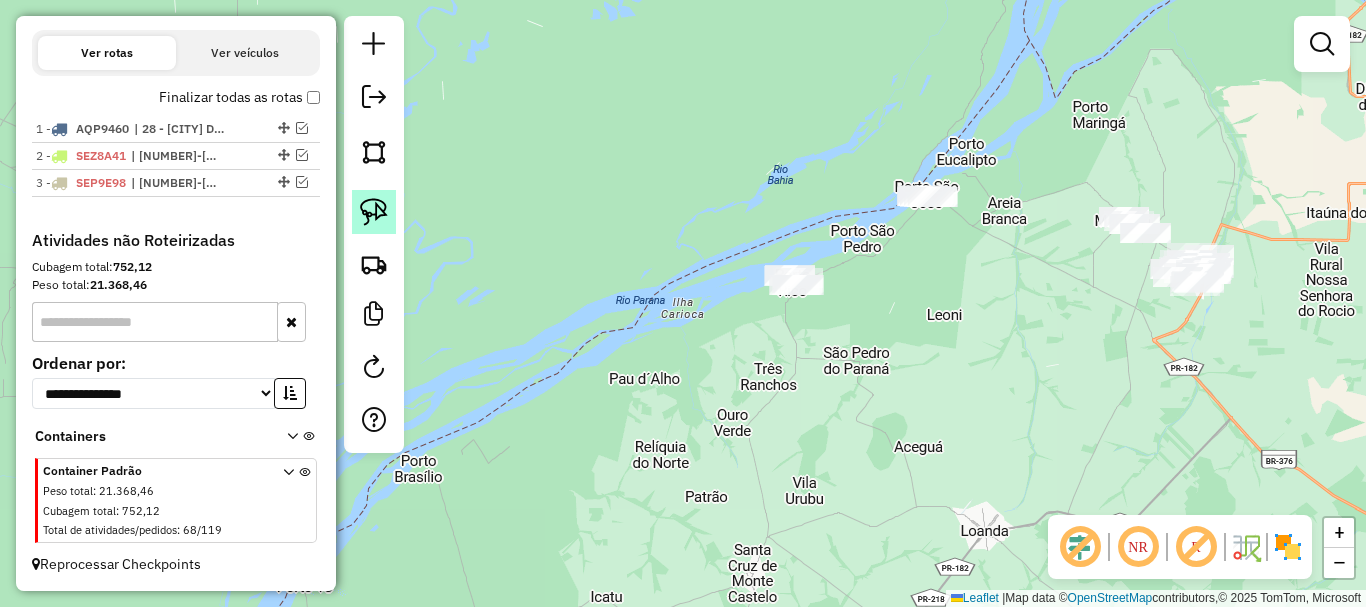 drag, startPoint x: 379, startPoint y: 212, endPoint x: 388, endPoint y: 217, distance: 10.29563 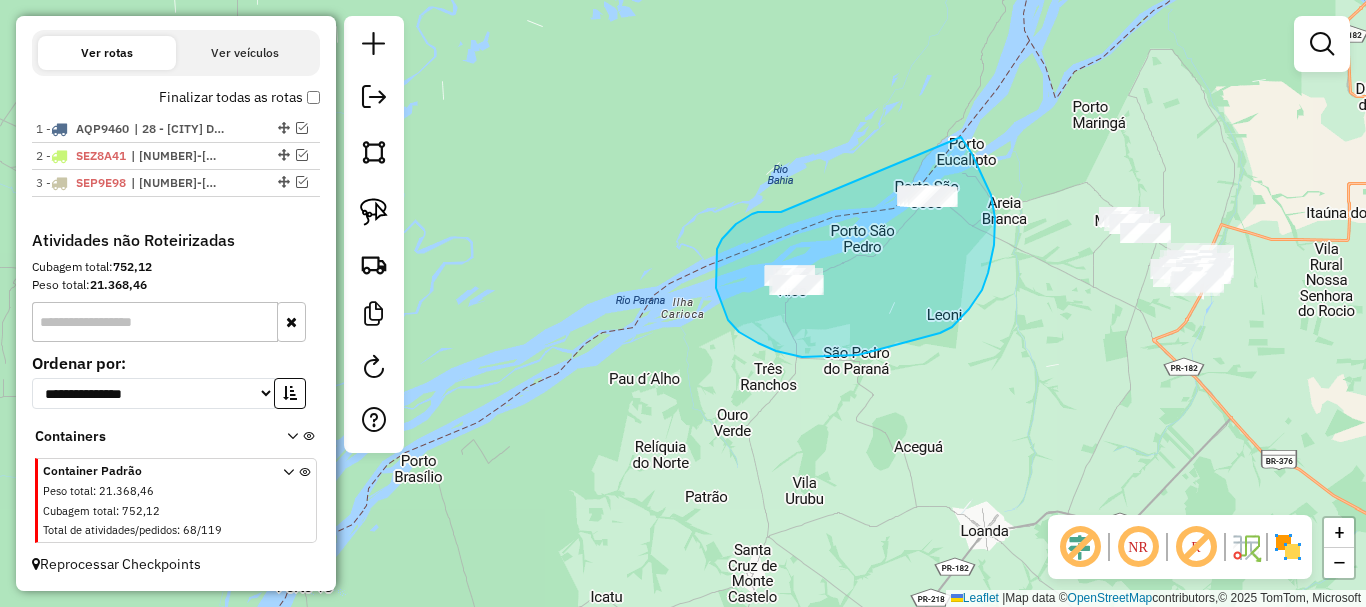 drag, startPoint x: 781, startPoint y: 212, endPoint x: 950, endPoint y: 123, distance: 191.00262 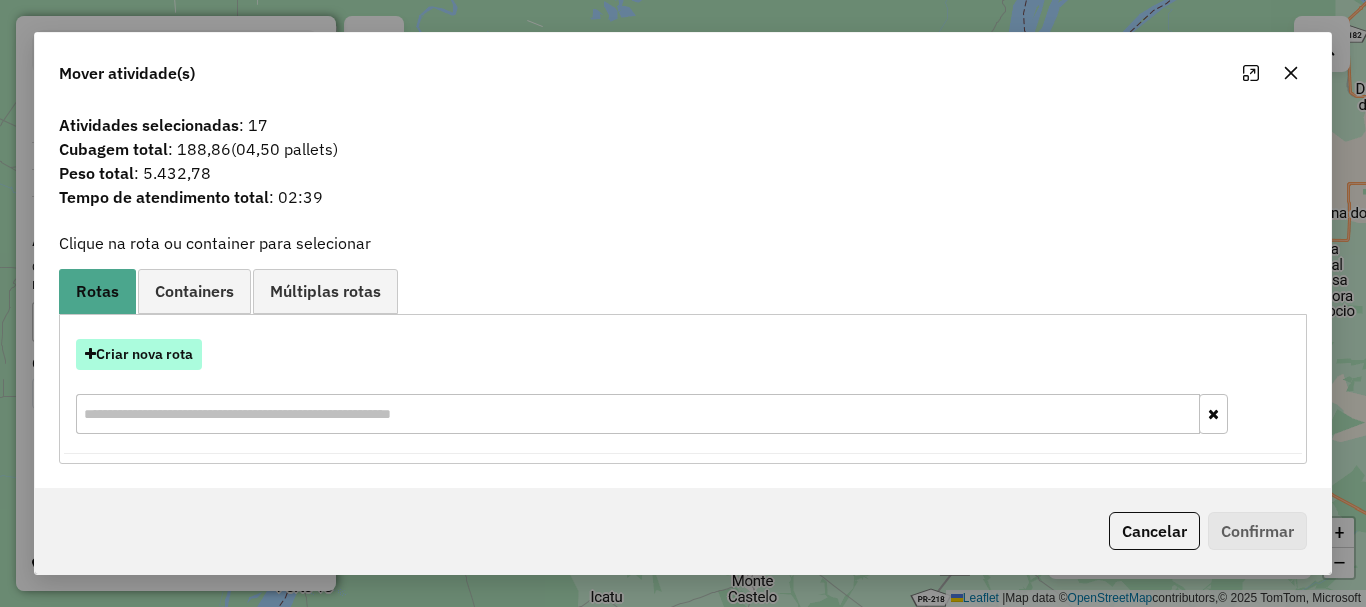 click on "Criar nova rota" at bounding box center (139, 354) 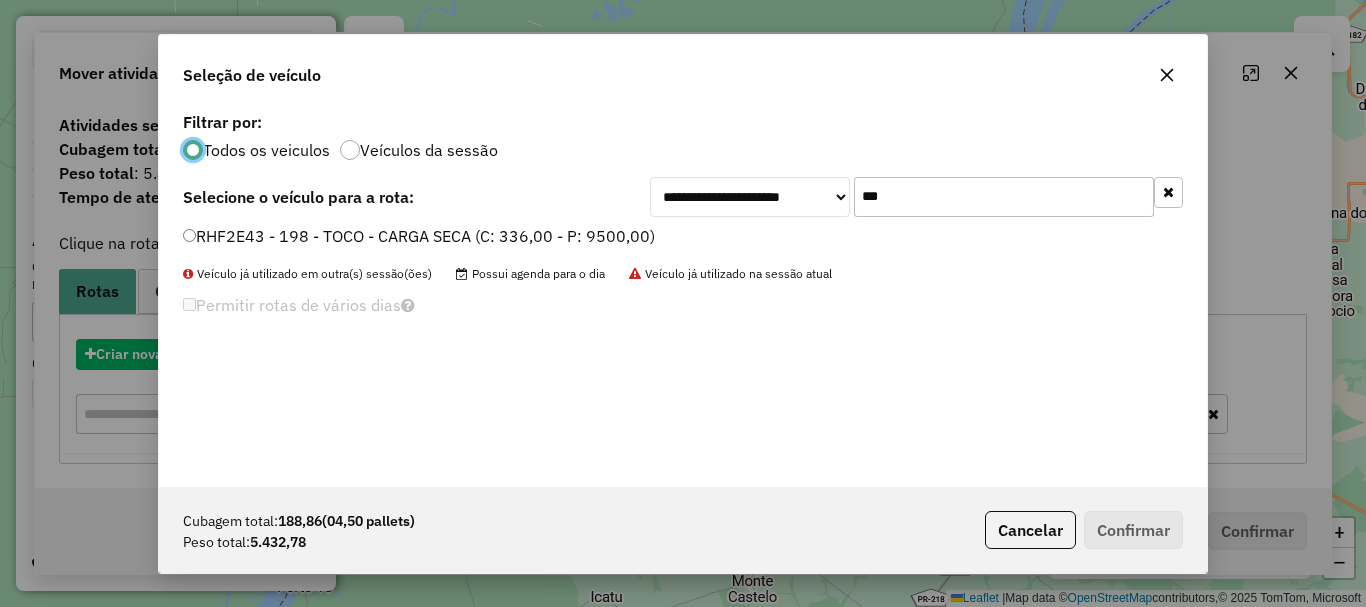 scroll, scrollTop: 11, scrollLeft: 6, axis: both 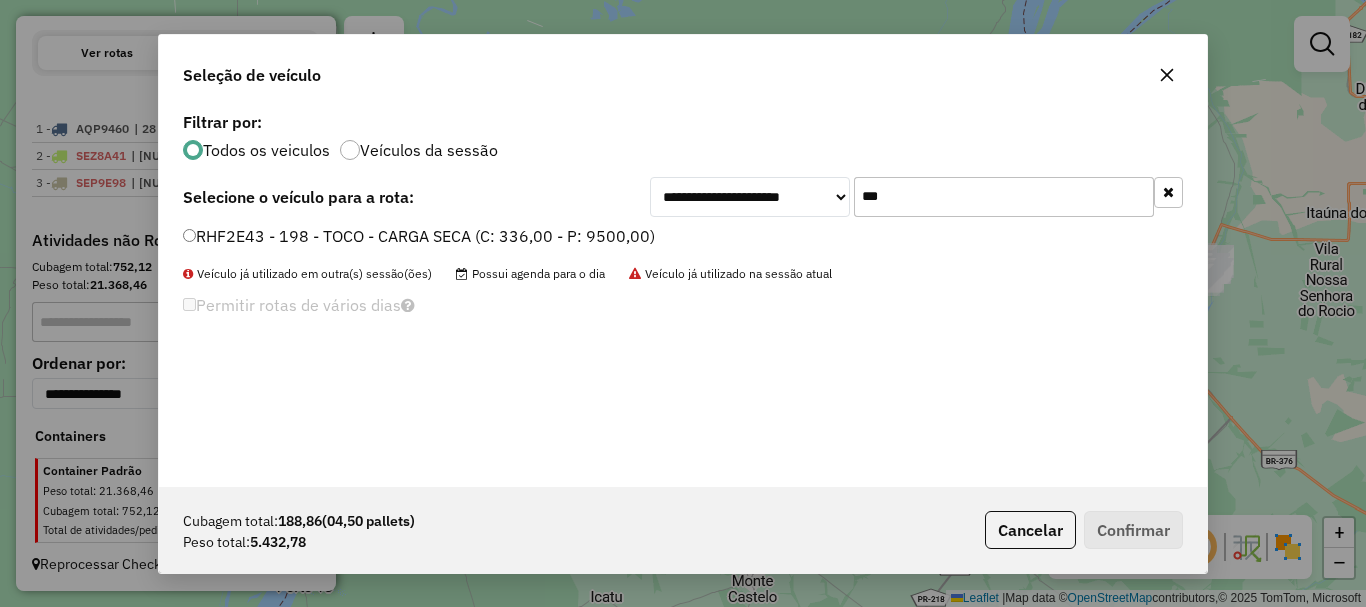 drag, startPoint x: 916, startPoint y: 202, endPoint x: 874, endPoint y: 198, distance: 42.190044 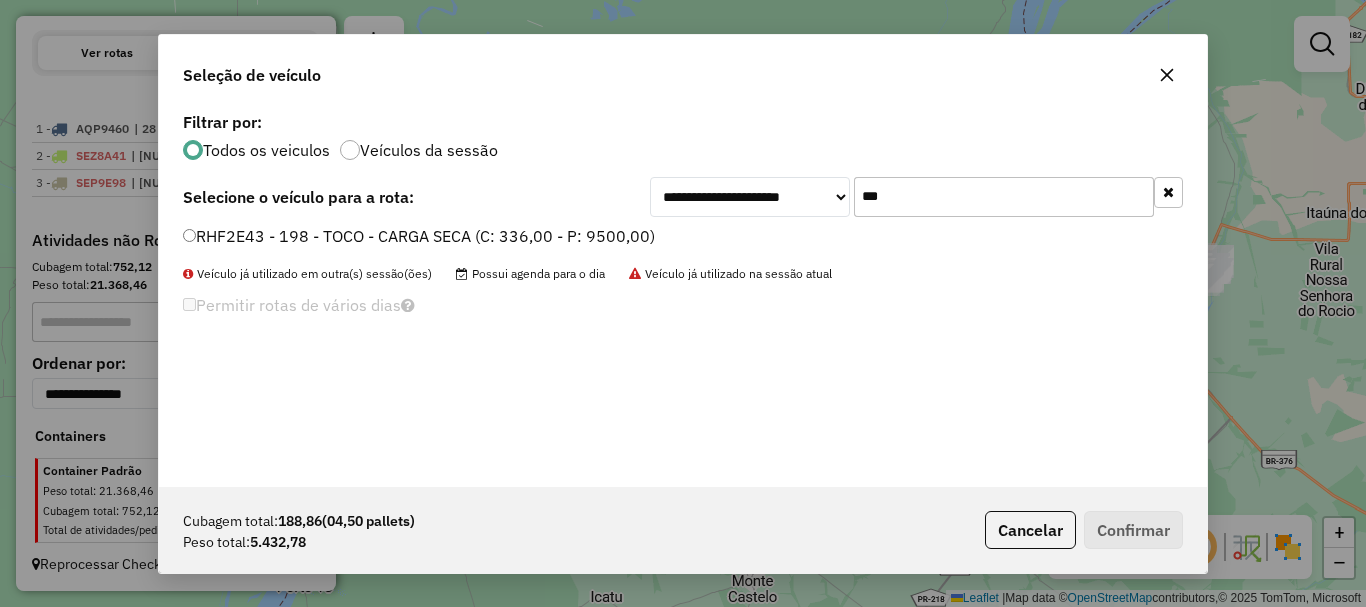 click on "RHF2E43 - 198 - TOCO - CARGA SECA (C: 336,00 - P: 9500,00)" 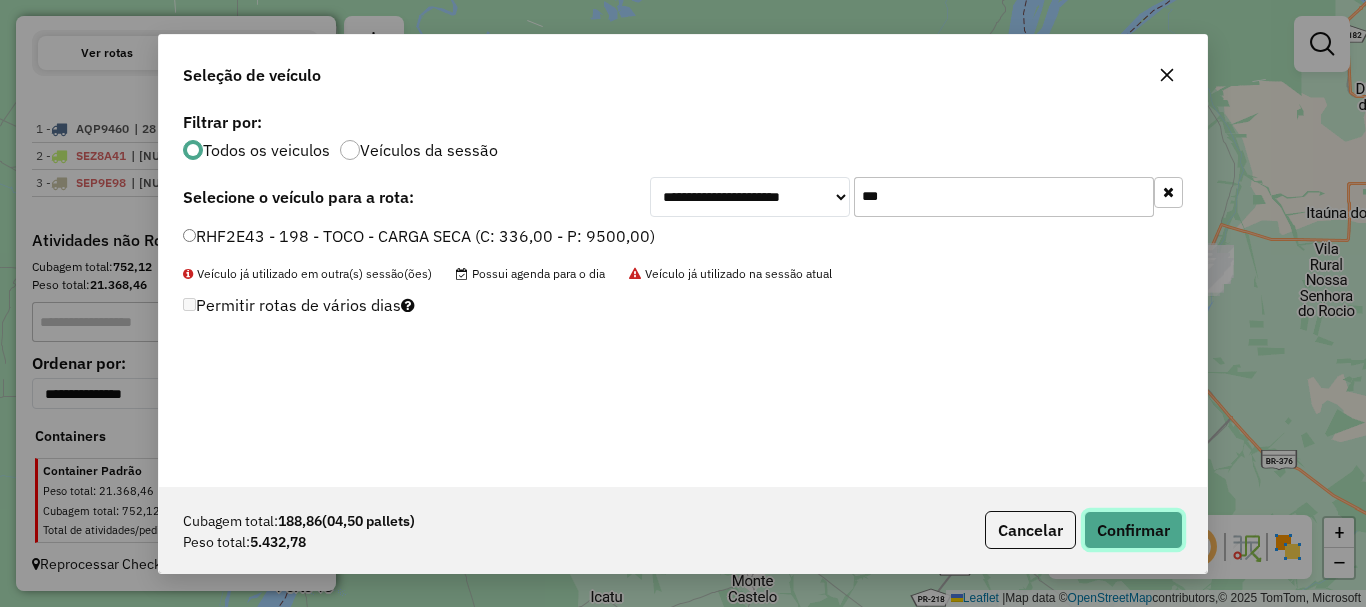click on "Confirmar" 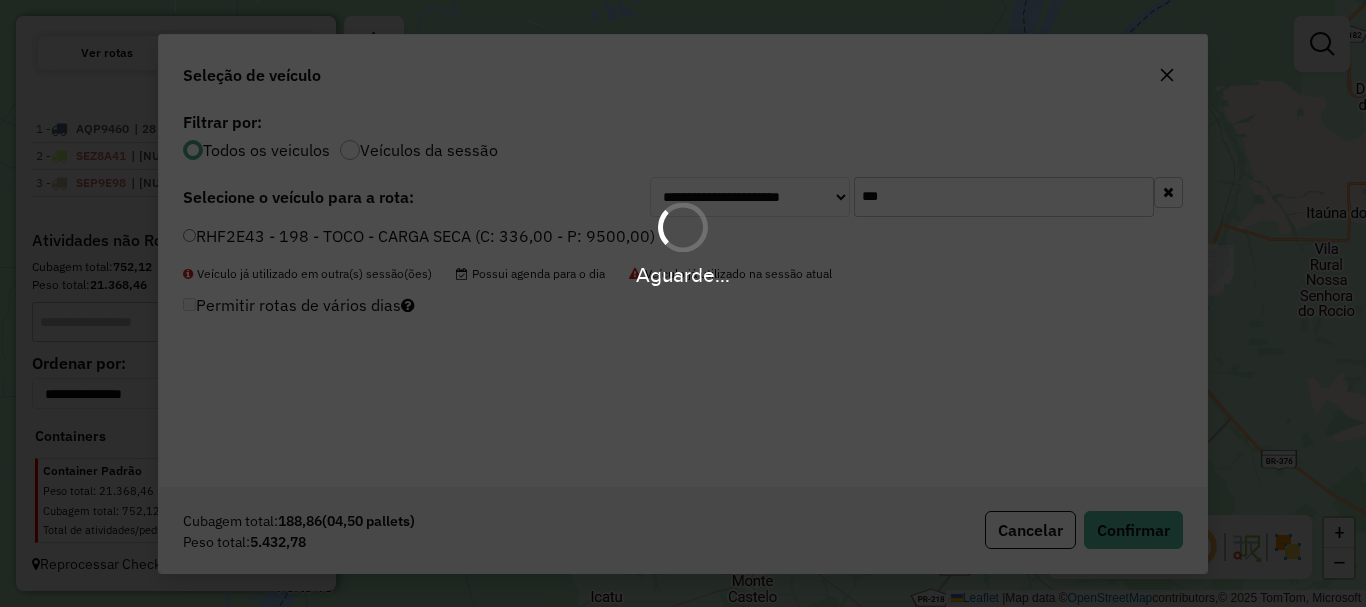 scroll, scrollTop: 811, scrollLeft: 0, axis: vertical 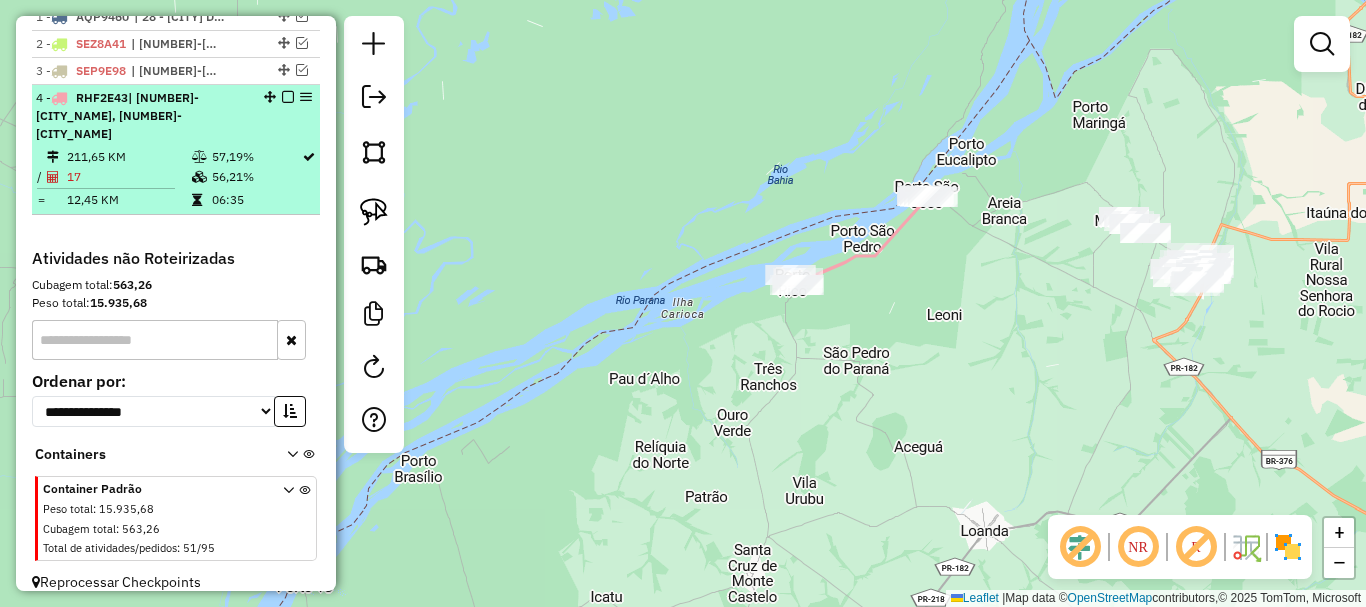 click at bounding box center (288, 97) 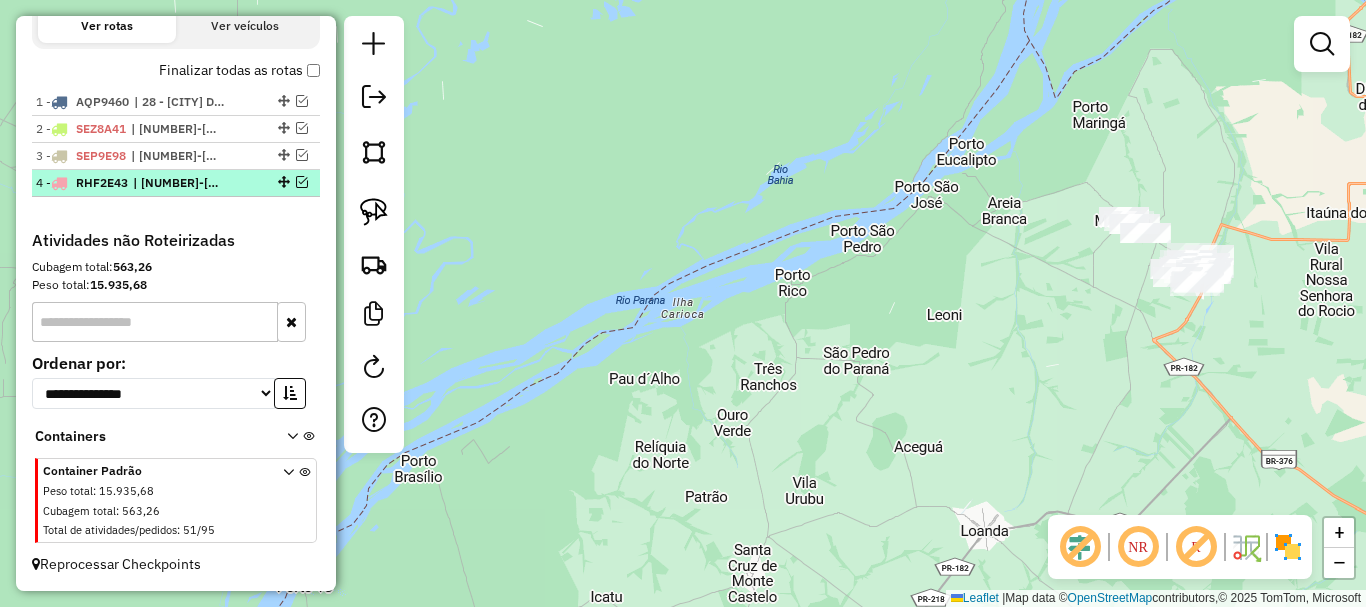 scroll, scrollTop: 726, scrollLeft: 0, axis: vertical 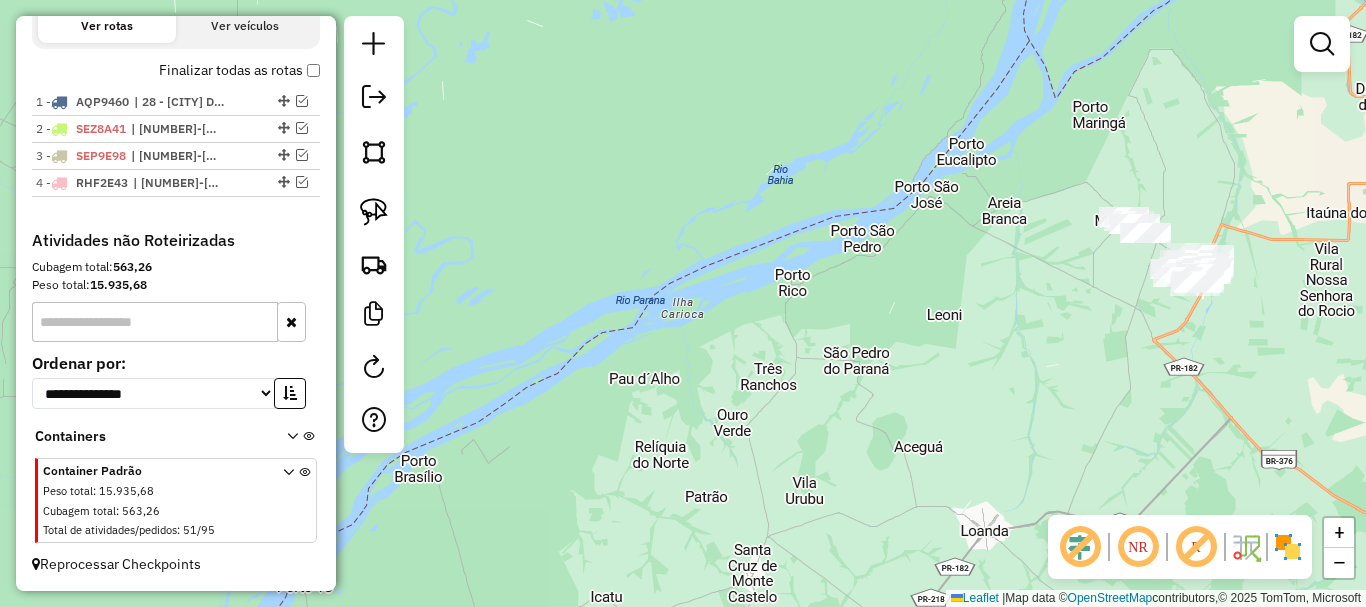 drag, startPoint x: 871, startPoint y: 382, endPoint x: 701, endPoint y: 320, distance: 180.95303 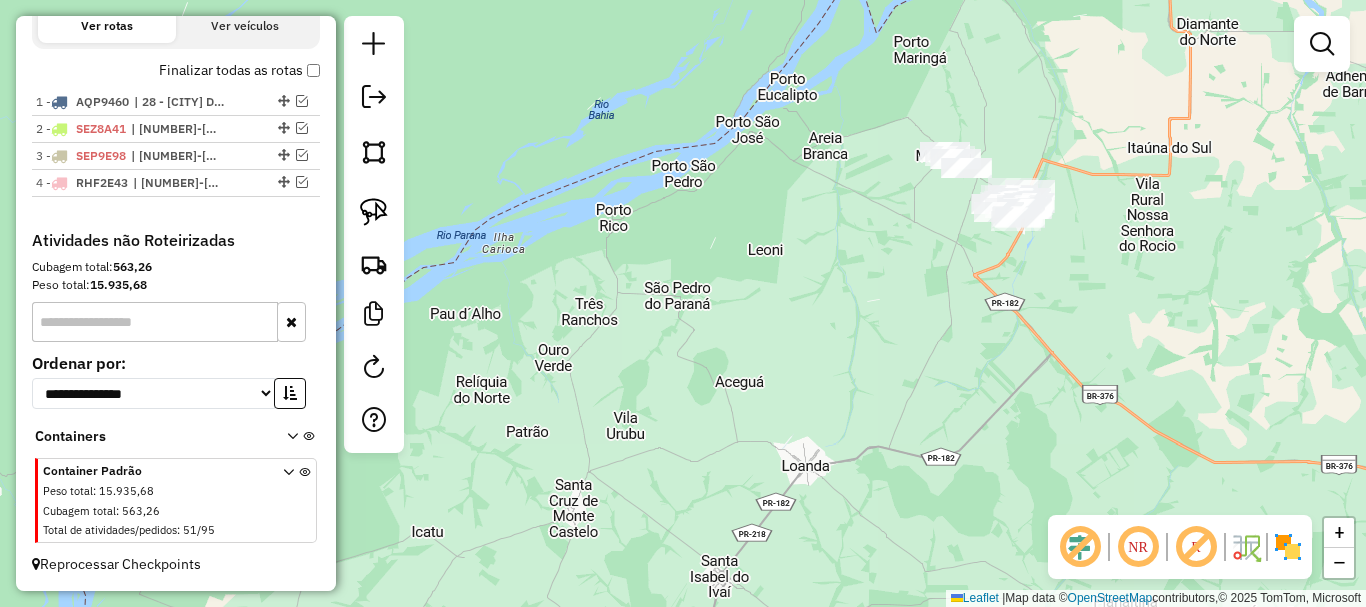drag, startPoint x: 824, startPoint y: 369, endPoint x: 709, endPoint y: 355, distance: 115.84904 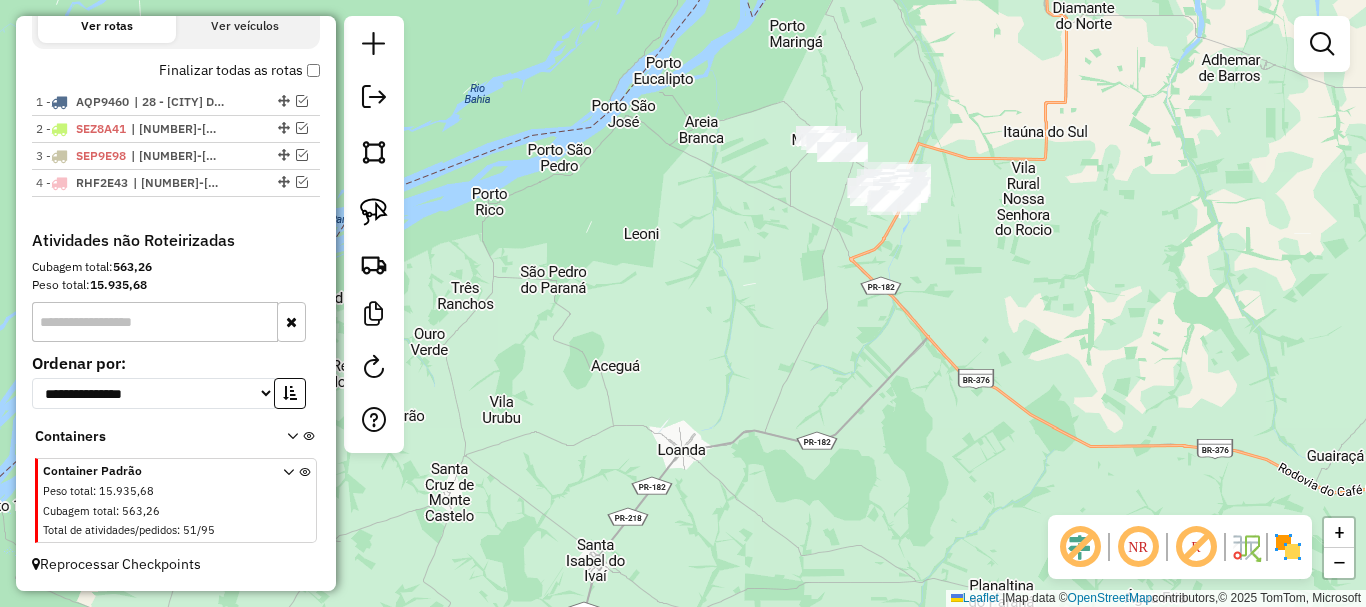 drag, startPoint x: 762, startPoint y: 360, endPoint x: 702, endPoint y: 352, distance: 60.530983 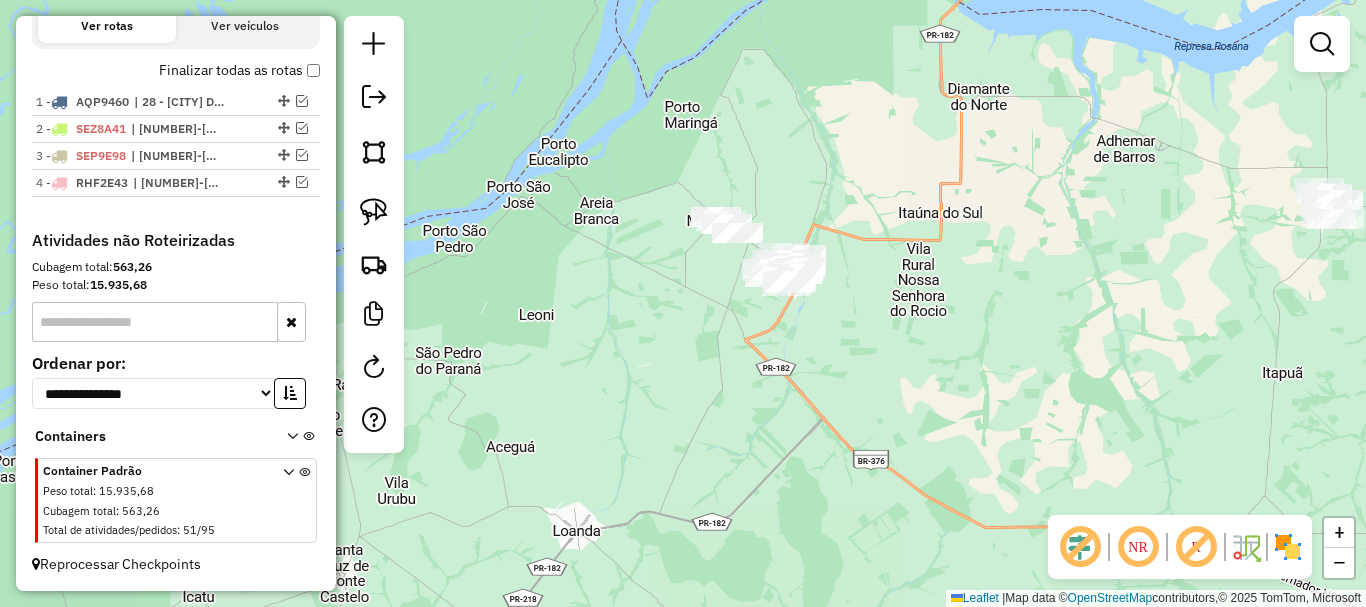 drag, startPoint x: 648, startPoint y: 376, endPoint x: 634, endPoint y: 394, distance: 22.803509 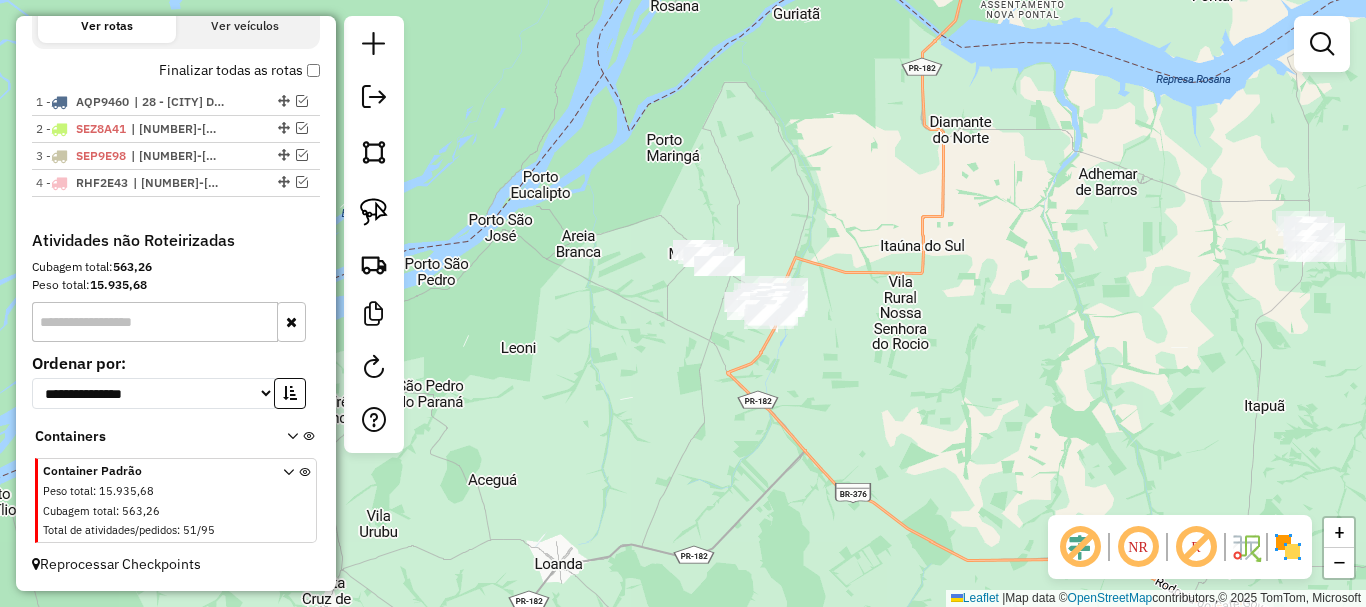 drag, startPoint x: 635, startPoint y: 338, endPoint x: 619, endPoint y: 370, distance: 35.77709 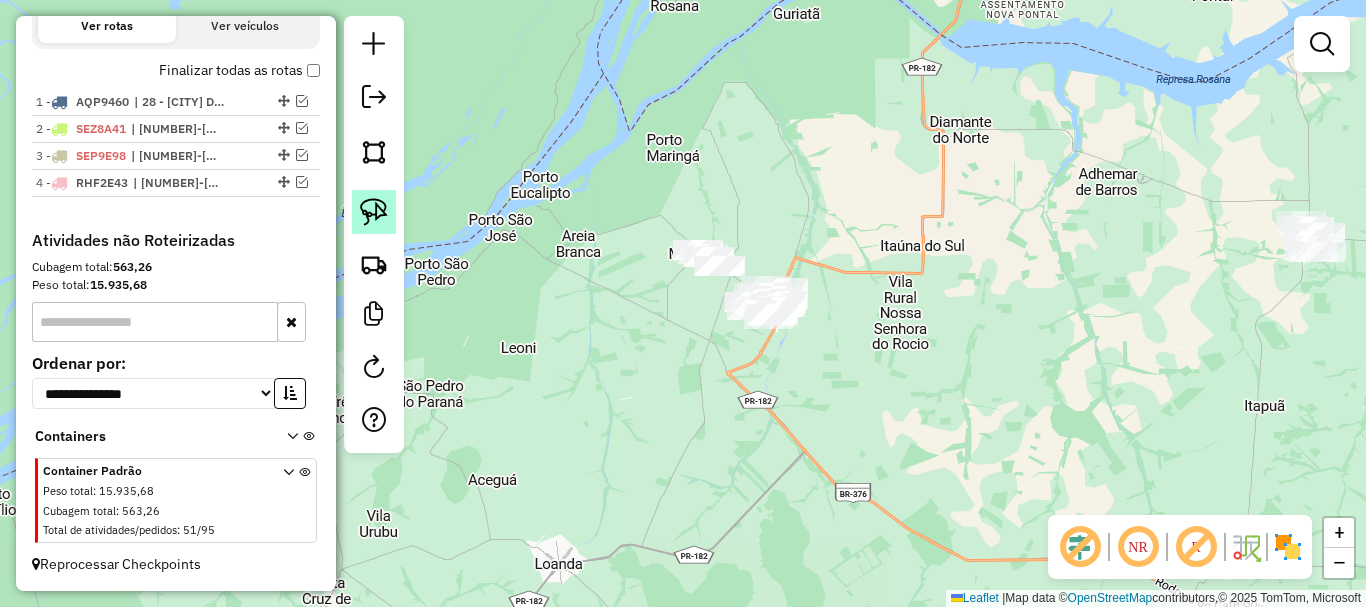 click 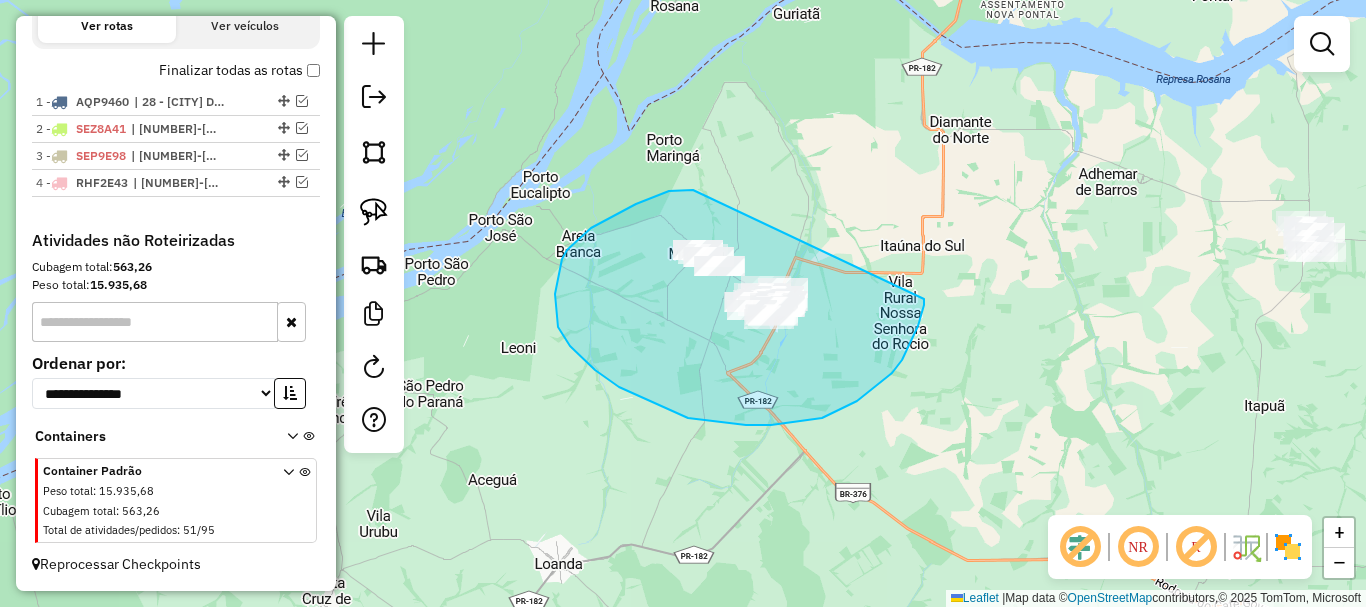 drag, startPoint x: 693, startPoint y: 190, endPoint x: 924, endPoint y: 286, distance: 250.15395 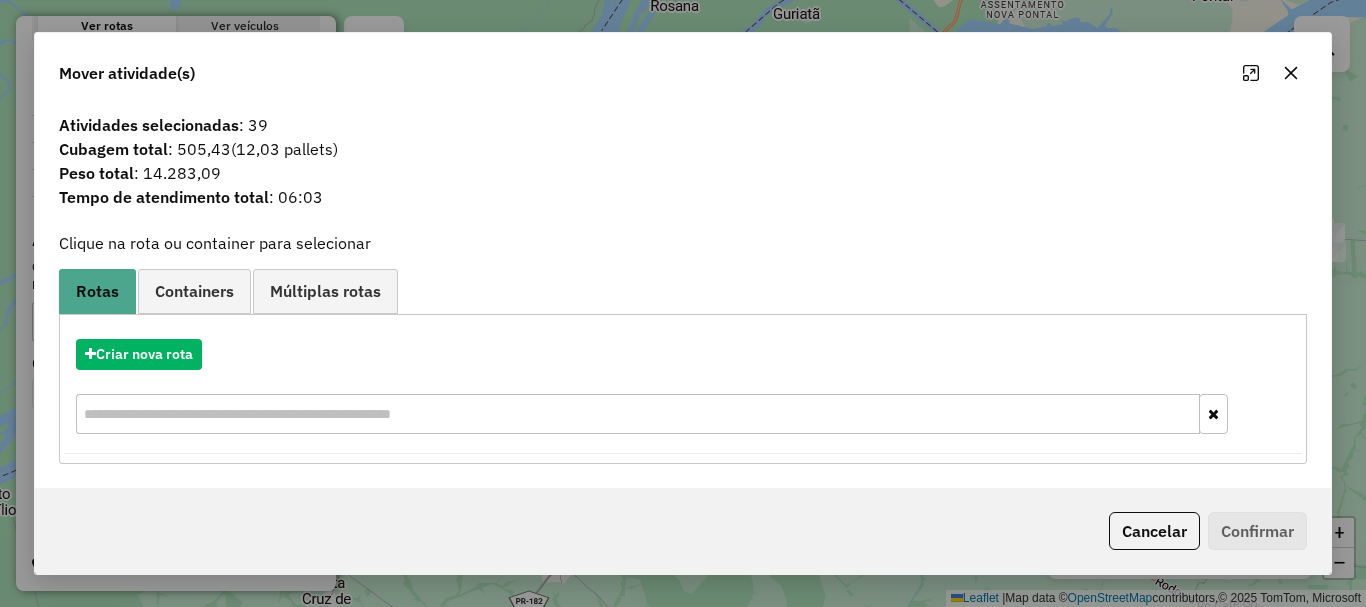 click 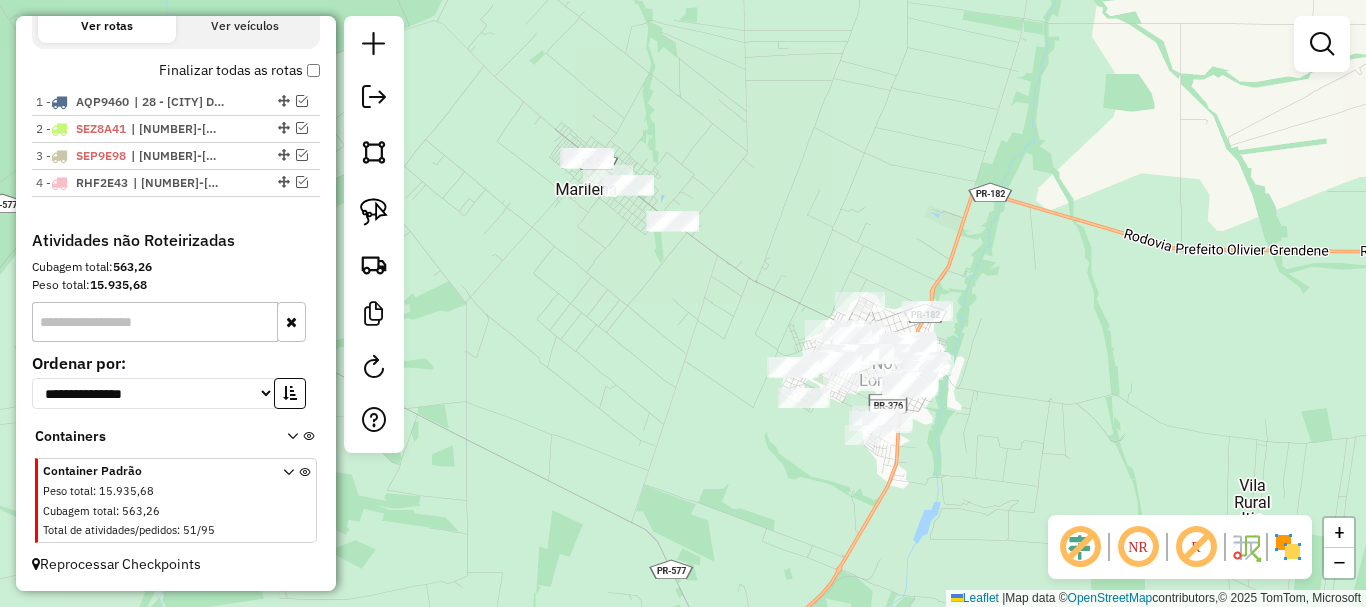 drag, startPoint x: 727, startPoint y: 258, endPoint x: 731, endPoint y: 224, distance: 34.234486 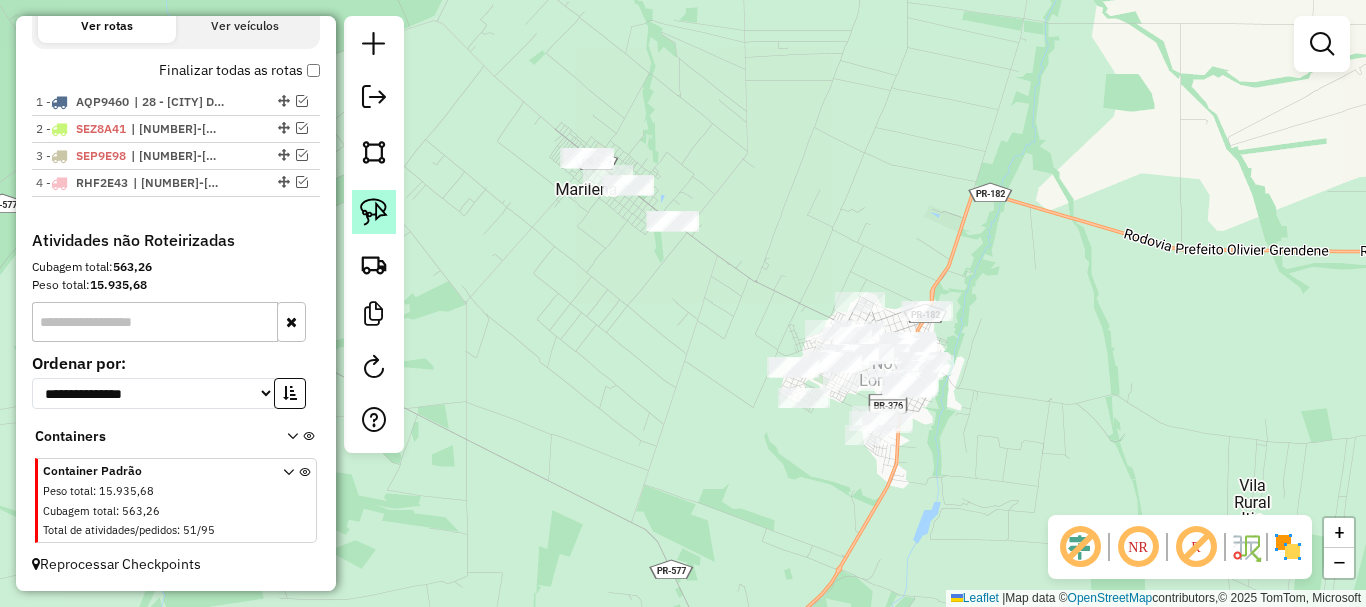 click 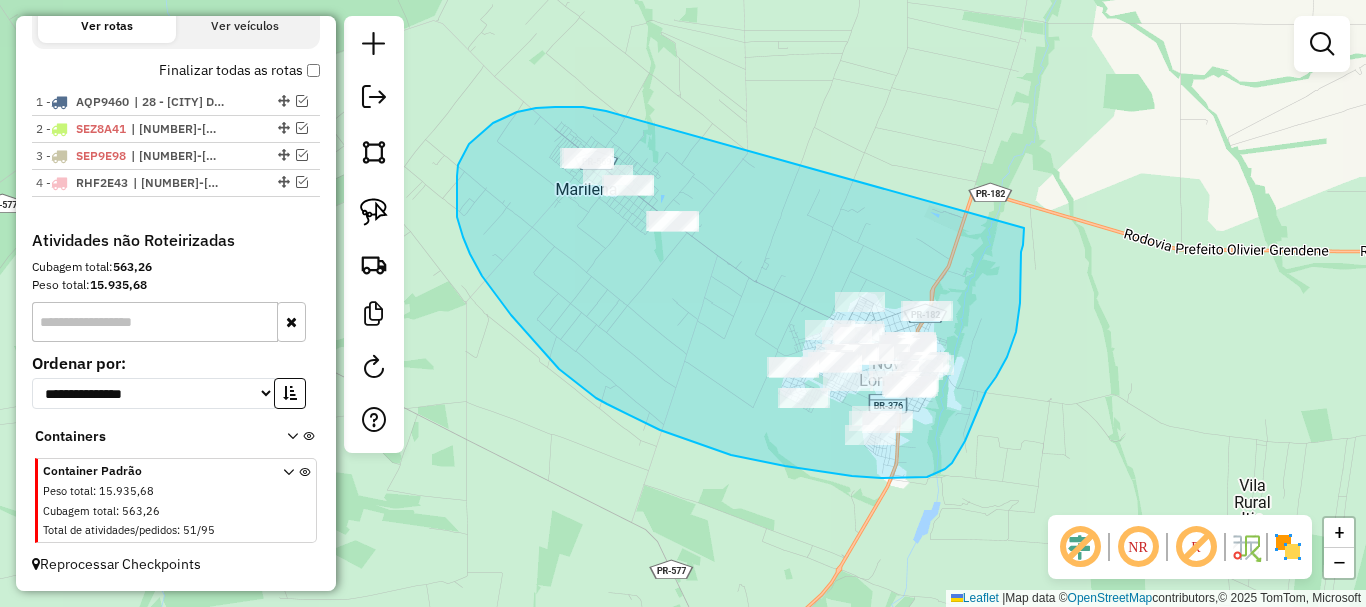 drag, startPoint x: 606, startPoint y: 111, endPoint x: 1024, endPoint y: 215, distance: 430.74353 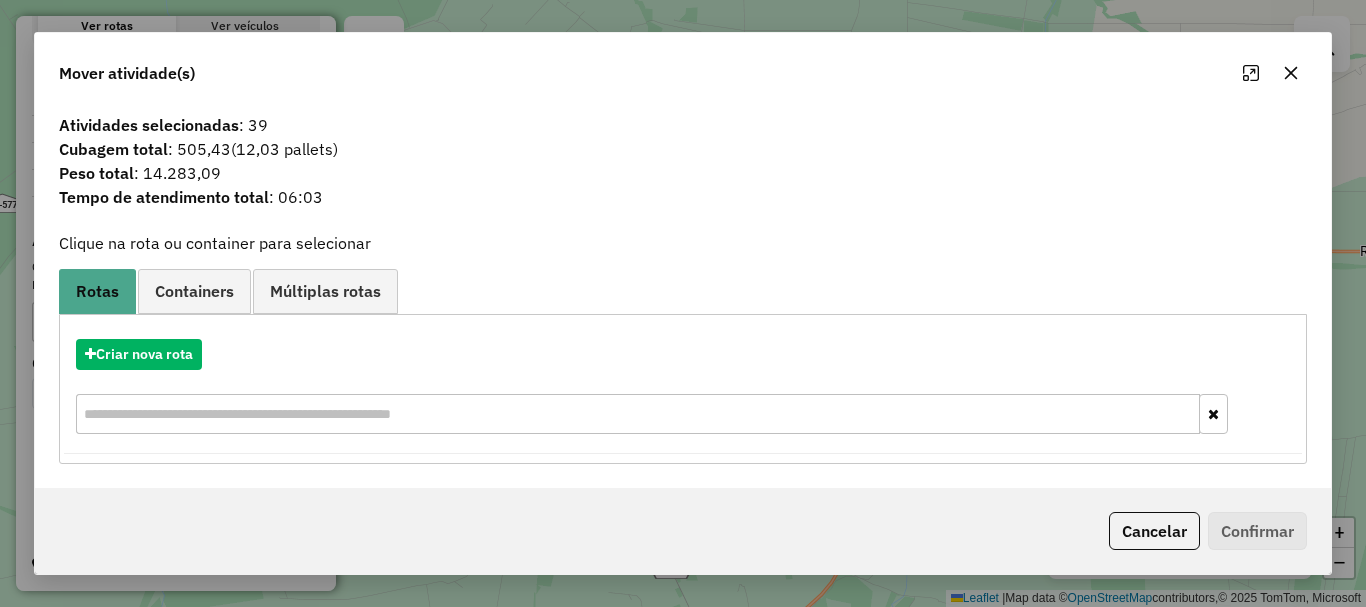 click 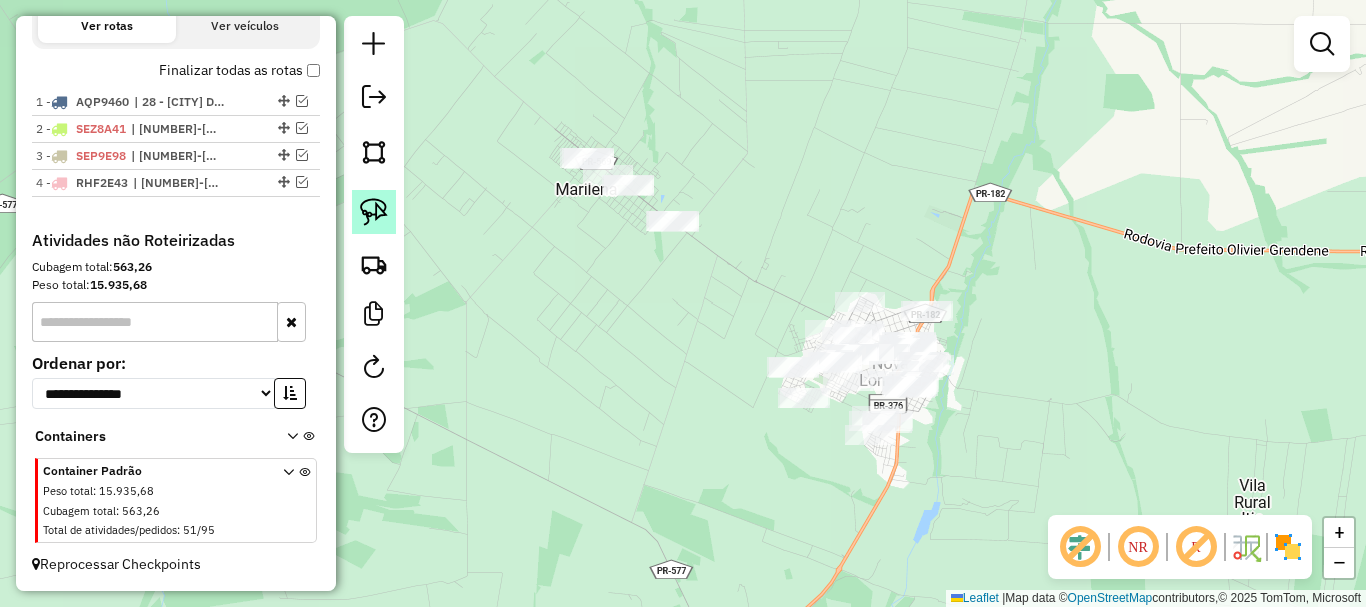 click 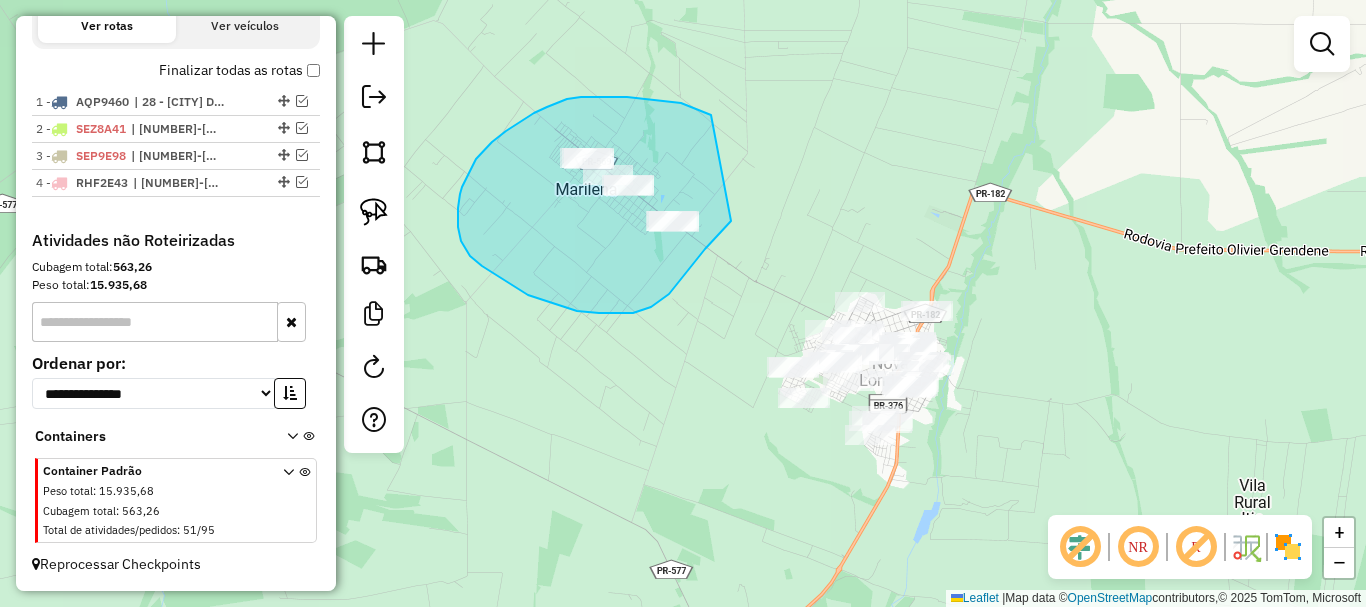 drag, startPoint x: 705, startPoint y: 112, endPoint x: 731, endPoint y: 220, distance: 111.085556 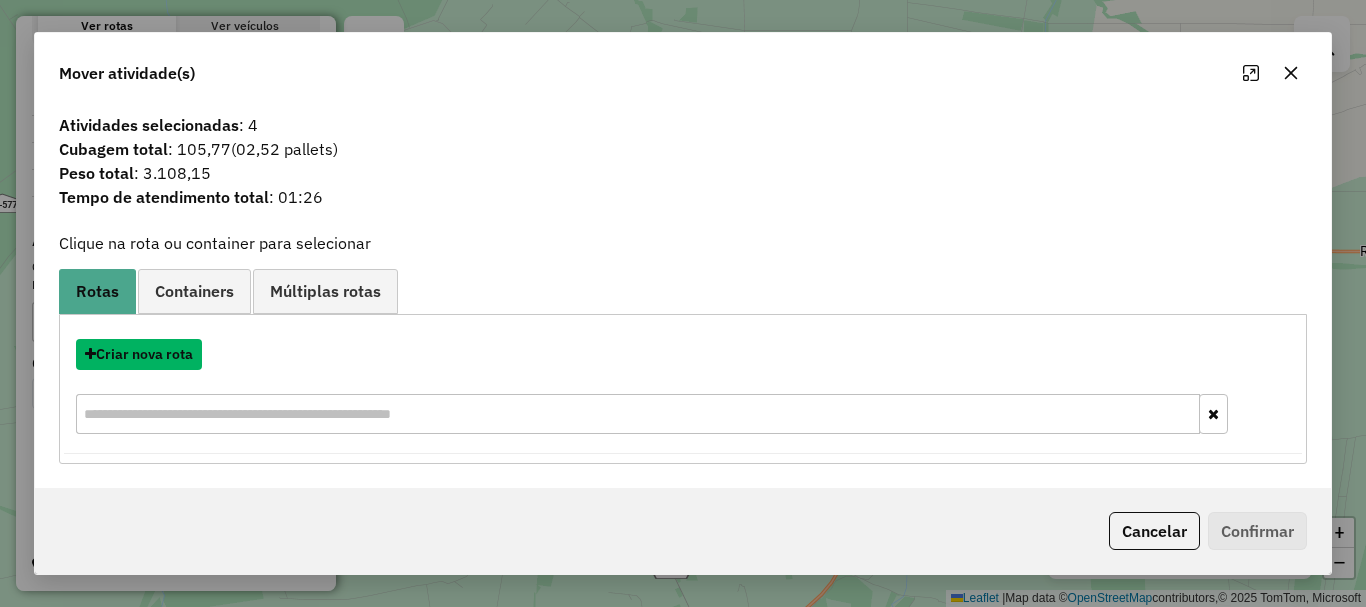 click on "Criar nova rota" at bounding box center (139, 354) 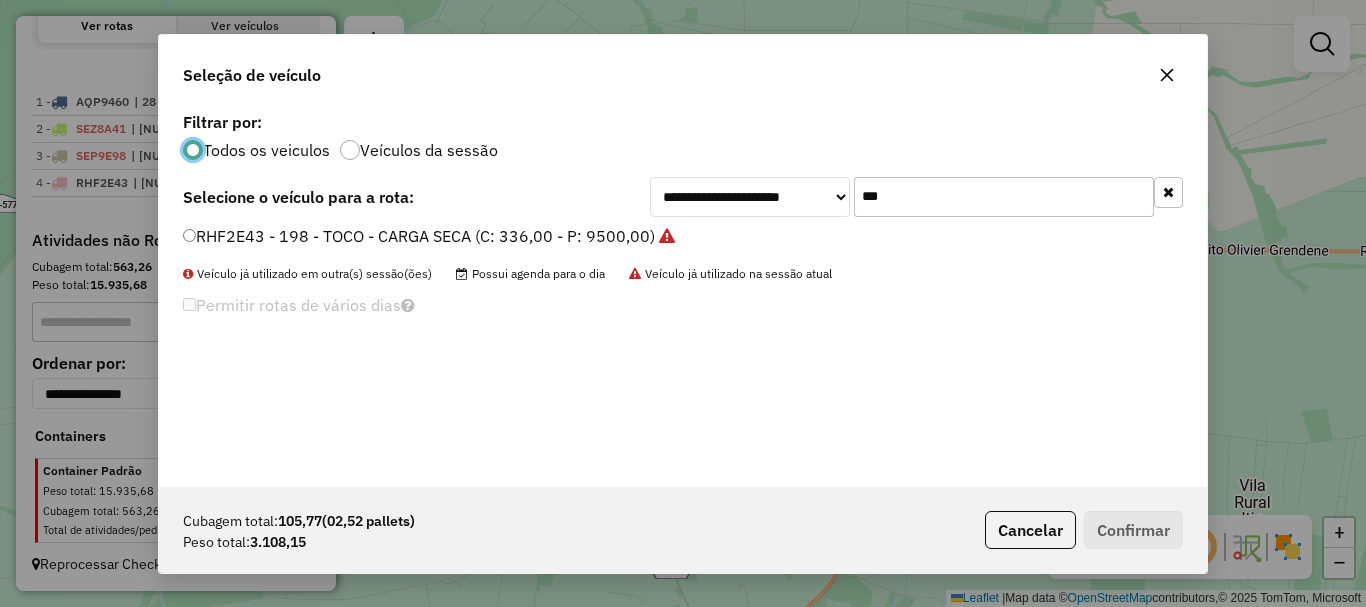 scroll, scrollTop: 11, scrollLeft: 6, axis: both 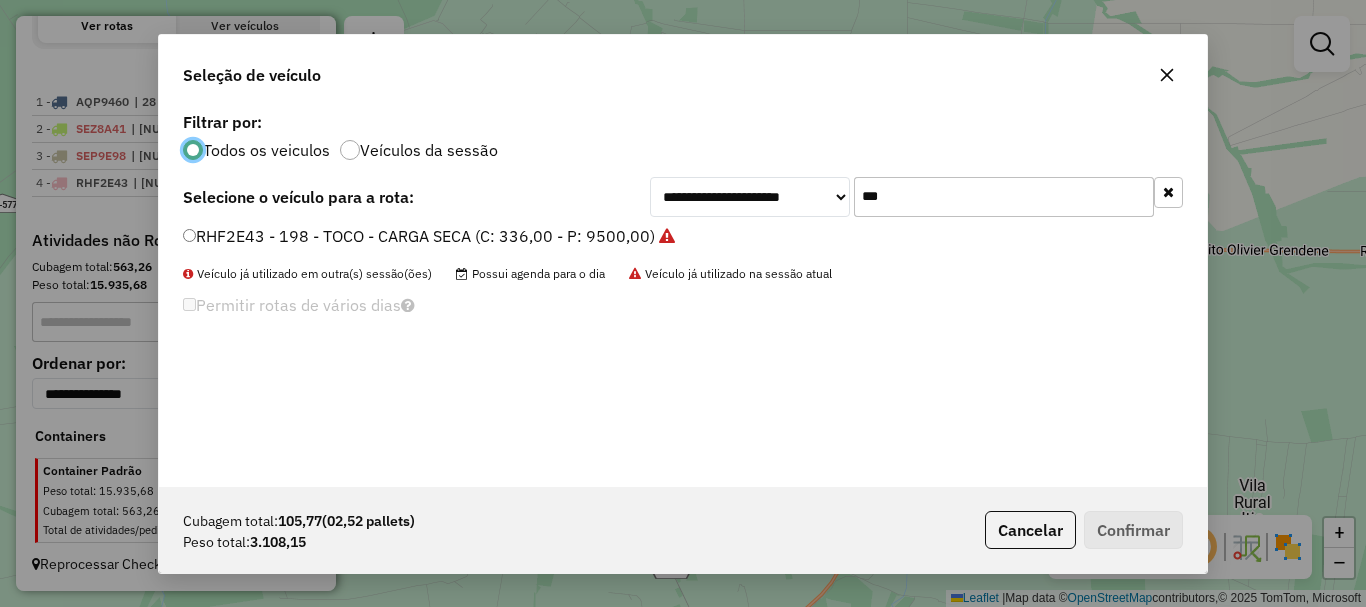 drag, startPoint x: 845, startPoint y: 183, endPoint x: 777, endPoint y: 171, distance: 69.050705 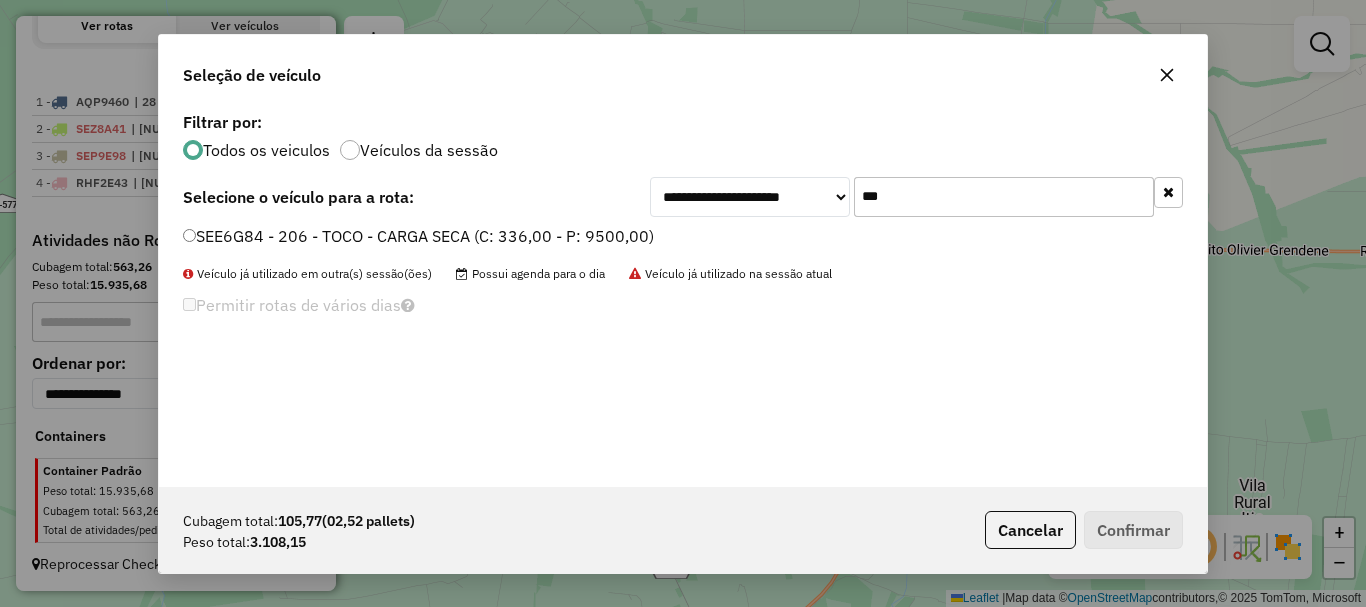 type on "***" 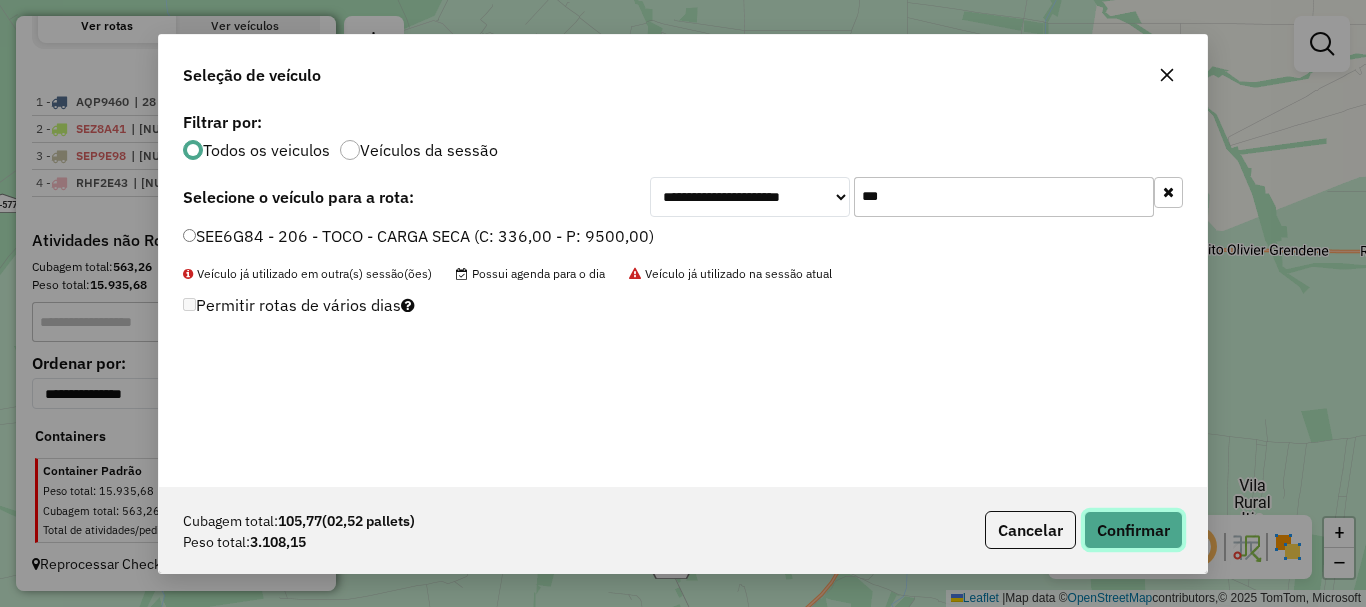 click on "Confirmar" 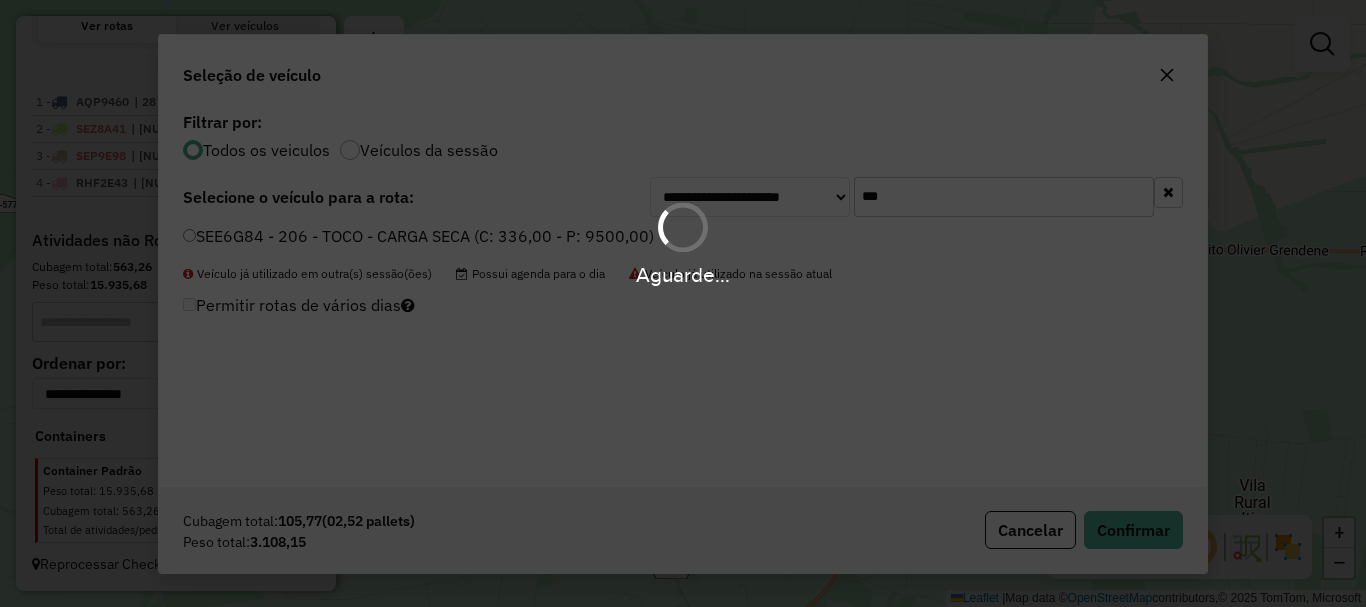 scroll, scrollTop: 820, scrollLeft: 0, axis: vertical 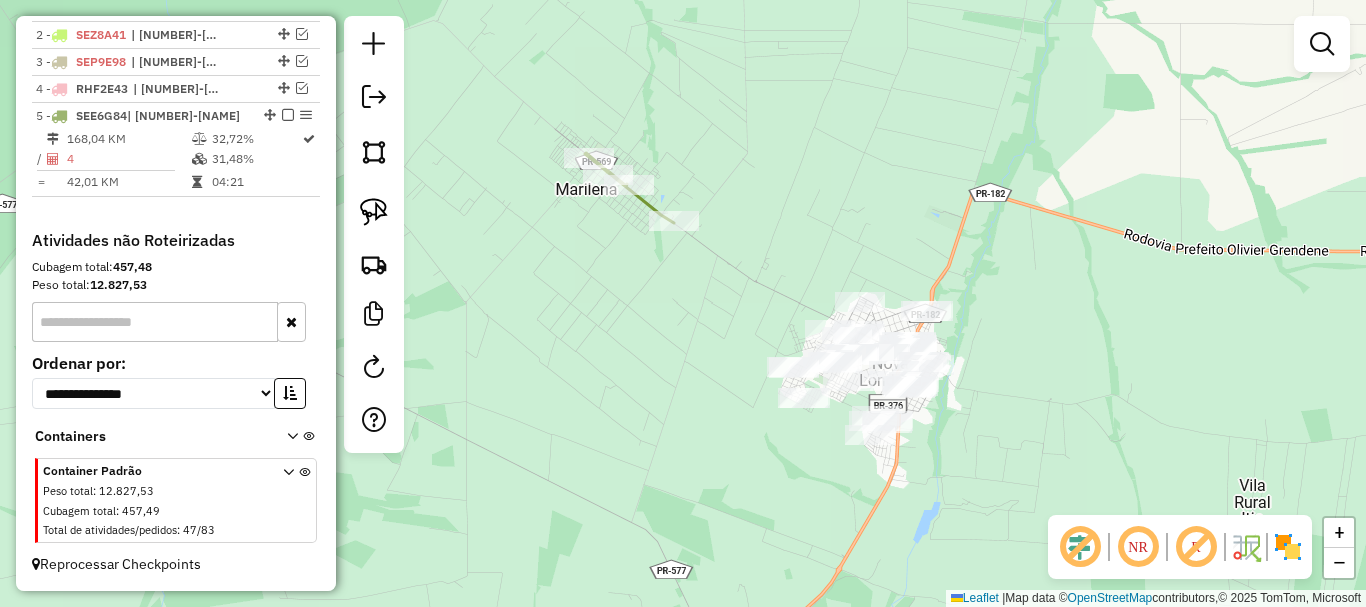 drag, startPoint x: 783, startPoint y: 281, endPoint x: 776, endPoint y: 228, distance: 53.460266 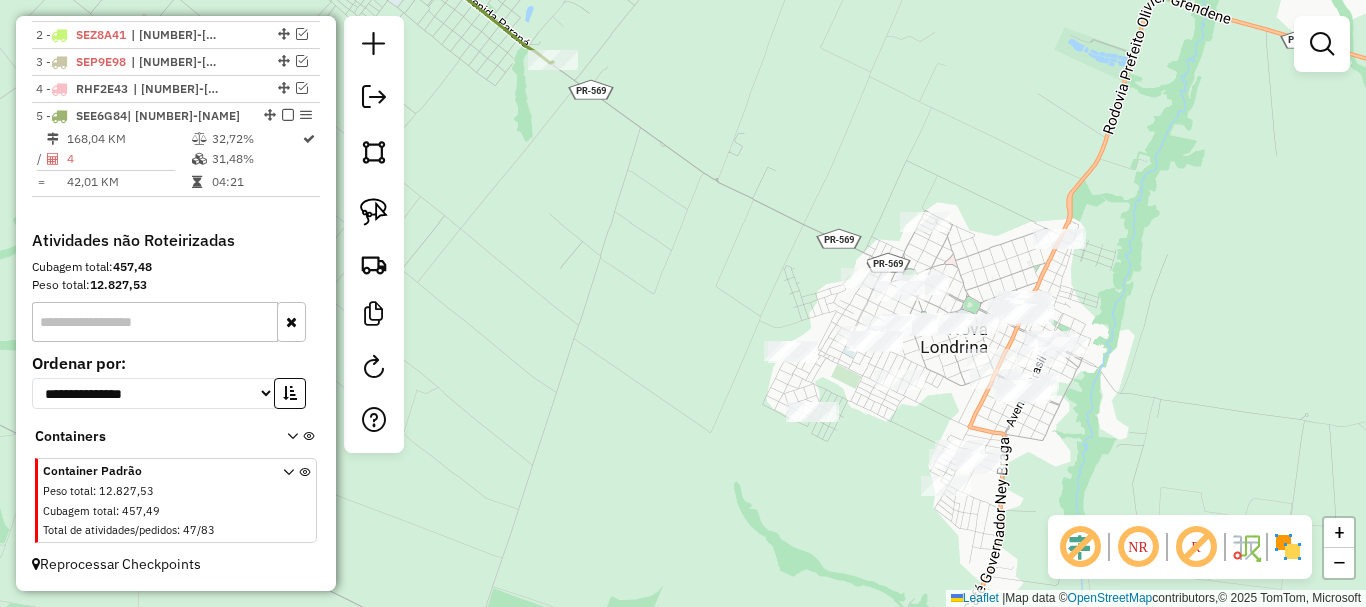 click on "Janela de atendimento Grade de atendimento Capacidade Transportadoras Veículos Cliente Pedidos  Rotas Selecione os dias de semana para filtrar as janelas de atendimento  Seg   Ter   Qua   Qui   Sex   Sáb   Dom  Informe o período da janela de atendimento: De: Até:  Filtrar exatamente a janela do cliente  Considerar janela de atendimento padrão  Selecione os dias de semana para filtrar as grades de atendimento  Seg   Ter   Qua   Qui   Sex   Sáb   Dom   Considerar clientes sem dia de atendimento cadastrado  Clientes fora do dia de atendimento selecionado Filtrar as atividades entre os valores definidos abaixo:  Peso mínimo:   Peso máximo:   Cubagem mínima:   Cubagem máxima:   De:   Até:  Filtrar as atividades entre o tempo de atendimento definido abaixo:  De:   Até:   Considerar capacidade total dos clientes não roteirizados Transportadora: Selecione um ou mais itens Tipo de veículo: Selecione um ou mais itens Veículo: Selecione um ou mais itens Motorista: Selecione um ou mais itens Nome: Rótulo:" 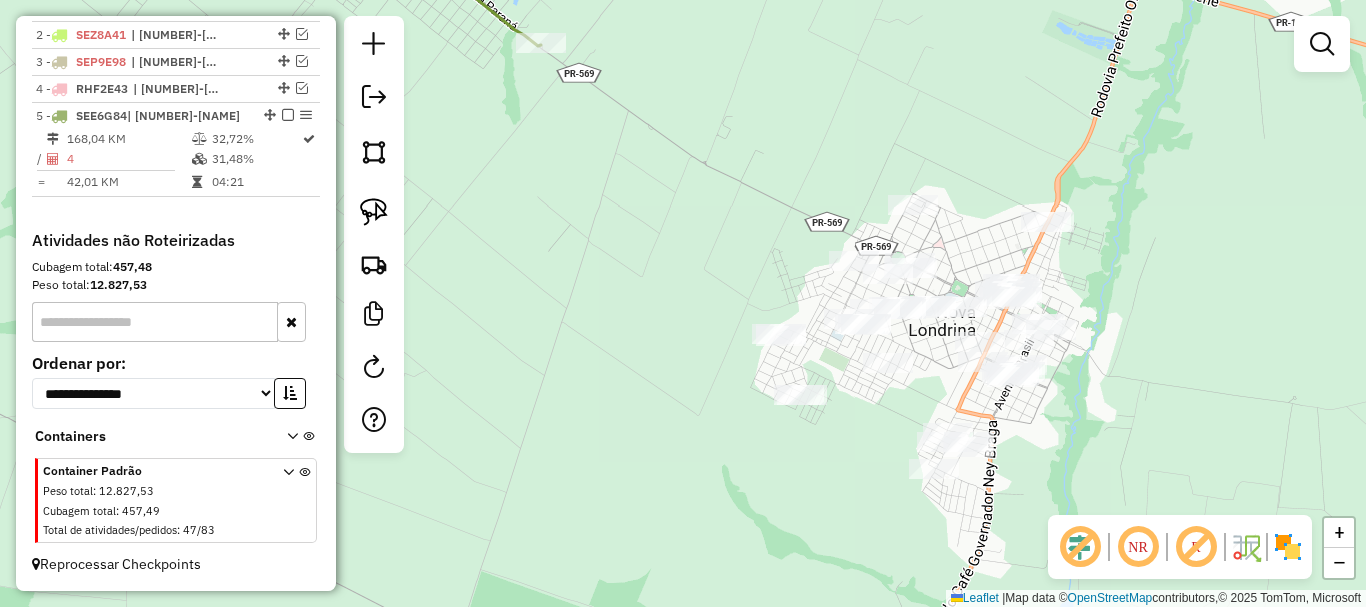drag, startPoint x: 759, startPoint y: 233, endPoint x: 744, endPoint y: 212, distance: 25.806976 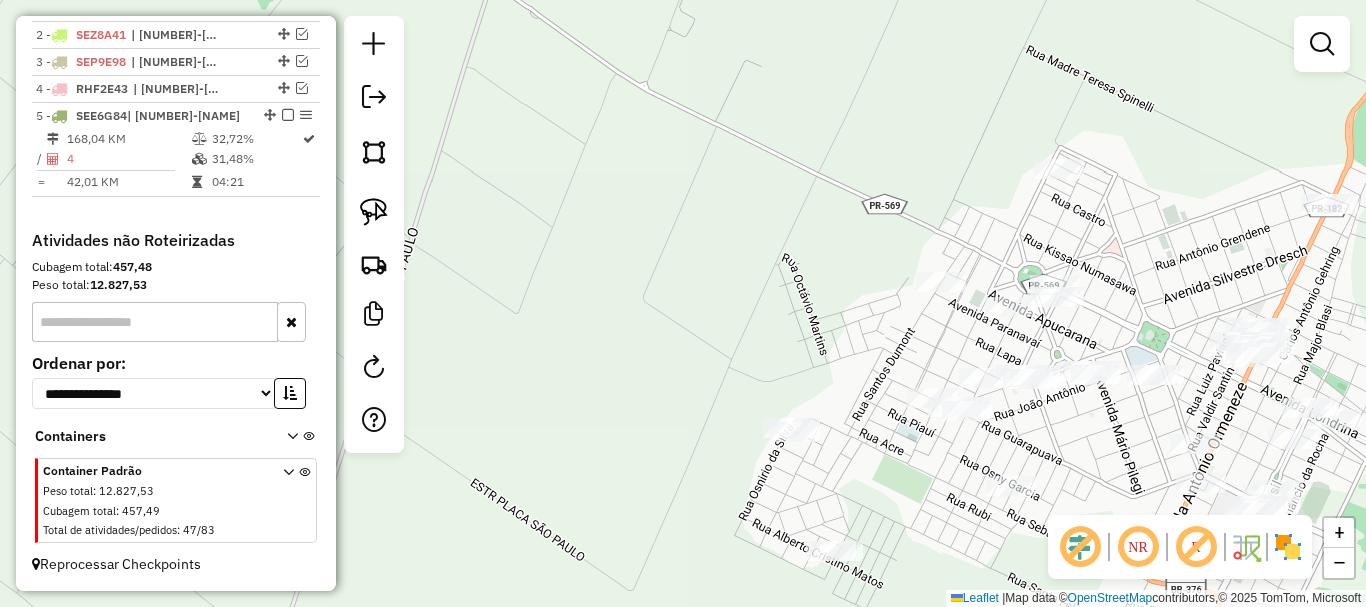 drag, startPoint x: 753, startPoint y: 230, endPoint x: 723, endPoint y: 161, distance: 75.23962 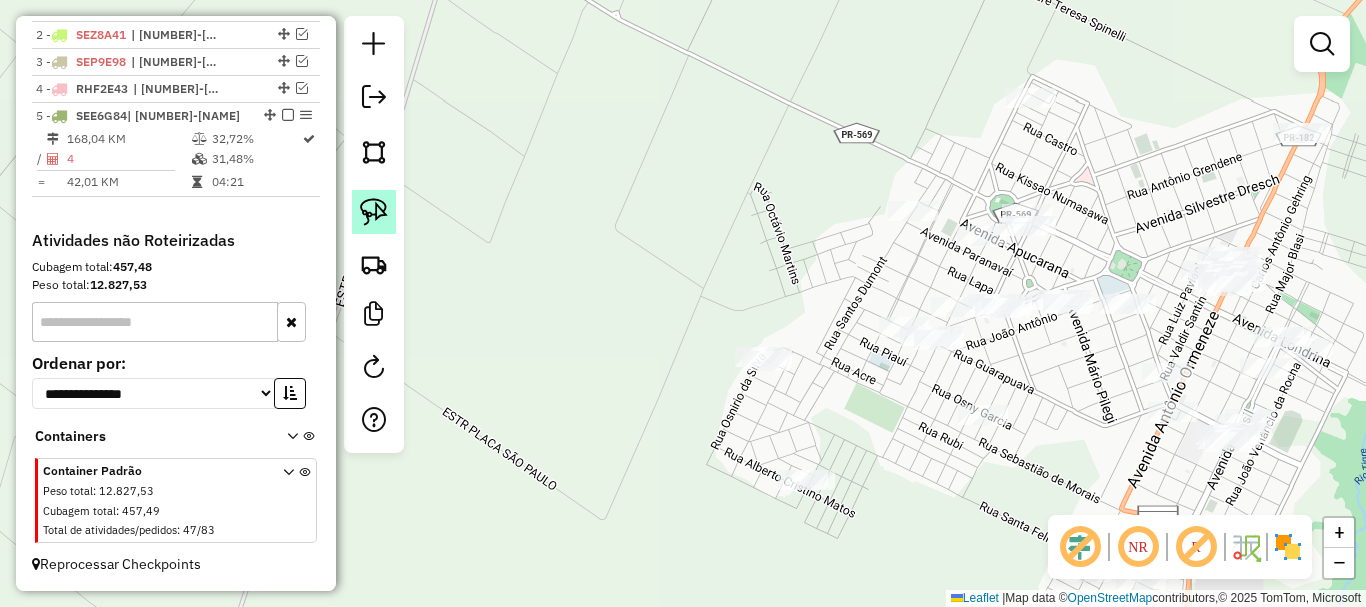 click 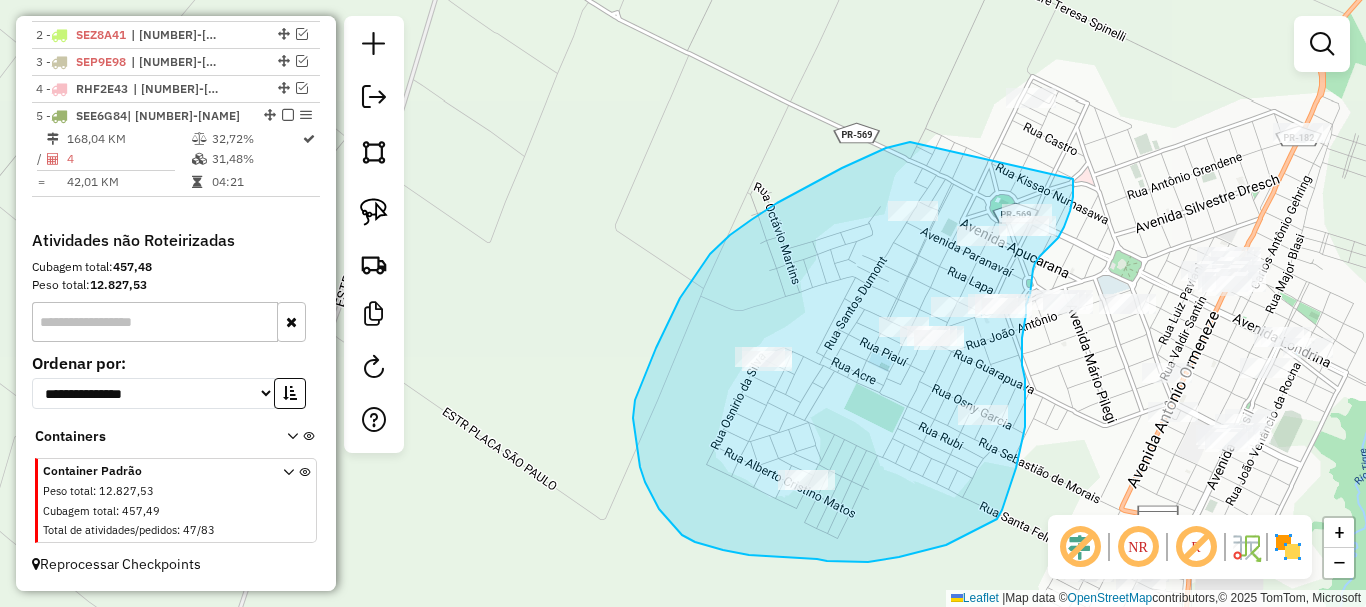drag, startPoint x: 910, startPoint y: 142, endPoint x: 1073, endPoint y: 166, distance: 164.7574 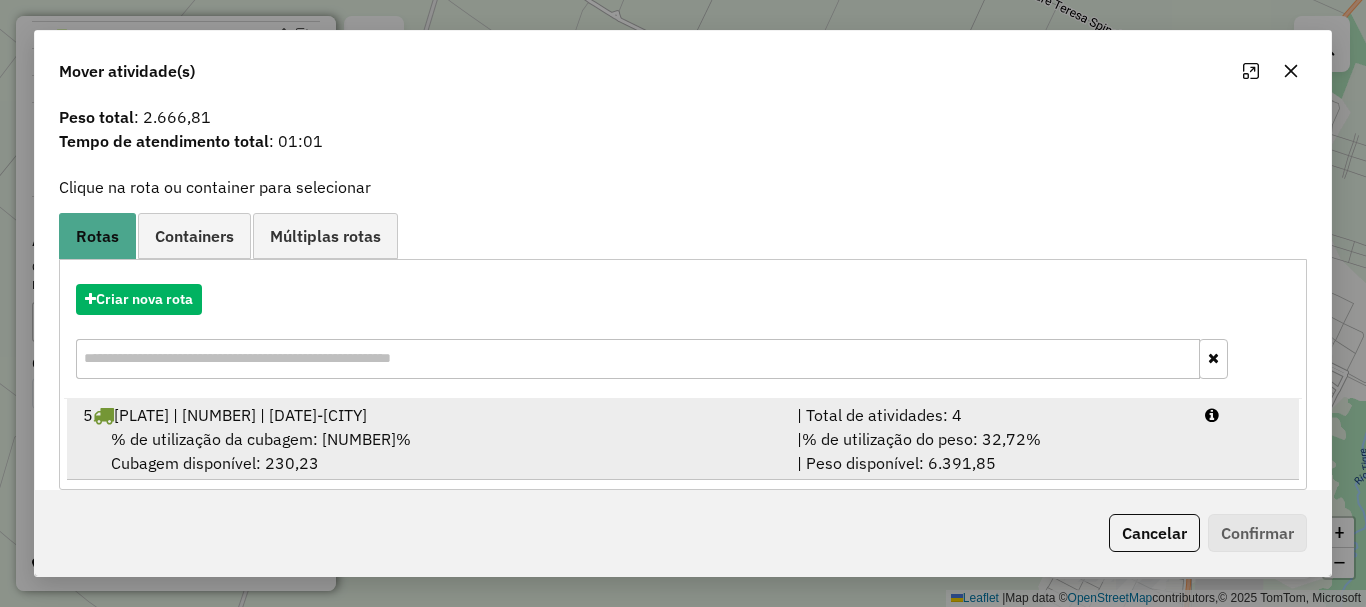 scroll, scrollTop: 78, scrollLeft: 0, axis: vertical 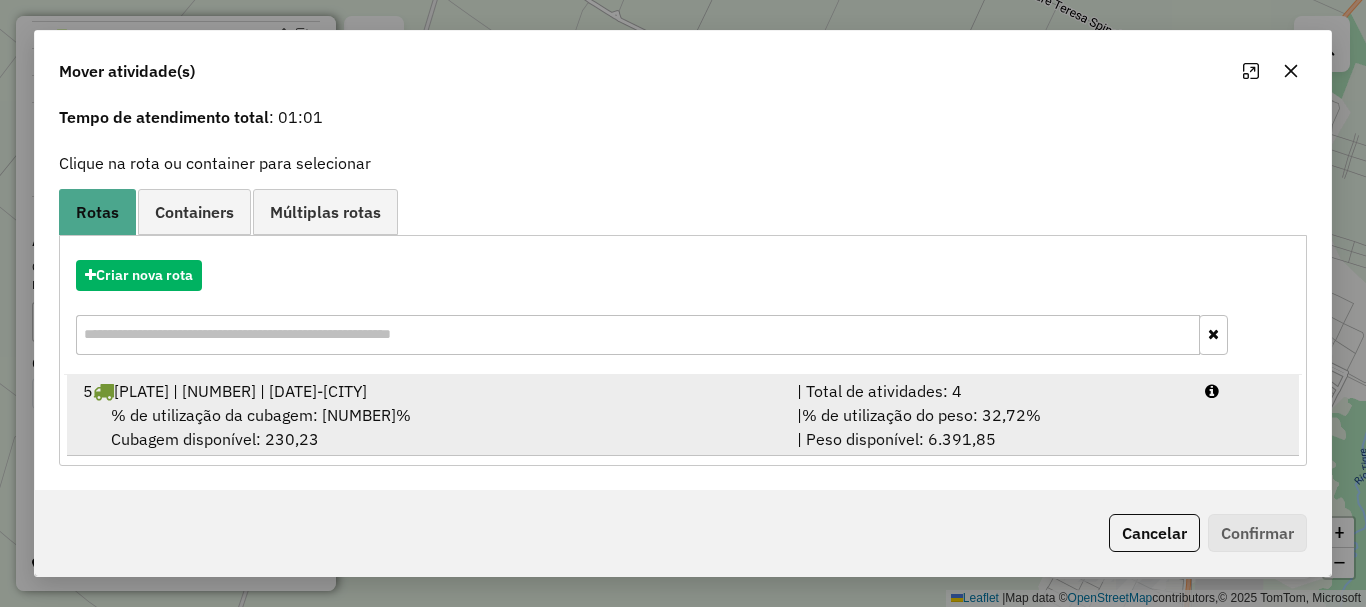 click on "% de utilização do peso: 32,72%" at bounding box center [921, 415] 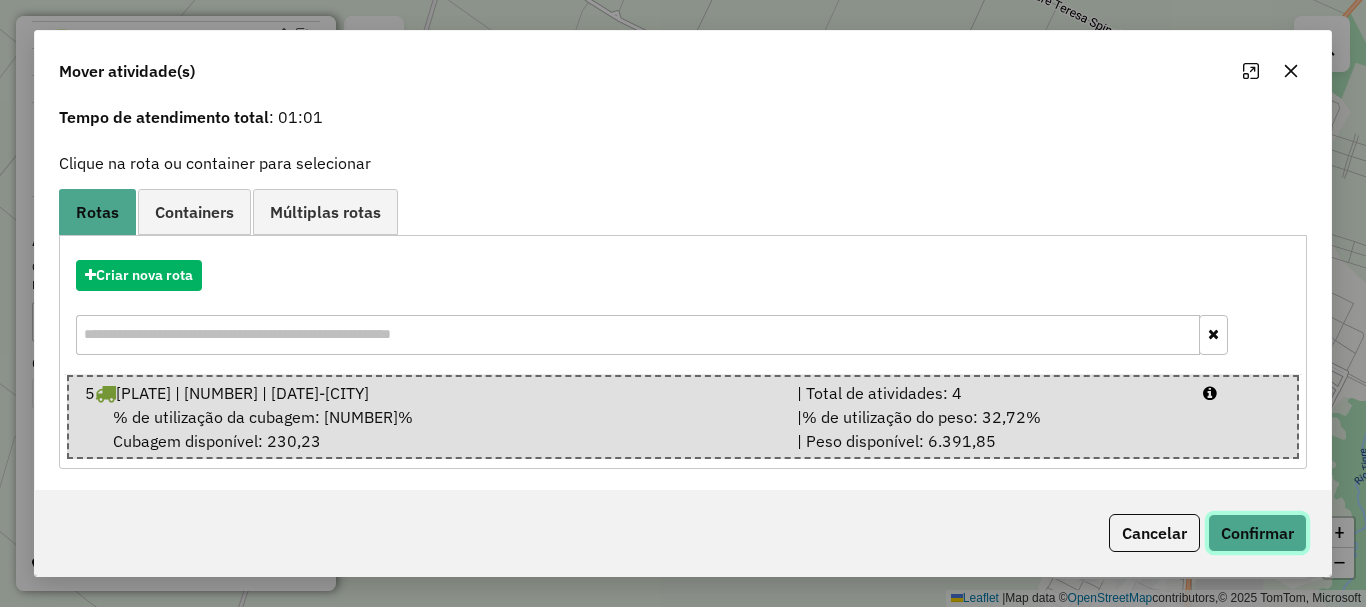 click on "Confirmar" 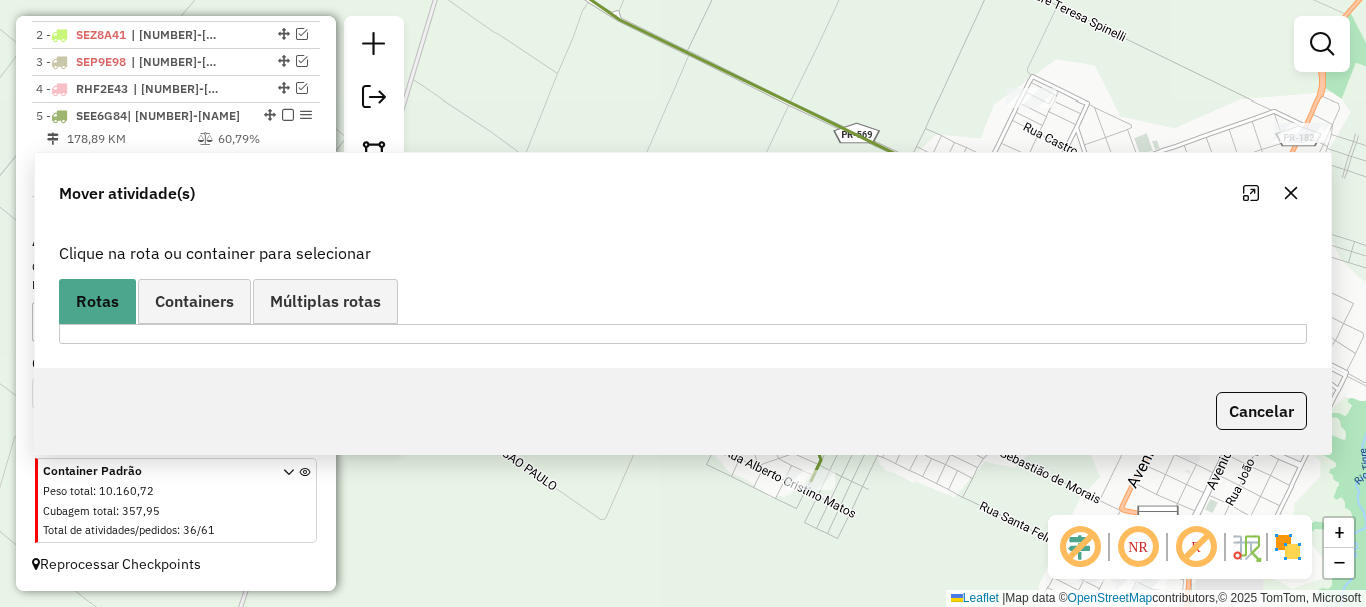 scroll, scrollTop: 0, scrollLeft: 0, axis: both 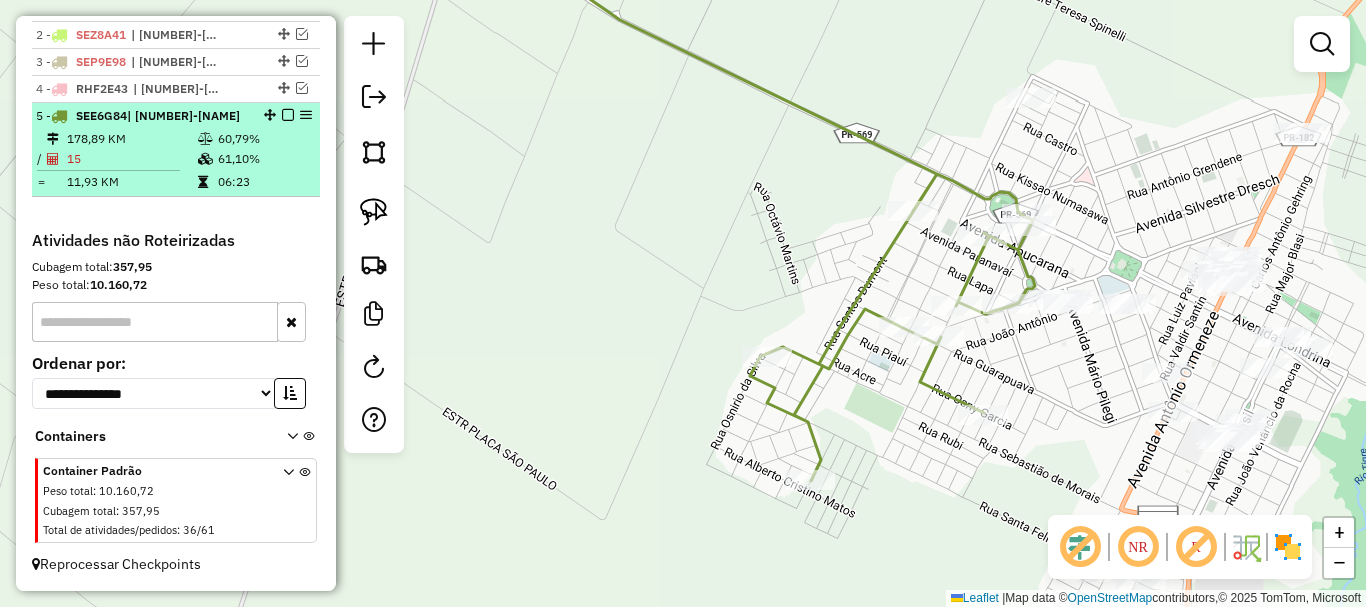 click on "178,89 KM" at bounding box center (131, 139) 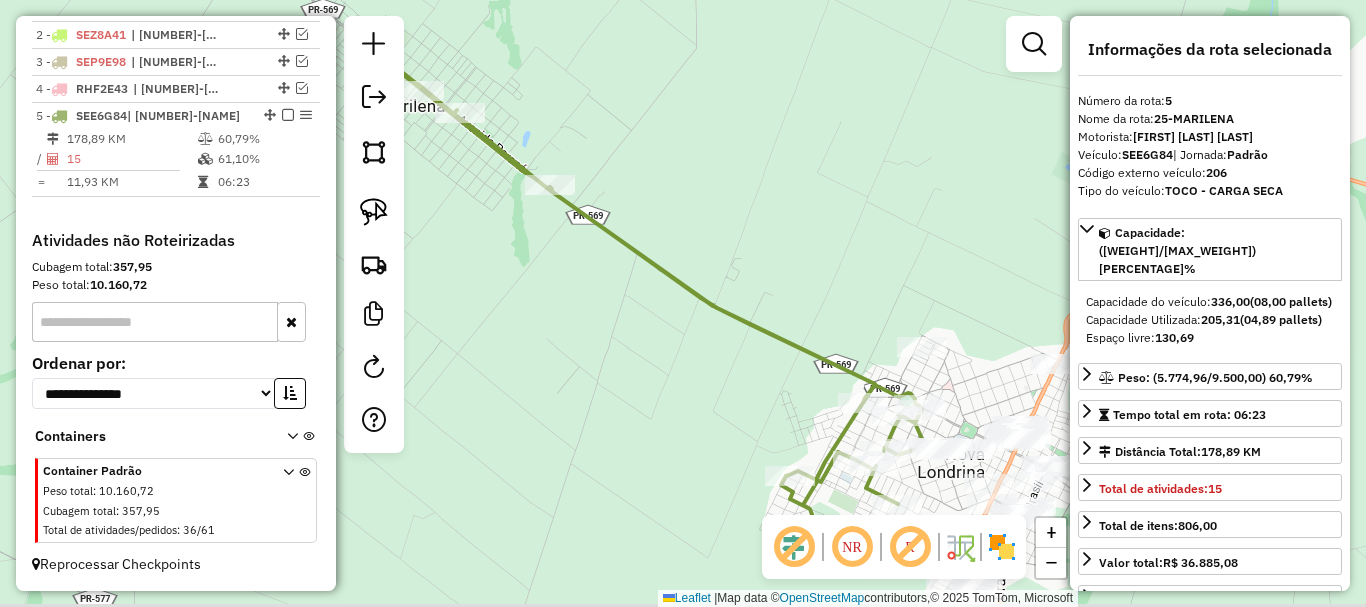 drag, startPoint x: 972, startPoint y: 207, endPoint x: 775, endPoint y: 121, distance: 214.95348 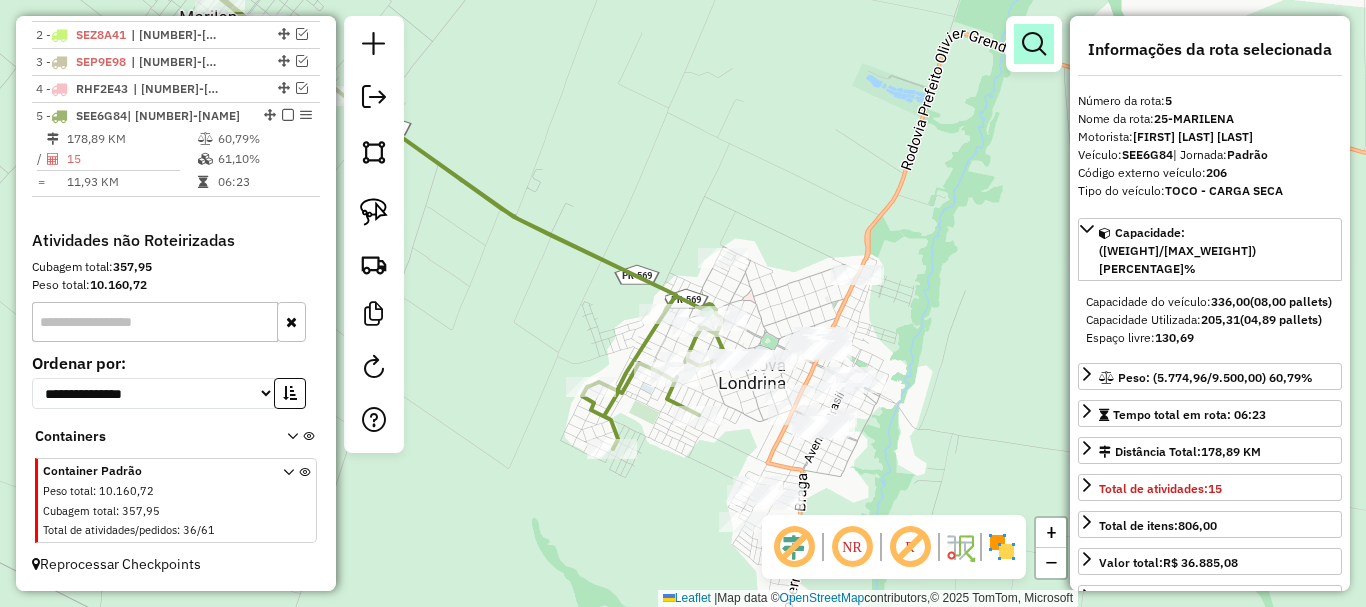 click at bounding box center (1034, 44) 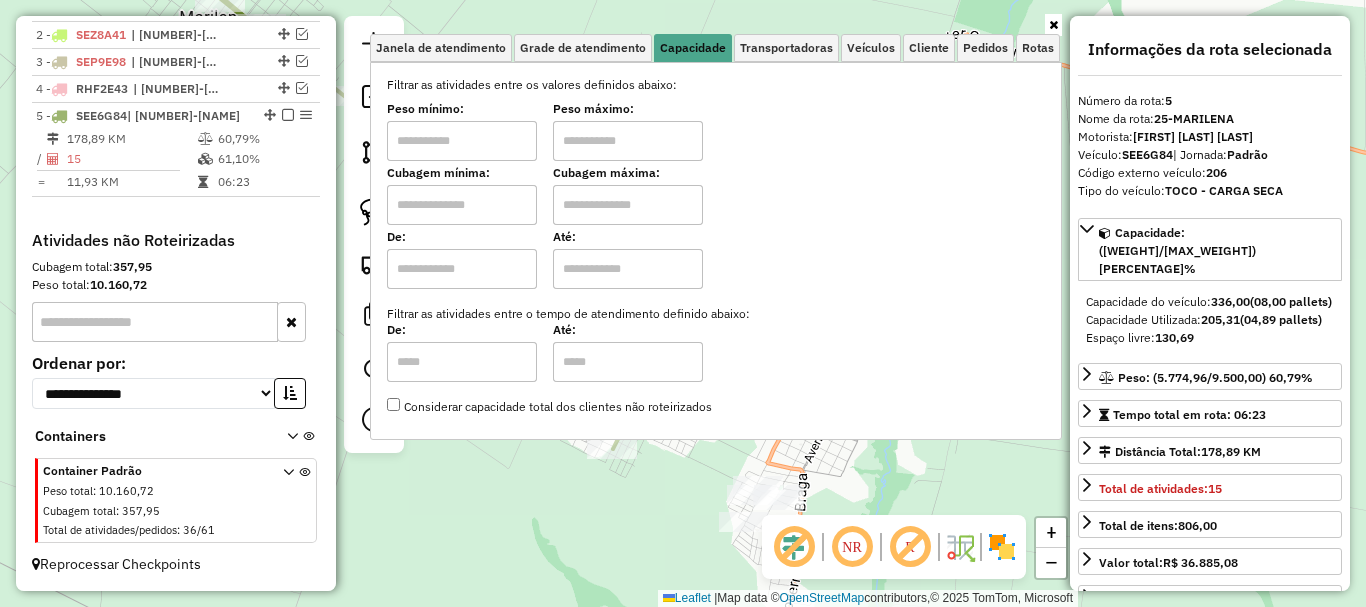 click at bounding box center [462, 141] 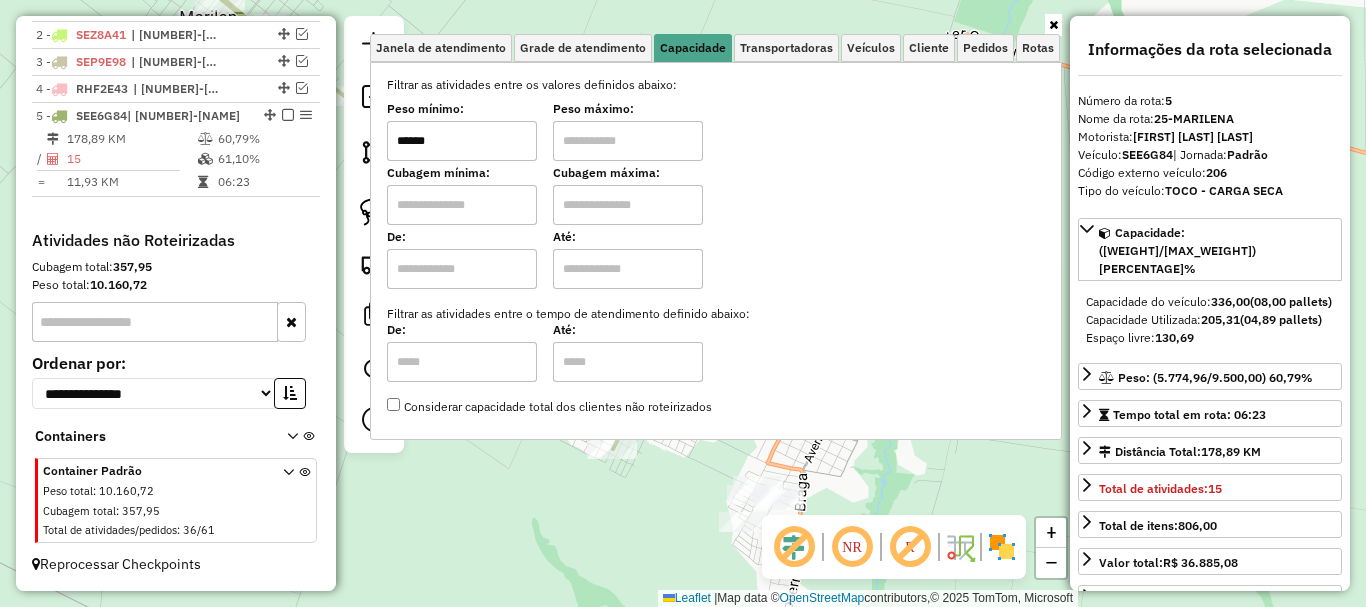 type on "******" 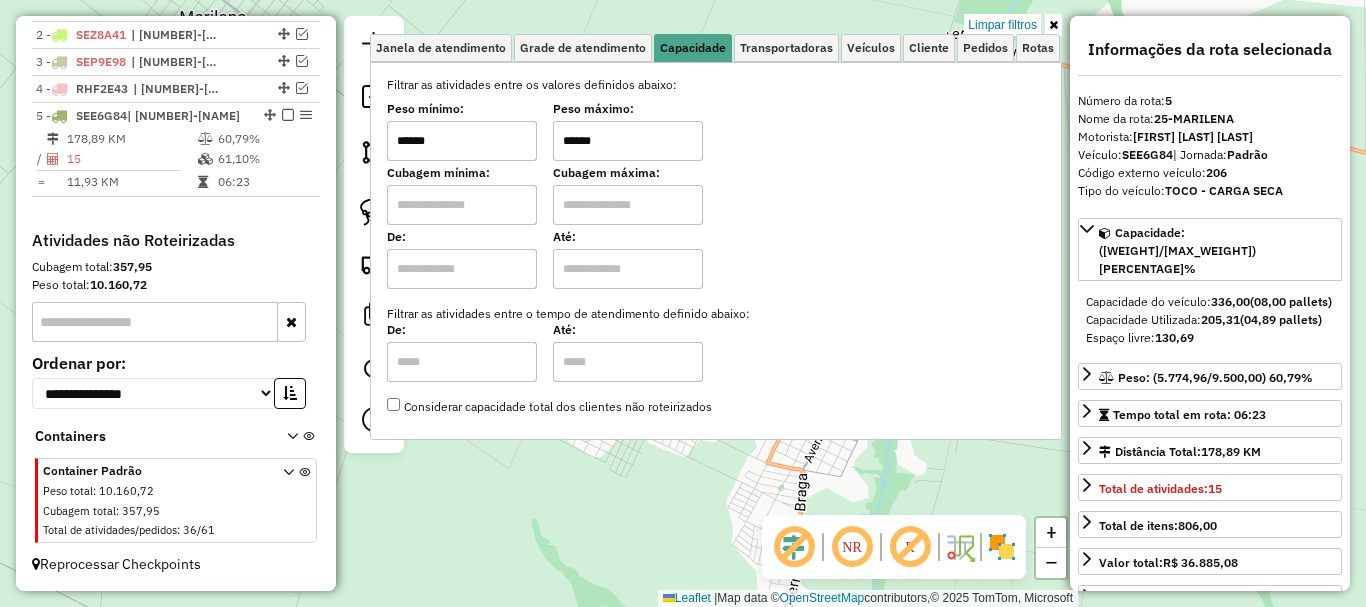 type on "******" 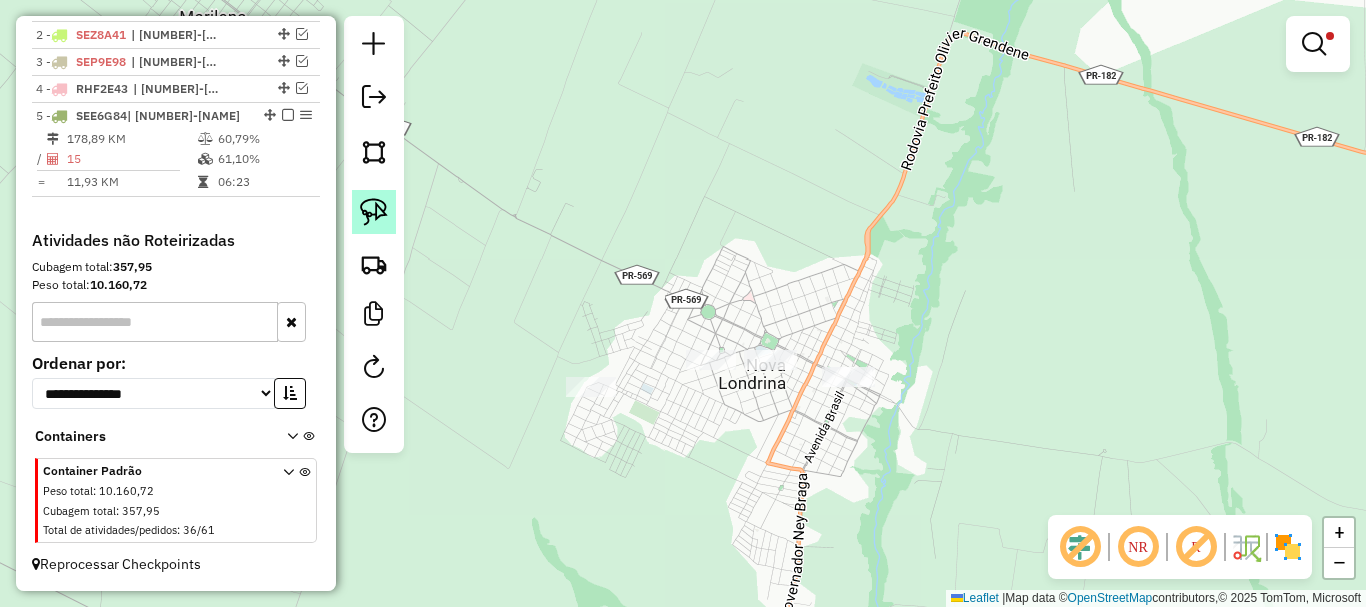 click 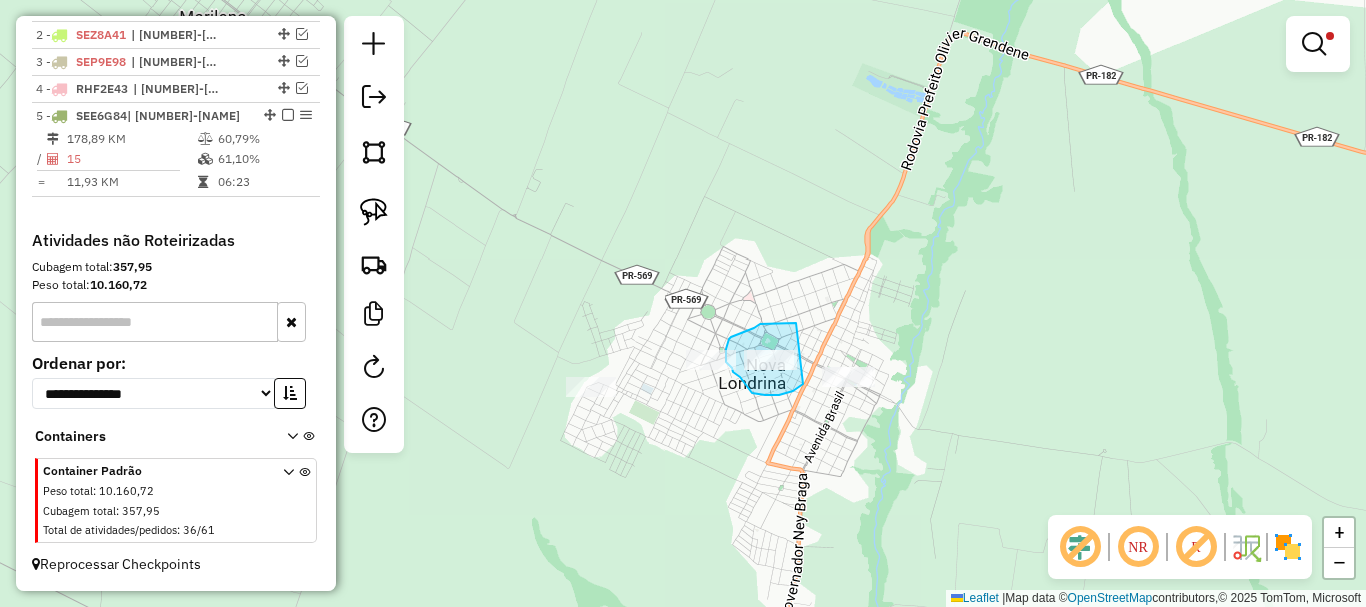 drag, startPoint x: 793, startPoint y: 323, endPoint x: 803, endPoint y: 384, distance: 61.81424 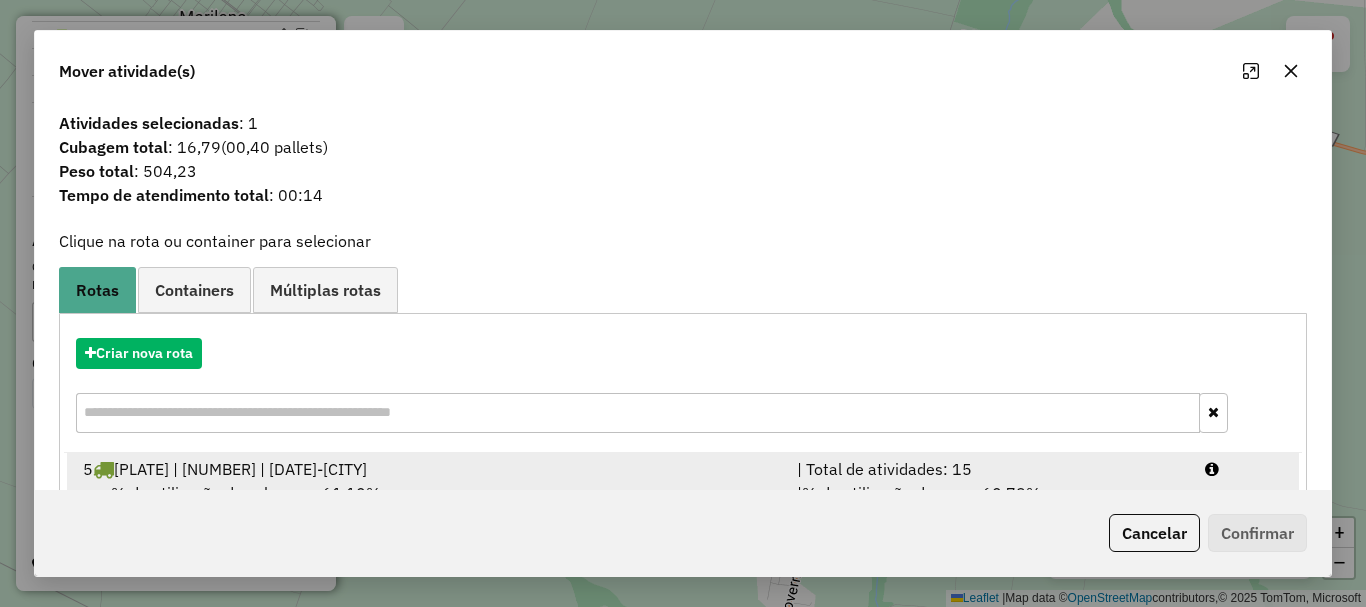 scroll, scrollTop: 78, scrollLeft: 0, axis: vertical 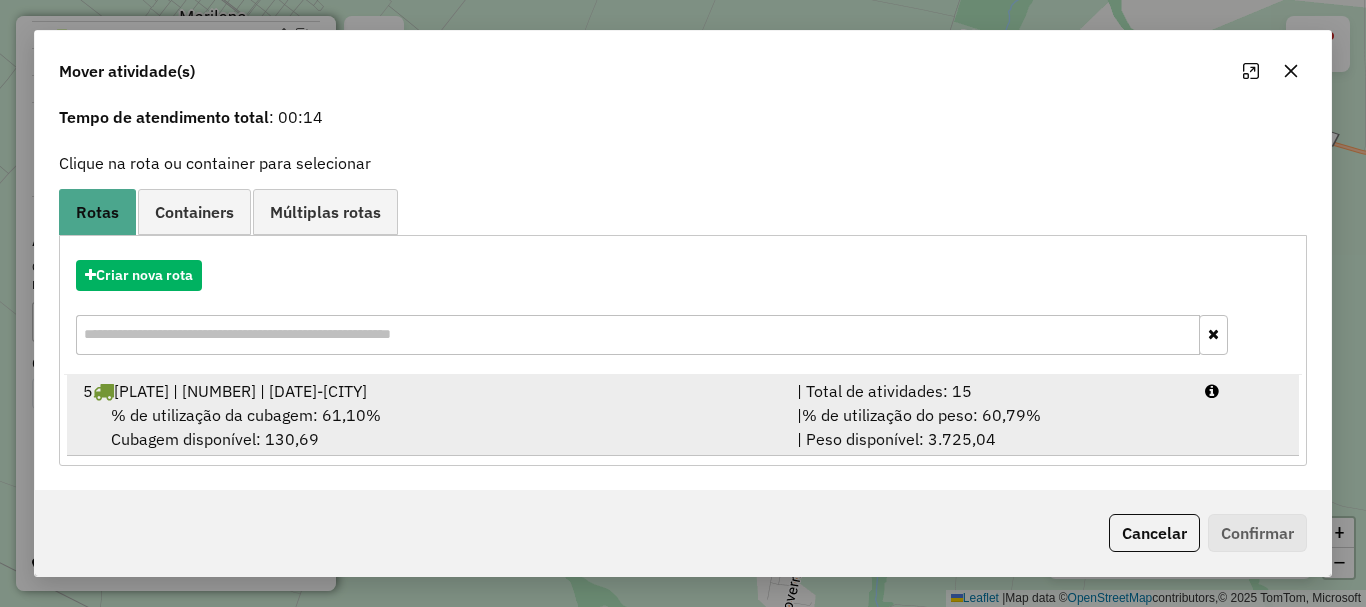 click on "% de utilização da cubagem: 61,10%  Cubagem disponível: 130,69" at bounding box center [428, 427] 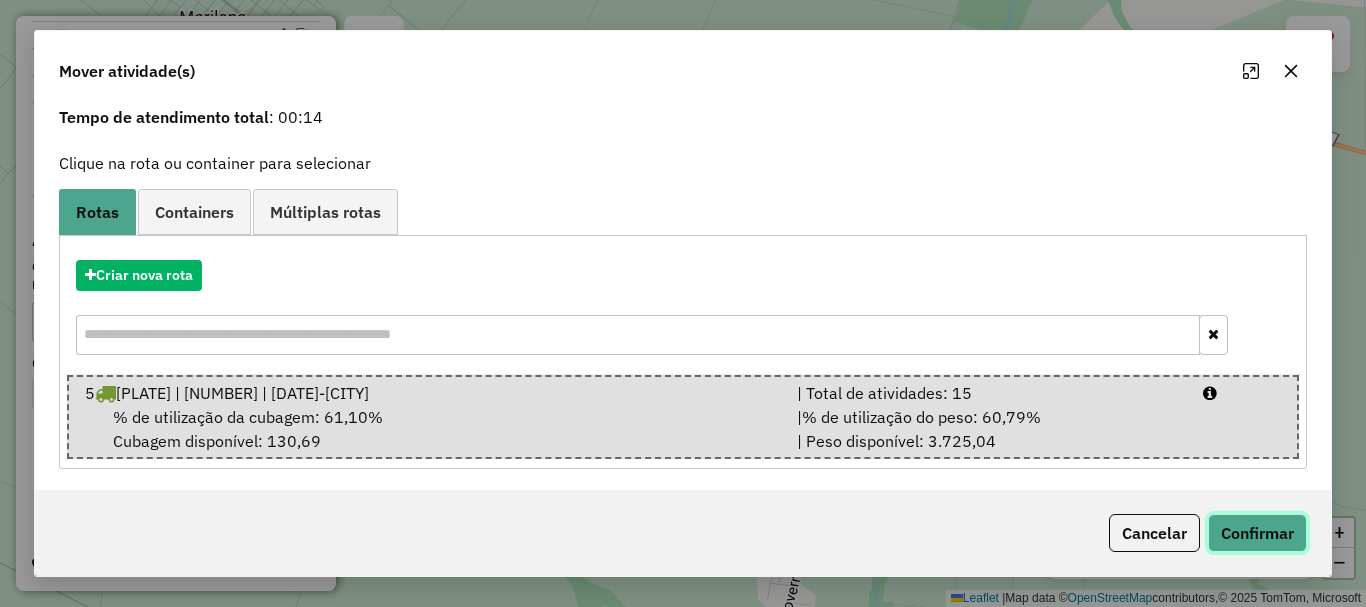 click on "Confirmar" 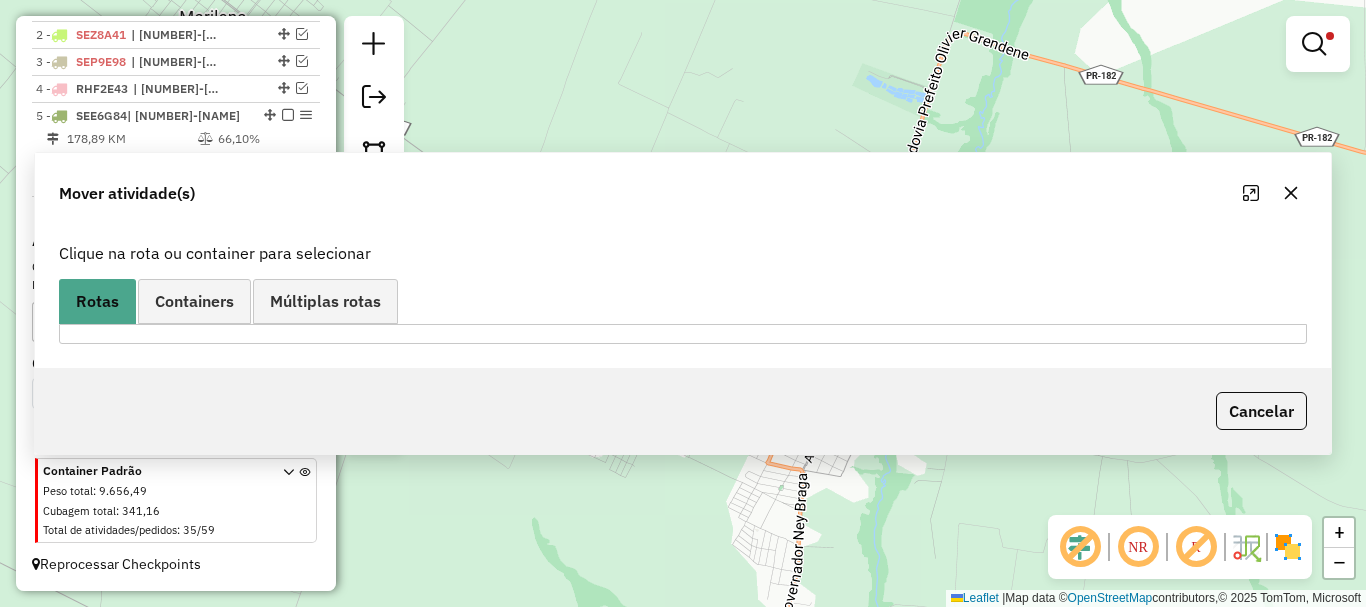 scroll, scrollTop: 0, scrollLeft: 0, axis: both 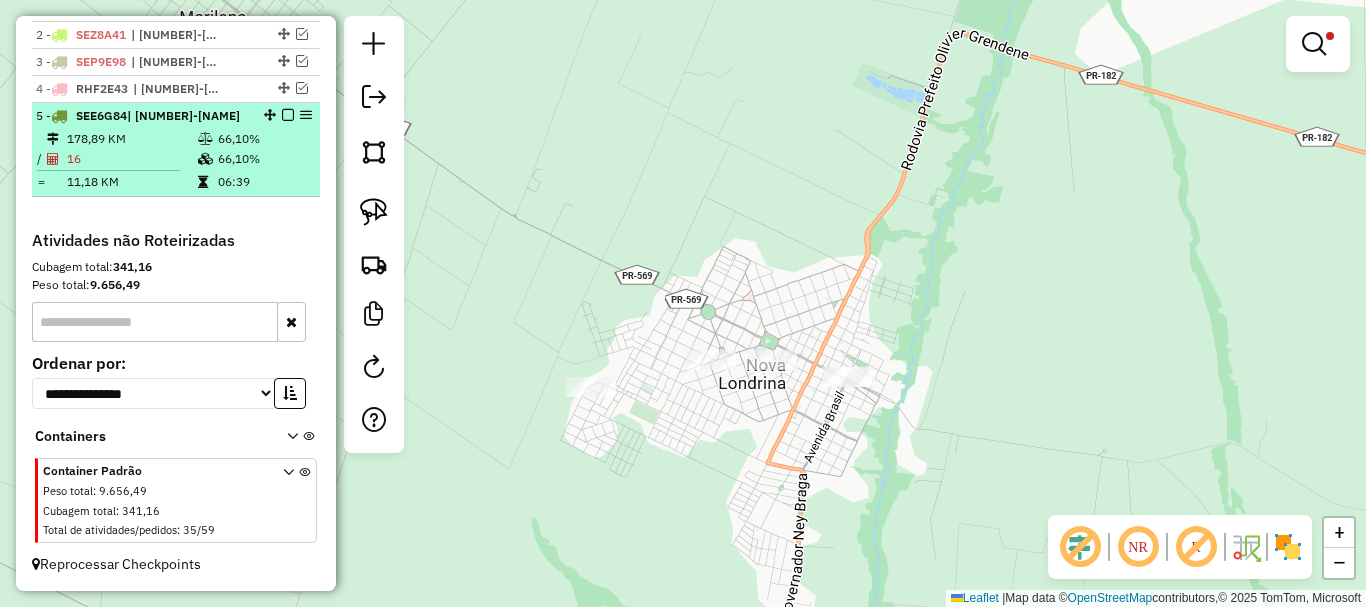 click at bounding box center (288, 115) 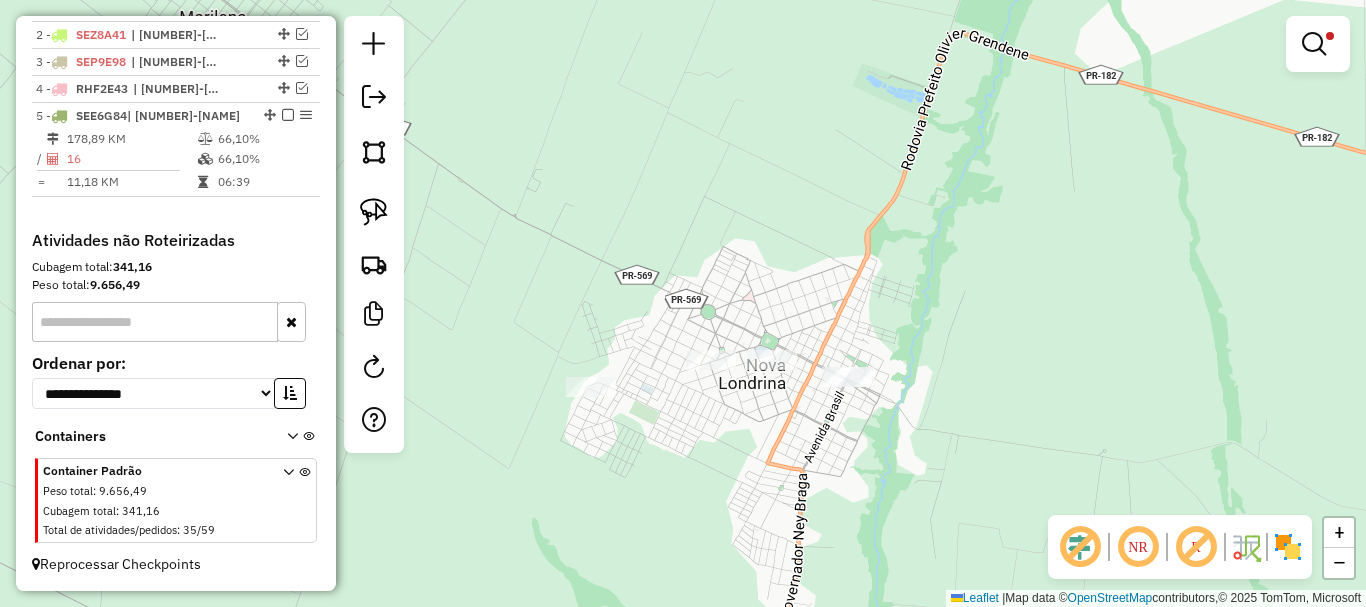 scroll, scrollTop: 753, scrollLeft: 0, axis: vertical 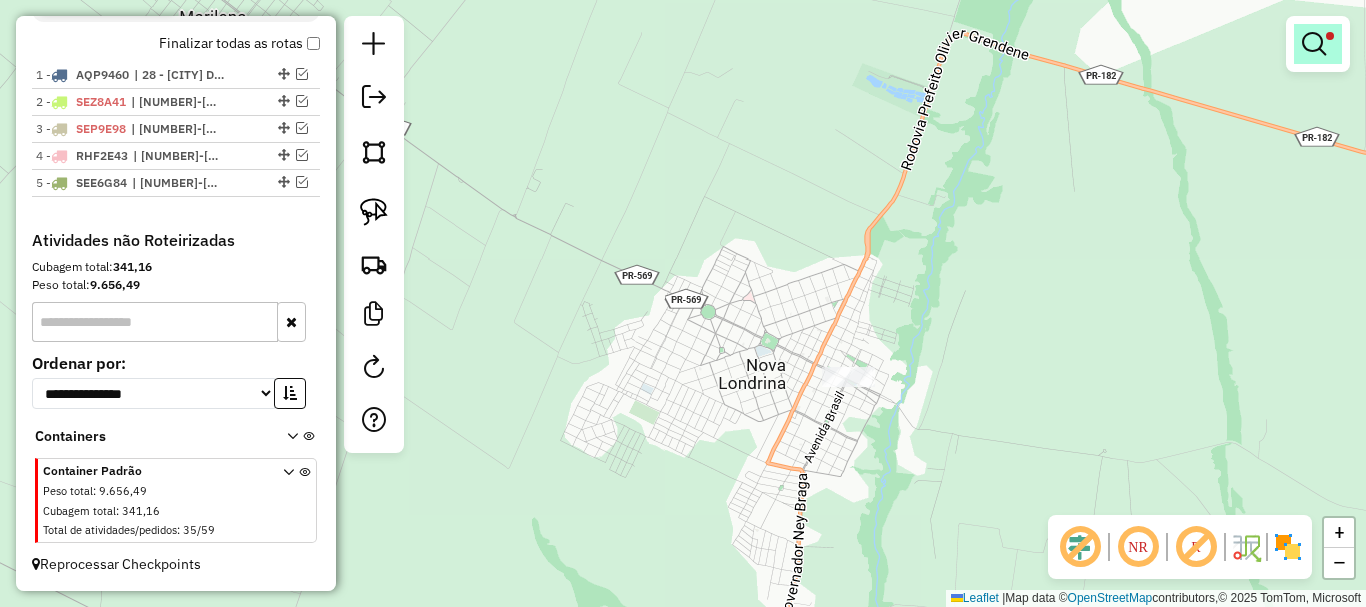 click at bounding box center (1314, 44) 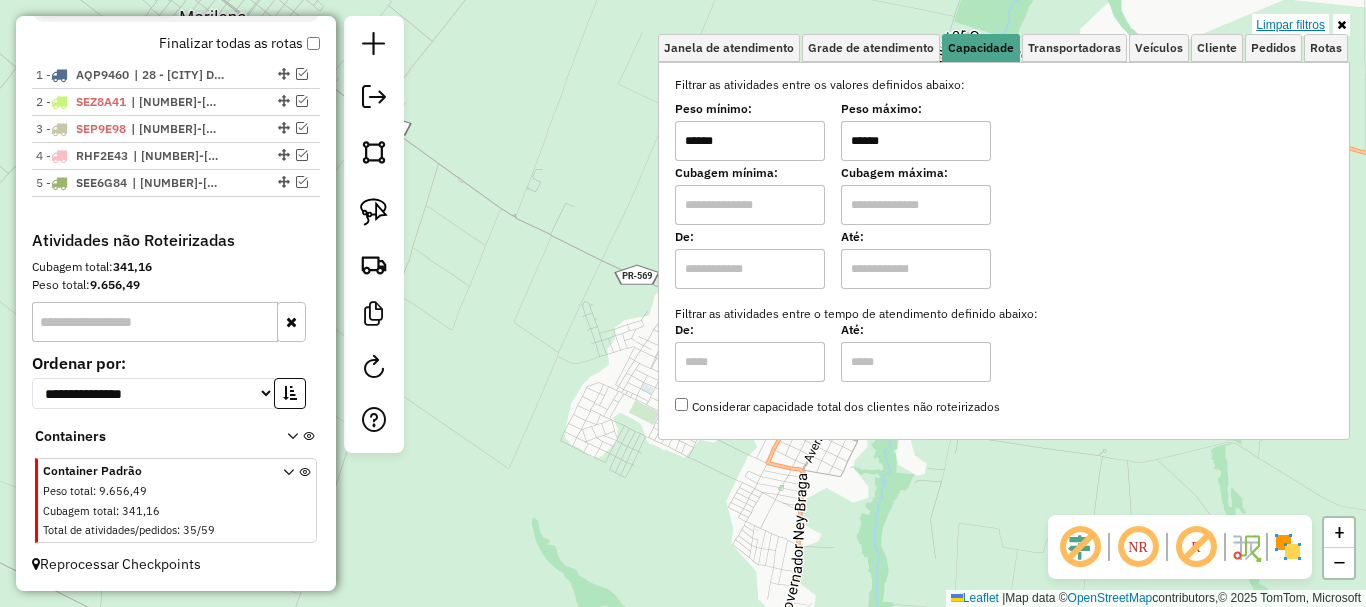 click on "Limpar filtros" at bounding box center (1290, 25) 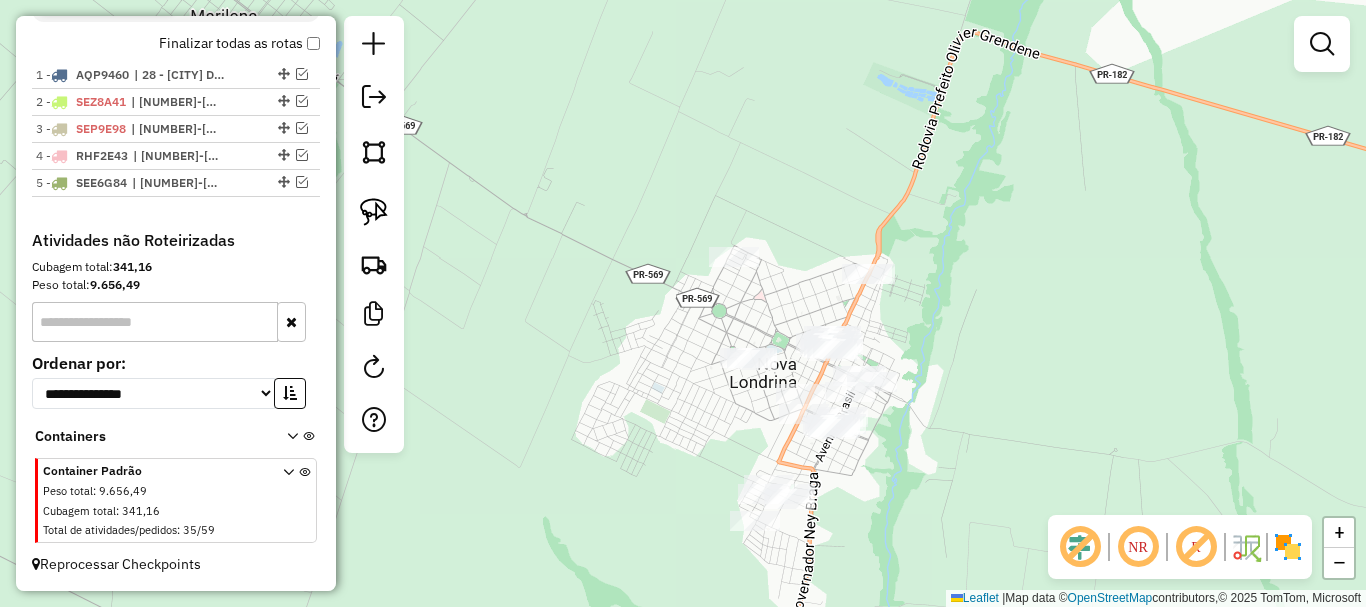 drag, startPoint x: 790, startPoint y: 240, endPoint x: 895, endPoint y: 235, distance: 105.11898 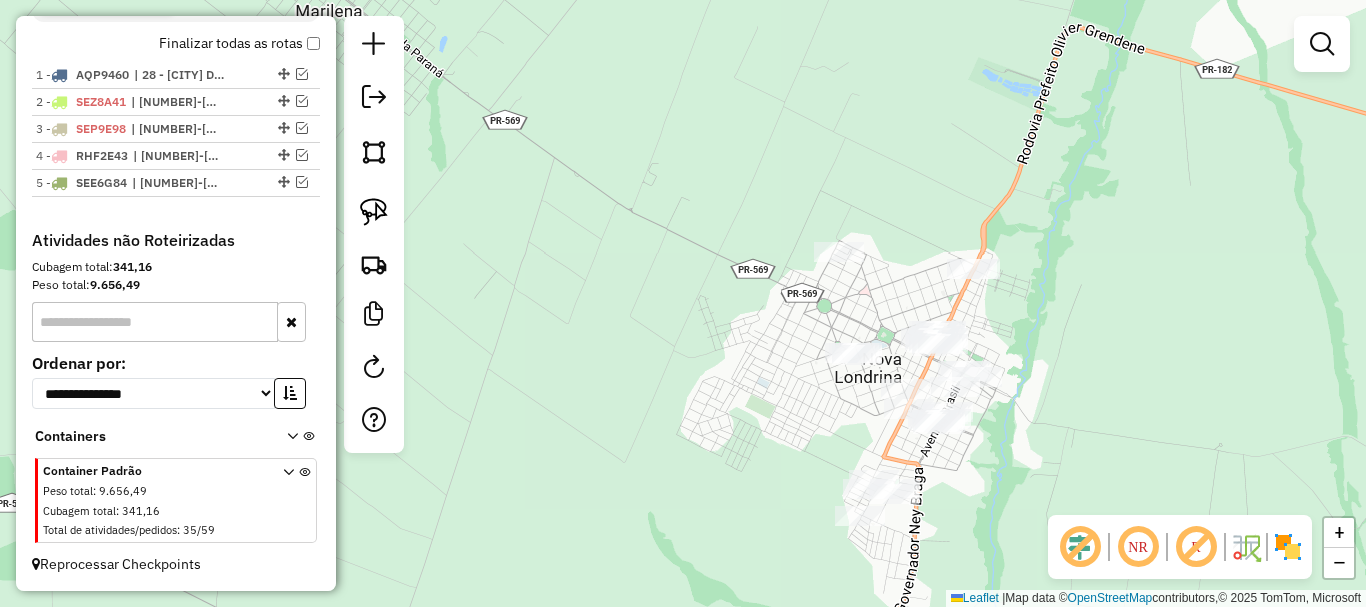 drag, startPoint x: 657, startPoint y: 331, endPoint x: 578, endPoint y: 245, distance: 116.777565 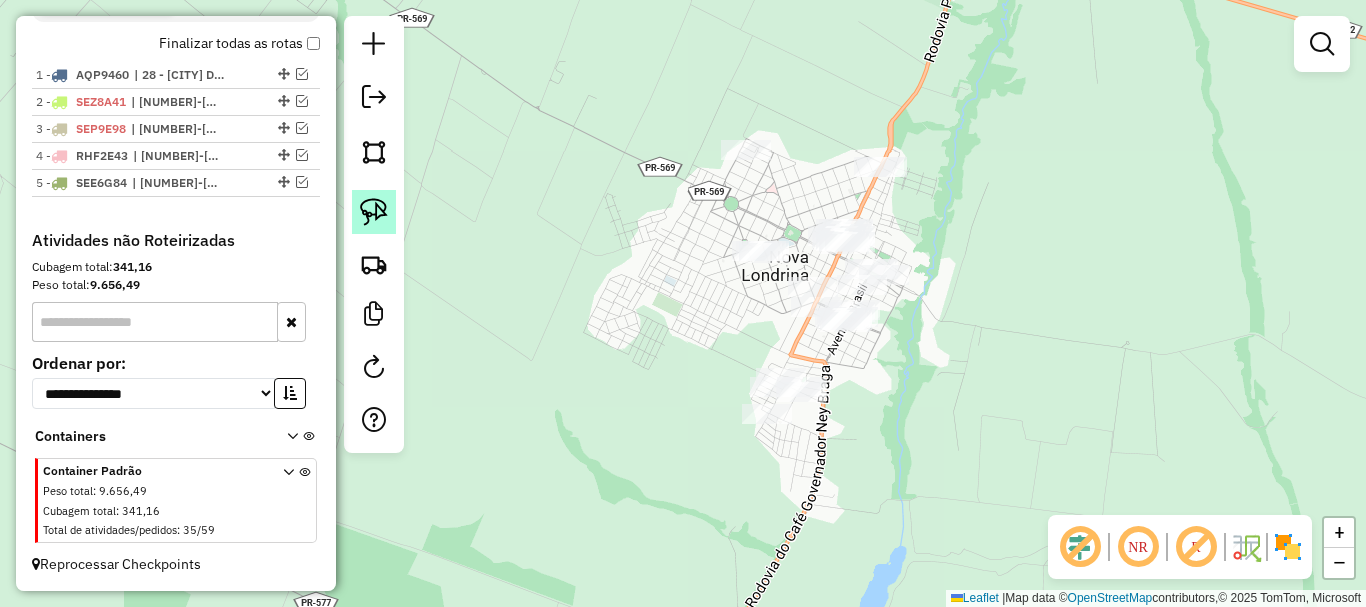 click 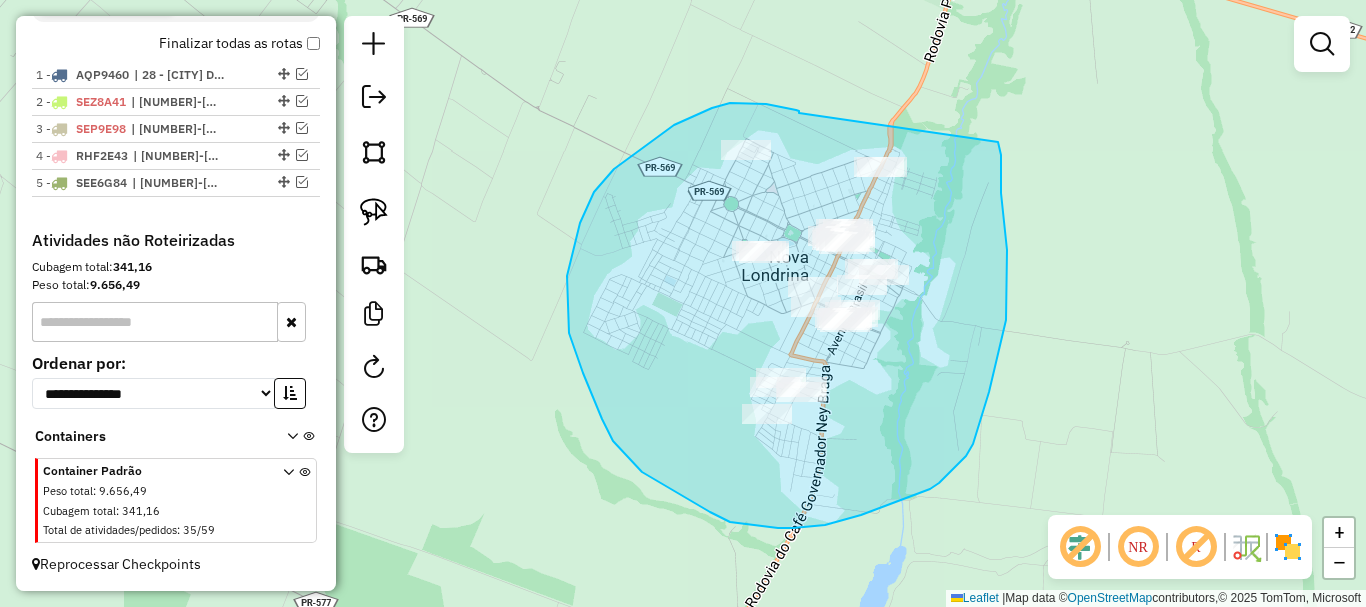drag, startPoint x: 799, startPoint y: 113, endPoint x: 997, endPoint y: 139, distance: 199.69977 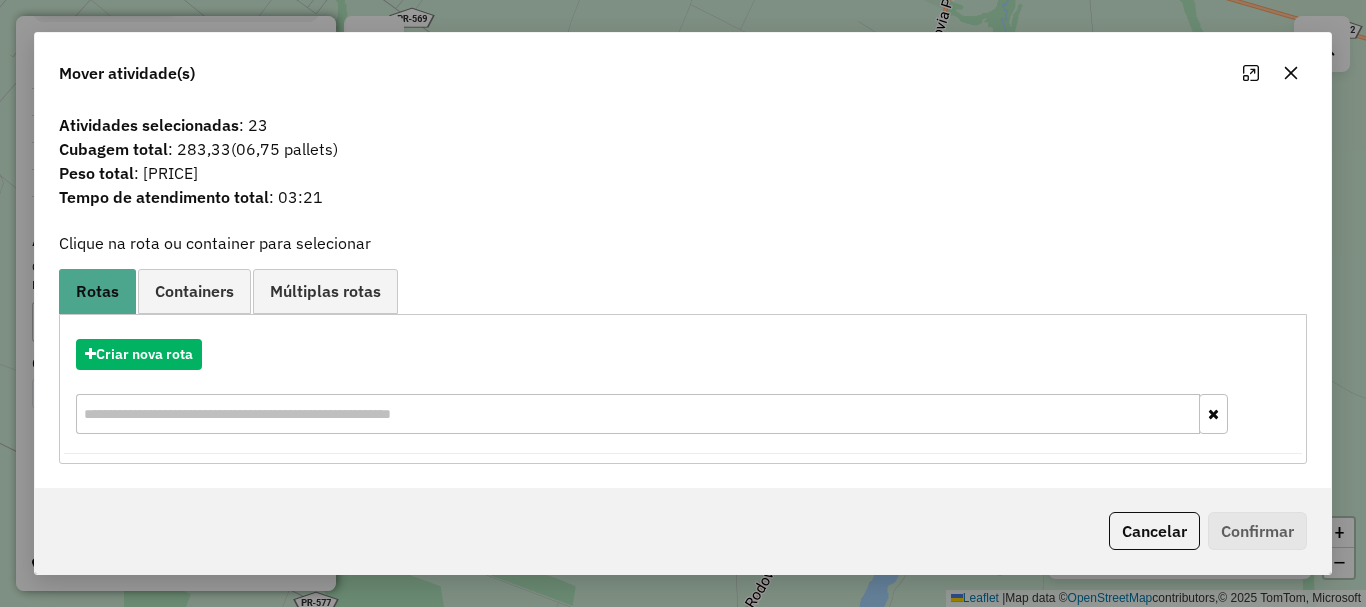 drag, startPoint x: 1298, startPoint y: 70, endPoint x: 1073, endPoint y: 120, distance: 230.48862 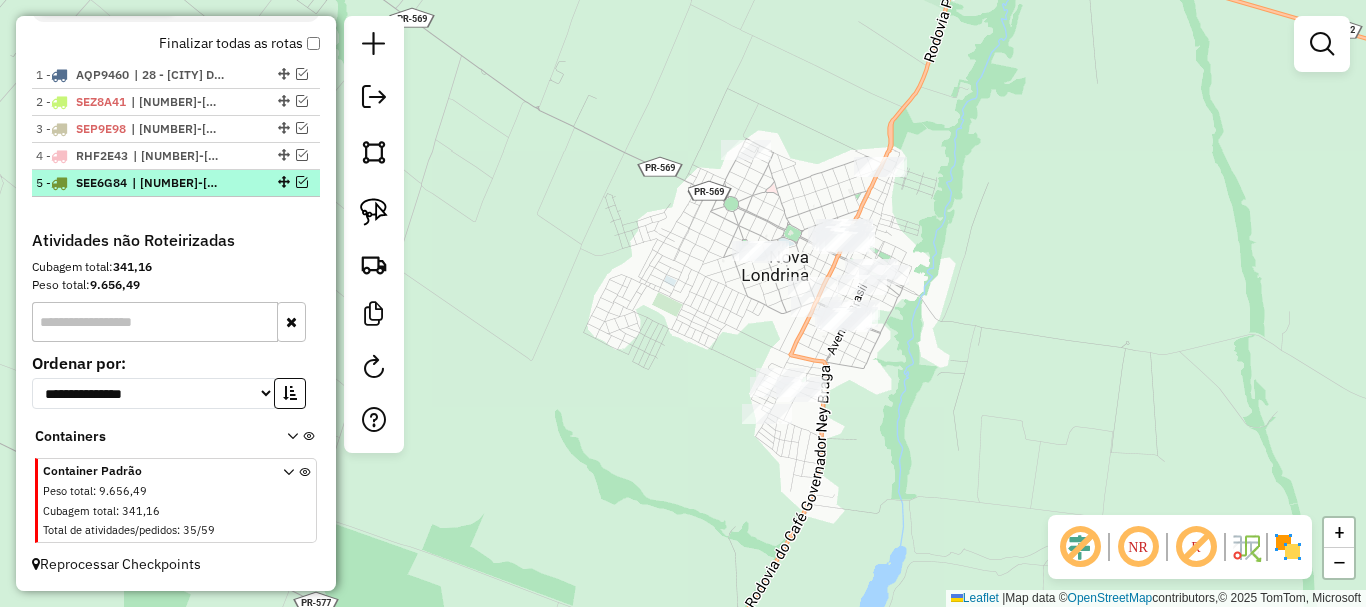 click at bounding box center [302, 182] 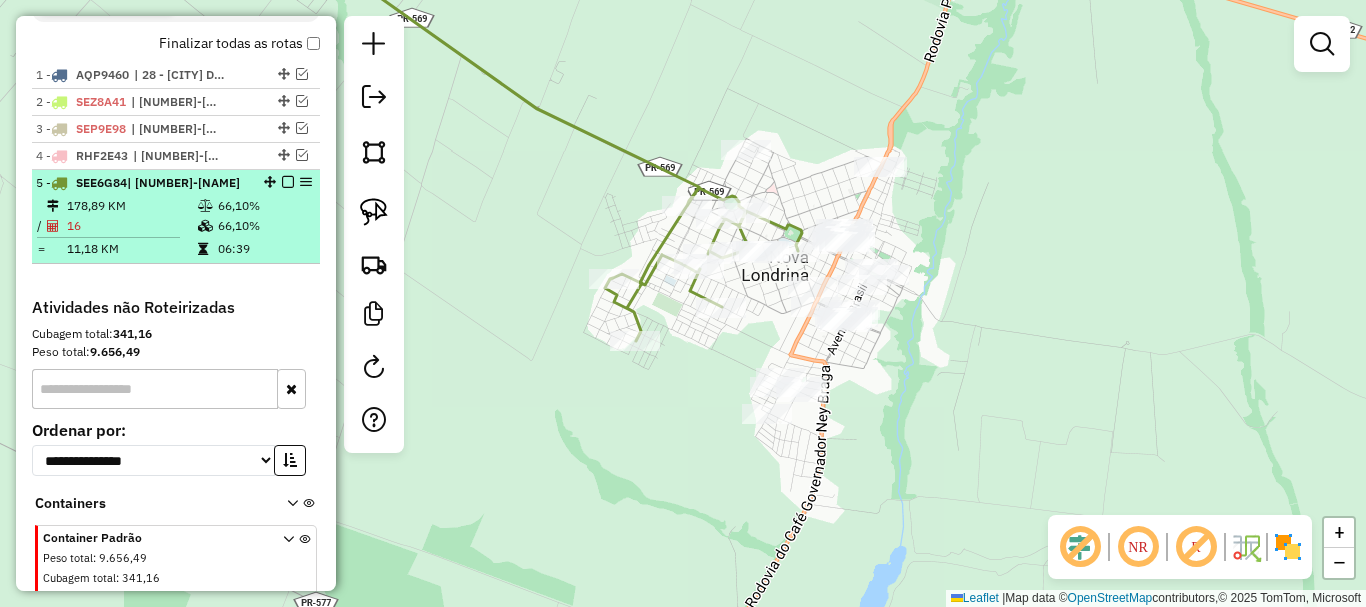 scroll, scrollTop: 820, scrollLeft: 0, axis: vertical 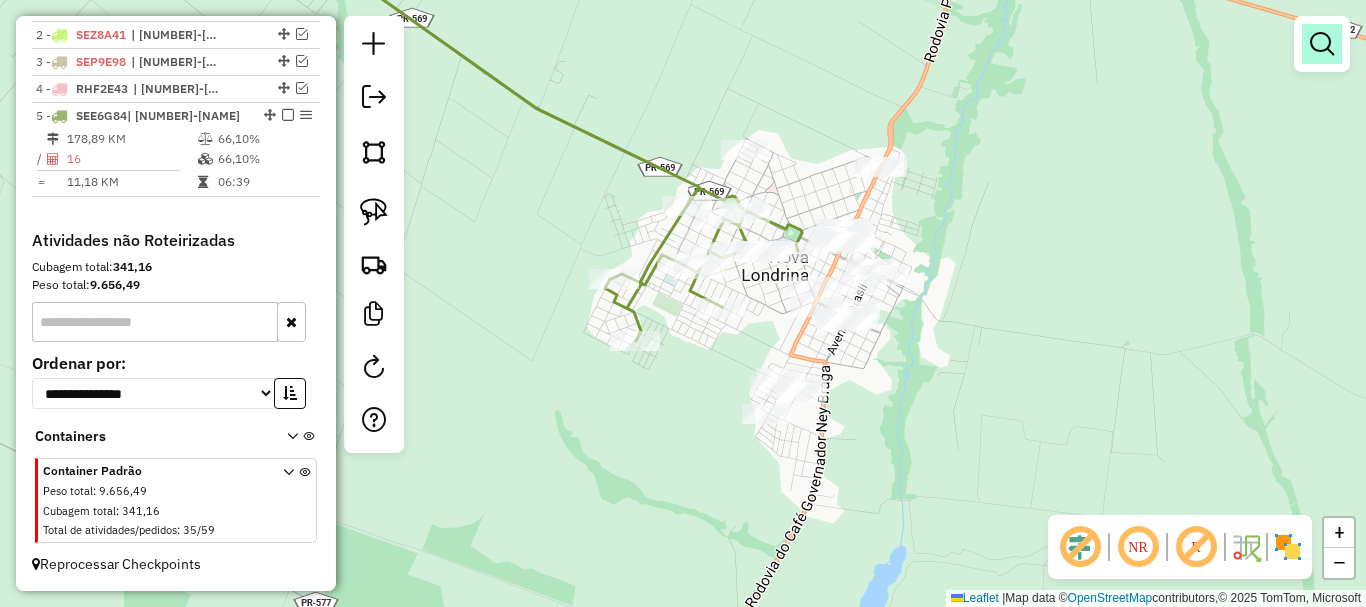 click at bounding box center (1322, 44) 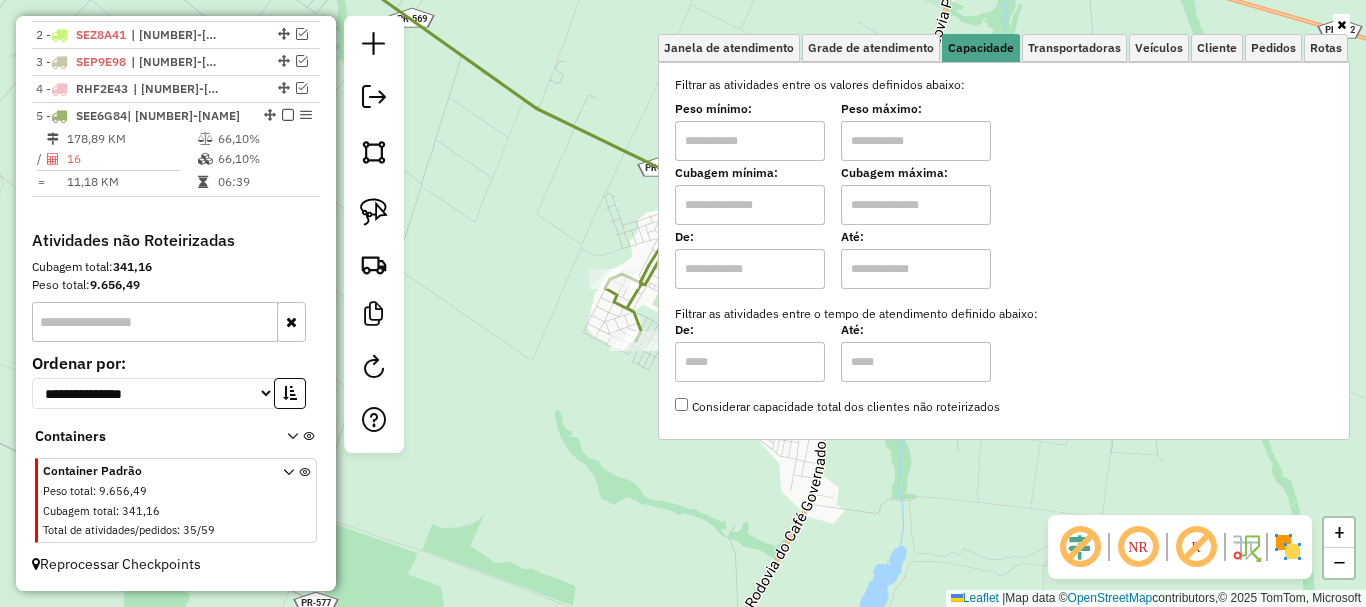 click at bounding box center (750, 141) 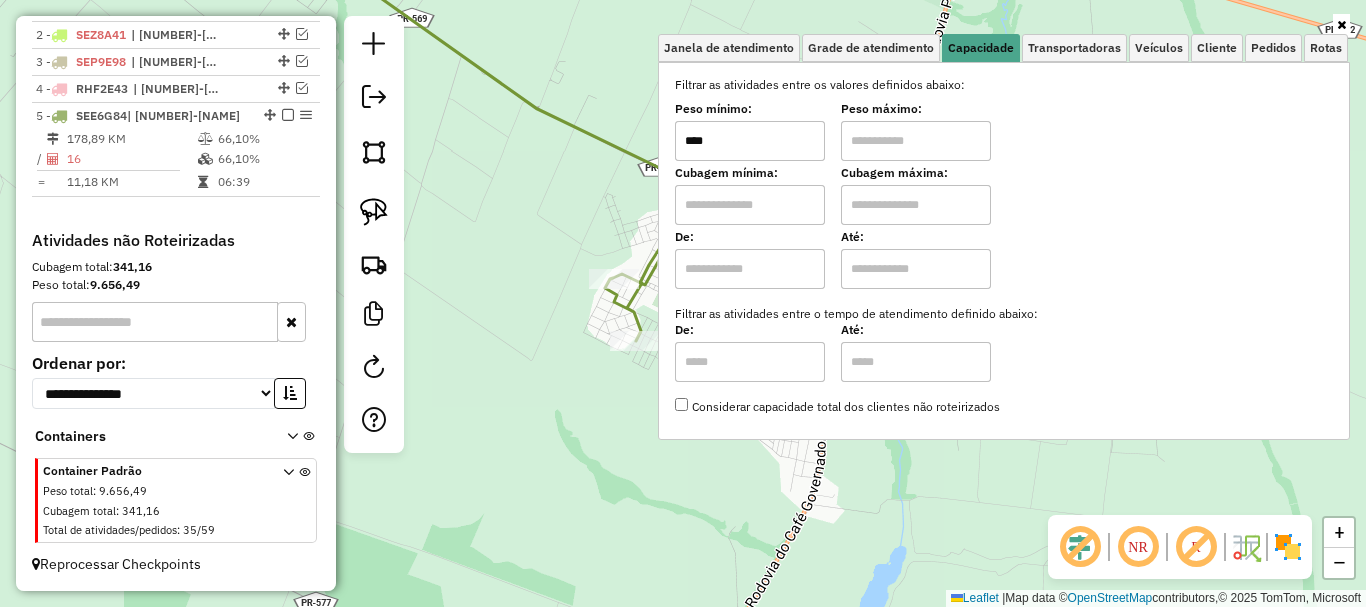 type on "****" 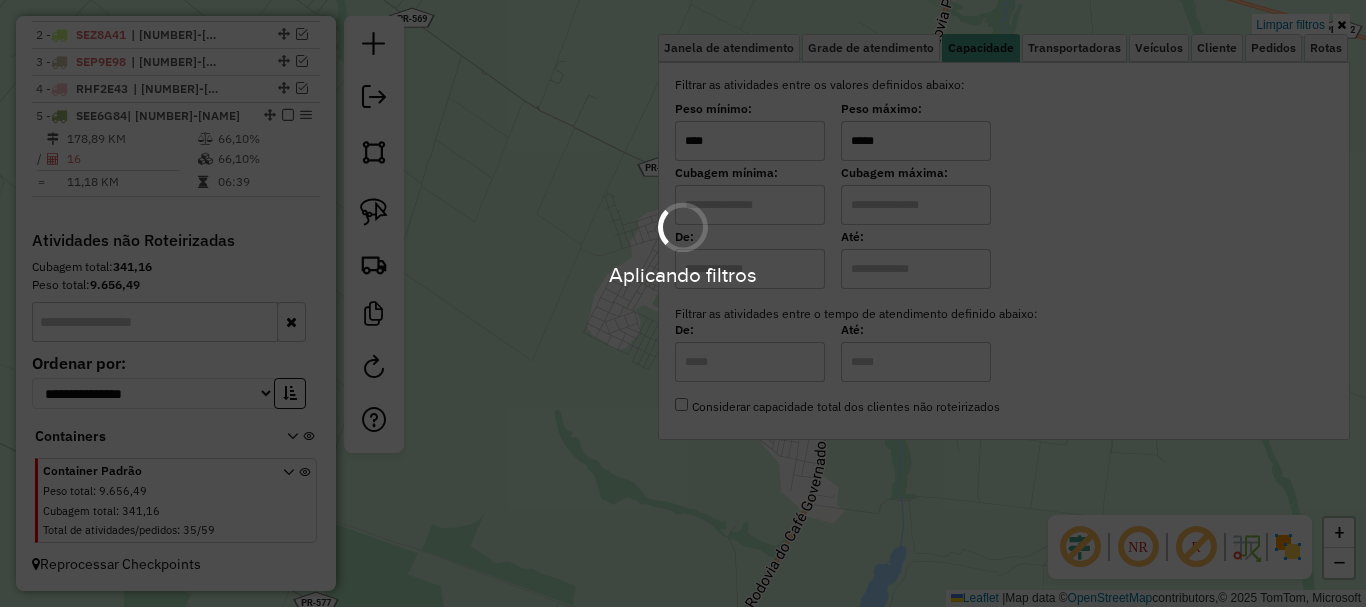 type on "*****" 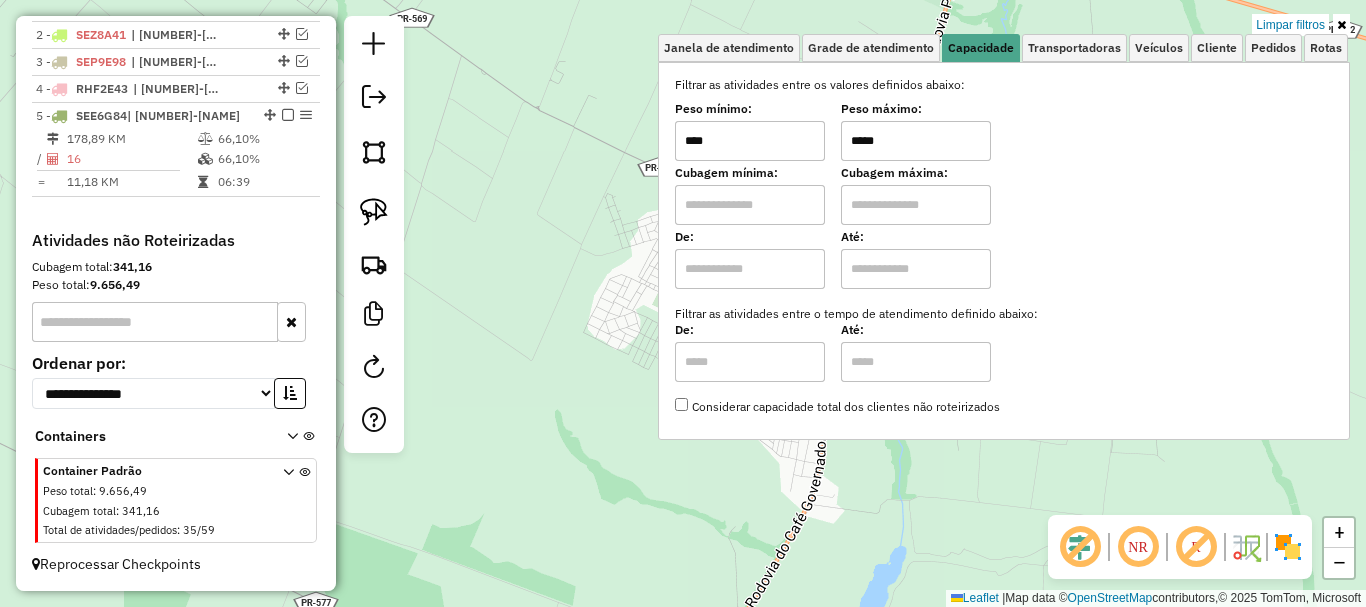 click on "Limpar filtros Janela de atendimento Grade de atendimento Capacidade Transportadoras Veículos Cliente Pedidos  Rotas Selecione os dias de semana para filtrar as janelas de atendimento  Seg   Ter   Qua   Qui   Sex   Sáb   Dom  Informe o período da janela de atendimento: De: Até:  Filtrar exatamente a janela do cliente  Considerar janela de atendimento padrão  Selecione os dias de semana para filtrar as grades de atendimento  Seg   Ter   Qua   Qui   Sex   Sáb   Dom   Considerar clientes sem dia de atendimento cadastrado  Clientes fora do dia de atendimento selecionado Filtrar as atividades entre os valores definidos abaixo:  Peso mínimo:  ****  Peso máximo:  *****  Cubagem mínima:   Cubagem máxima:   De:   Até:  Filtrar as atividades entre o tempo de atendimento definido abaixo:  De:   Até:   Considerar capacidade total dos clientes não roteirizados Transportadora: Selecione um ou mais itens Tipo de veículo: Selecione um ou mais itens Veículo: Selecione um ou mais itens Motorista: Nome: Rótulo:" 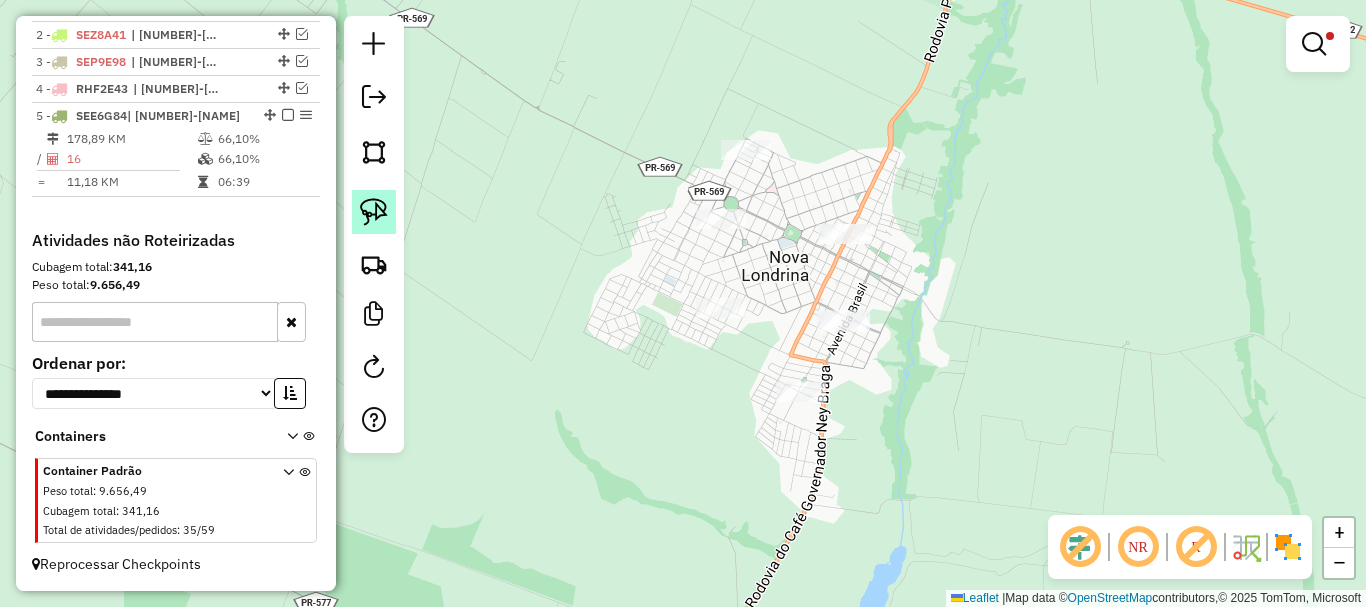 click 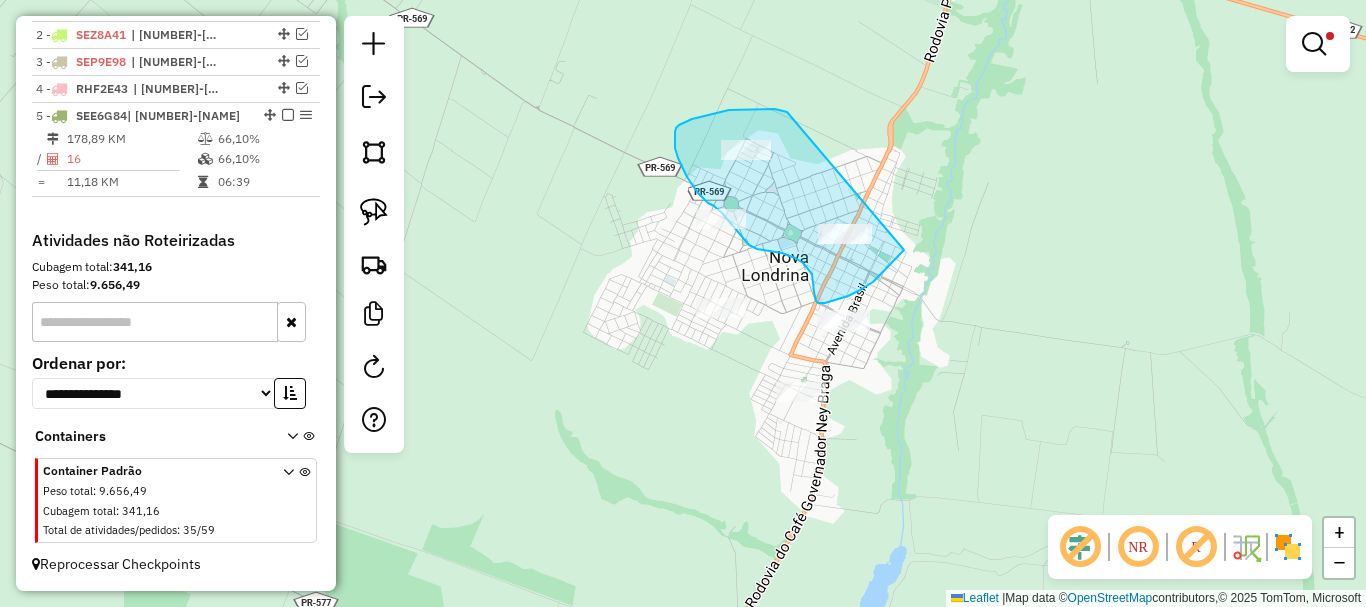 drag, startPoint x: 787, startPoint y: 112, endPoint x: 914, endPoint y: 213, distance: 162.26521 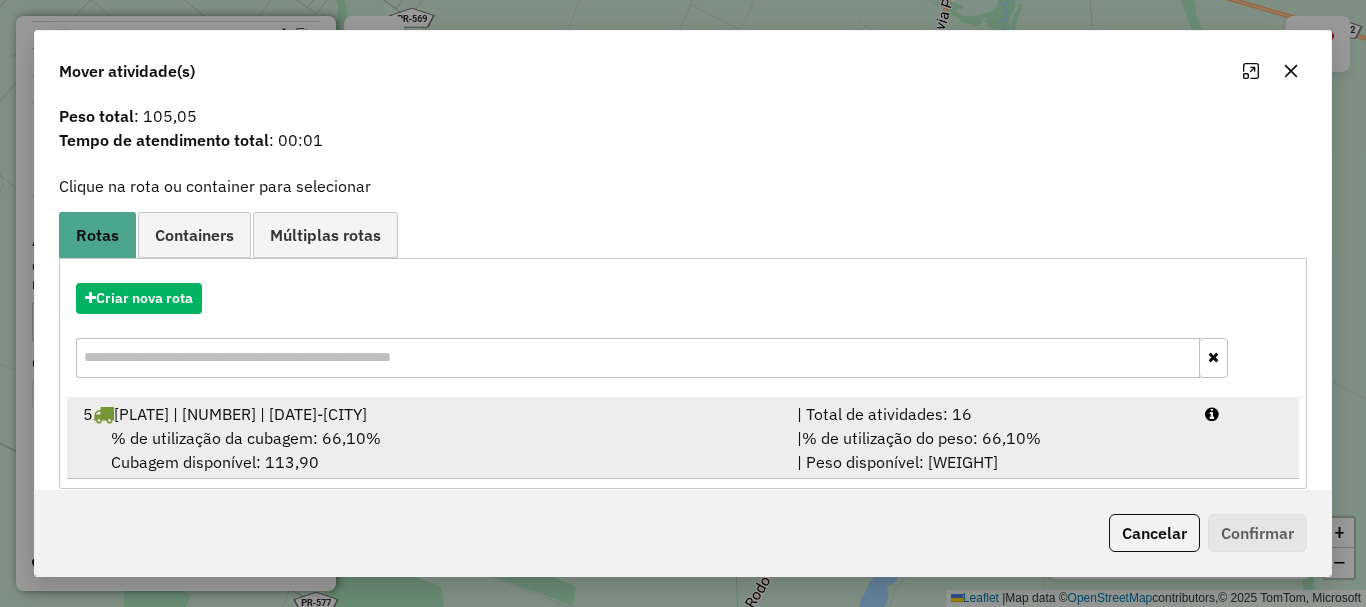 scroll, scrollTop: 78, scrollLeft: 0, axis: vertical 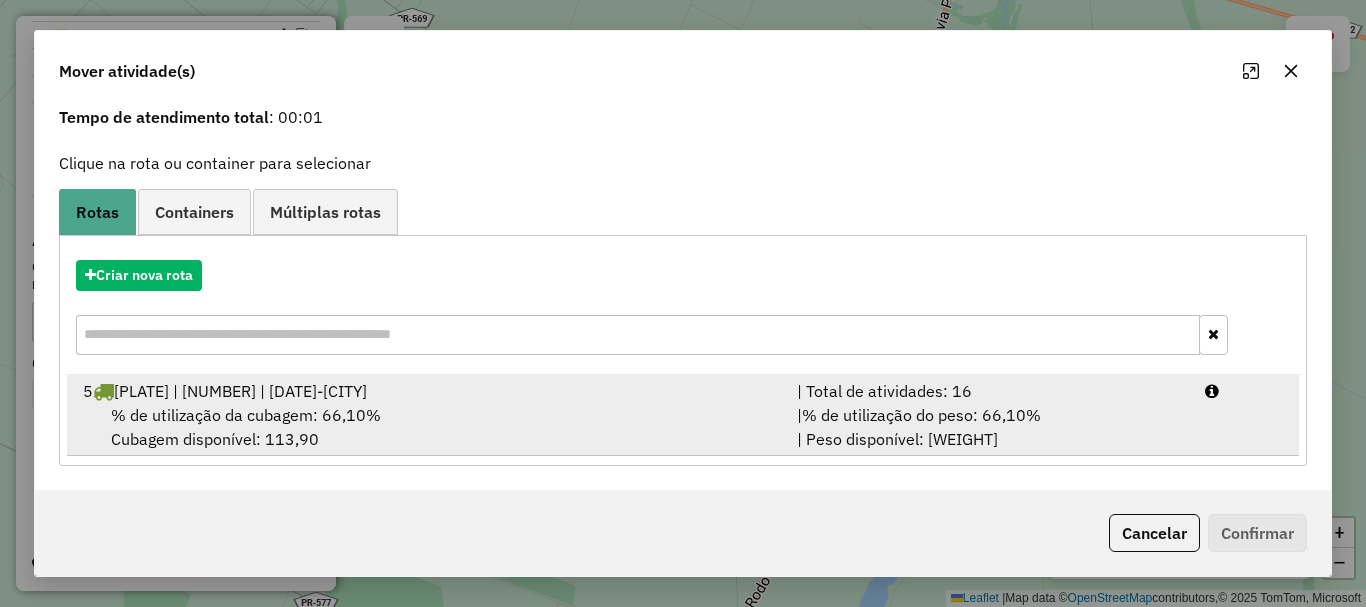 click on "% de utilização do peso: 66,10%" at bounding box center [921, 415] 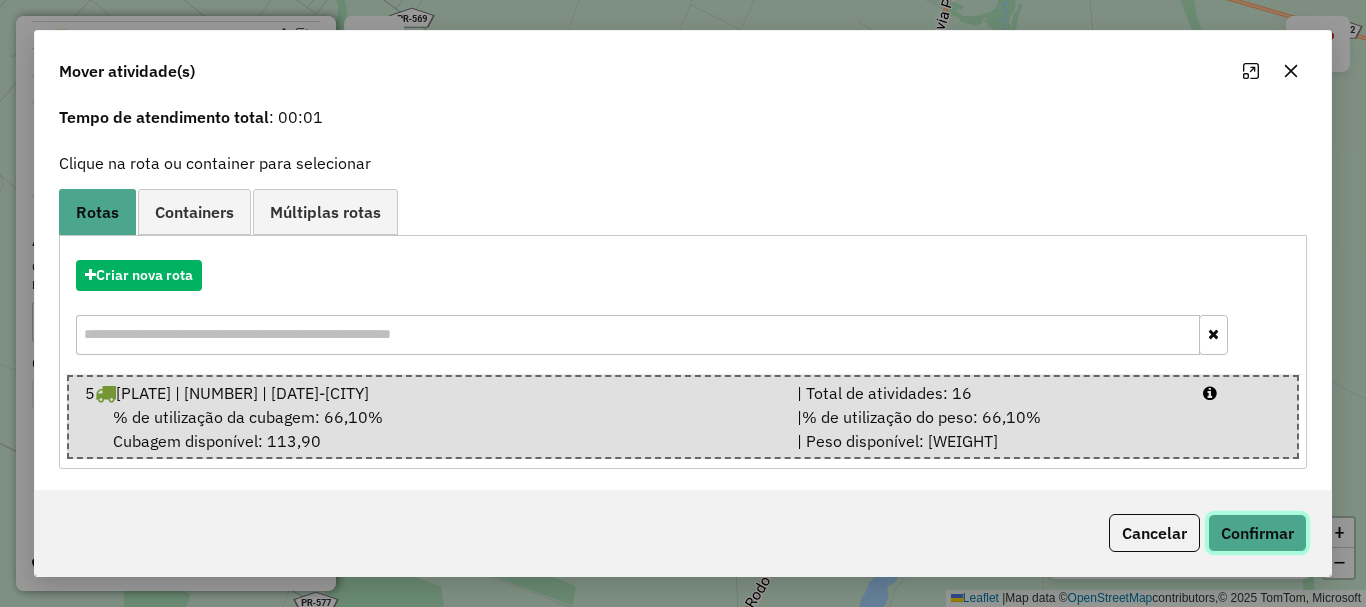 click on "Confirmar" 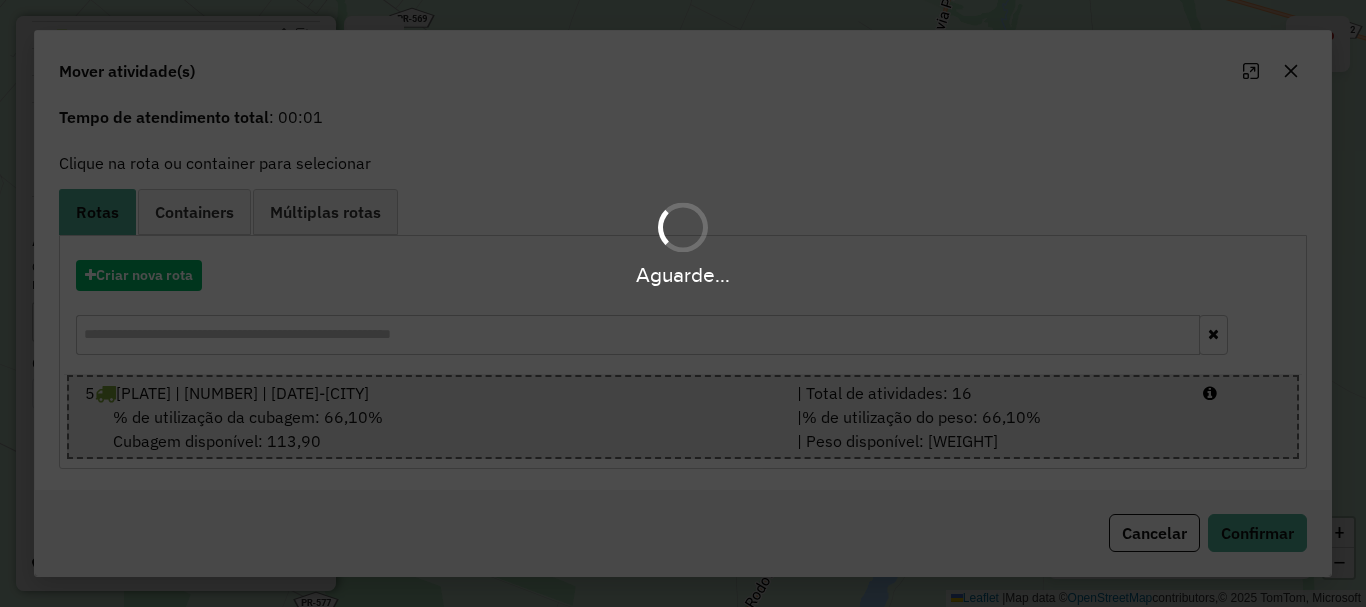 scroll, scrollTop: 0, scrollLeft: 0, axis: both 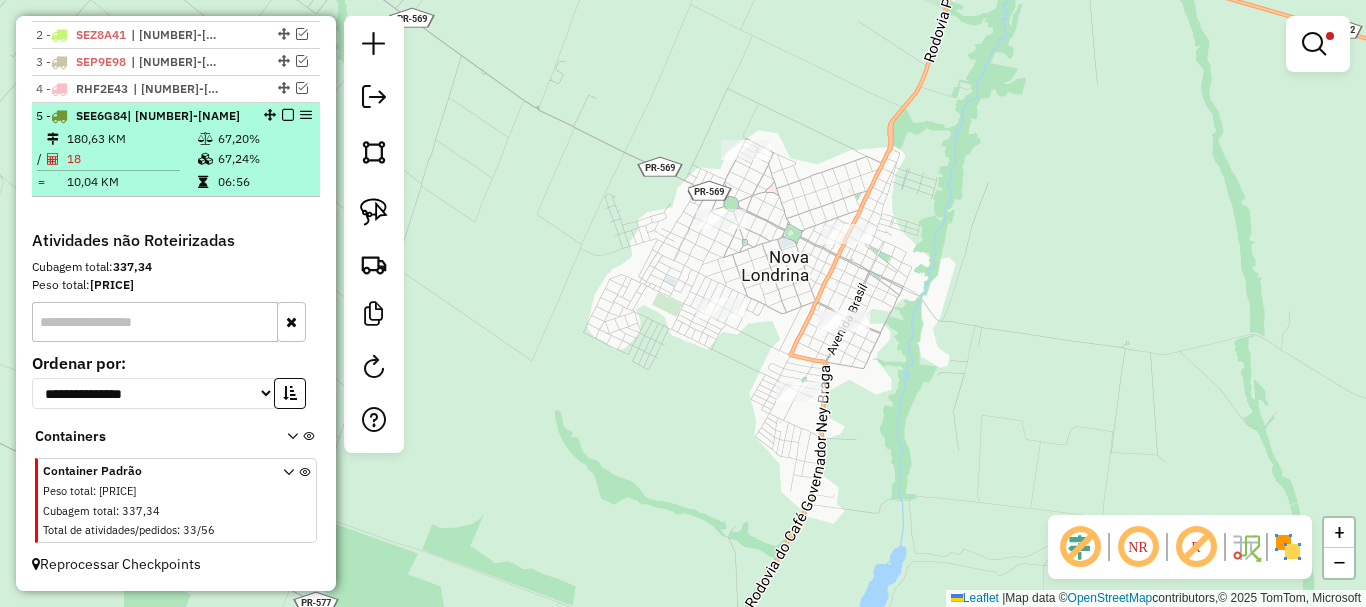 click on "18" at bounding box center [131, 159] 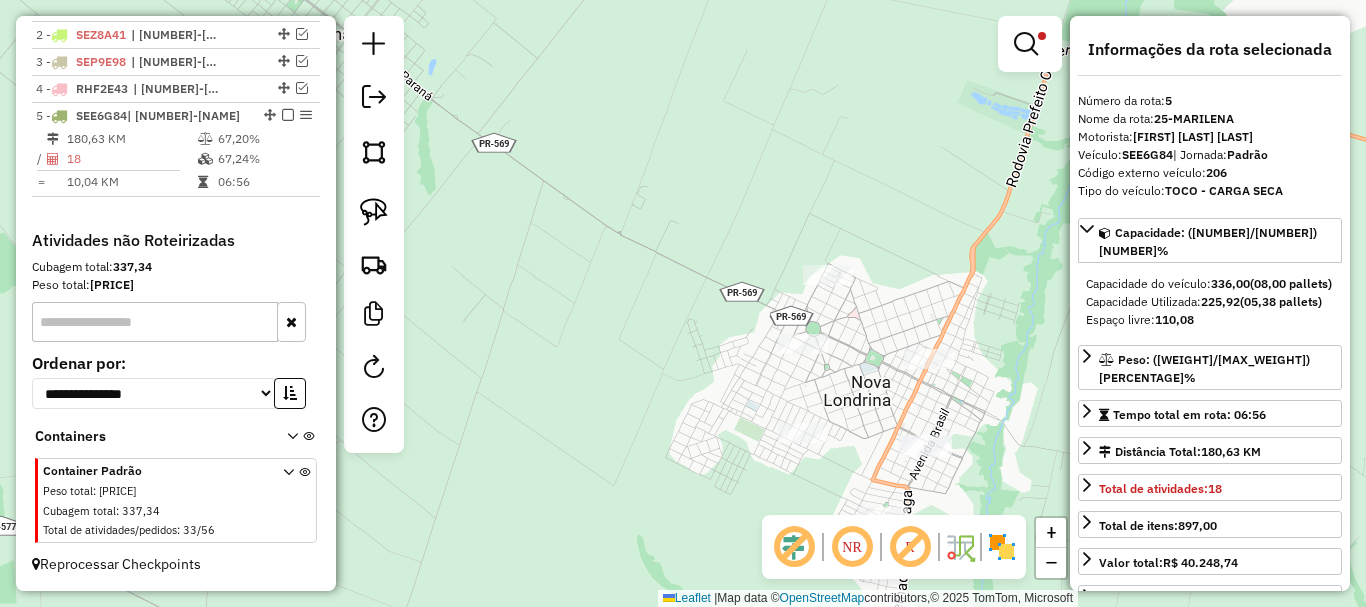 drag, startPoint x: 674, startPoint y: 292, endPoint x: 516, endPoint y: 91, distance: 255.6658 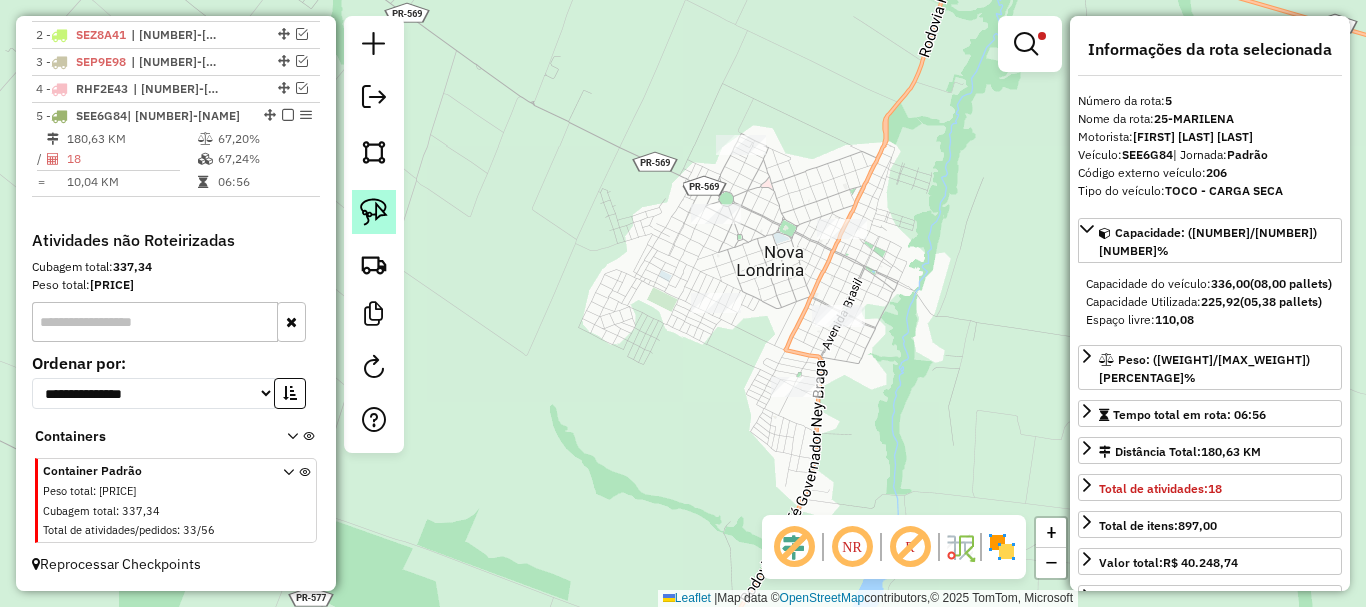 click 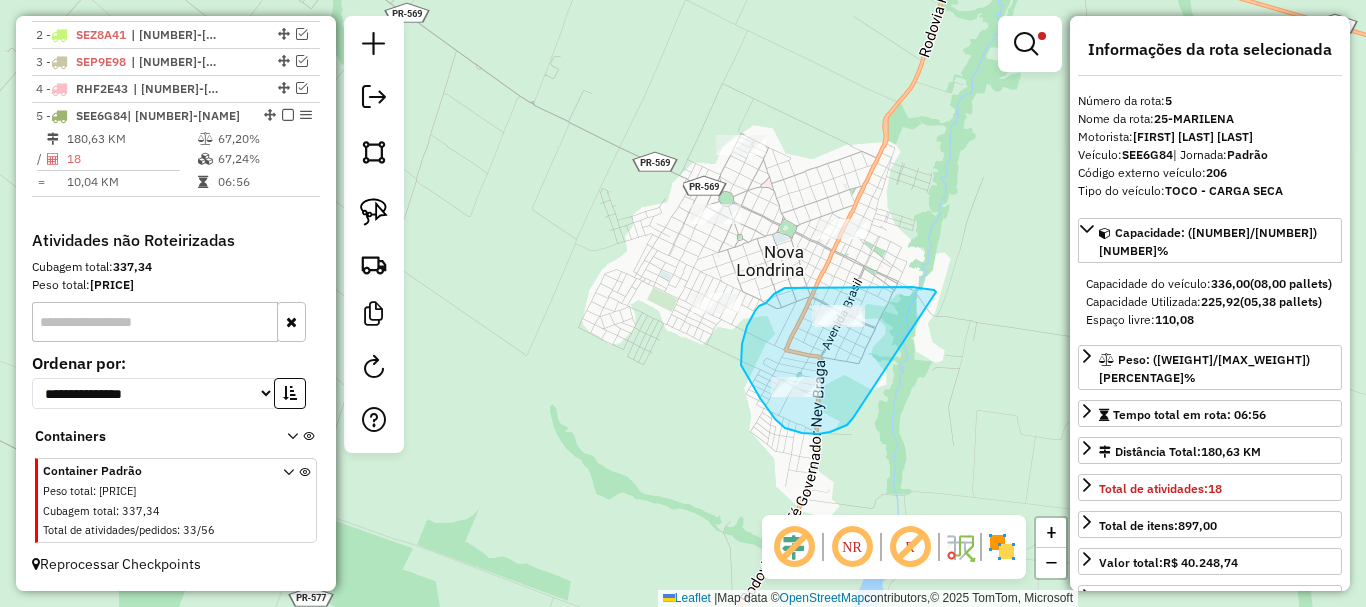 drag, startPoint x: 936, startPoint y: 292, endPoint x: 853, endPoint y: 418, distance: 150.88075 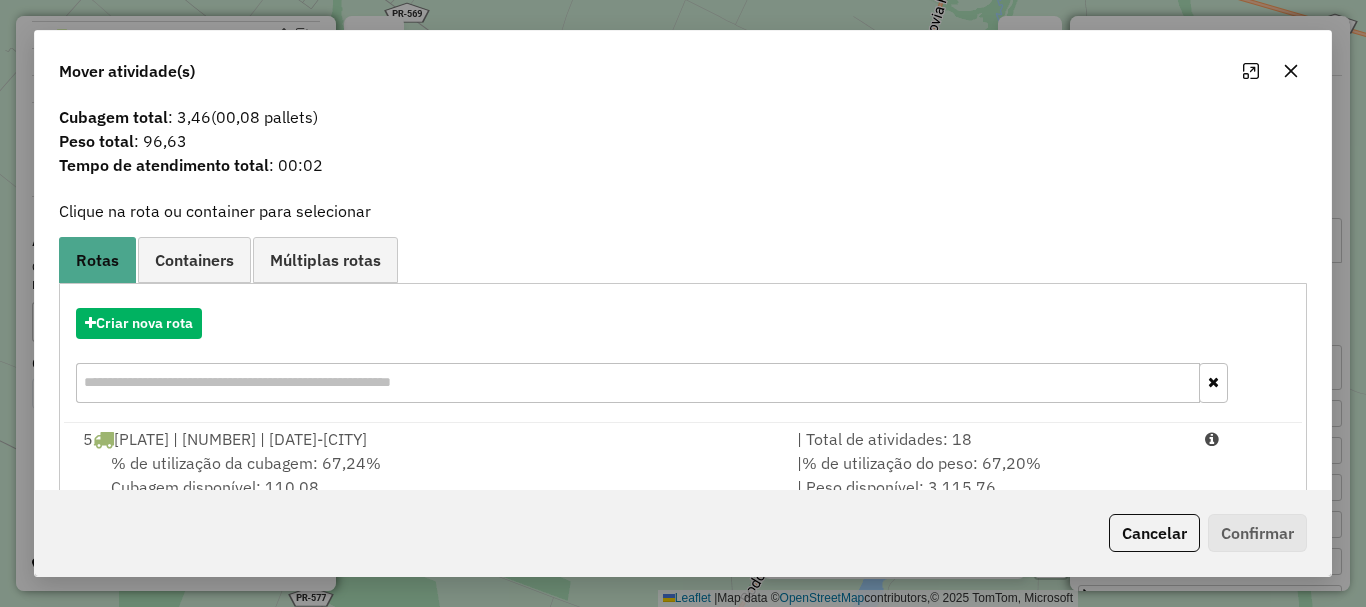 scroll, scrollTop: 78, scrollLeft: 0, axis: vertical 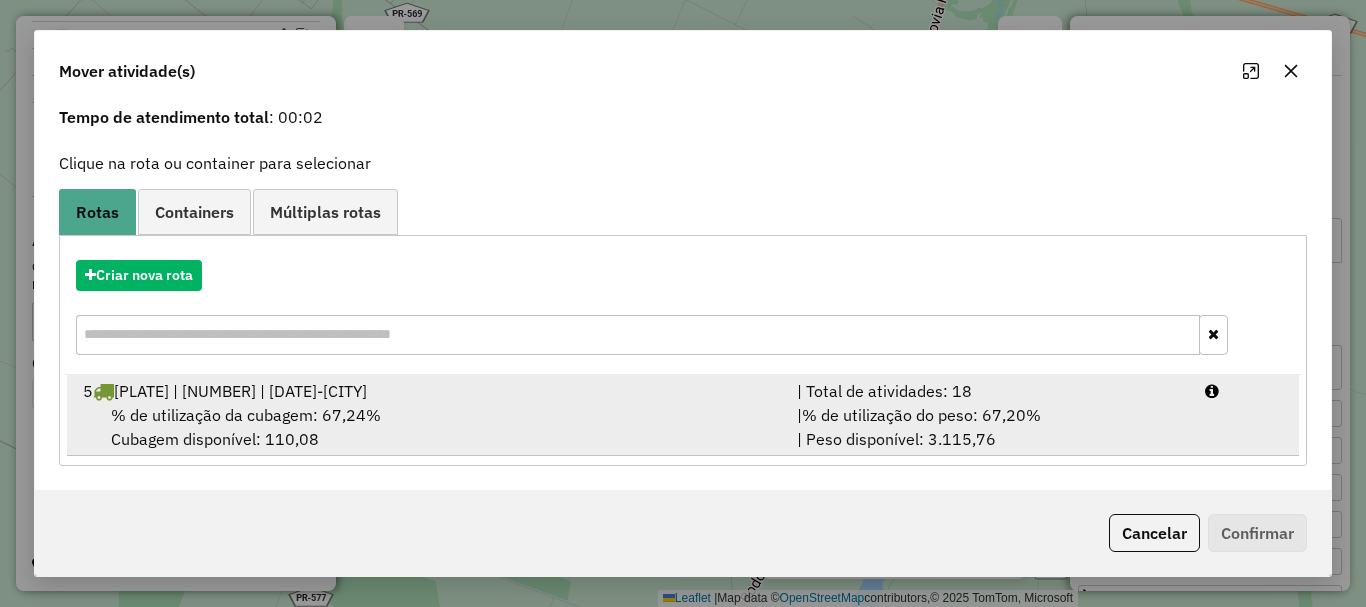 click on "% de utilização da cubagem: 67,24%  Cubagem disponível: 110,08" at bounding box center [428, 427] 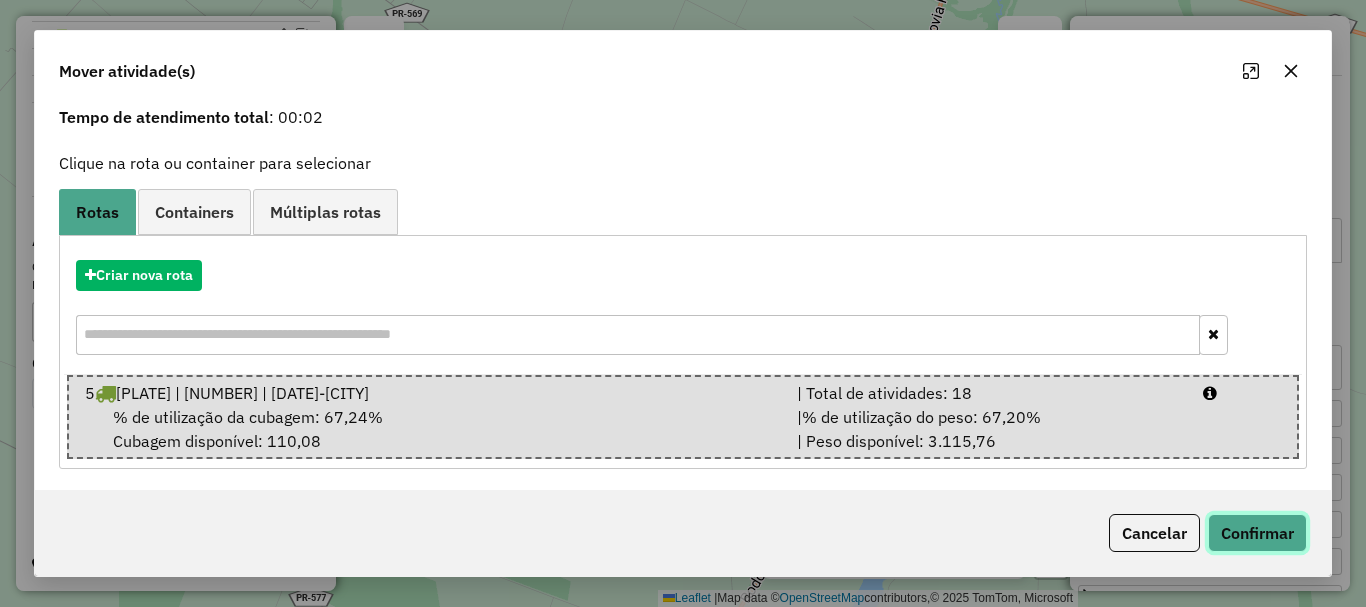 click on "Confirmar" 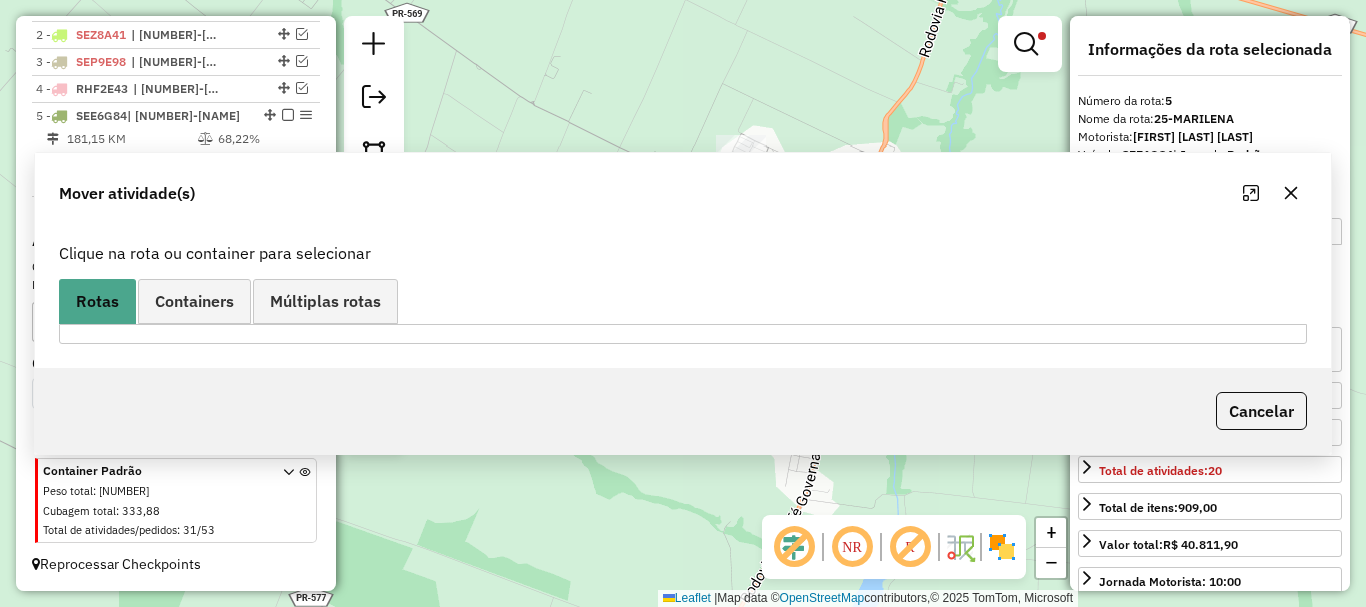 scroll, scrollTop: 0, scrollLeft: 0, axis: both 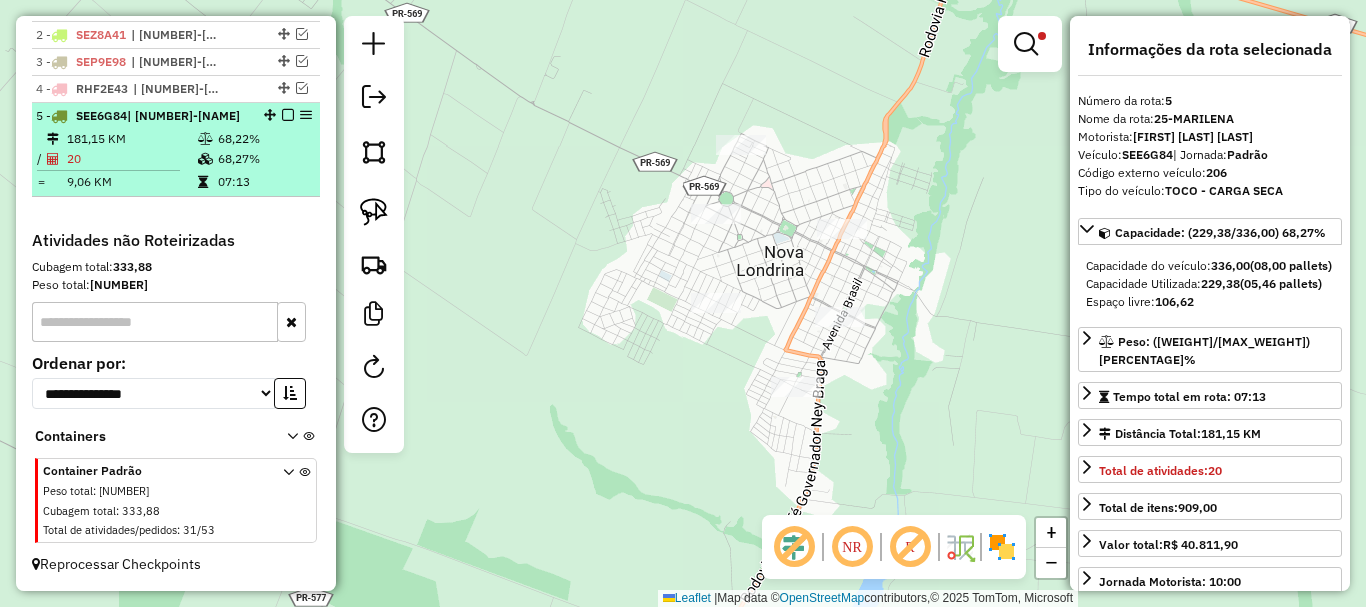 click on "20" at bounding box center [131, 159] 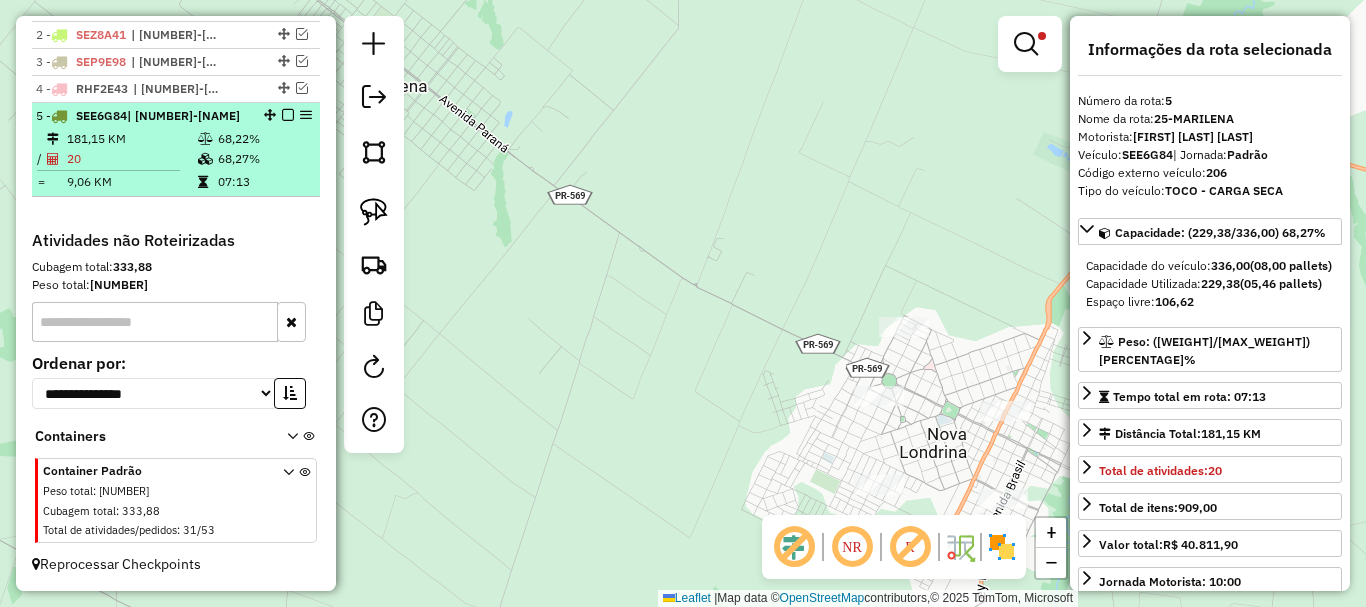 click at bounding box center [288, 115] 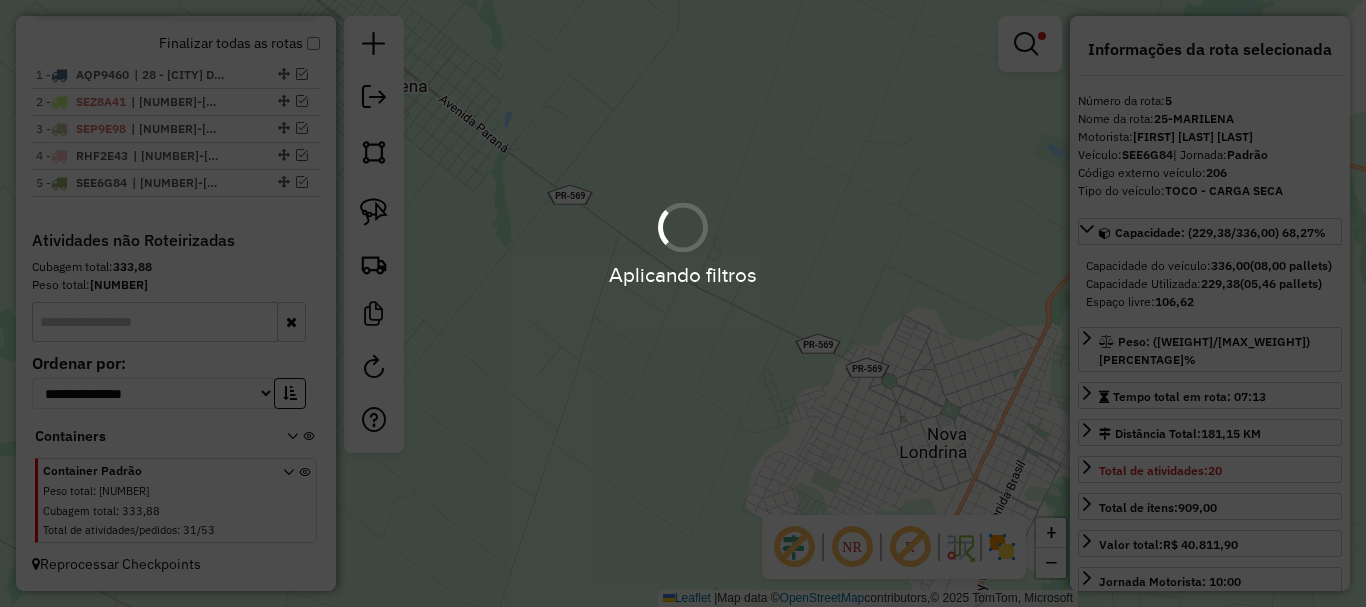 scroll, scrollTop: 753, scrollLeft: 0, axis: vertical 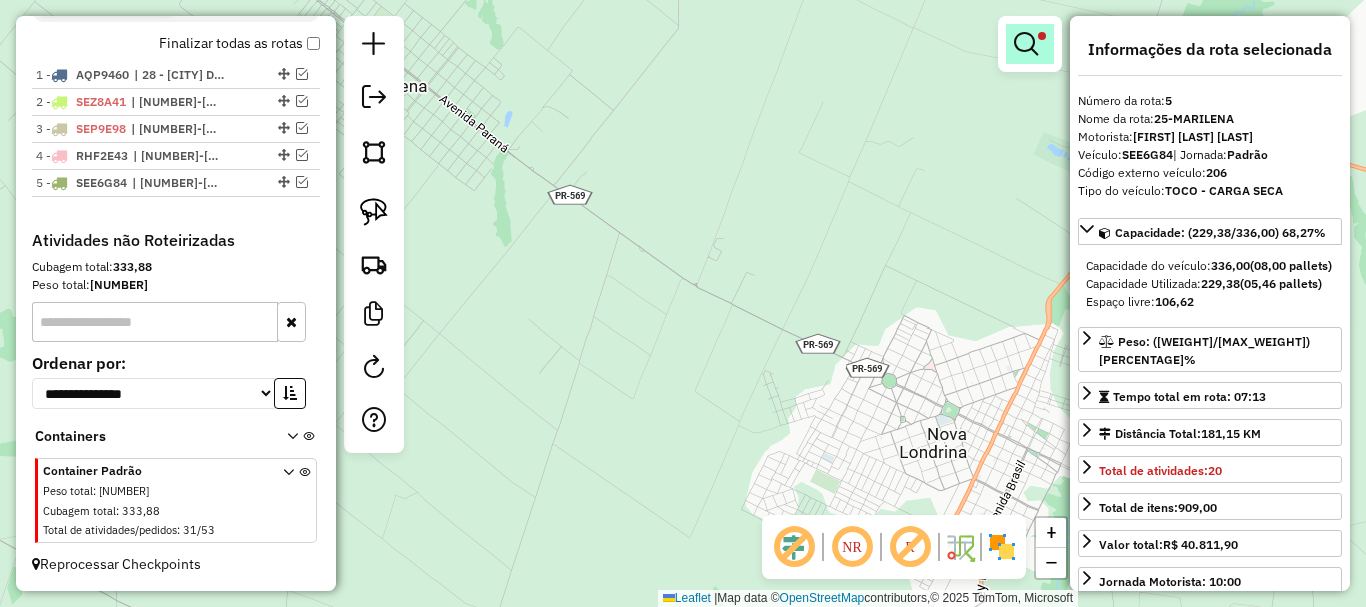 click at bounding box center (1030, 44) 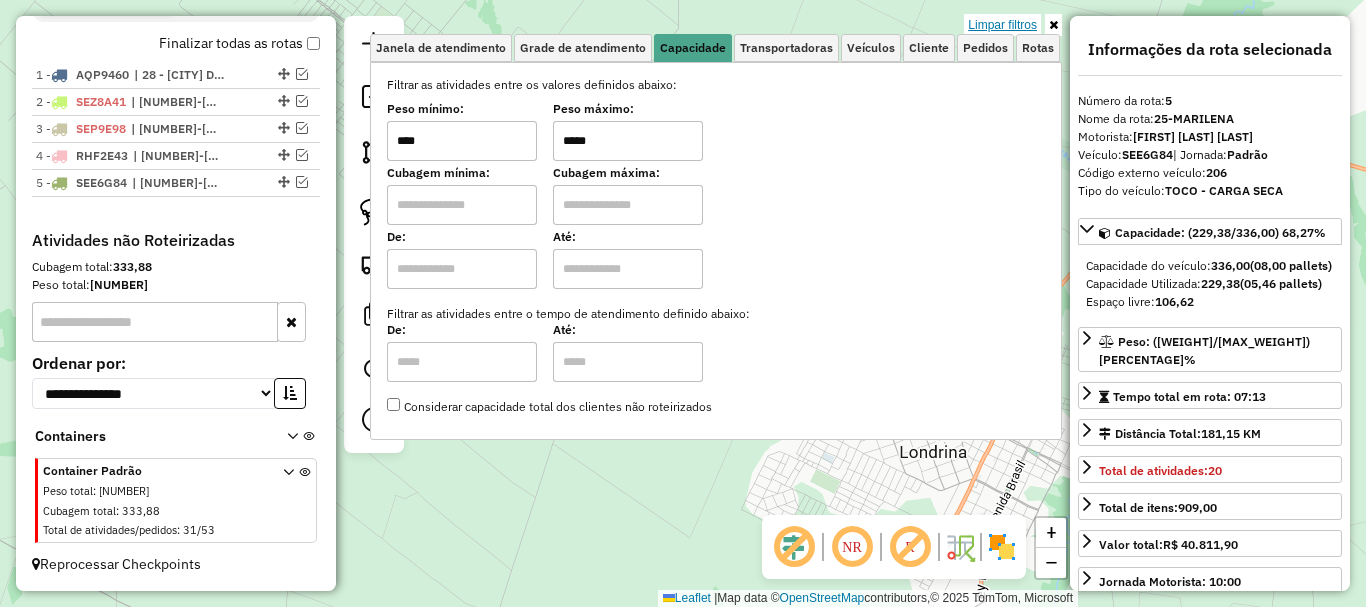 click on "Limpar filtros" at bounding box center (1002, 25) 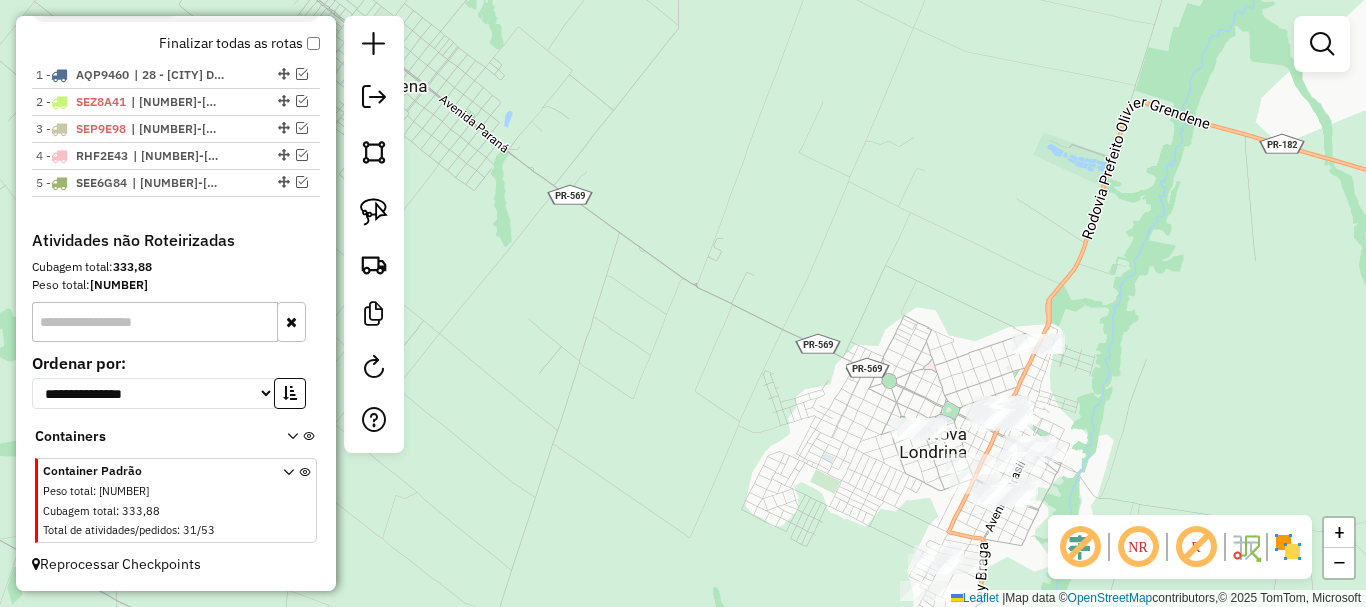 drag, startPoint x: 758, startPoint y: 194, endPoint x: 726, endPoint y: 154, distance: 51.224995 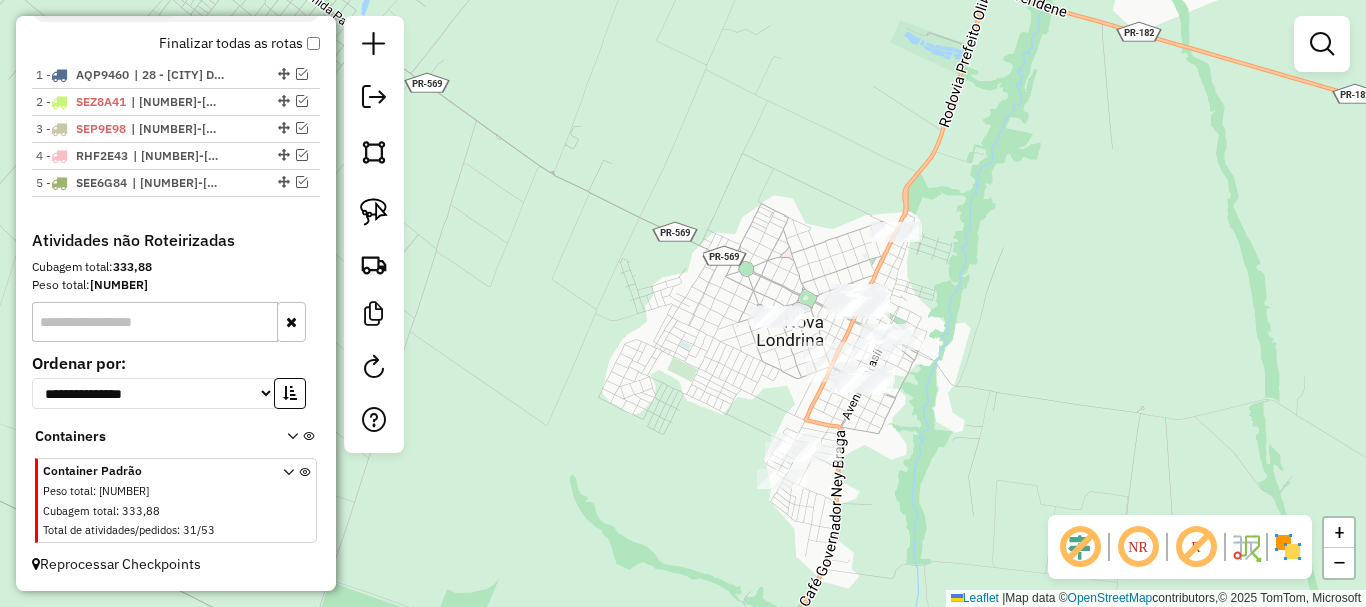 click on "Janela de atendimento Grade de atendimento Capacidade Transportadoras Veículos Cliente Pedidos  Rotas Selecione os dias de semana para filtrar as janelas de atendimento  Seg   Ter   Qua   Qui   Sex   Sáb   Dom  Informe o período da janela de atendimento: De: Até:  Filtrar exatamente a janela do cliente  Considerar janela de atendimento padrão  Selecione os dias de semana para filtrar as grades de atendimento  Seg   Ter   Qua   Qui   Sex   Sáb   Dom   Considerar clientes sem dia de atendimento cadastrado  Clientes fora do dia de atendimento selecionado Filtrar as atividades entre os valores definidos abaixo:  Peso mínimo:   Peso máximo:   Cubagem mínima:   Cubagem máxima:   De:   Até:  Filtrar as atividades entre o tempo de atendimento definido abaixo:  De:   Até:   Considerar capacidade total dos clientes não roteirizados Transportadora: Selecione um ou mais itens Tipo de veículo: Selecione um ou mais itens Veículo: Selecione um ou mais itens Motorista: Selecione um ou mais itens Nome: Rótulo:" 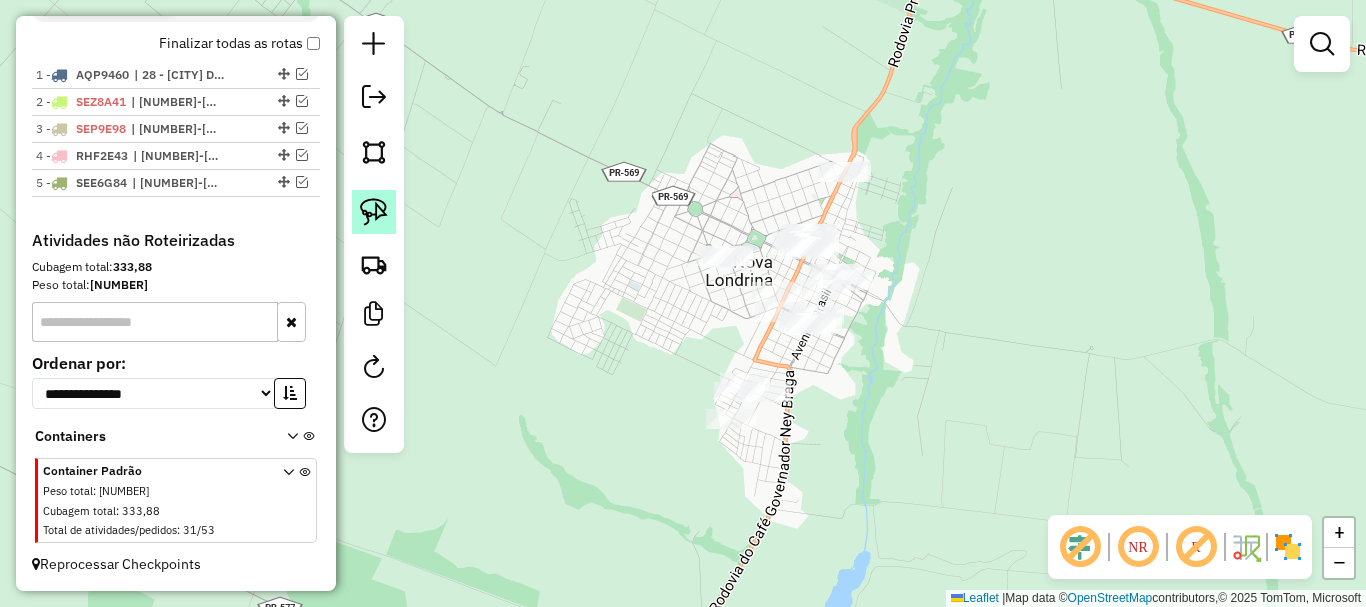 click 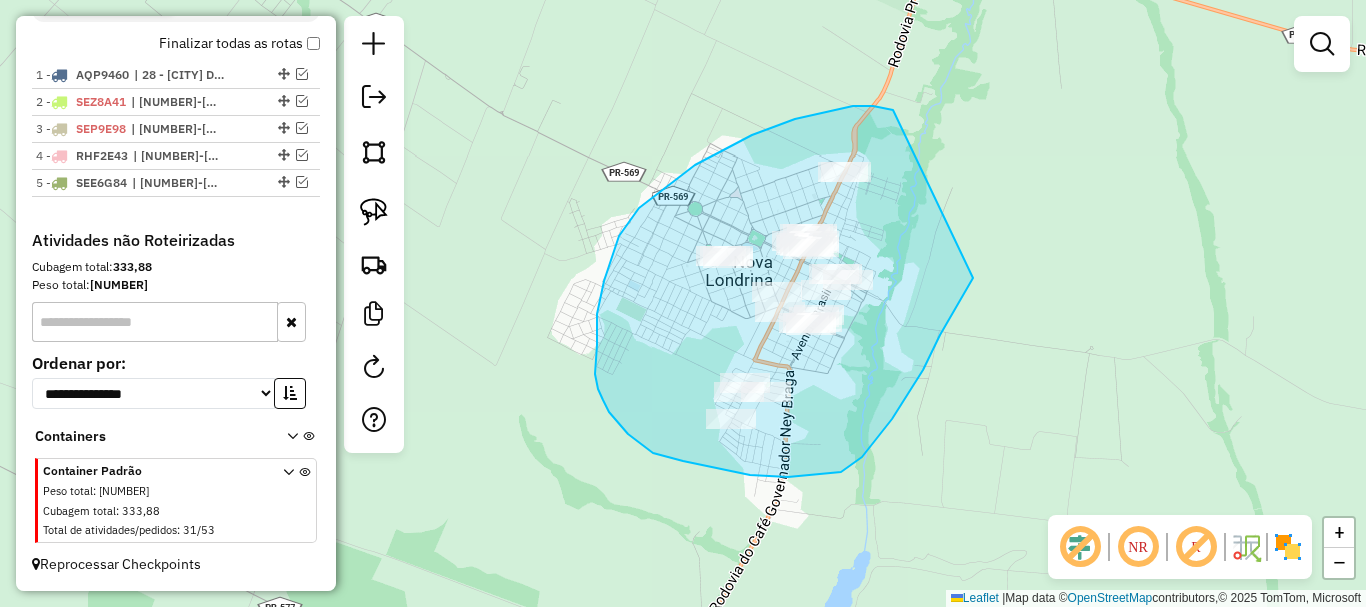 drag, startPoint x: 892, startPoint y: 109, endPoint x: 990, endPoint y: 214, distance: 143.62799 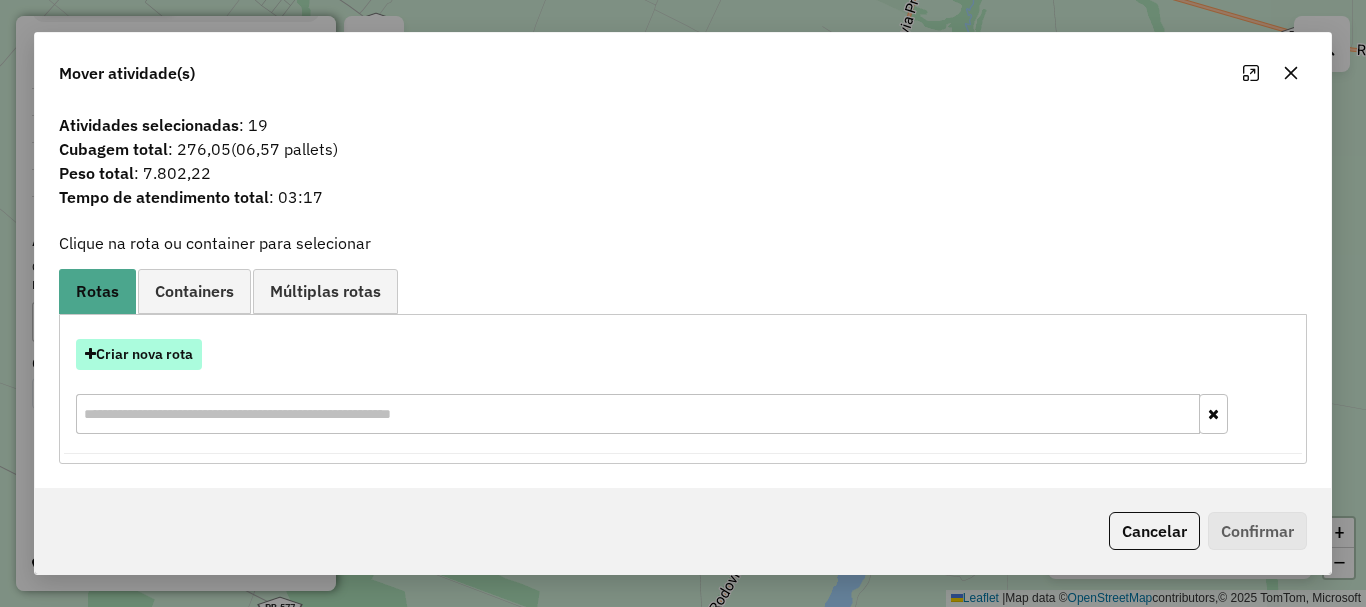 click on "Criar nova rota" at bounding box center [139, 354] 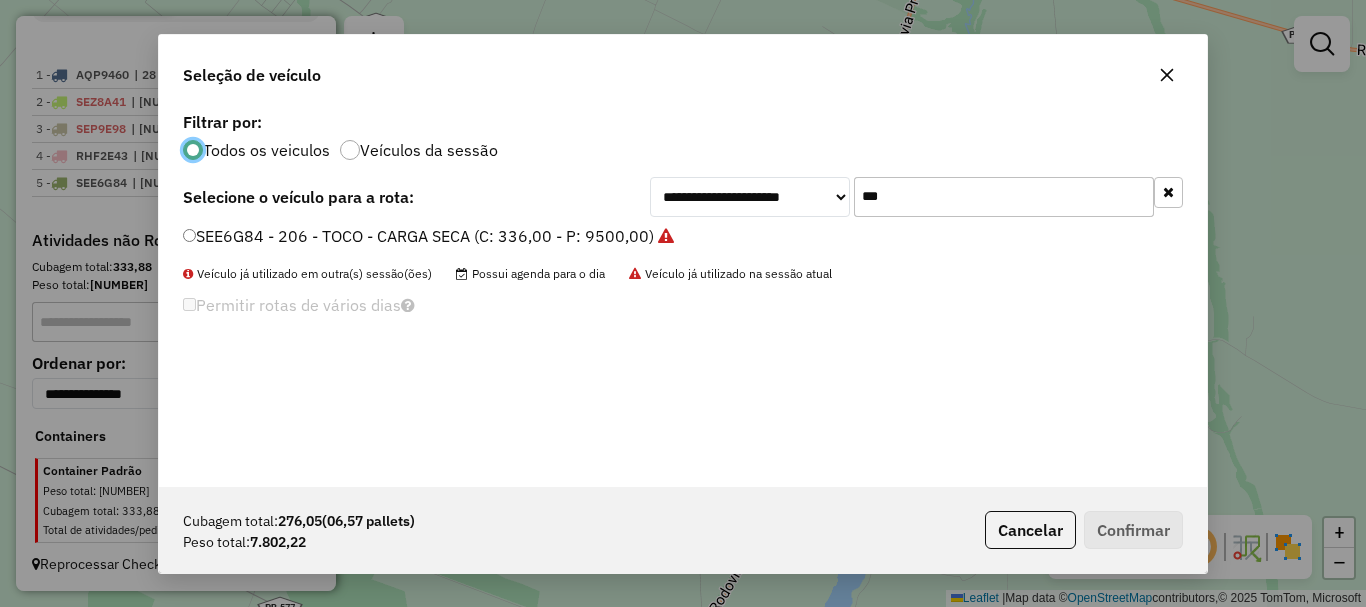 scroll, scrollTop: 11, scrollLeft: 6, axis: both 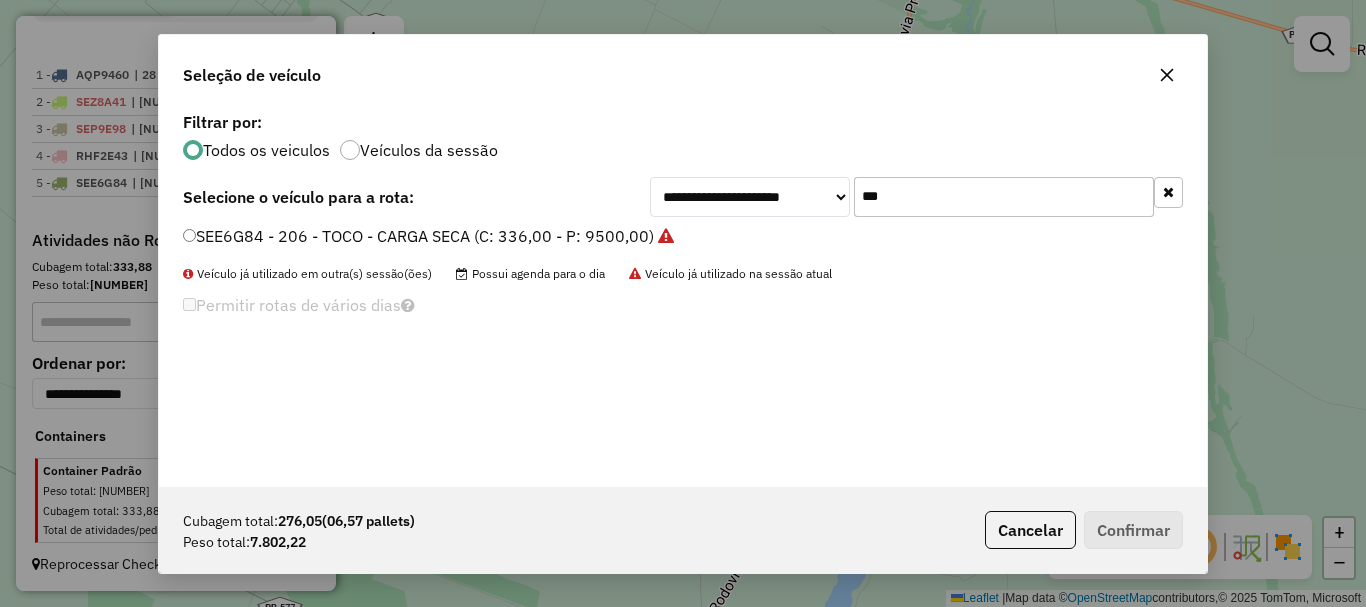 drag, startPoint x: 903, startPoint y: 199, endPoint x: 755, endPoint y: 165, distance: 151.8552 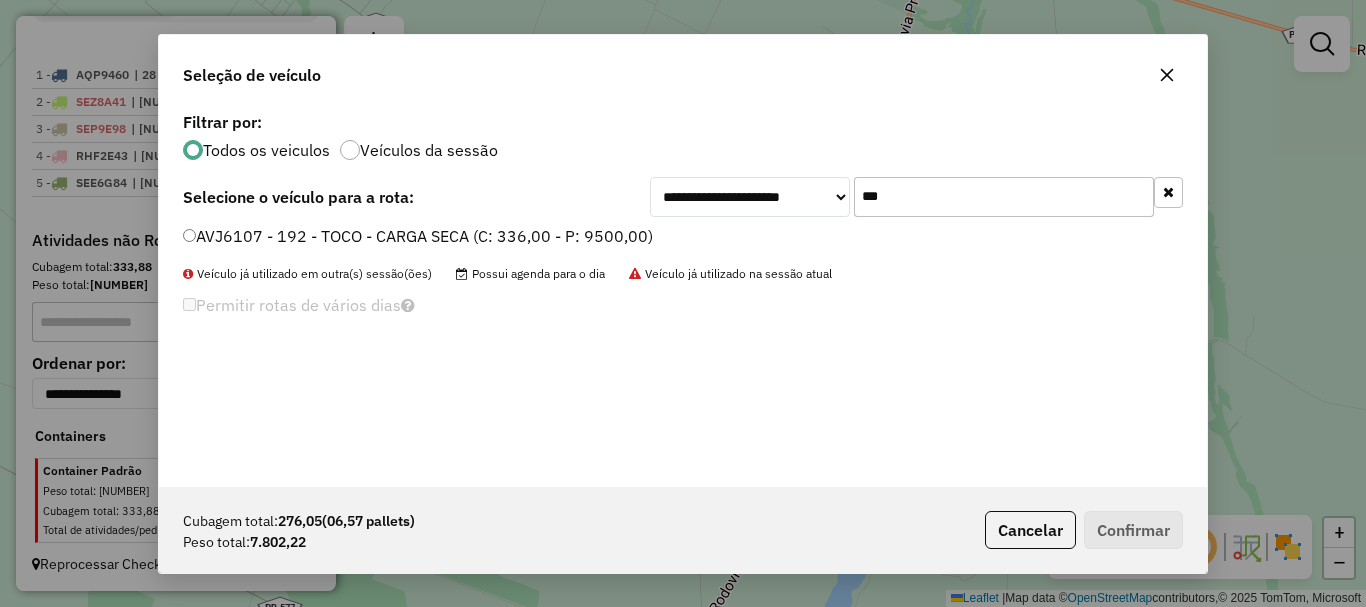 type on "***" 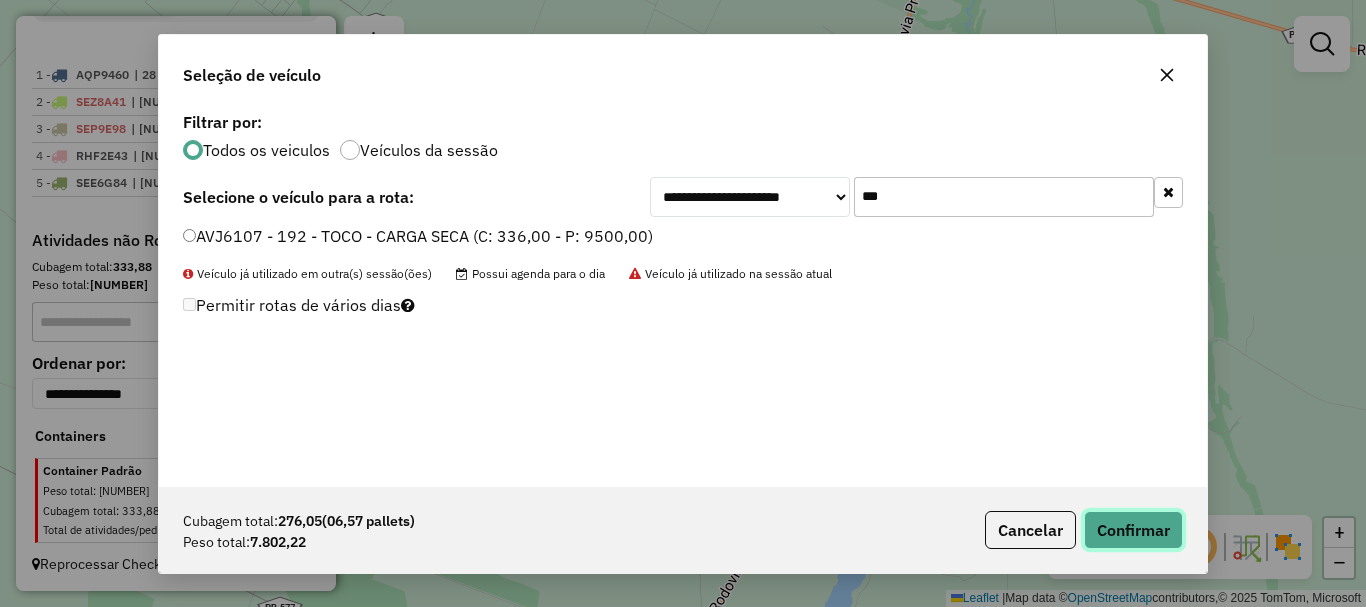 click on "Confirmar" 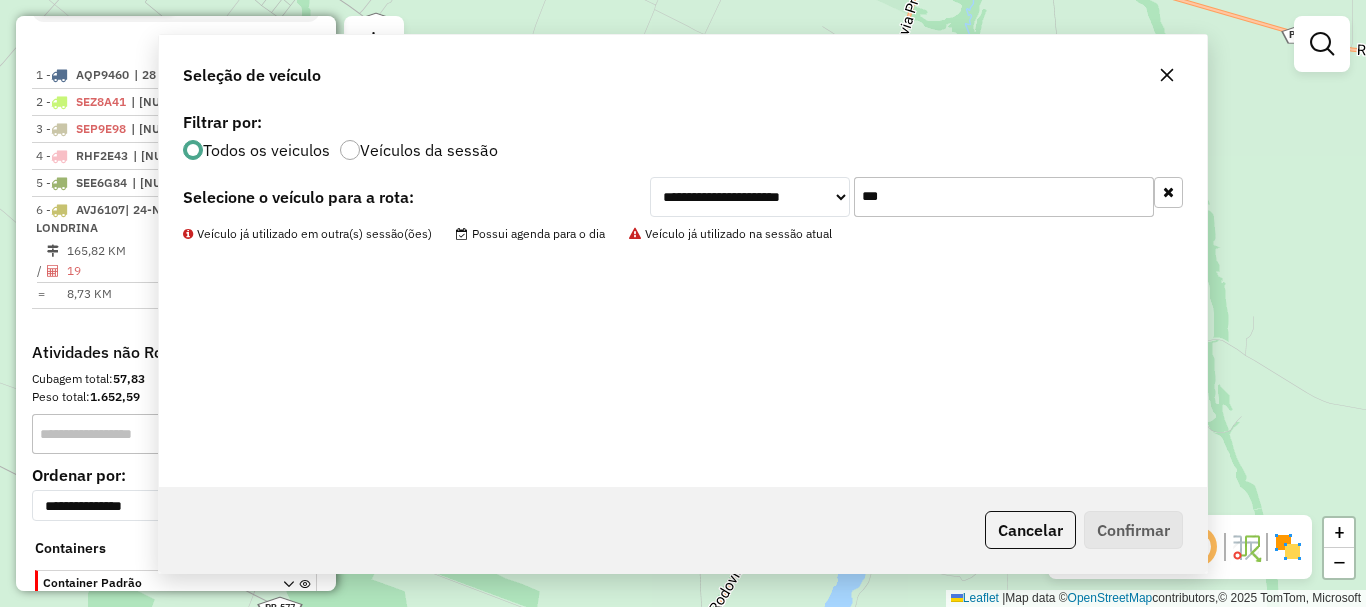 scroll, scrollTop: 833, scrollLeft: 0, axis: vertical 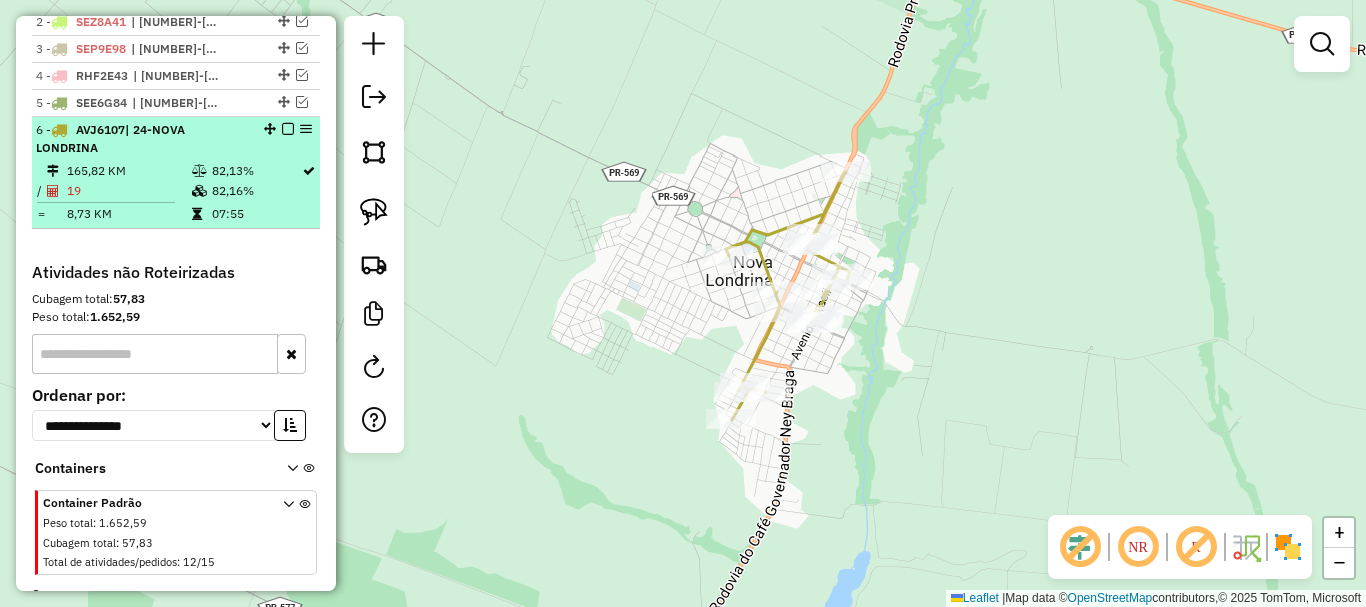 click on "82,13%" at bounding box center [256, 171] 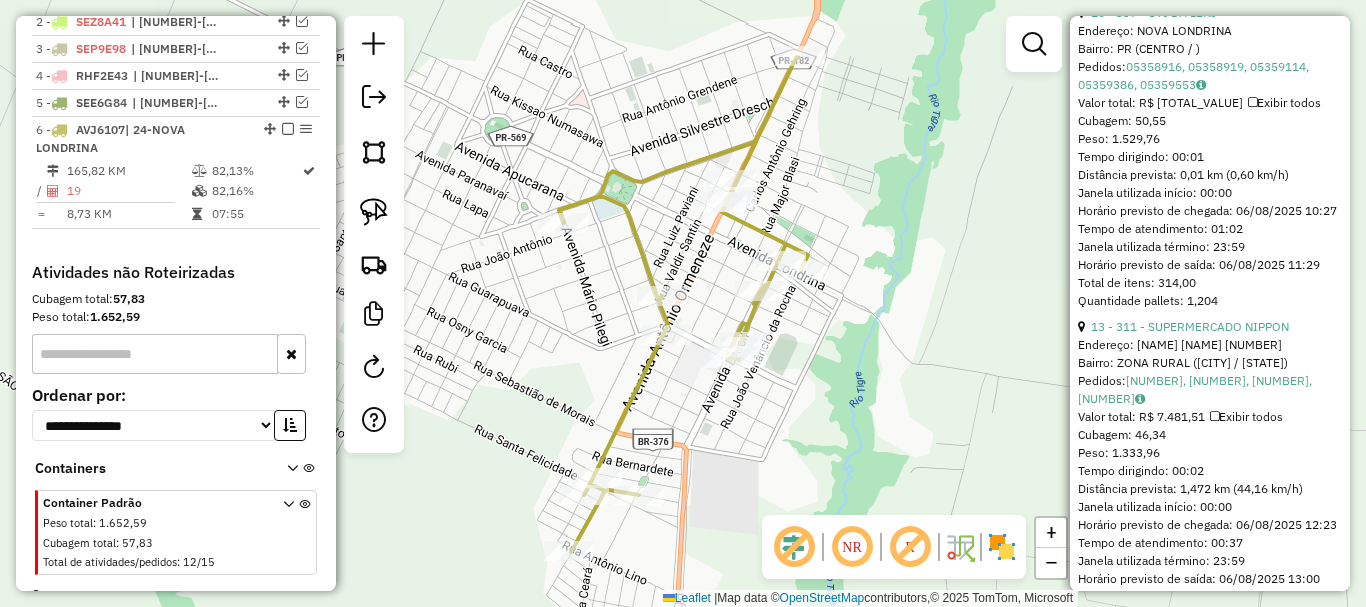 scroll, scrollTop: 800, scrollLeft: 0, axis: vertical 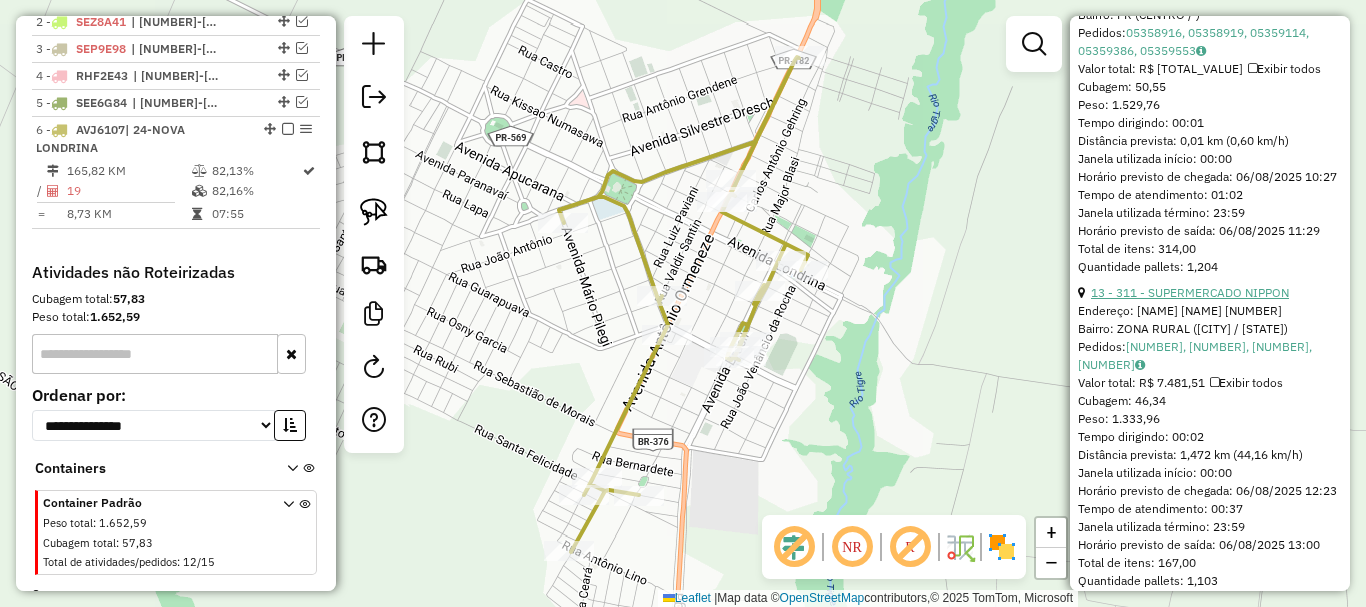 click on "13 - 311 - SUPERMERCADO NIPPON" at bounding box center [1190, 292] 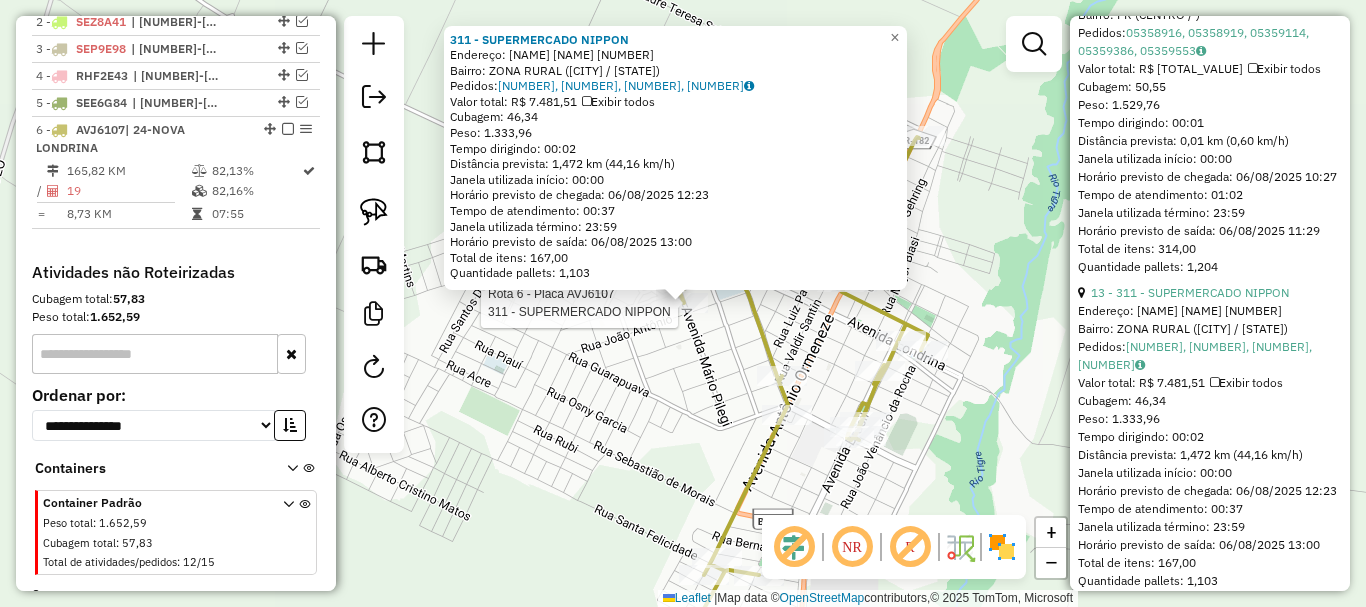 scroll, scrollTop: 865, scrollLeft: 0, axis: vertical 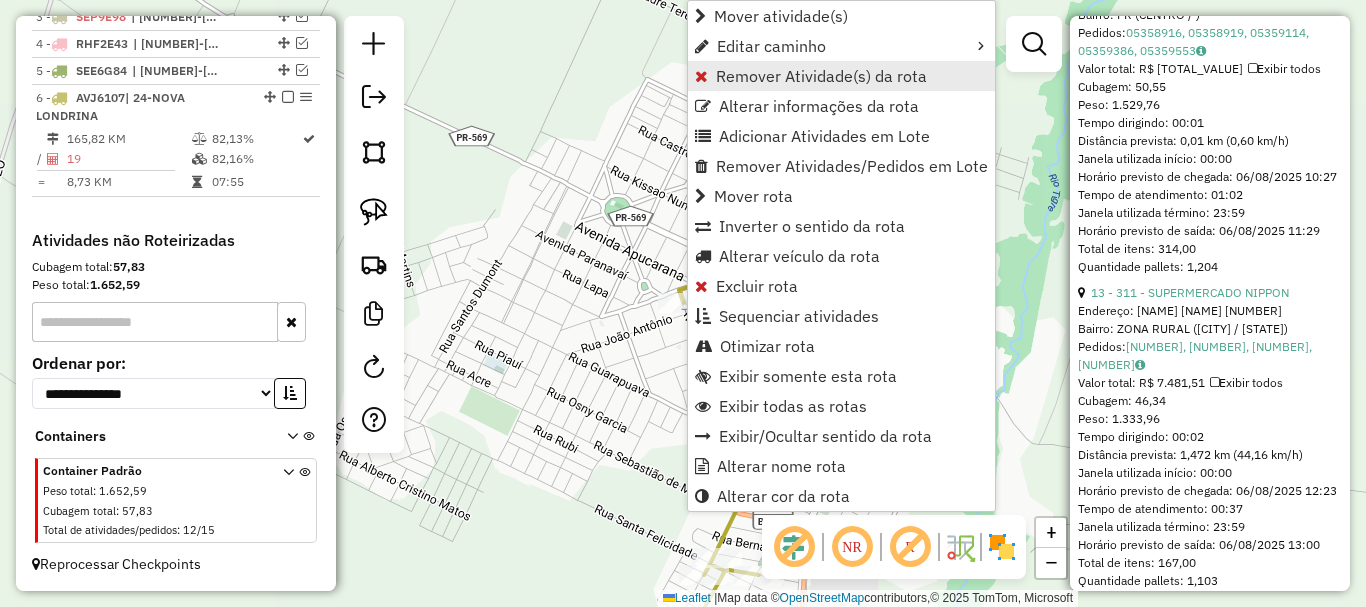 click on "Remover Atividade(s) da rota" at bounding box center (821, 76) 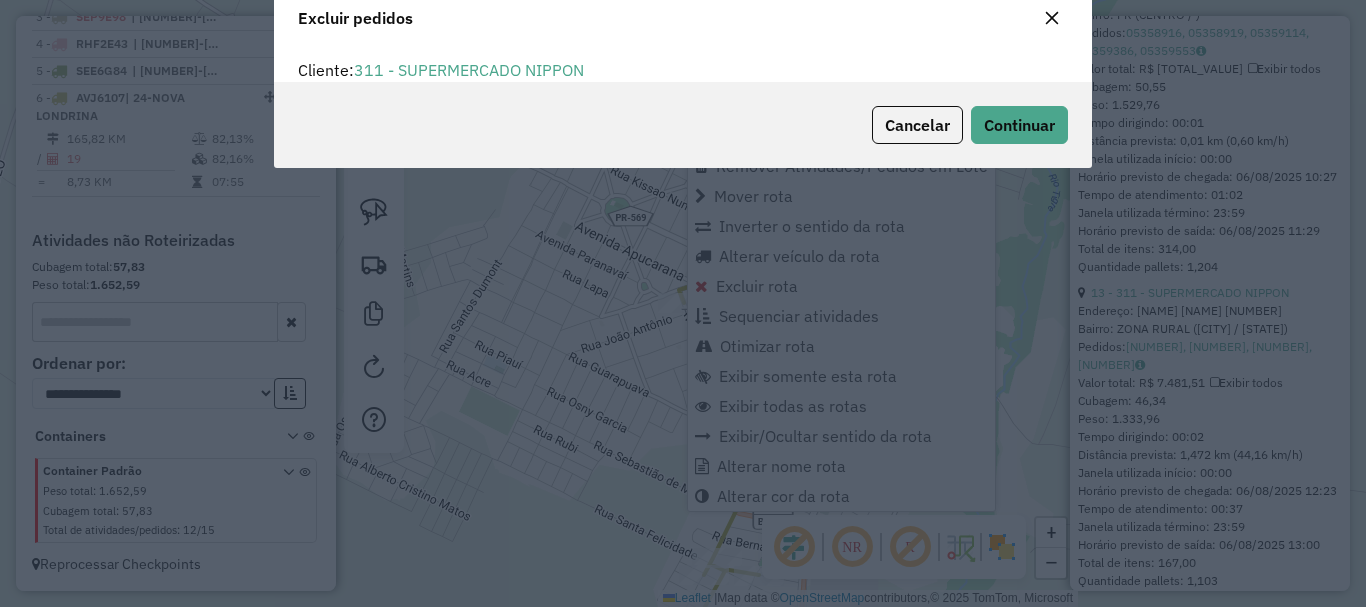 scroll, scrollTop: 82, scrollLeft: 0, axis: vertical 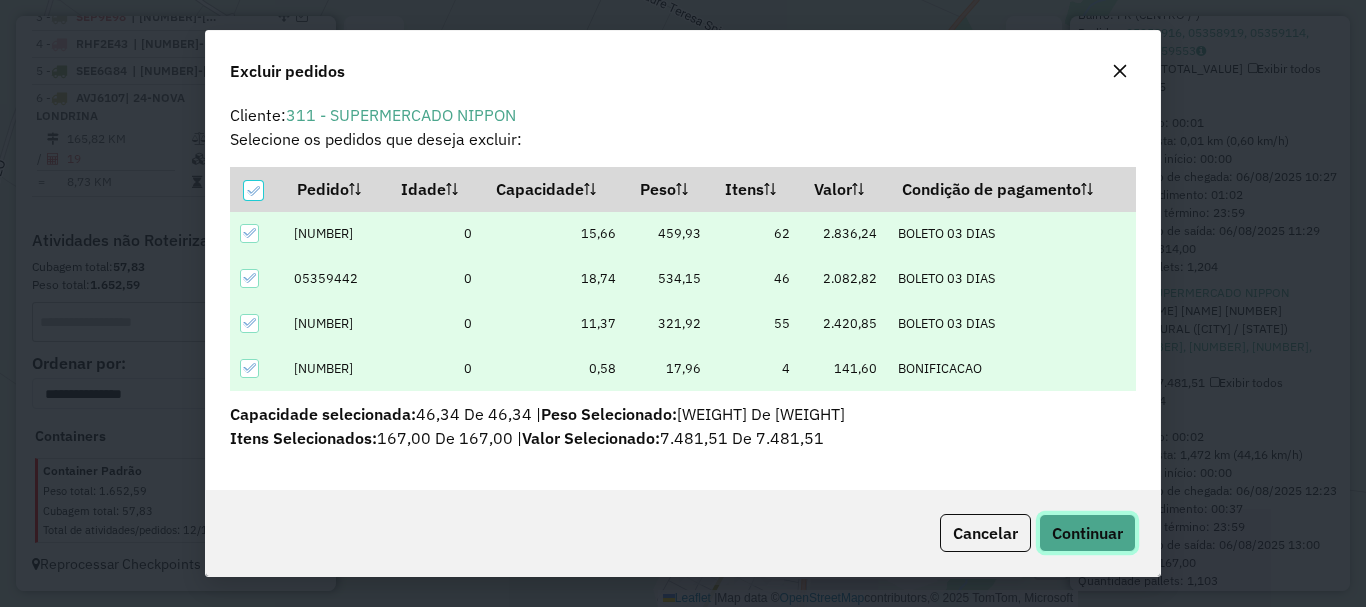 click on "Continuar" 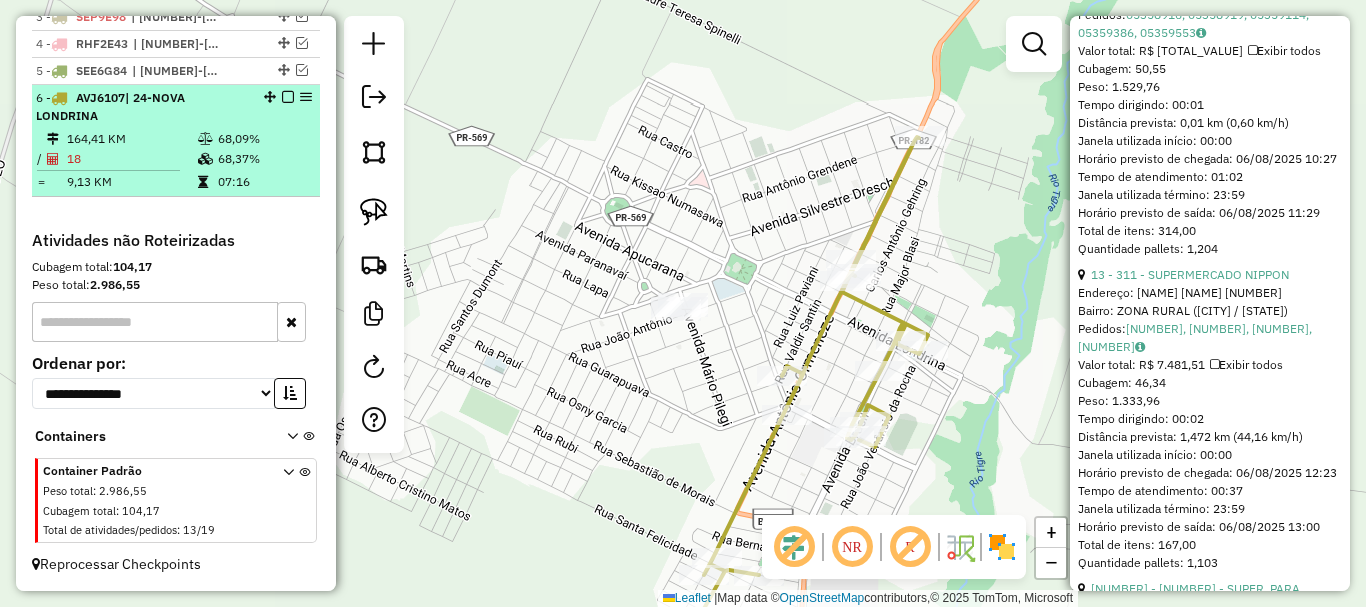 click at bounding box center [207, 139] 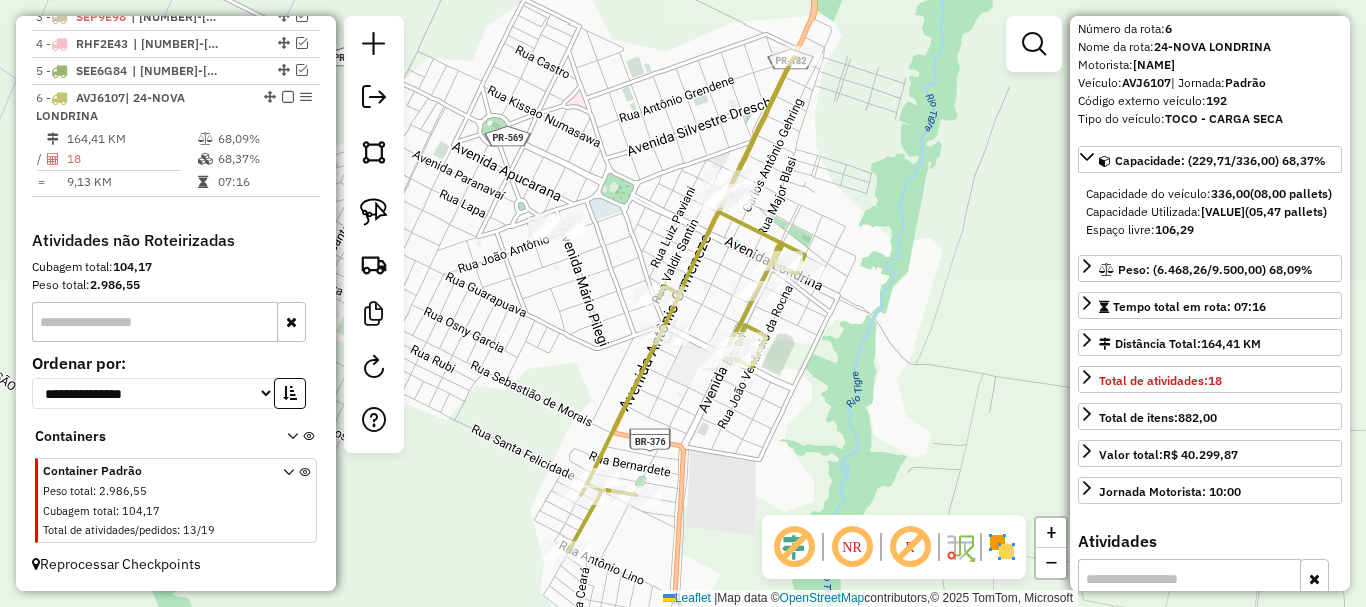 scroll, scrollTop: 0, scrollLeft: 0, axis: both 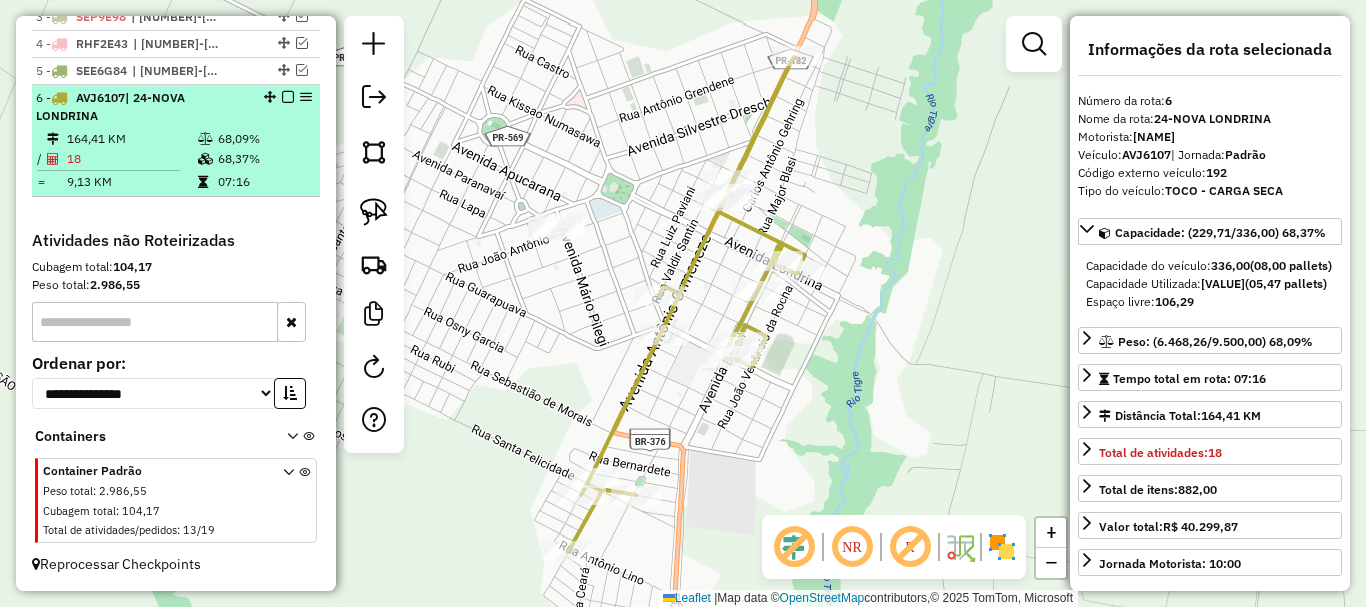 click at bounding box center (288, 97) 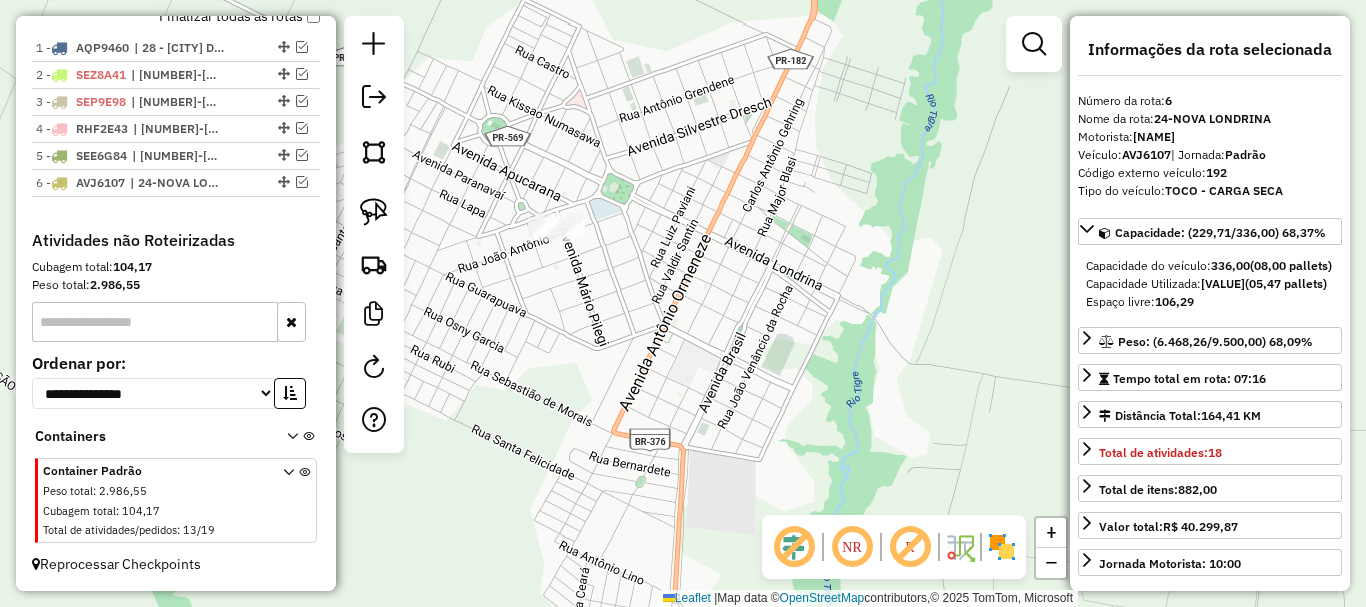 drag, startPoint x: 551, startPoint y: 355, endPoint x: 692, endPoint y: 365, distance: 141.35417 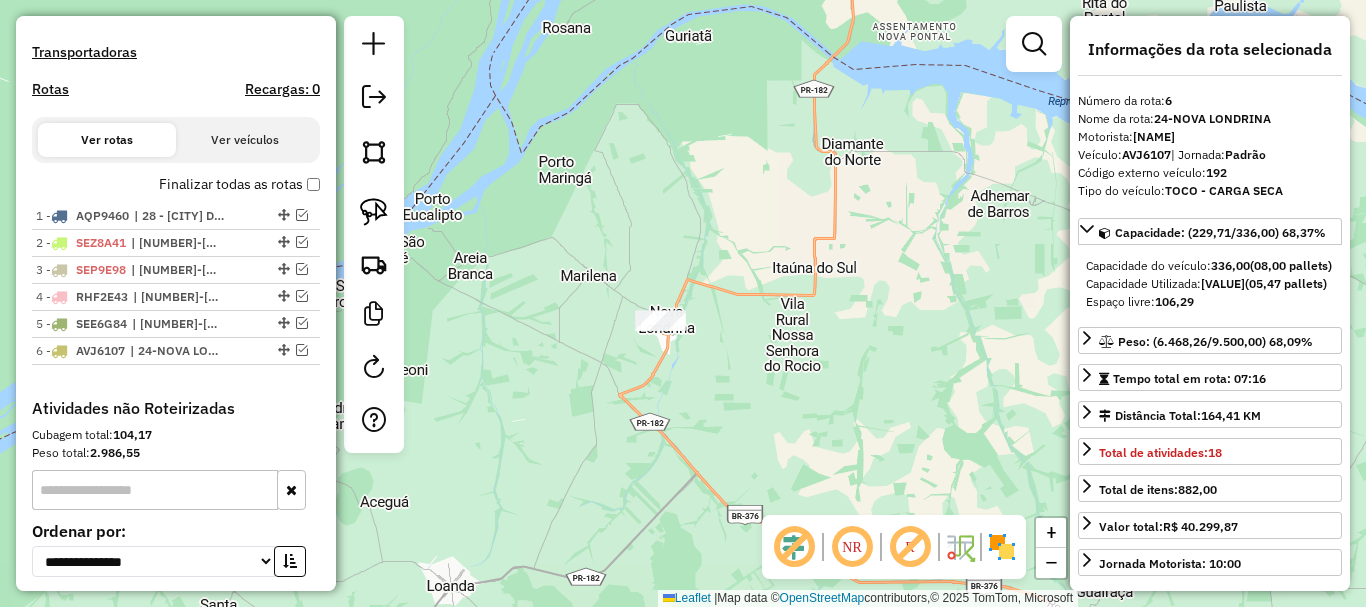 scroll, scrollTop: 480, scrollLeft: 0, axis: vertical 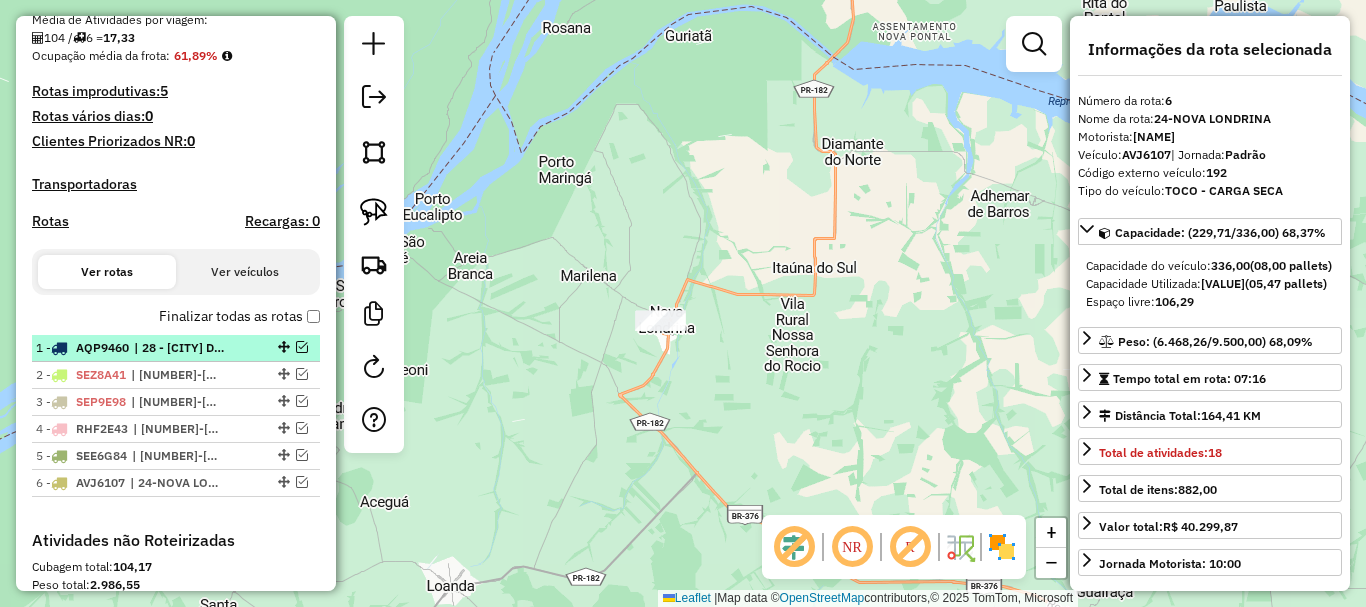 click at bounding box center [282, 347] 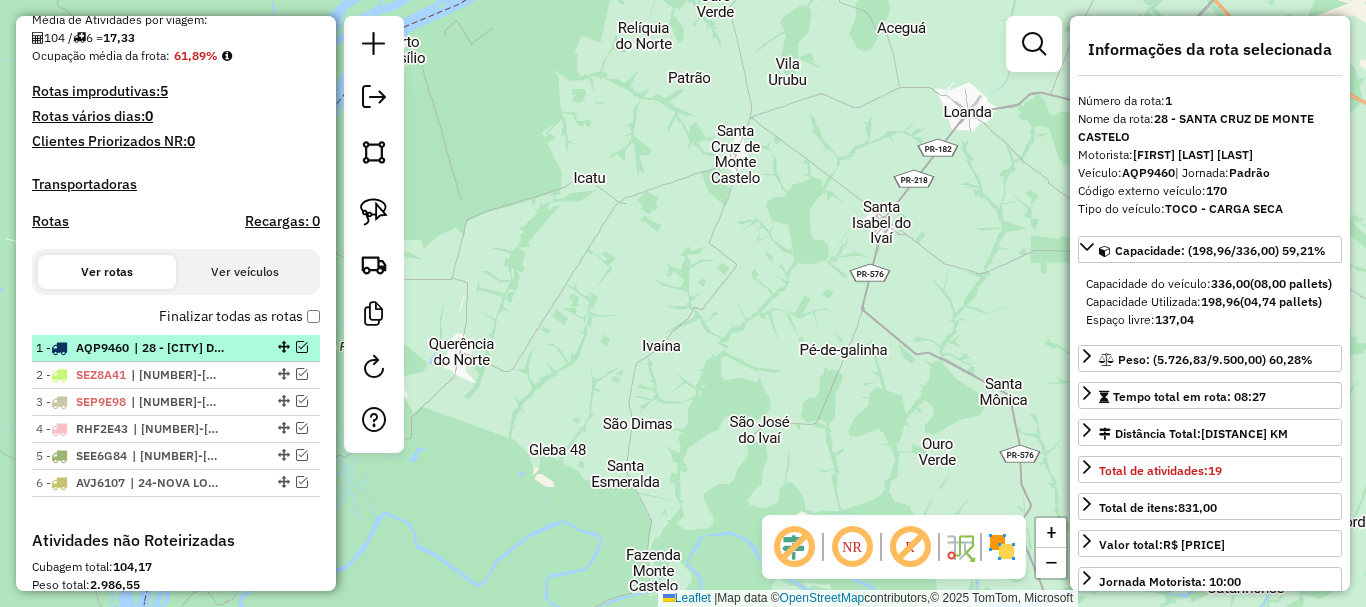 click at bounding box center [302, 347] 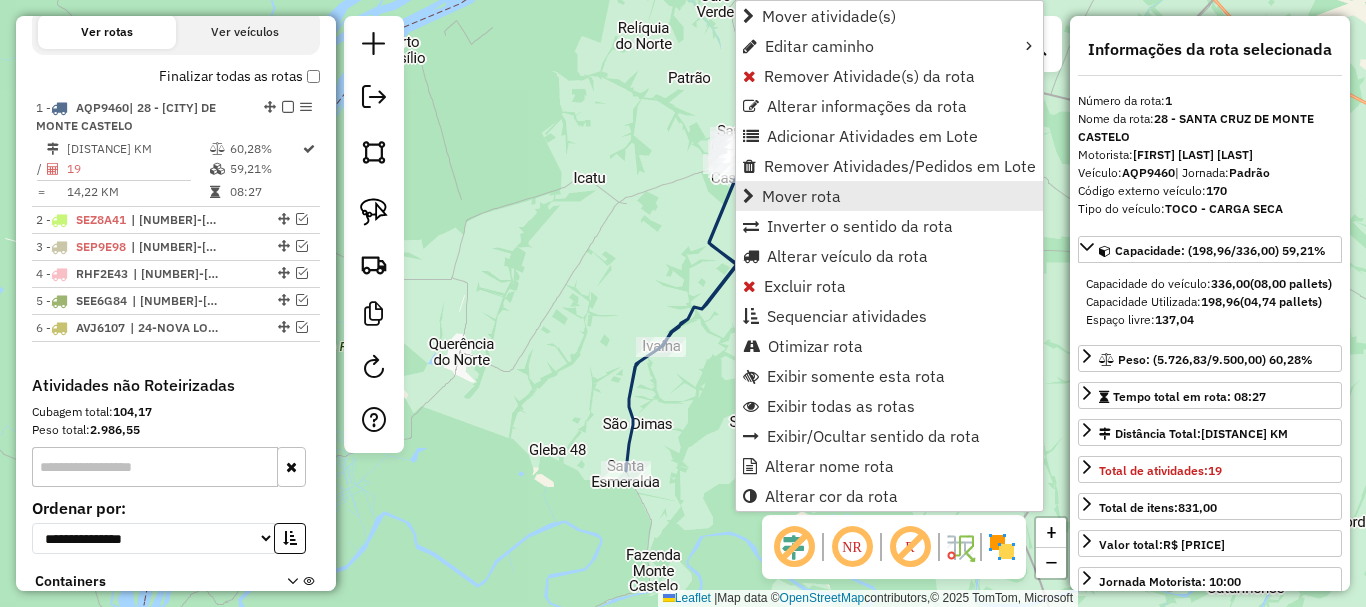 scroll, scrollTop: 799, scrollLeft: 0, axis: vertical 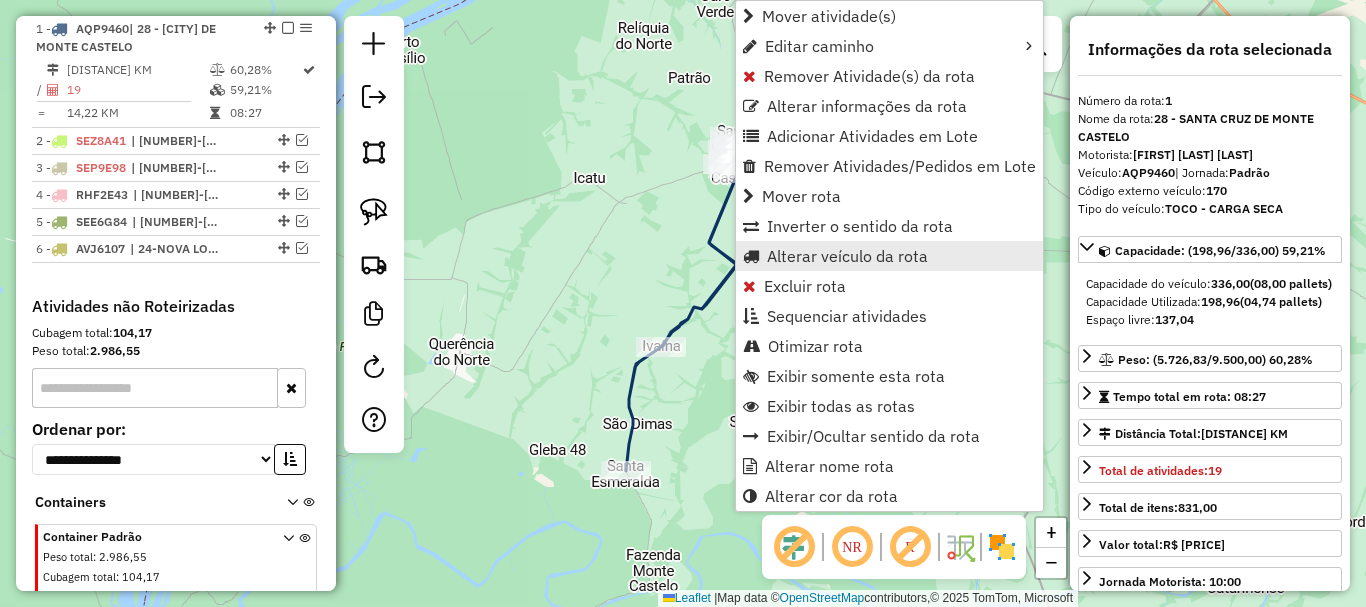 click on "Alterar veículo da rota" at bounding box center [847, 256] 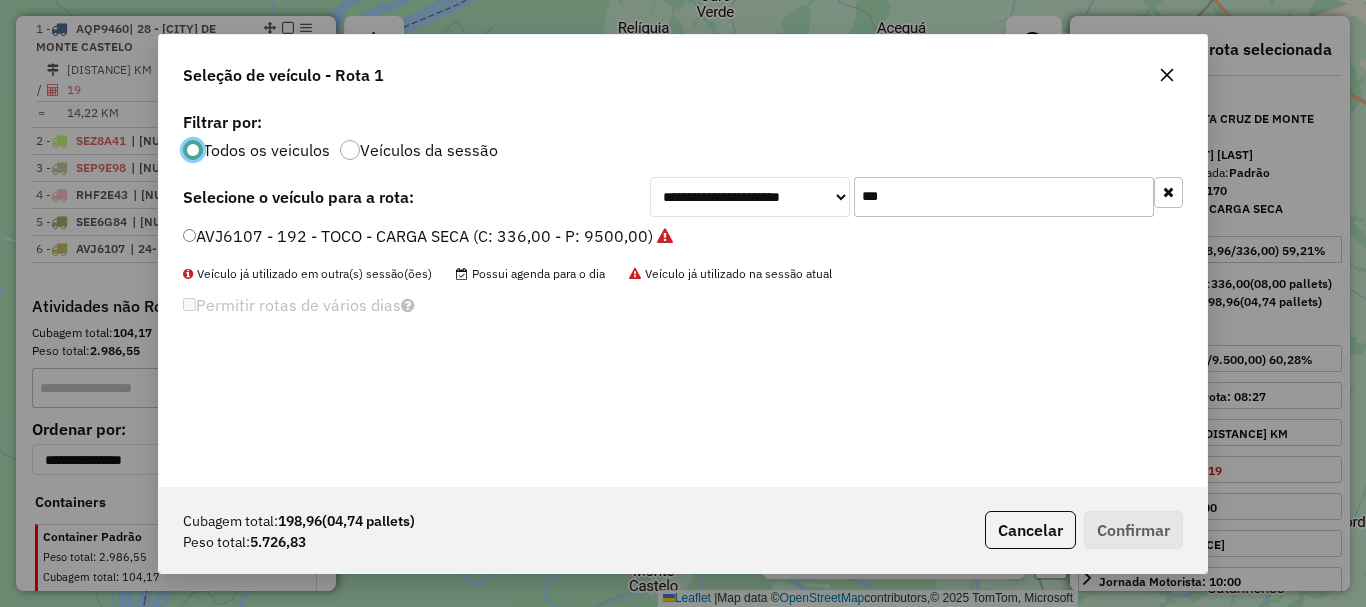 scroll, scrollTop: 11, scrollLeft: 6, axis: both 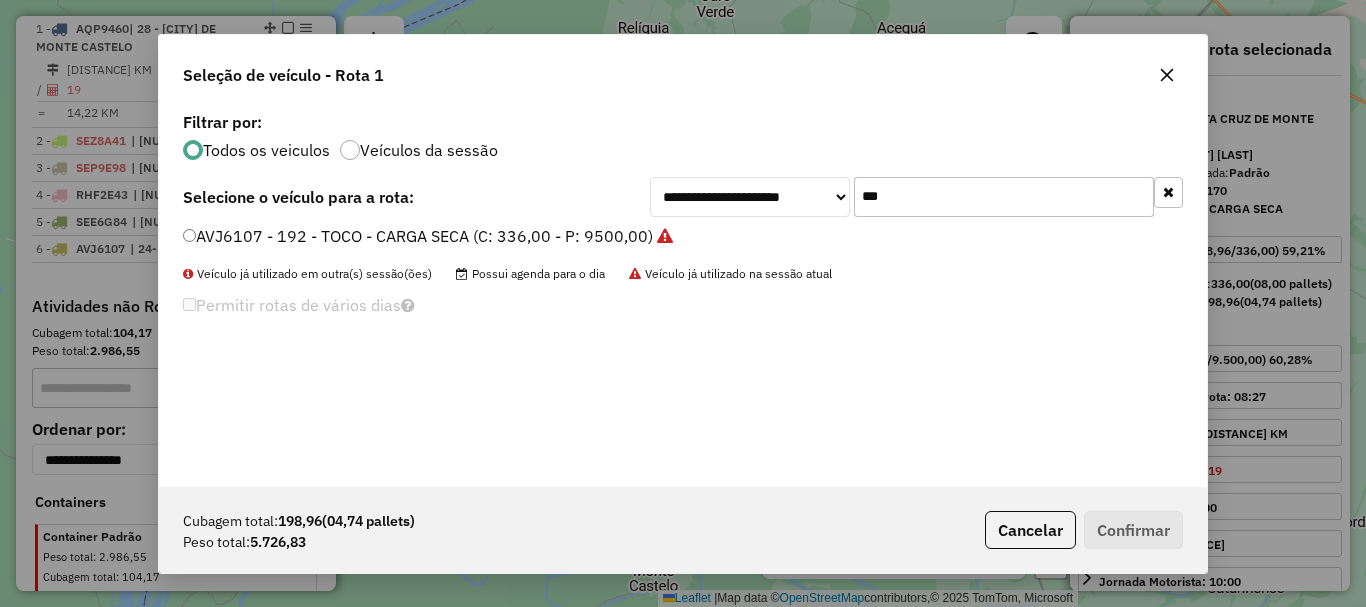 drag, startPoint x: 907, startPoint y: 200, endPoint x: 801, endPoint y: 177, distance: 108.46658 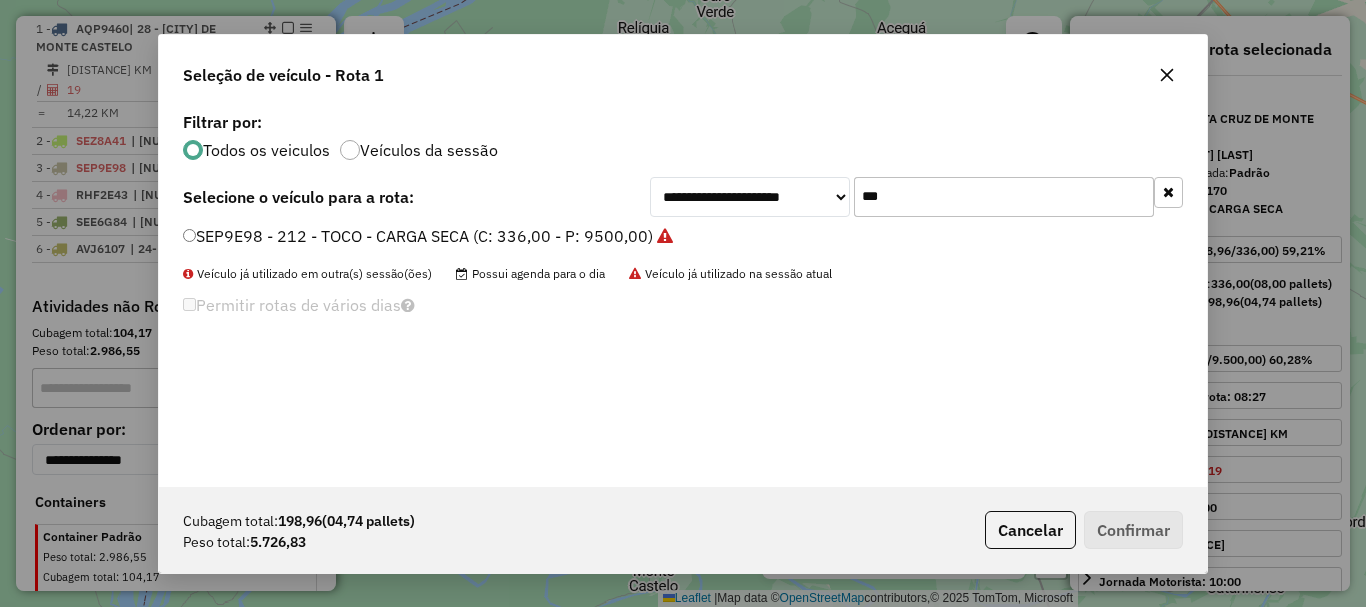 type on "***" 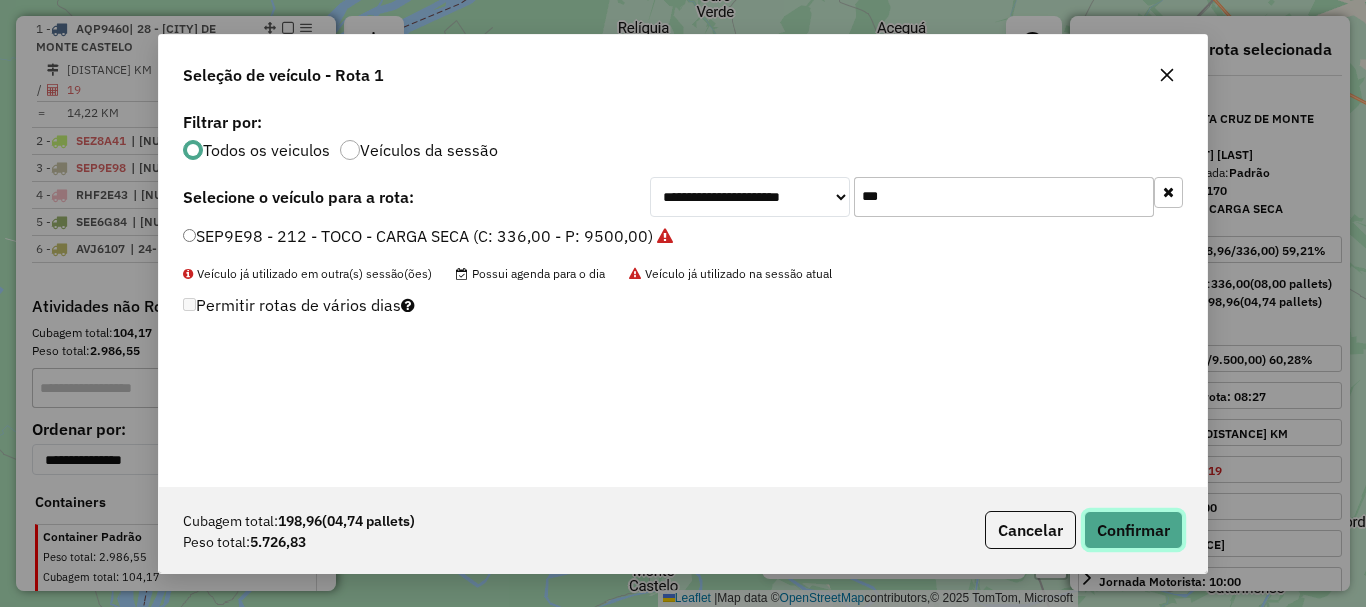 click on "Confirmar" 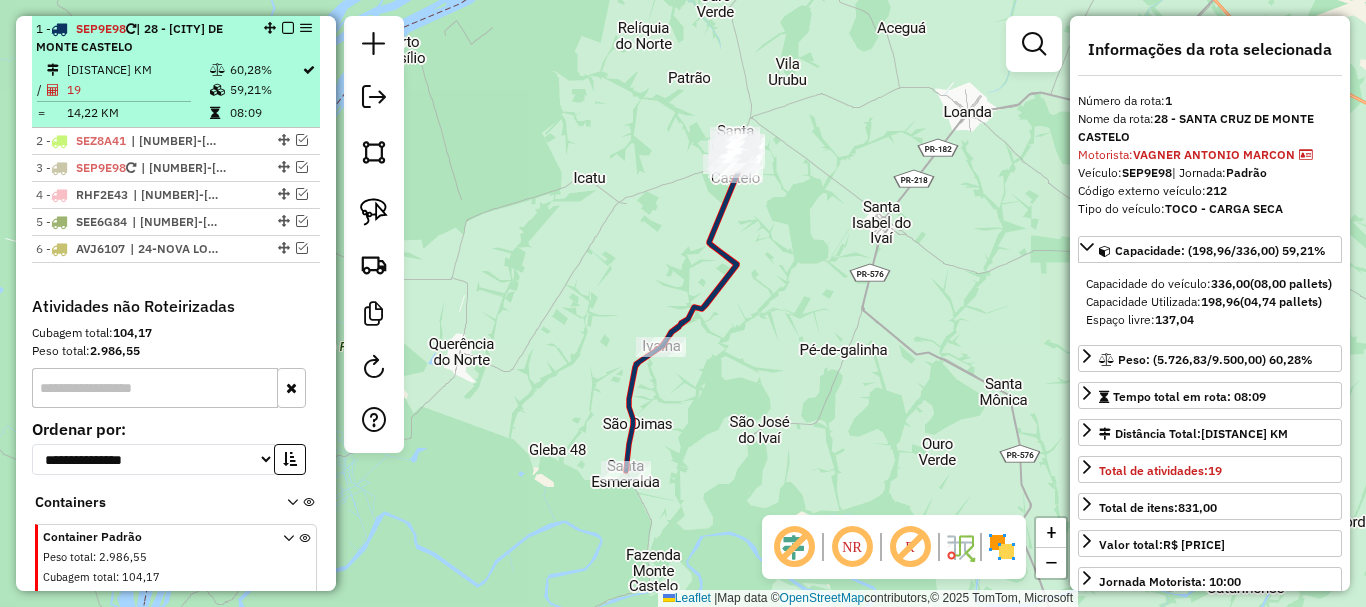 click at bounding box center (288, 28) 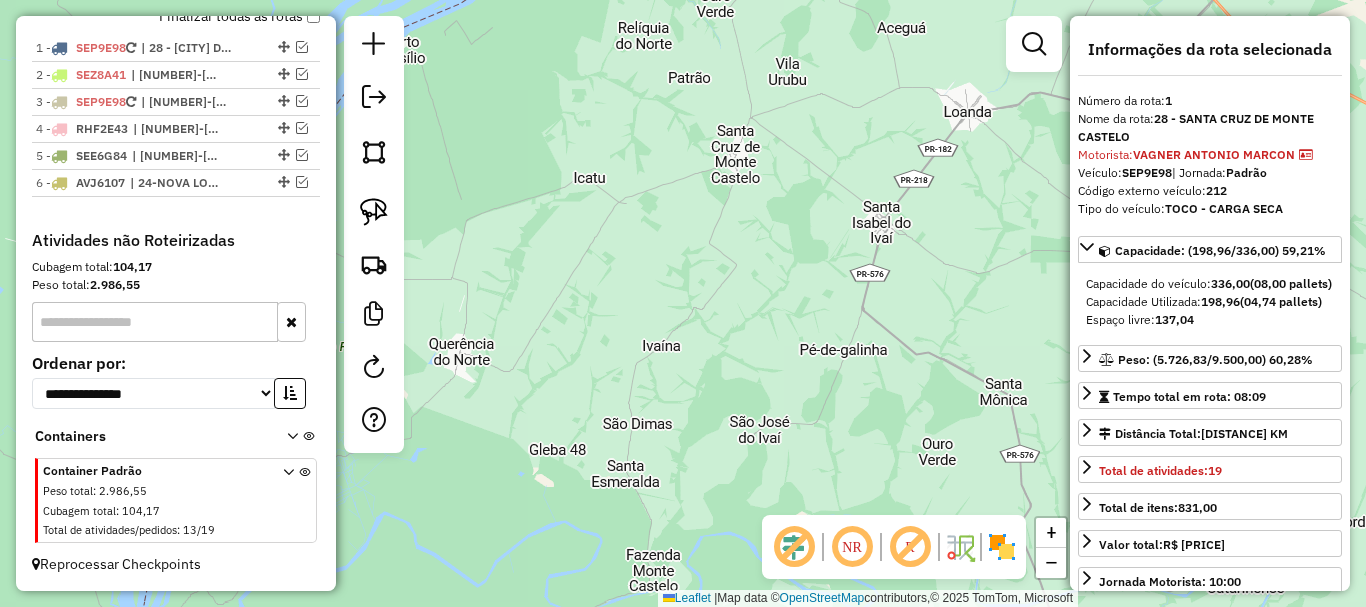 scroll, scrollTop: 780, scrollLeft: 0, axis: vertical 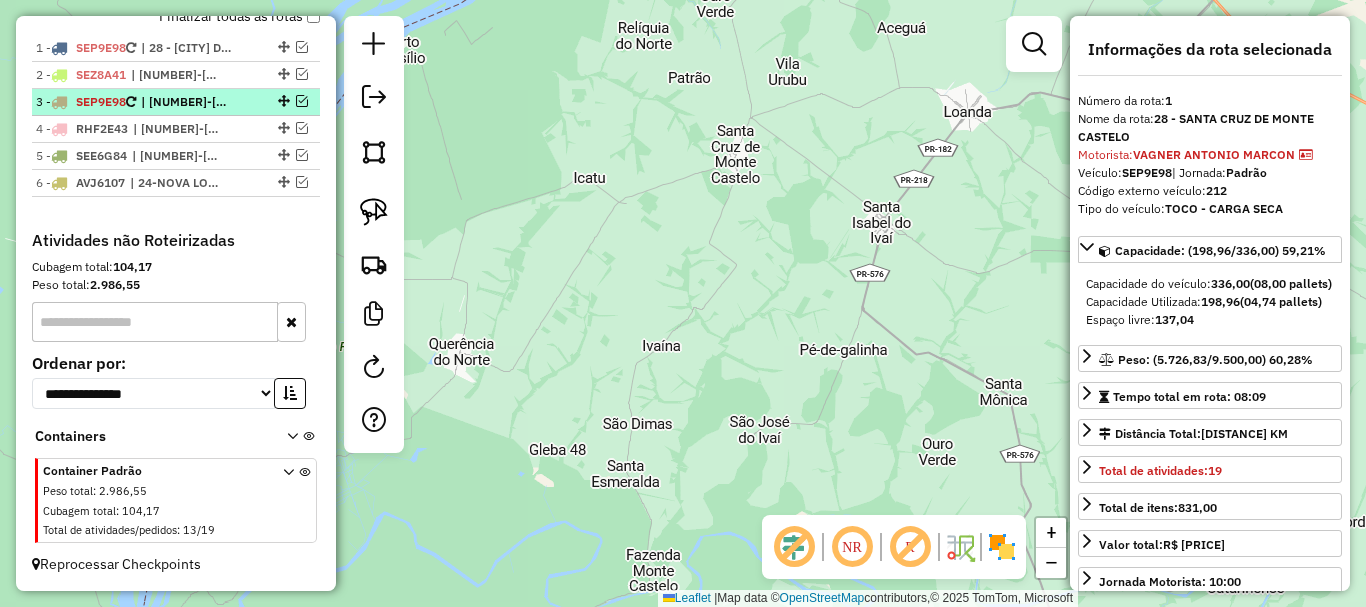 click at bounding box center [302, 101] 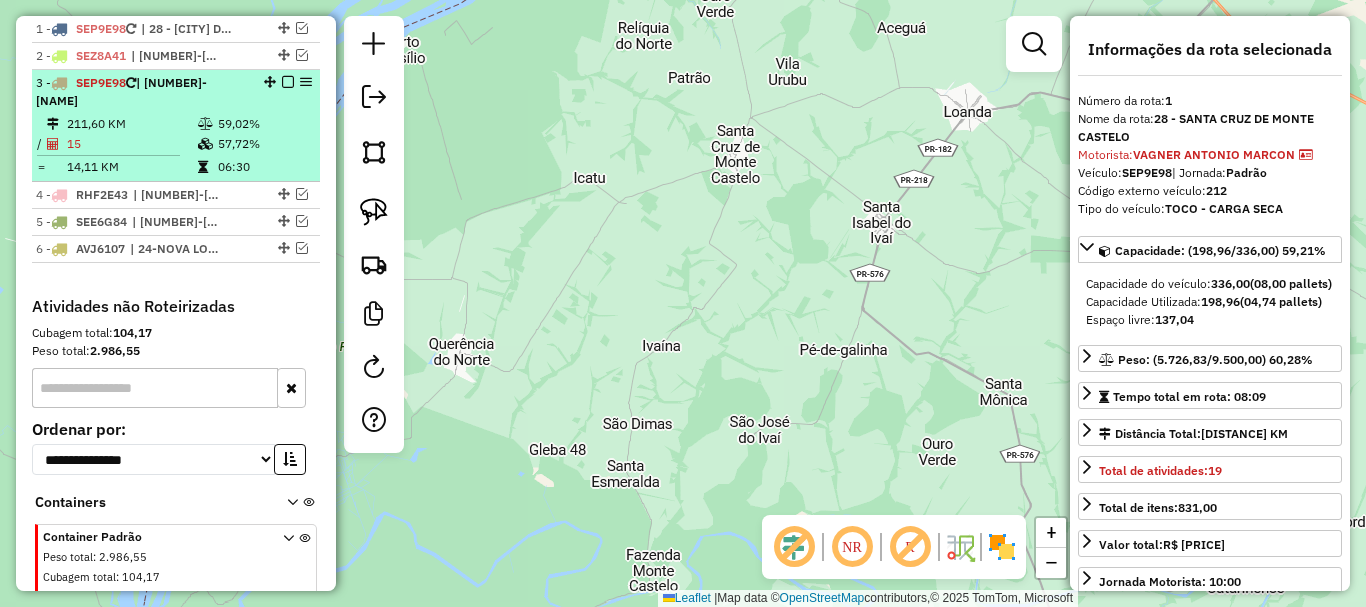 click on "211,60 KM" at bounding box center (131, 124) 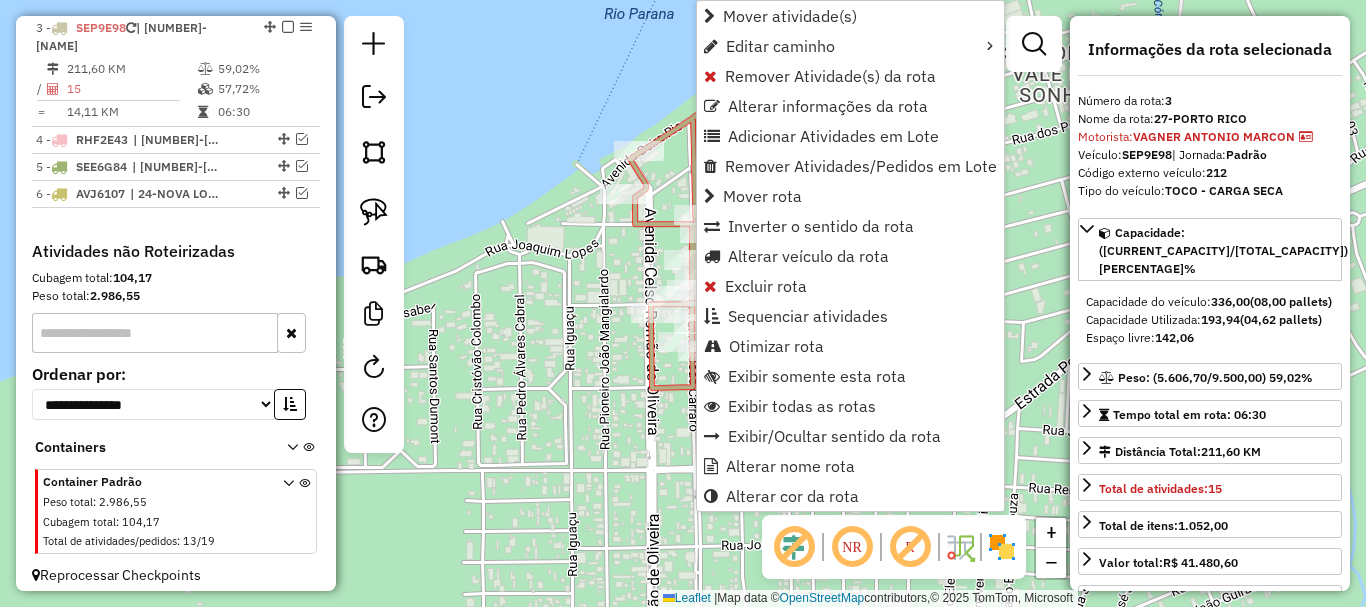 scroll, scrollTop: 853, scrollLeft: 0, axis: vertical 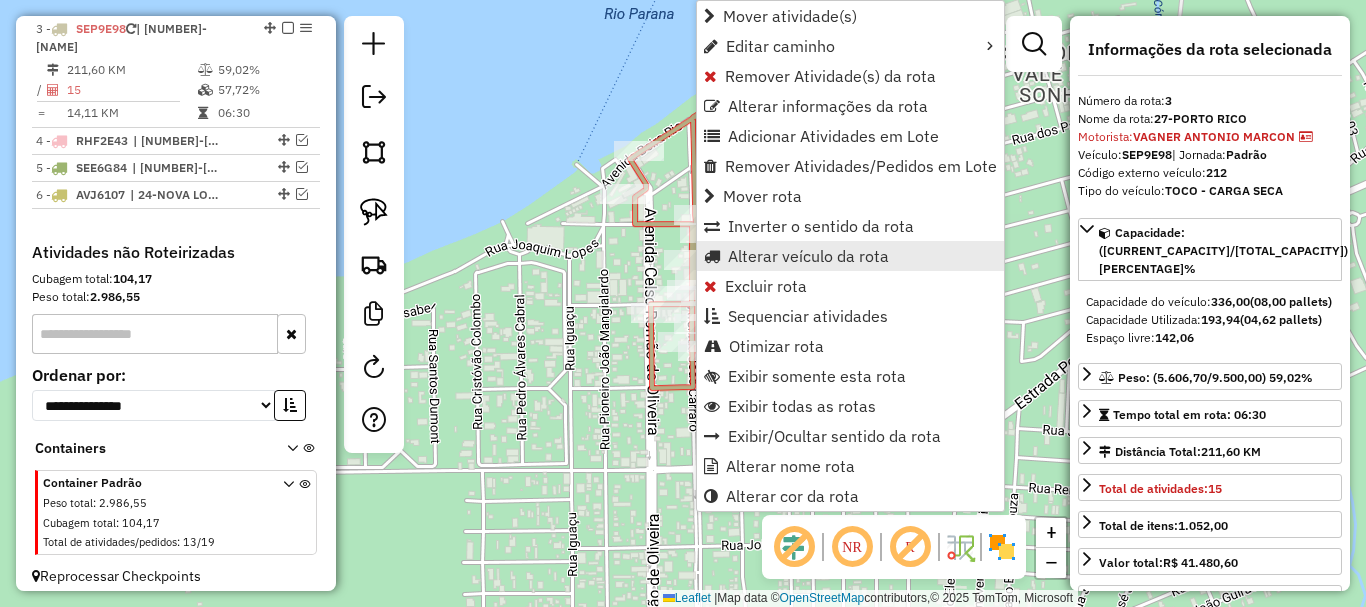 click on "Alterar veículo da rota" at bounding box center [808, 256] 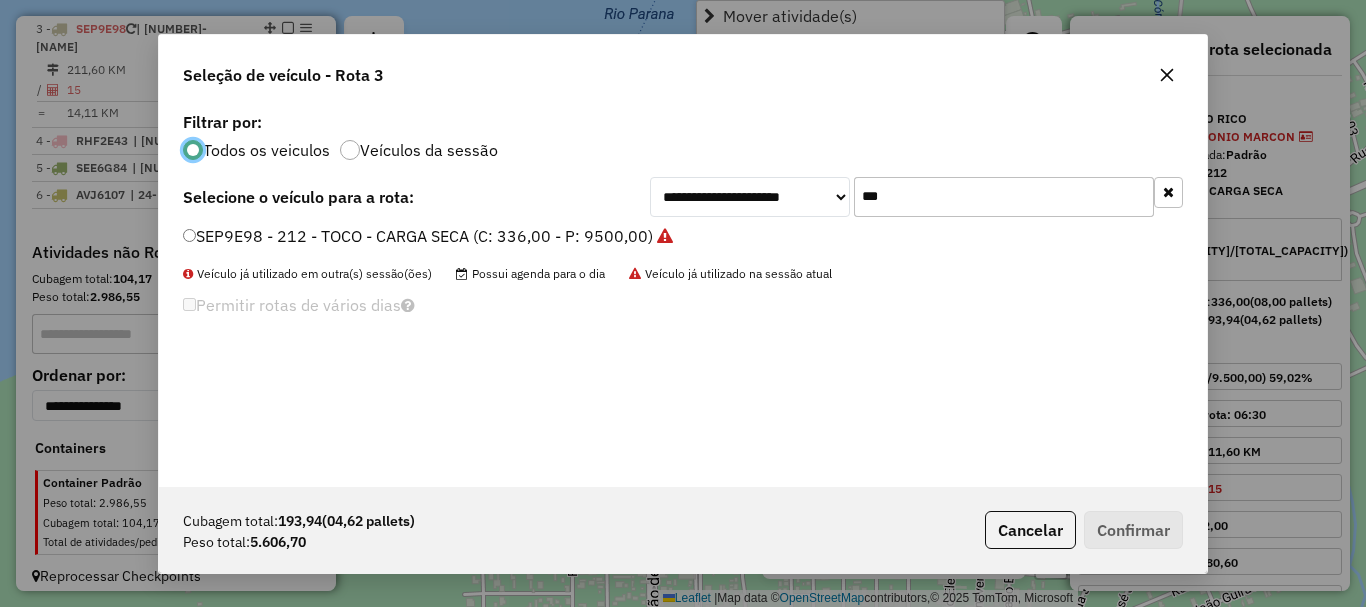 scroll, scrollTop: 11, scrollLeft: 6, axis: both 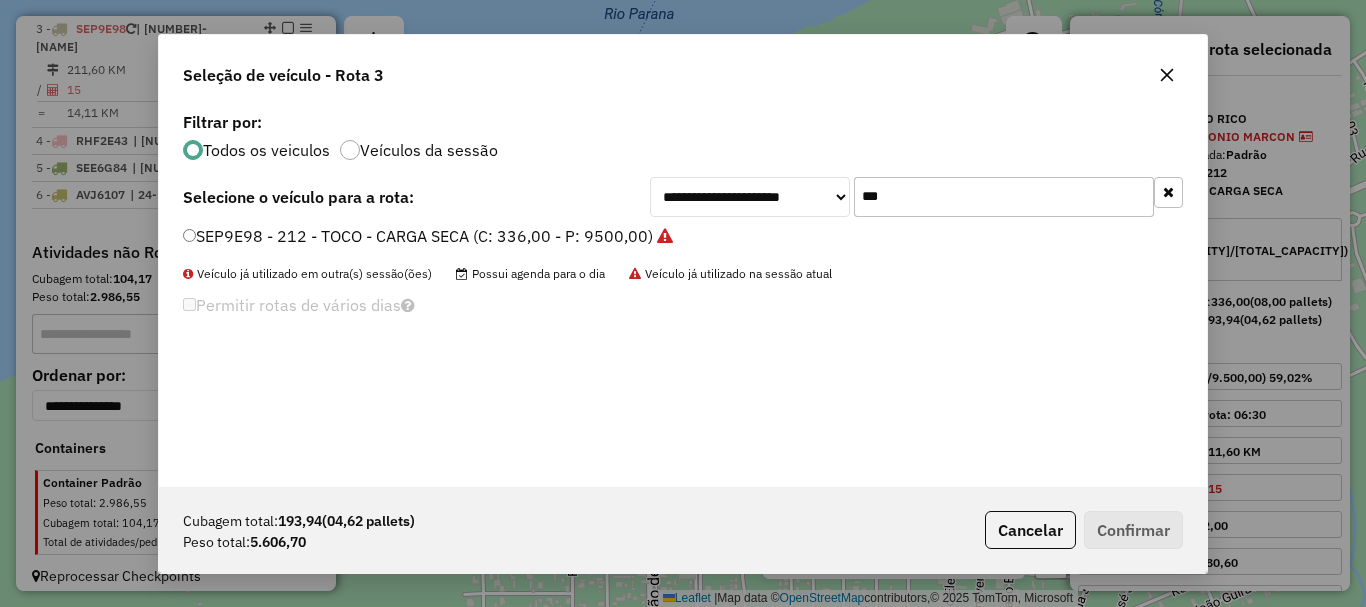 drag, startPoint x: 895, startPoint y: 193, endPoint x: 807, endPoint y: 164, distance: 92.65527 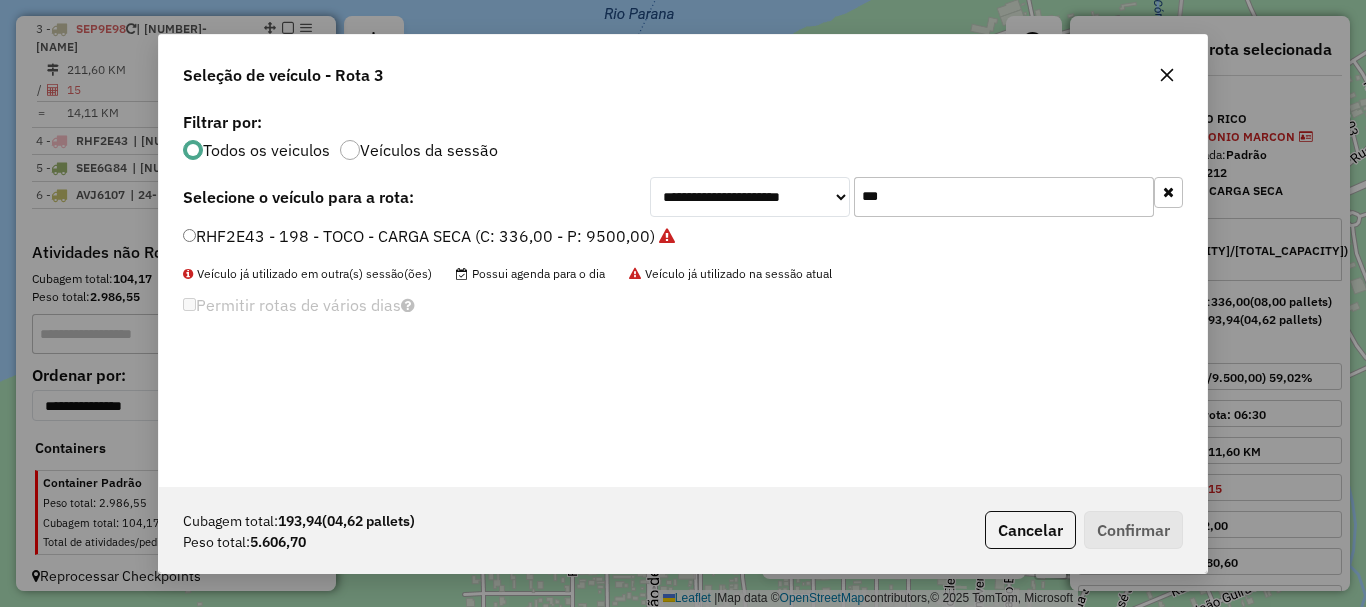 type on "***" 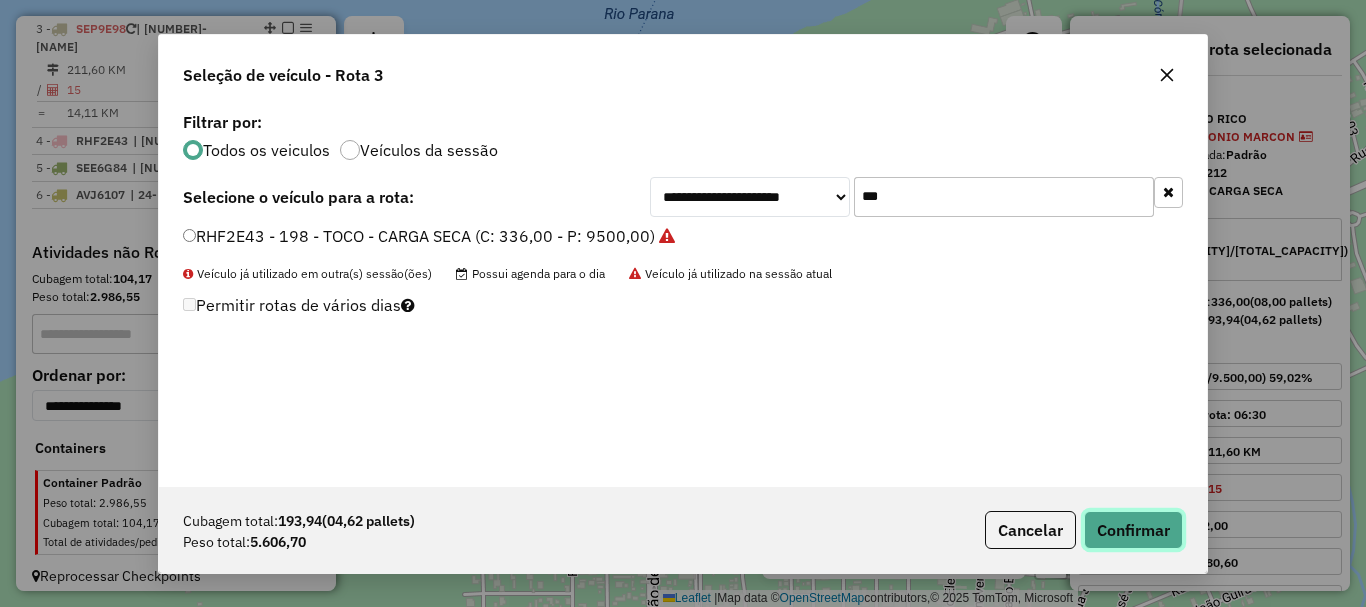click on "Confirmar" 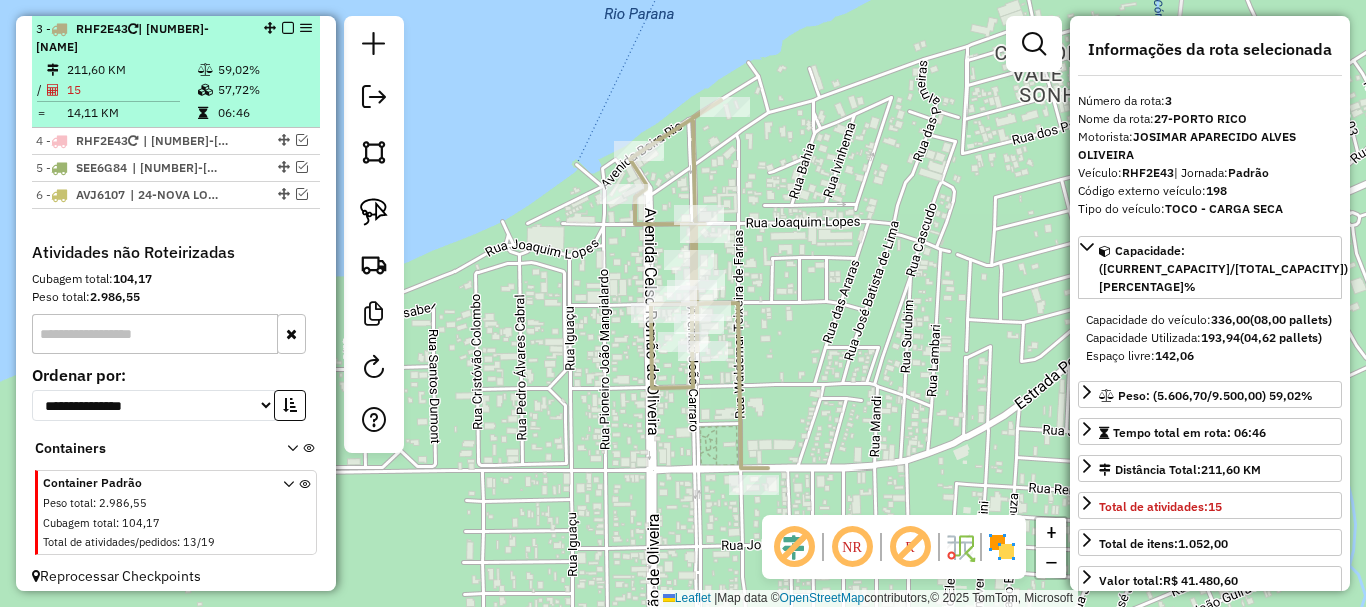 click at bounding box center (288, 28) 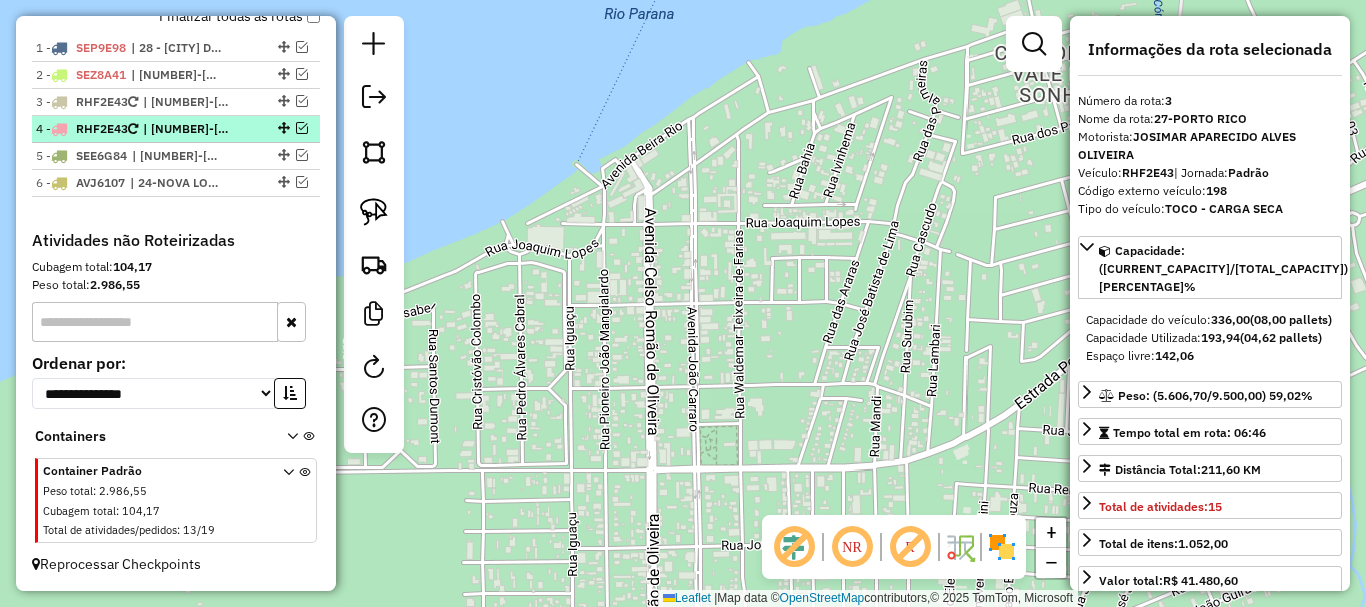 click at bounding box center [302, 128] 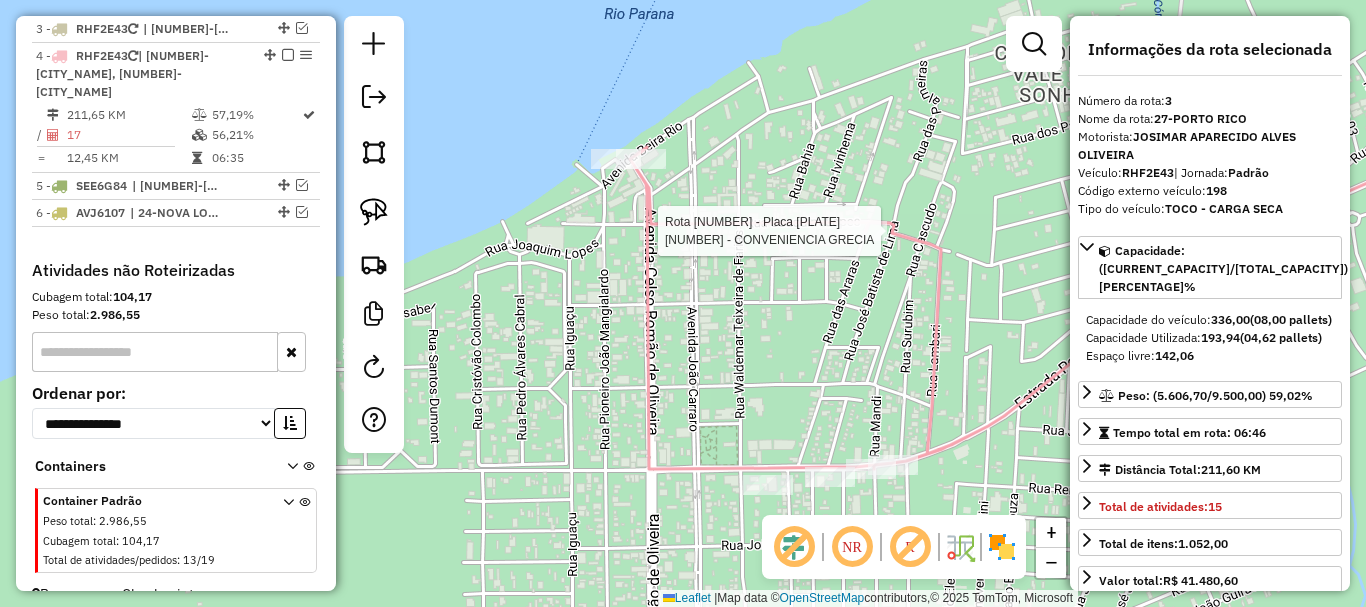 scroll, scrollTop: 865, scrollLeft: 0, axis: vertical 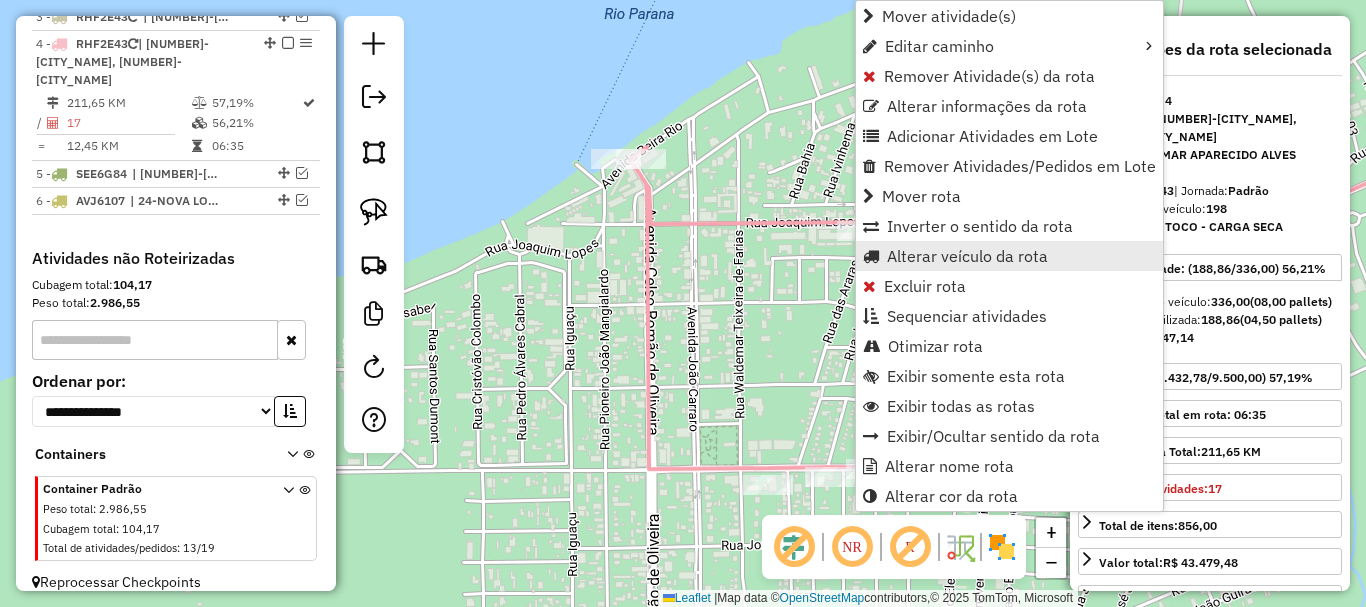 click on "Alterar veículo da rota" at bounding box center [967, 256] 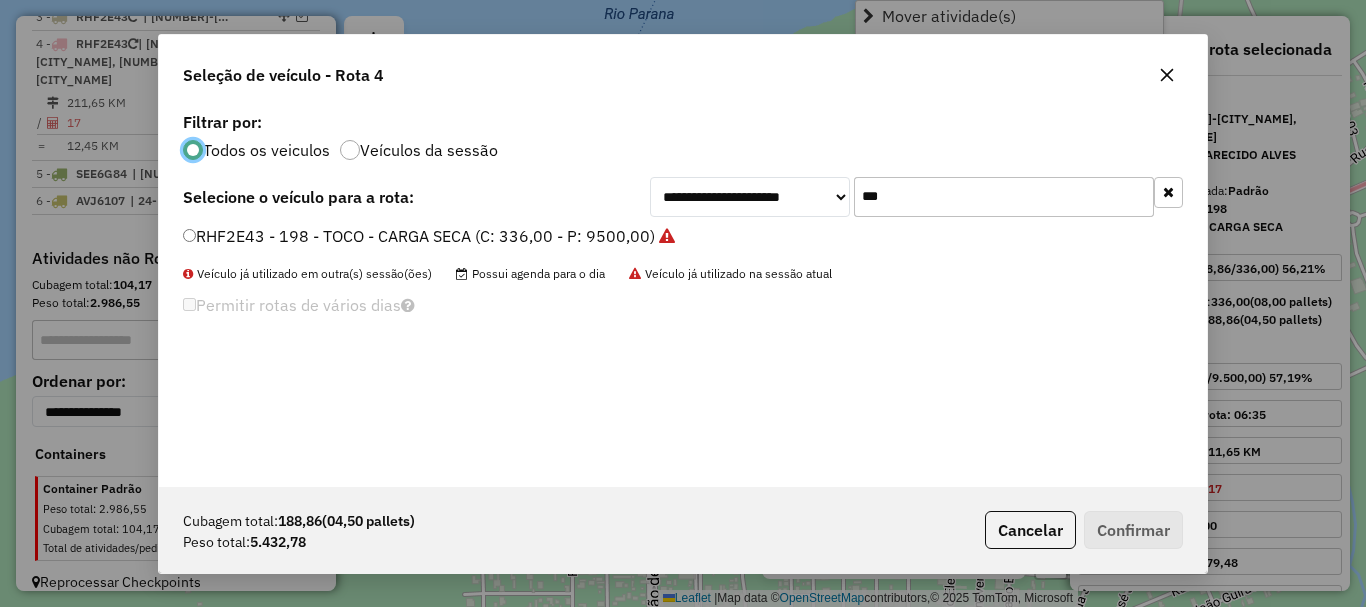scroll, scrollTop: 11, scrollLeft: 6, axis: both 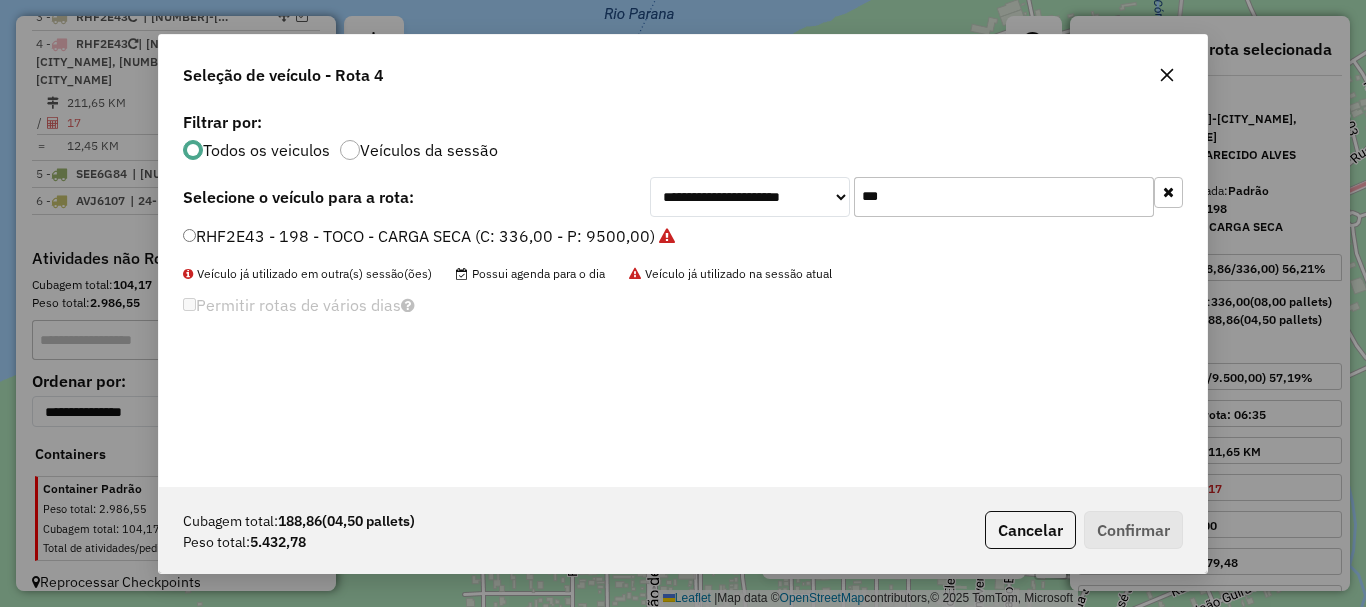 drag, startPoint x: 778, startPoint y: 195, endPoint x: 674, endPoint y: 175, distance: 105.90562 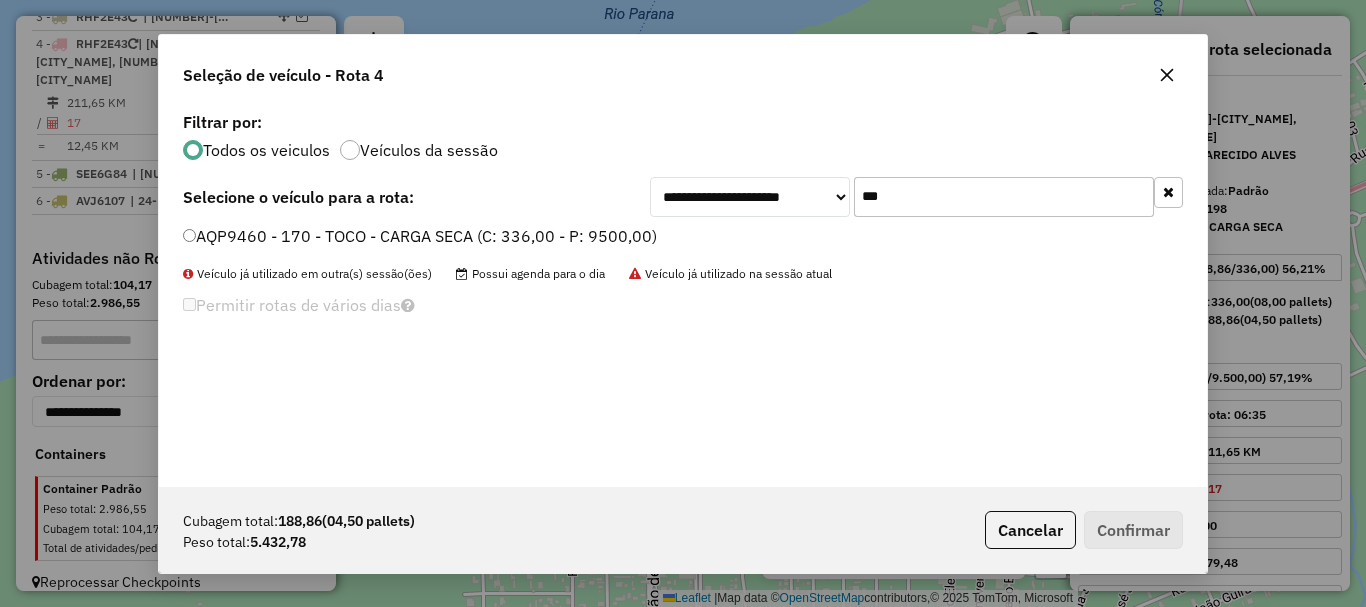 type on "***" 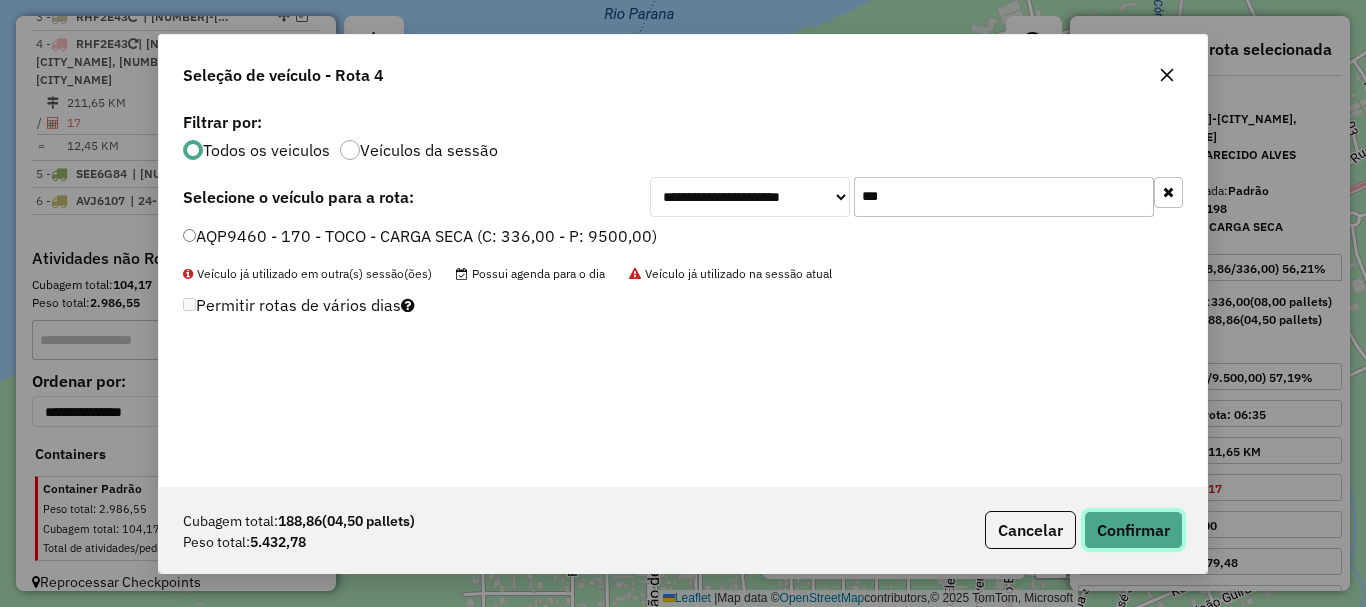click on "Confirmar" 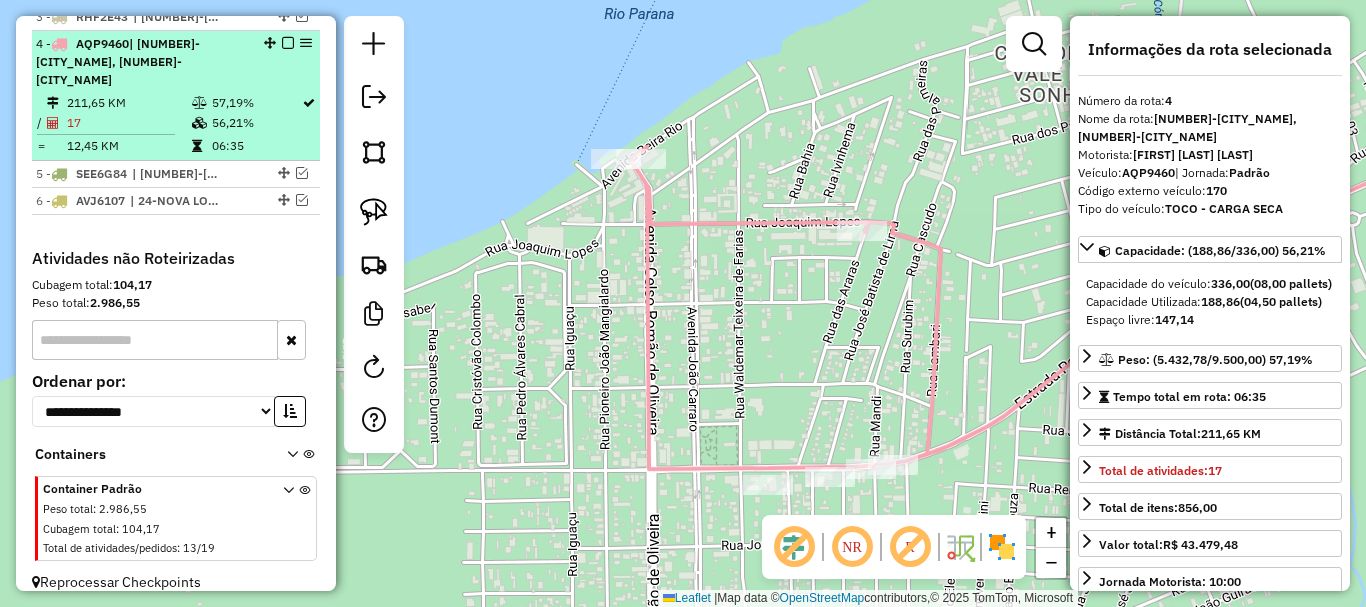 click at bounding box center [288, 43] 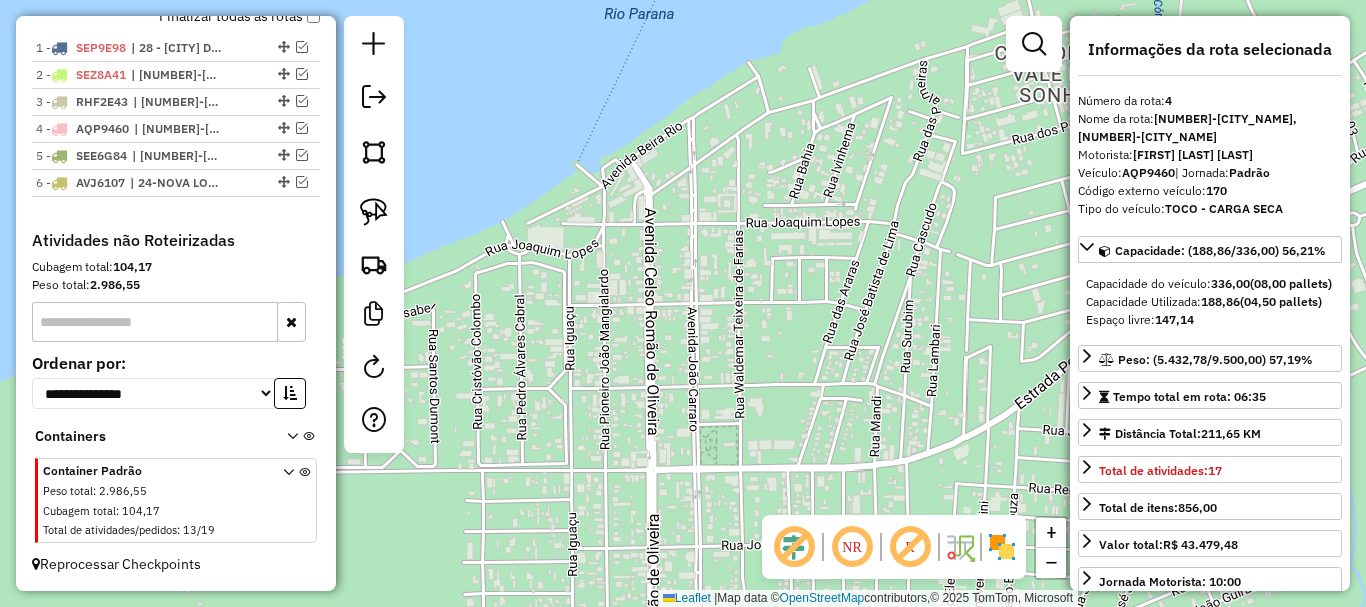 drag, startPoint x: 651, startPoint y: 314, endPoint x: 542, endPoint y: 255, distance: 123.943535 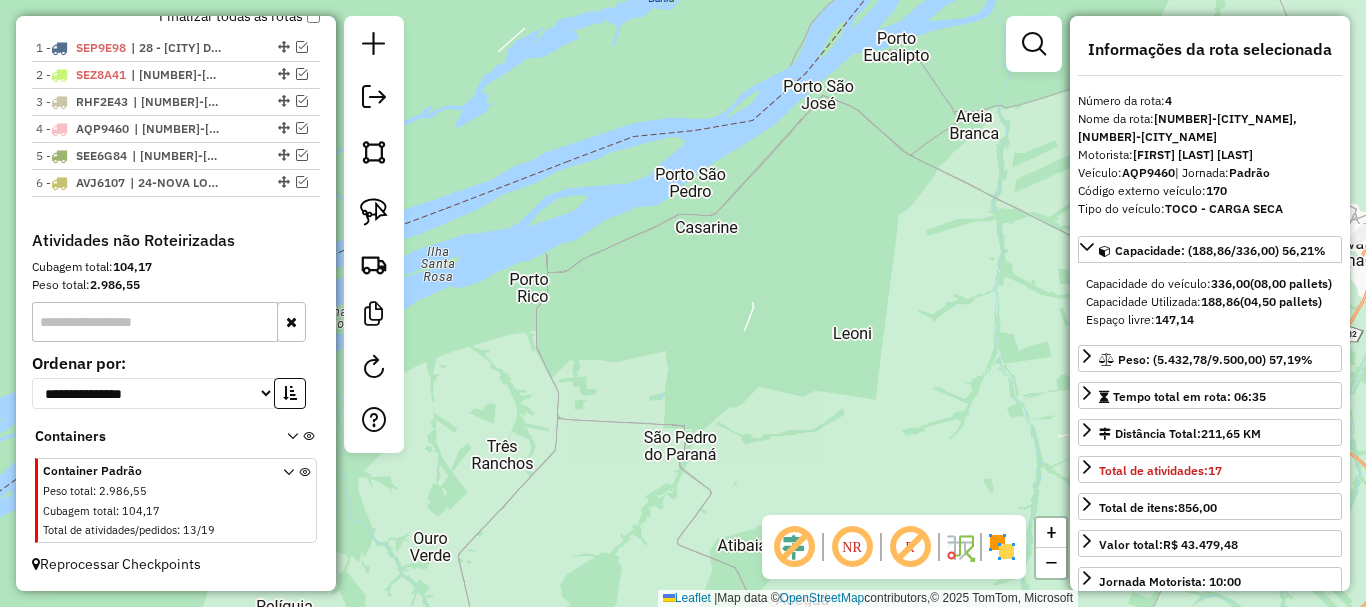 drag, startPoint x: 654, startPoint y: 323, endPoint x: 550, endPoint y: 277, distance: 113.71895 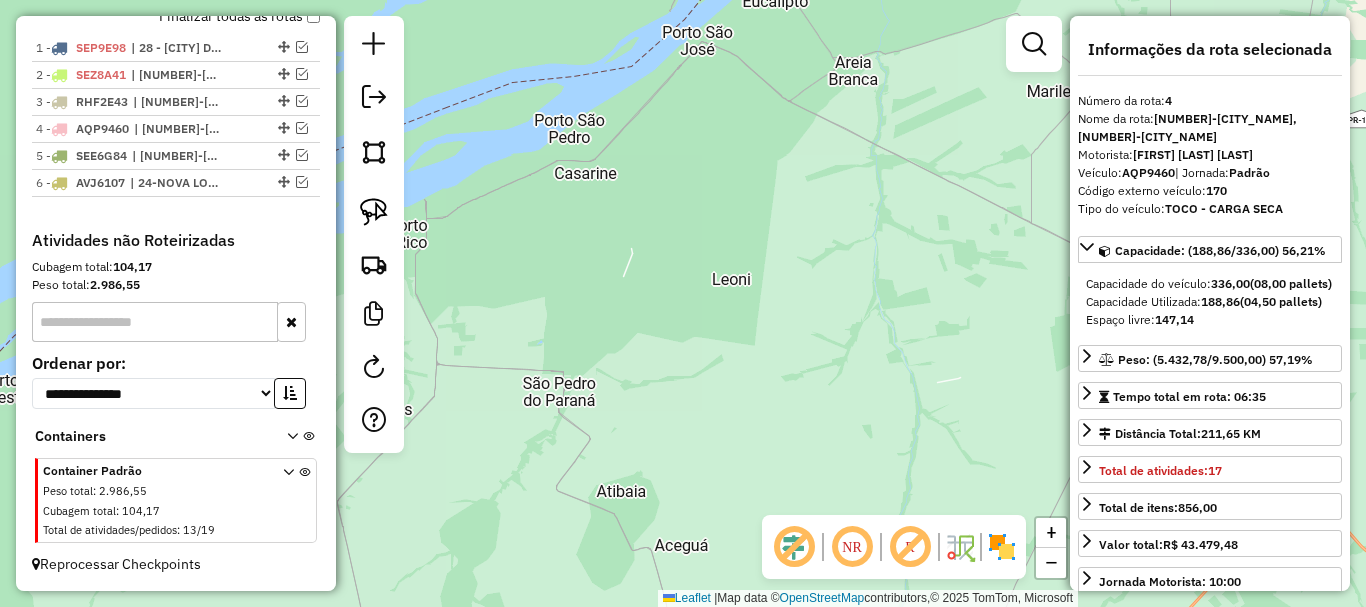 drag, startPoint x: 699, startPoint y: 345, endPoint x: 566, endPoint y: 276, distance: 149.83324 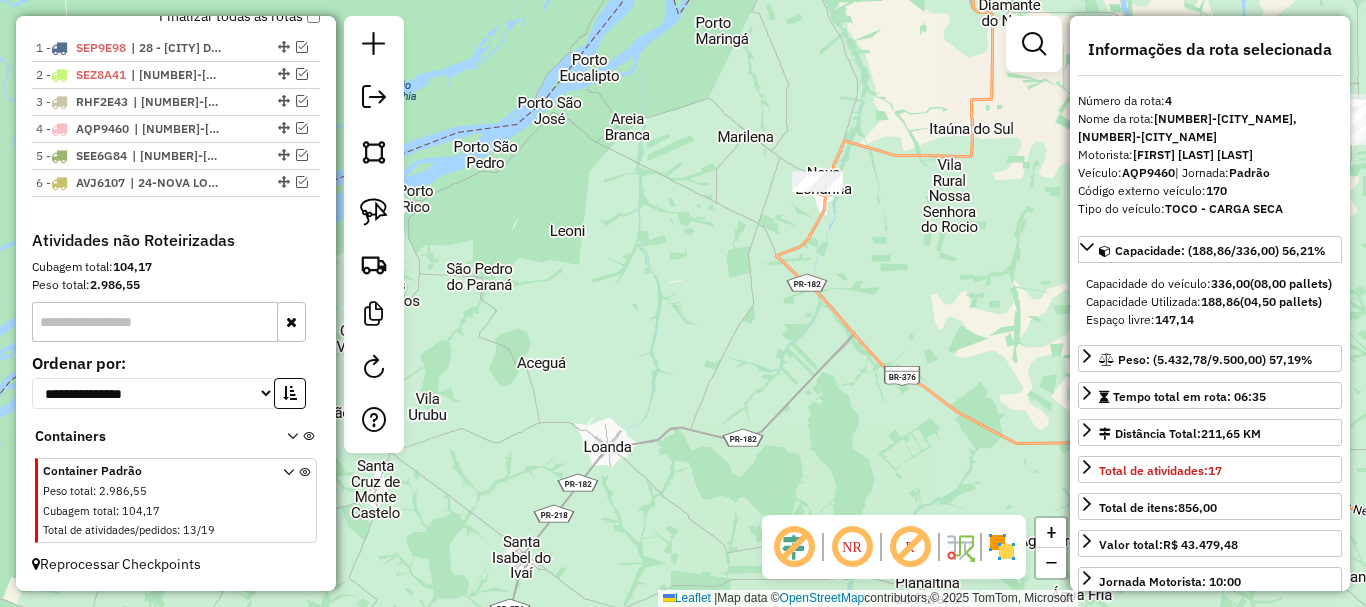drag, startPoint x: 554, startPoint y: 286, endPoint x: 524, endPoint y: 247, distance: 49.20366 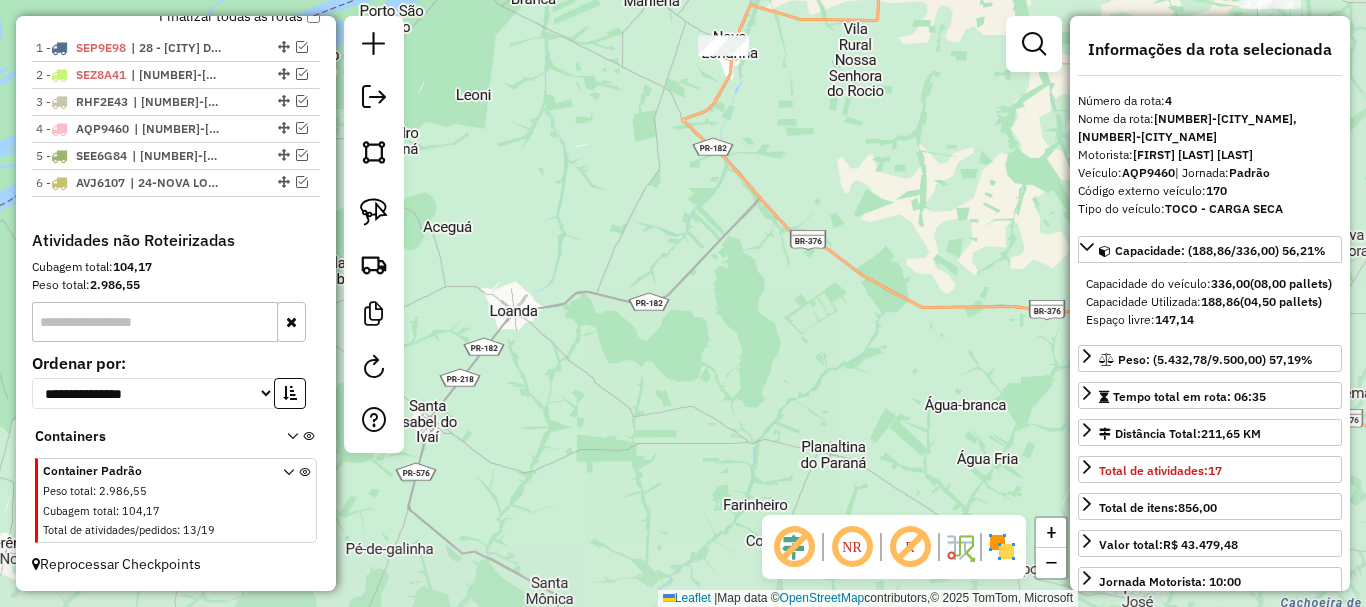 drag, startPoint x: 575, startPoint y: 306, endPoint x: 479, endPoint y: 274, distance: 101.19289 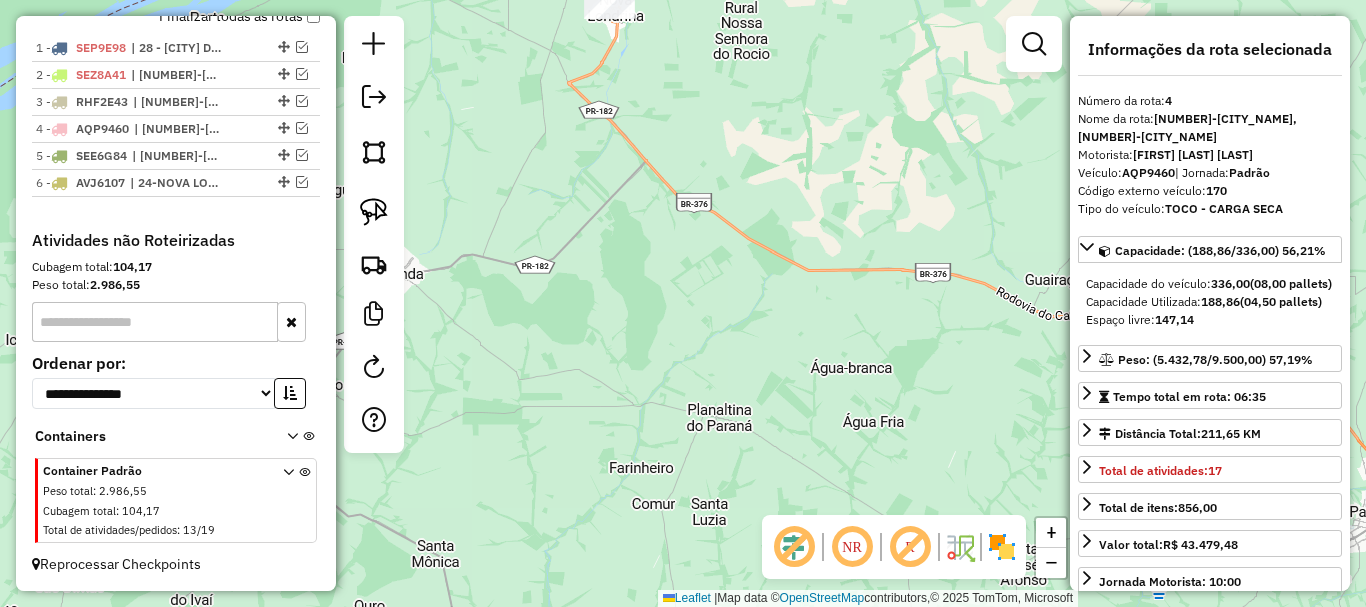 drag, startPoint x: 599, startPoint y: 307, endPoint x: 536, endPoint y: 426, distance: 134.64769 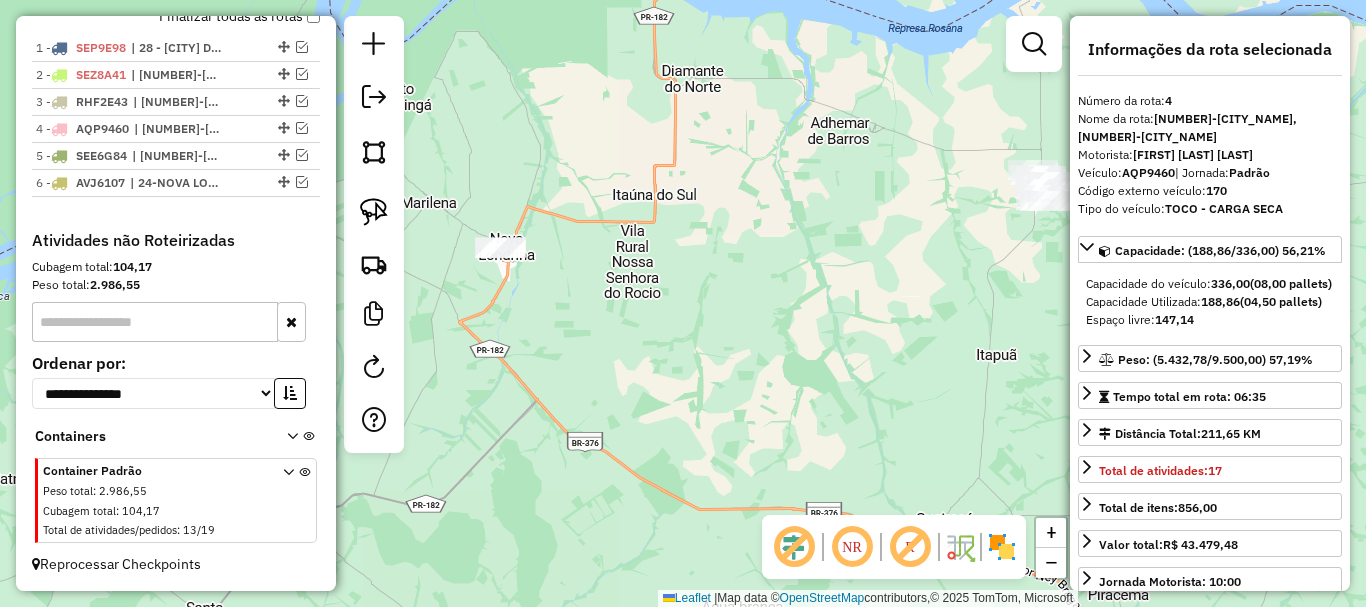drag, startPoint x: 628, startPoint y: 298, endPoint x: 578, endPoint y: 460, distance: 169.54056 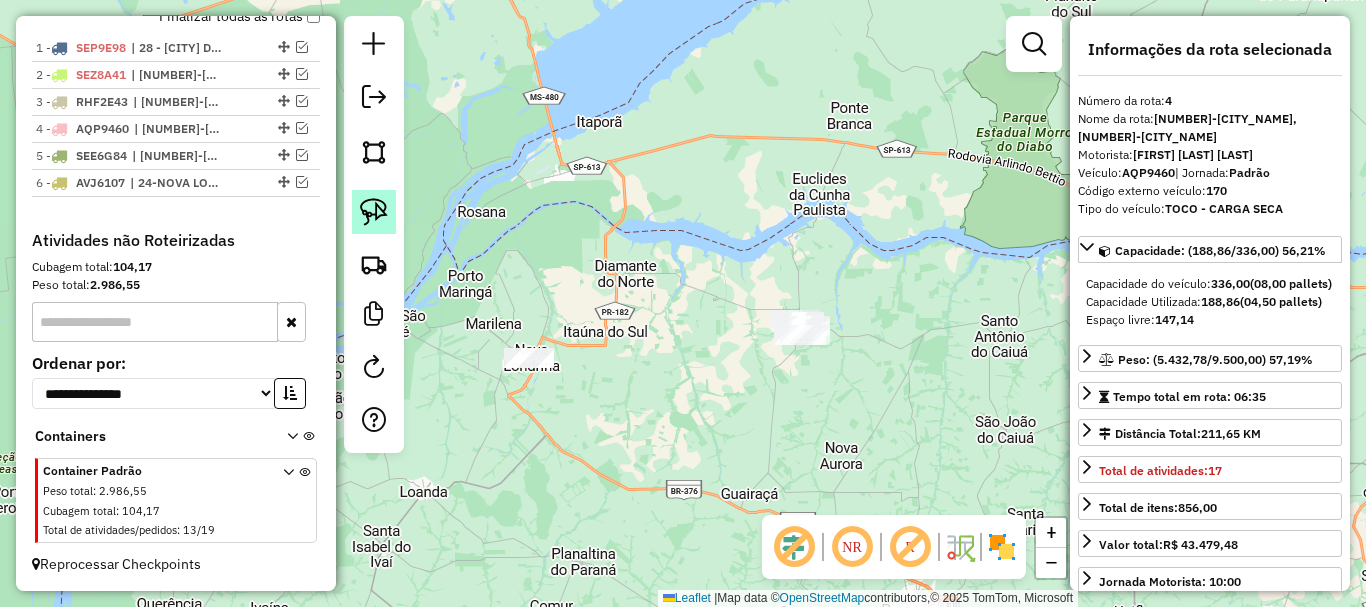click 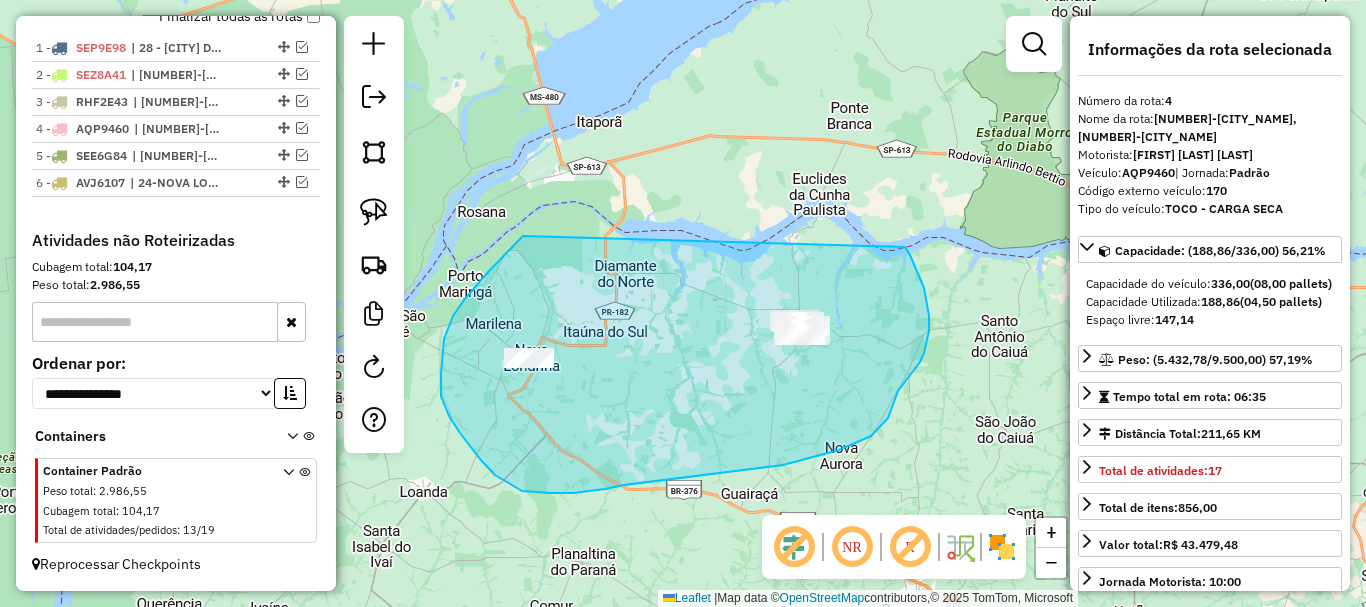 drag, startPoint x: 523, startPoint y: 236, endPoint x: 905, endPoint y: 247, distance: 382.15836 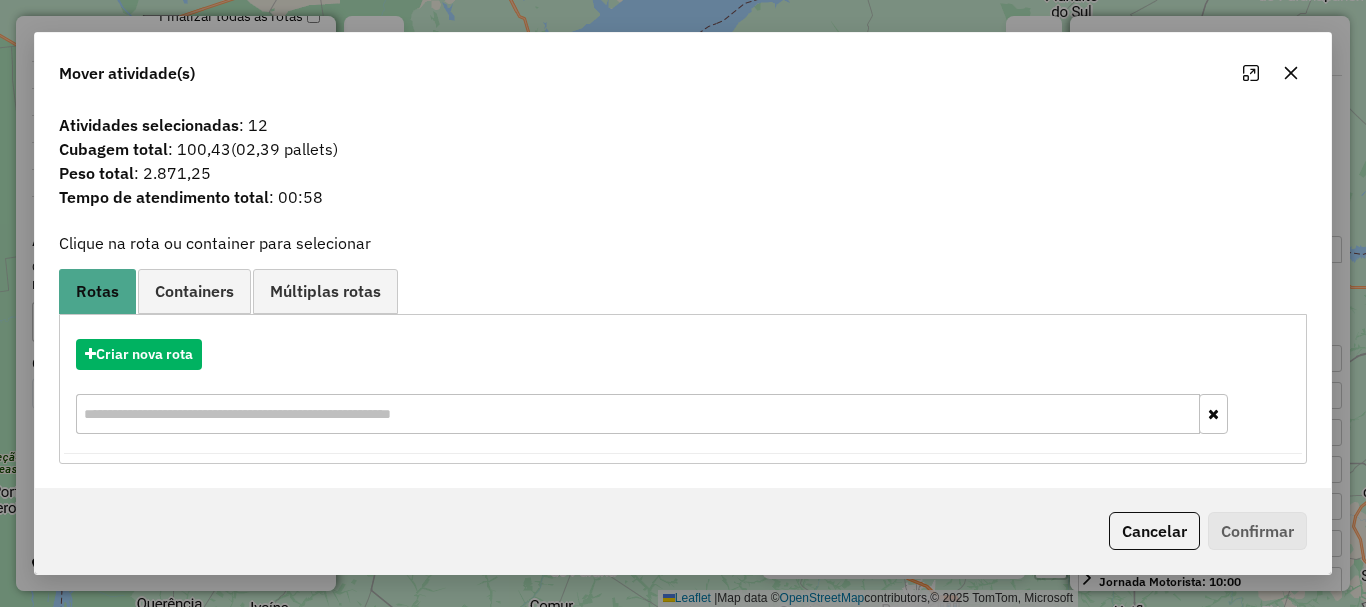 drag, startPoint x: 1289, startPoint y: 77, endPoint x: 1270, endPoint y: 77, distance: 19 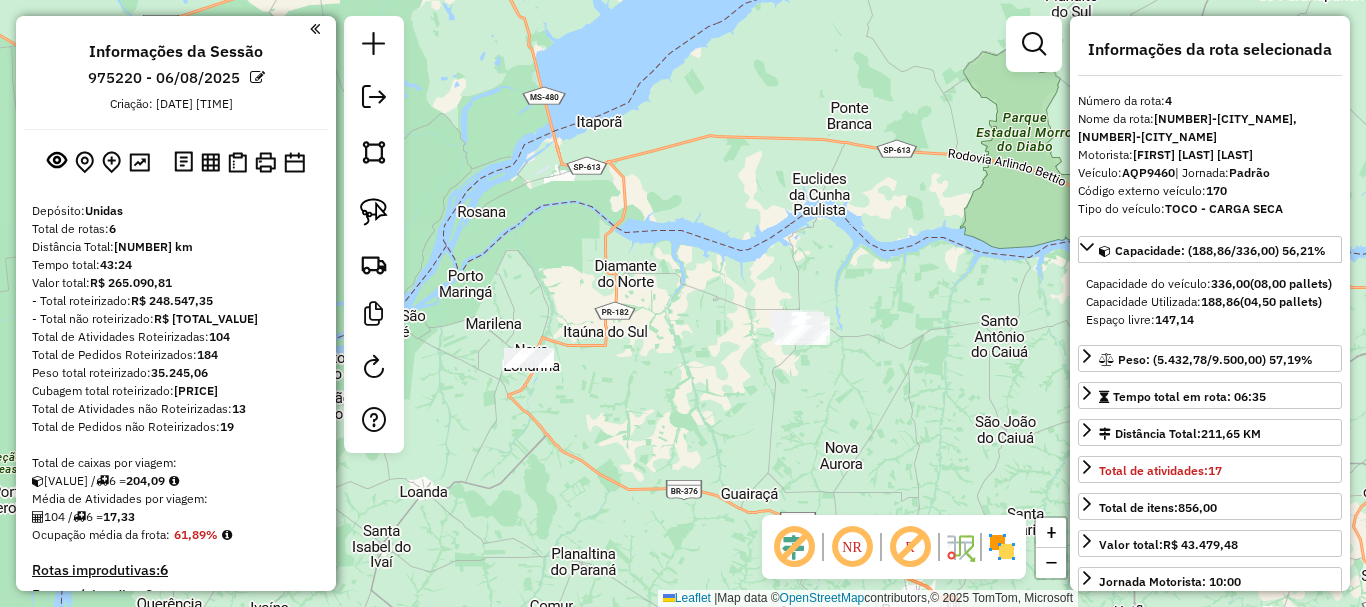 scroll, scrollTop: 0, scrollLeft: 0, axis: both 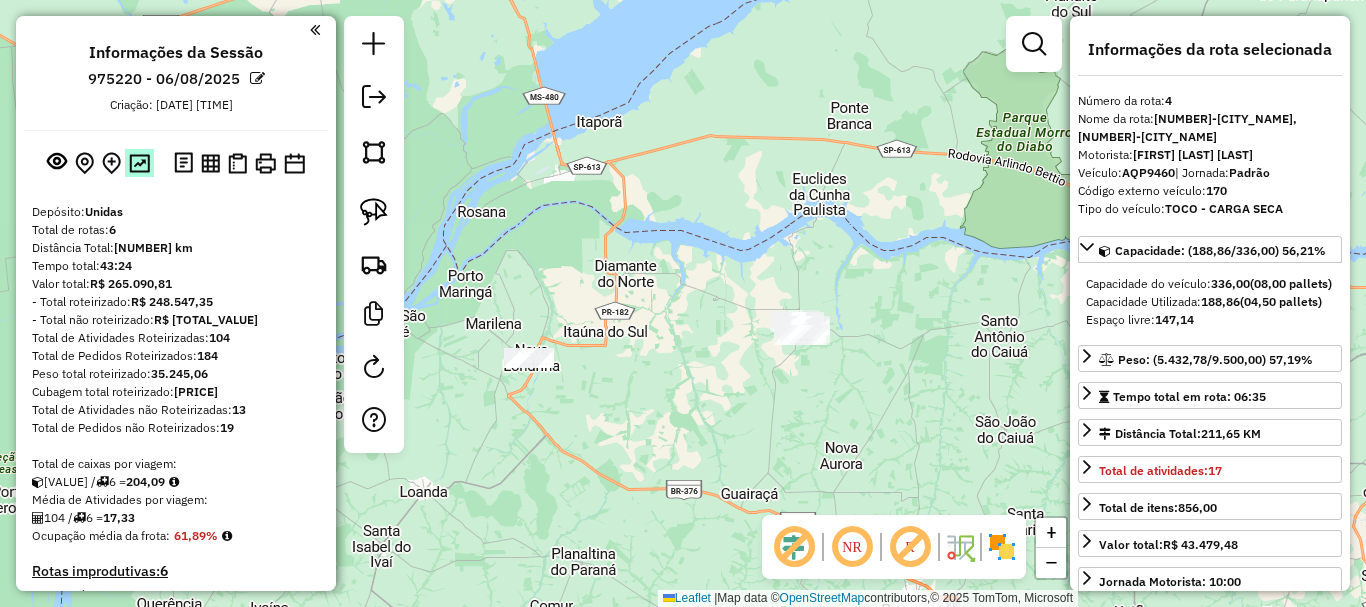 click at bounding box center [139, 163] 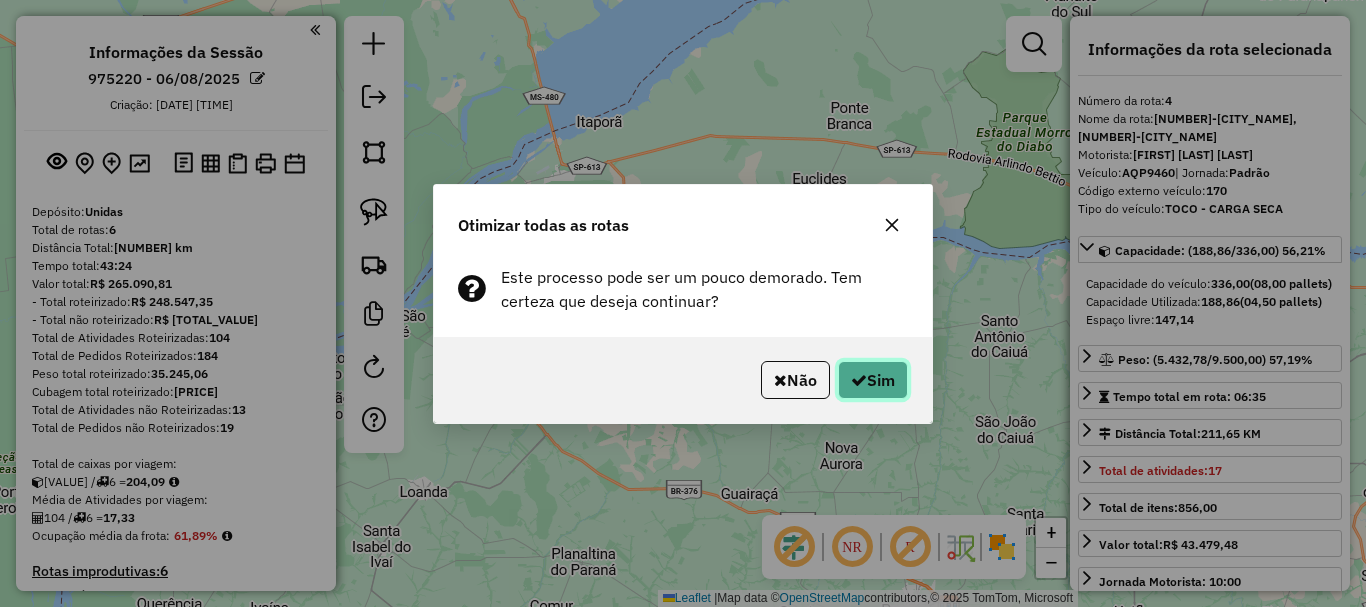click on "Sim" 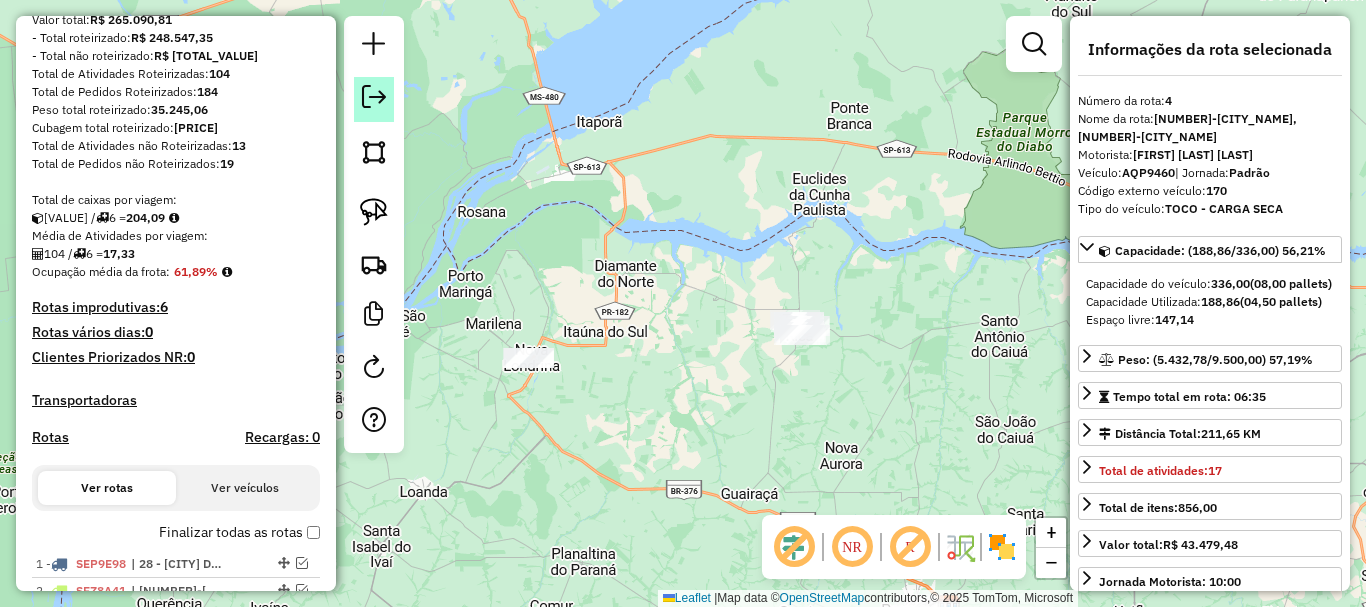 scroll, scrollTop: 780, scrollLeft: 0, axis: vertical 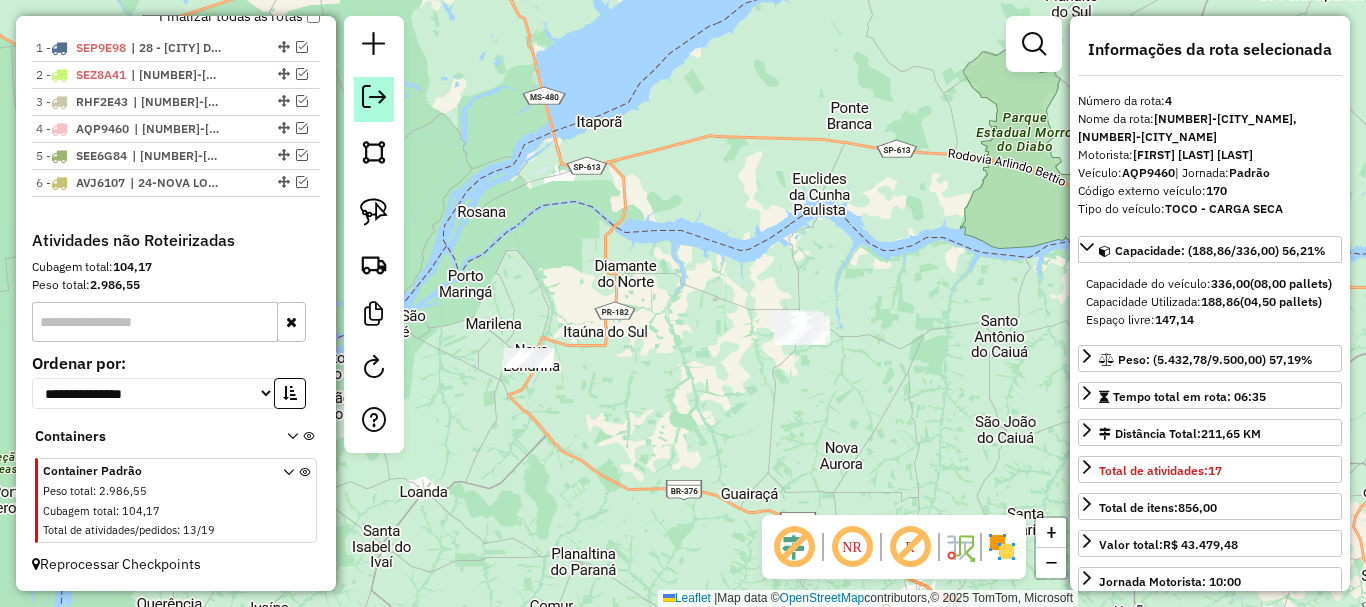 drag, startPoint x: 383, startPoint y: 91, endPoint x: 380, endPoint y: 149, distance: 58.077534 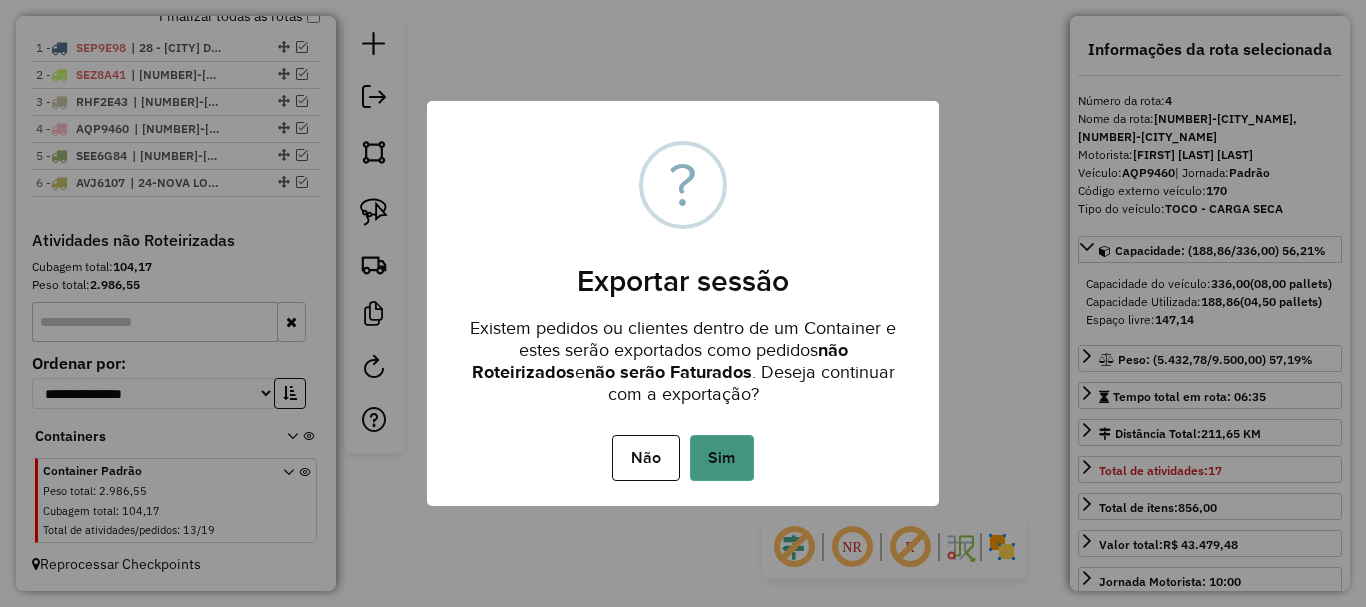 click on "Sim" at bounding box center [722, 458] 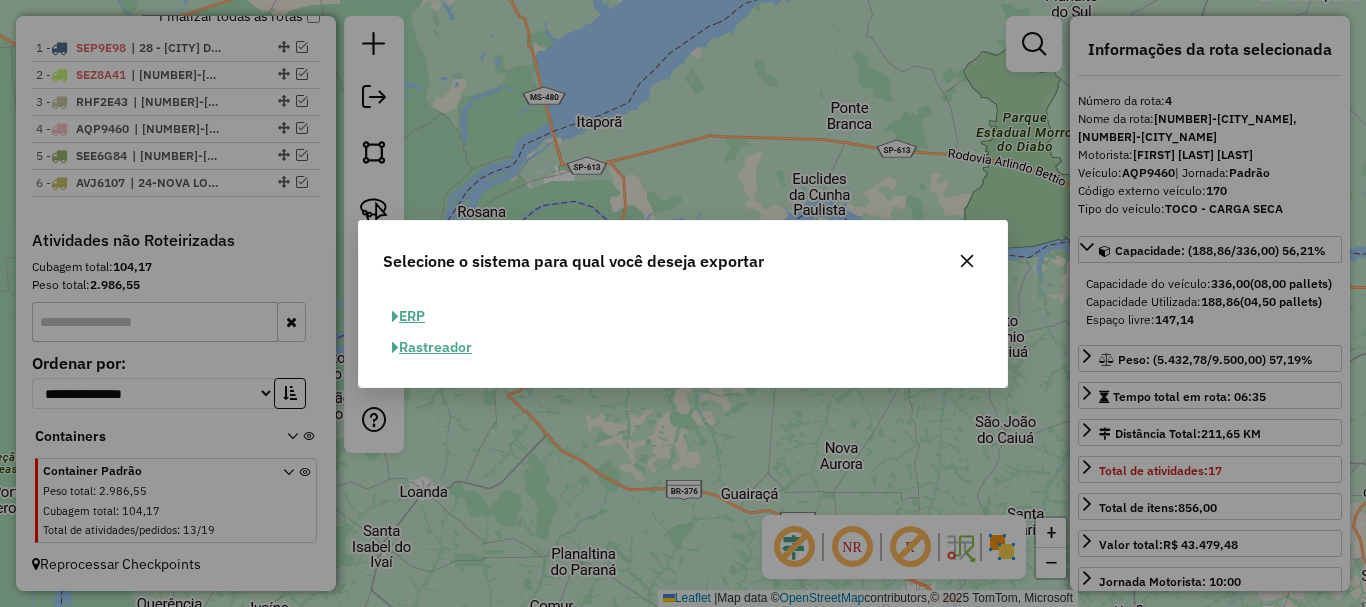 click on "ERP" 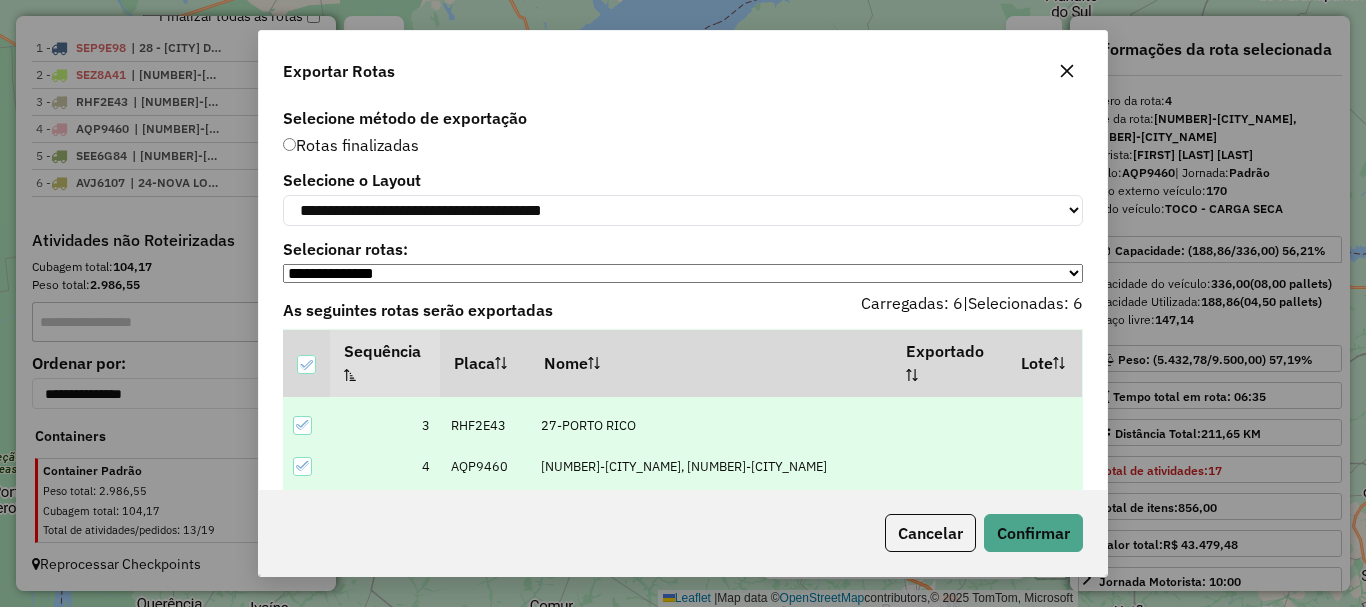 scroll, scrollTop: 144, scrollLeft: 0, axis: vertical 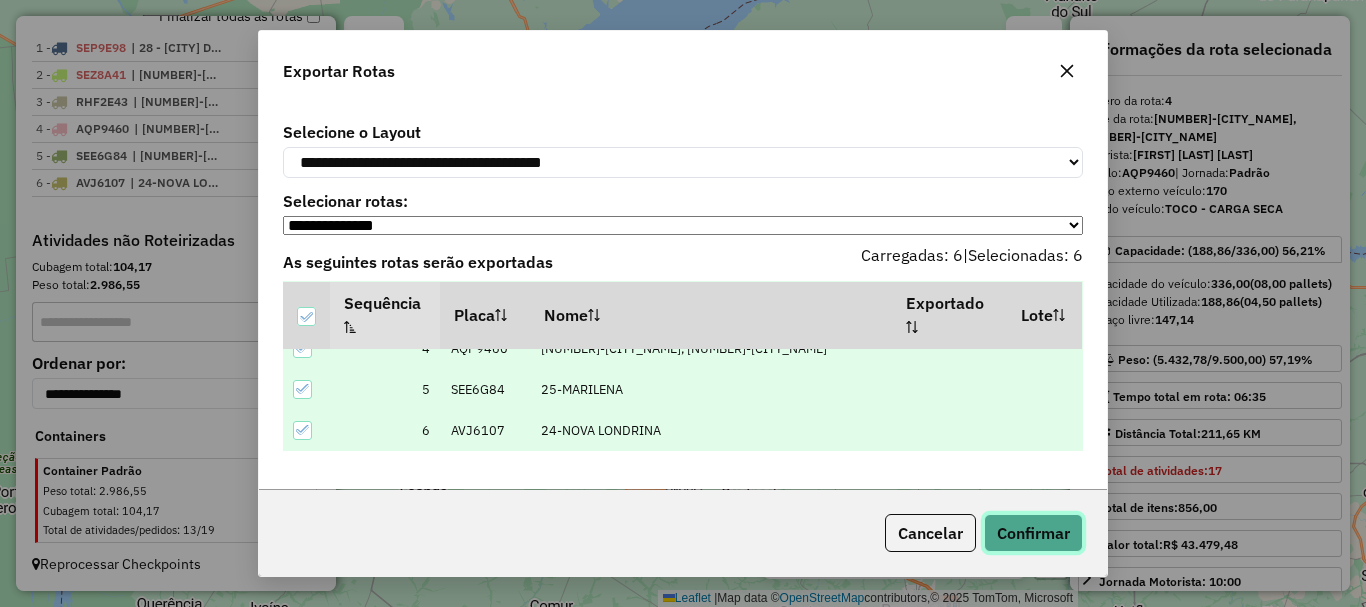 click on "Confirmar" 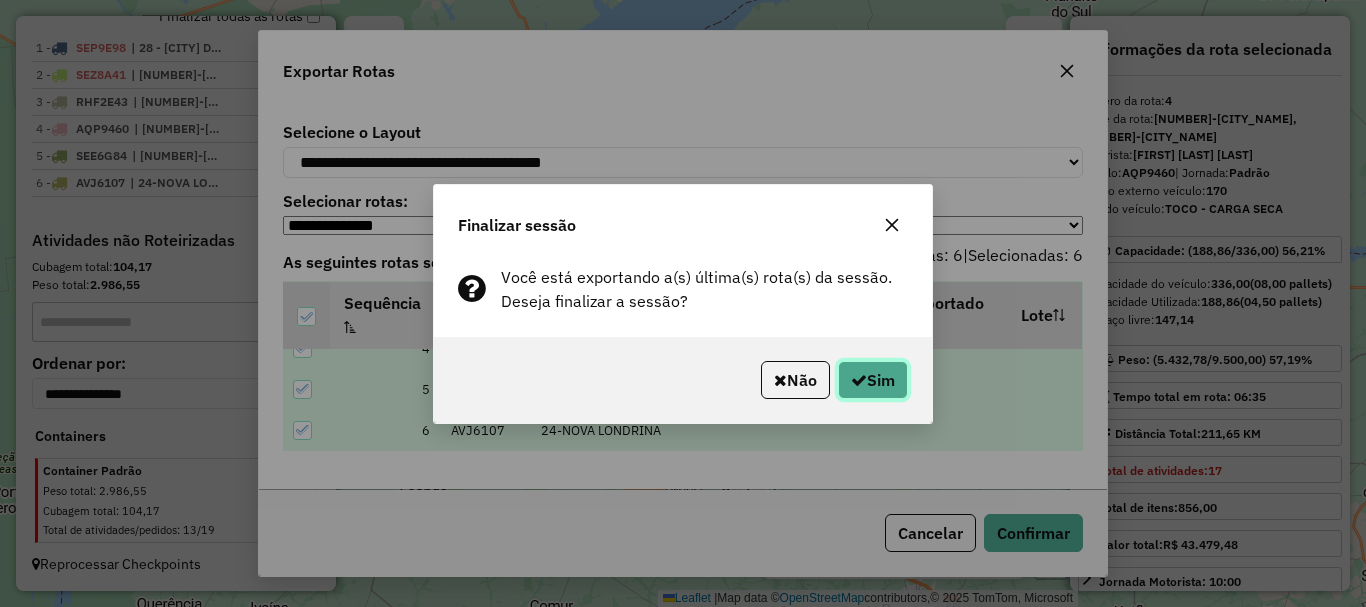 click on "Sim" 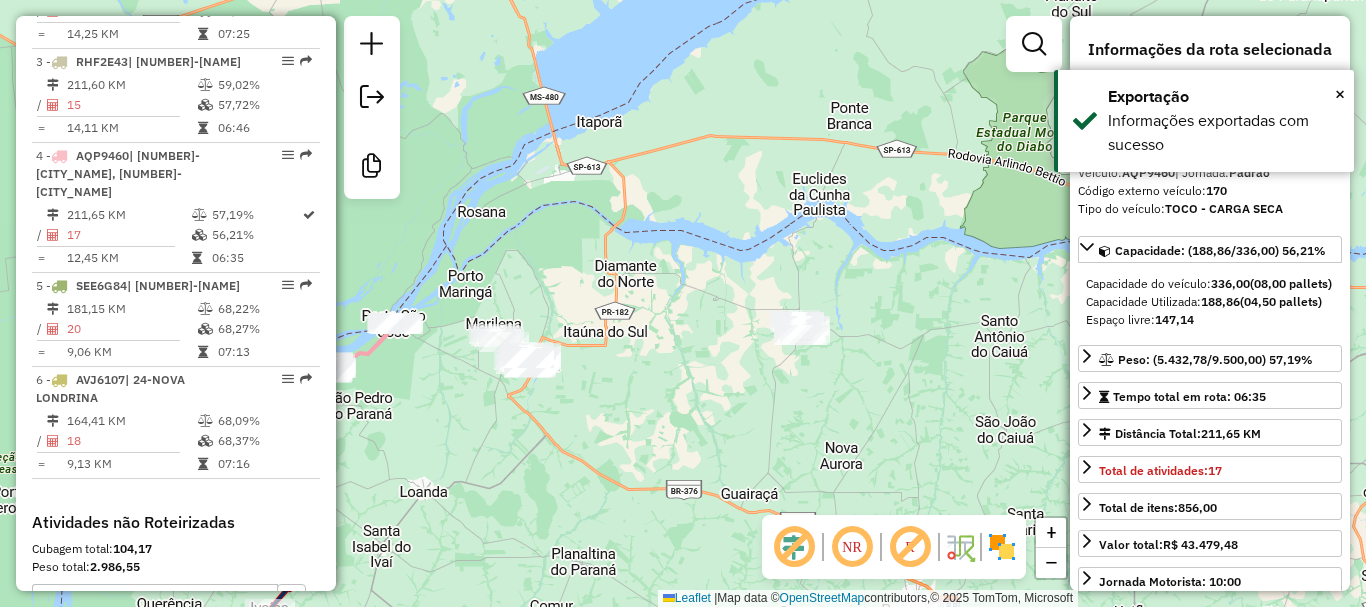 scroll, scrollTop: 1113, scrollLeft: 0, axis: vertical 